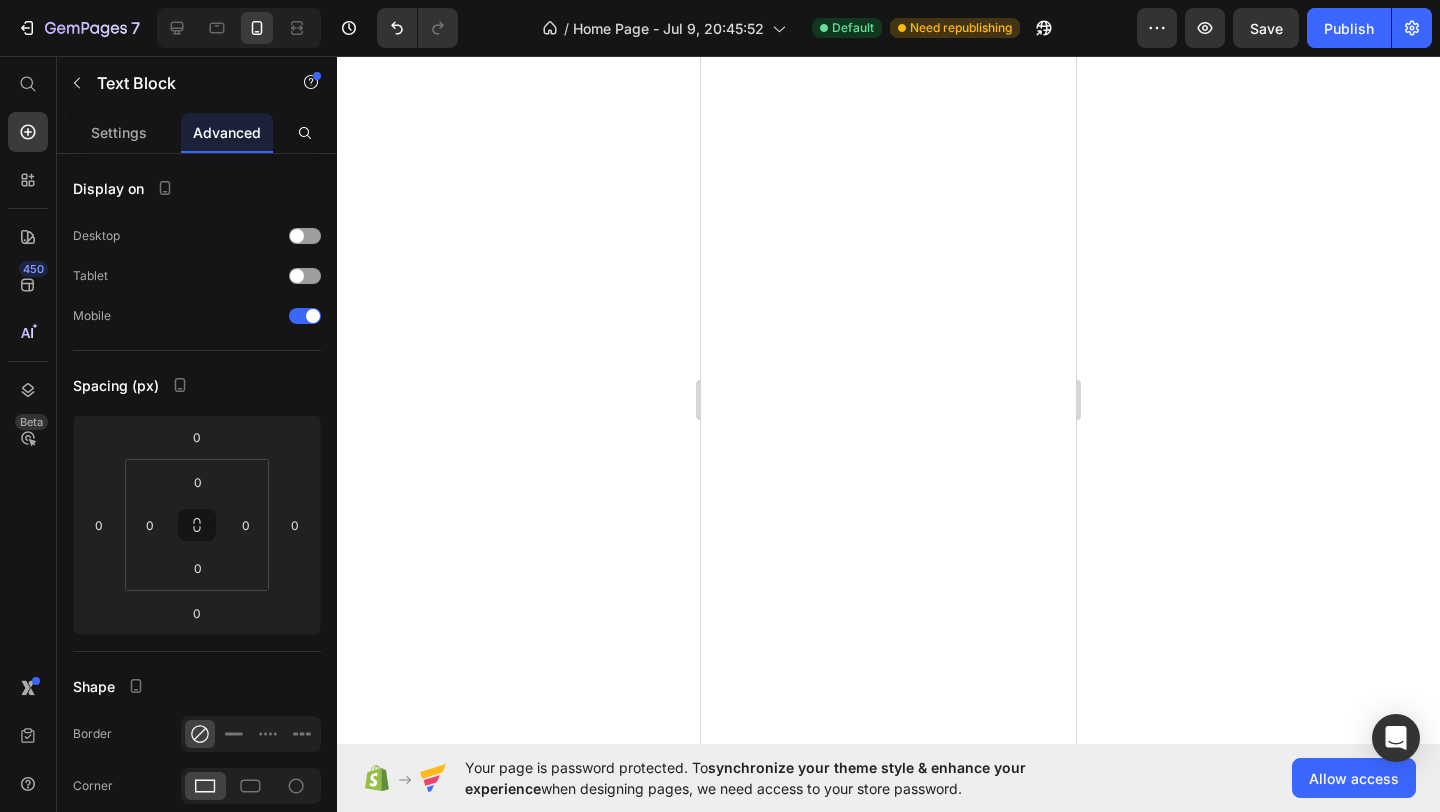 scroll, scrollTop: 0, scrollLeft: 0, axis: both 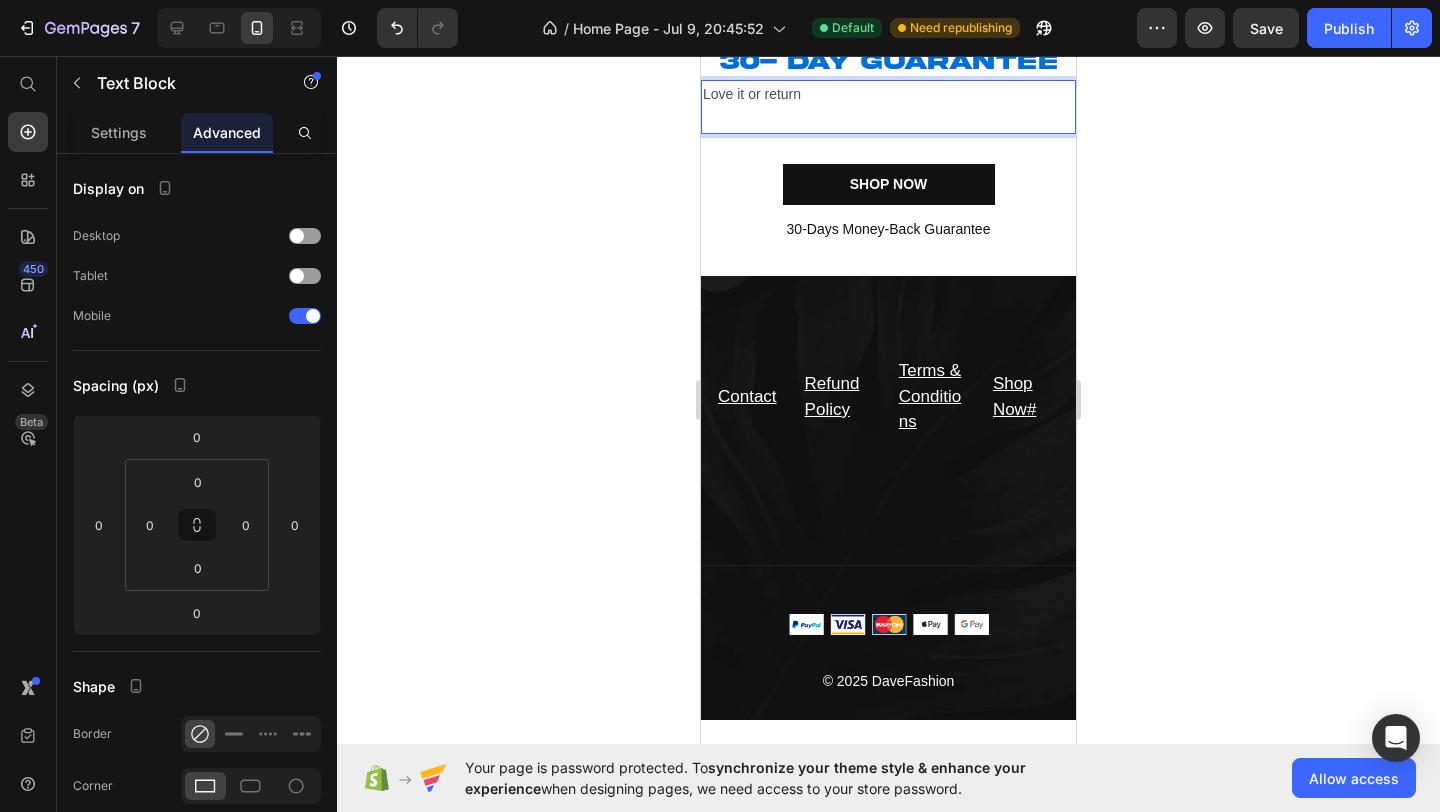 click on "Love it or return" at bounding box center (888, 94) 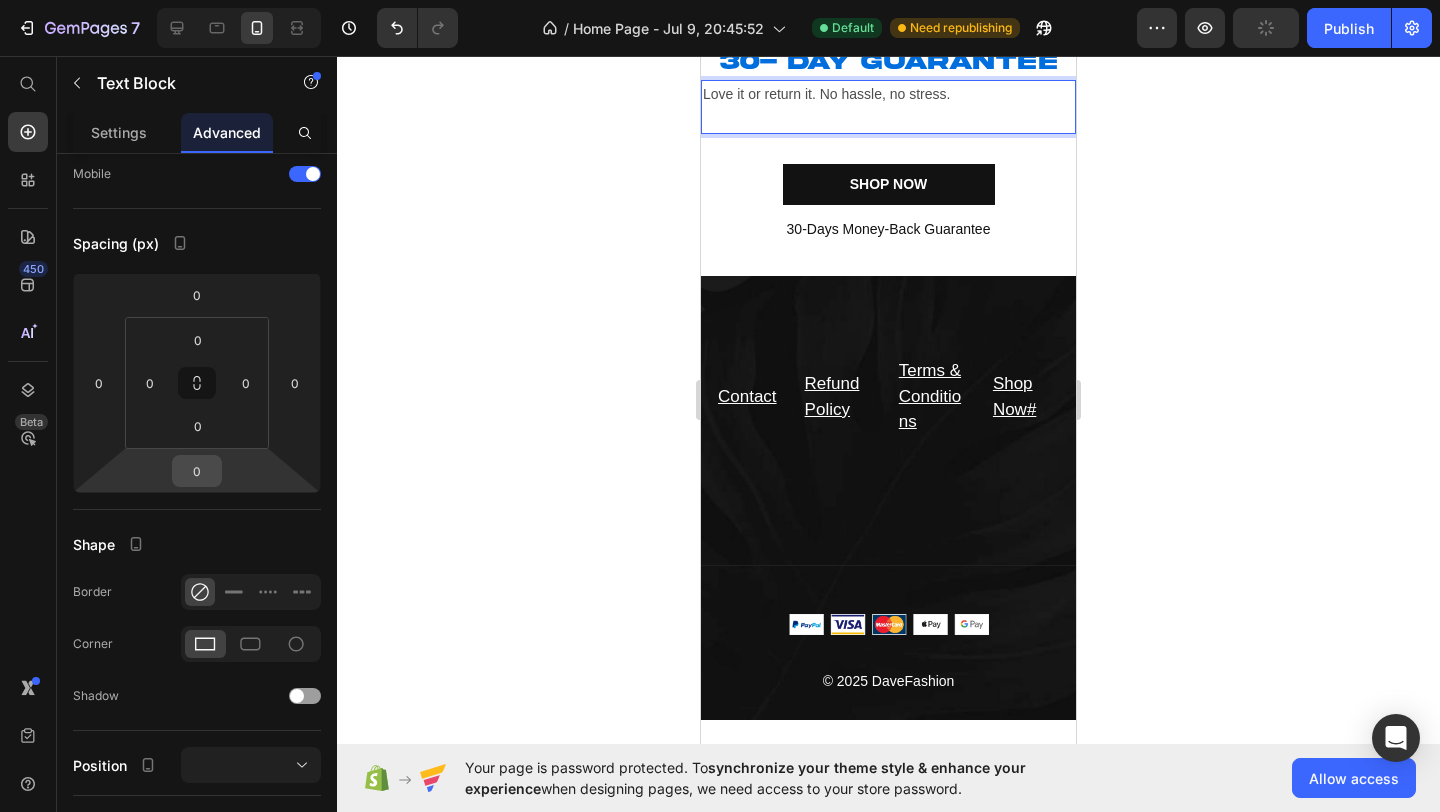 scroll, scrollTop: 554, scrollLeft: 0, axis: vertical 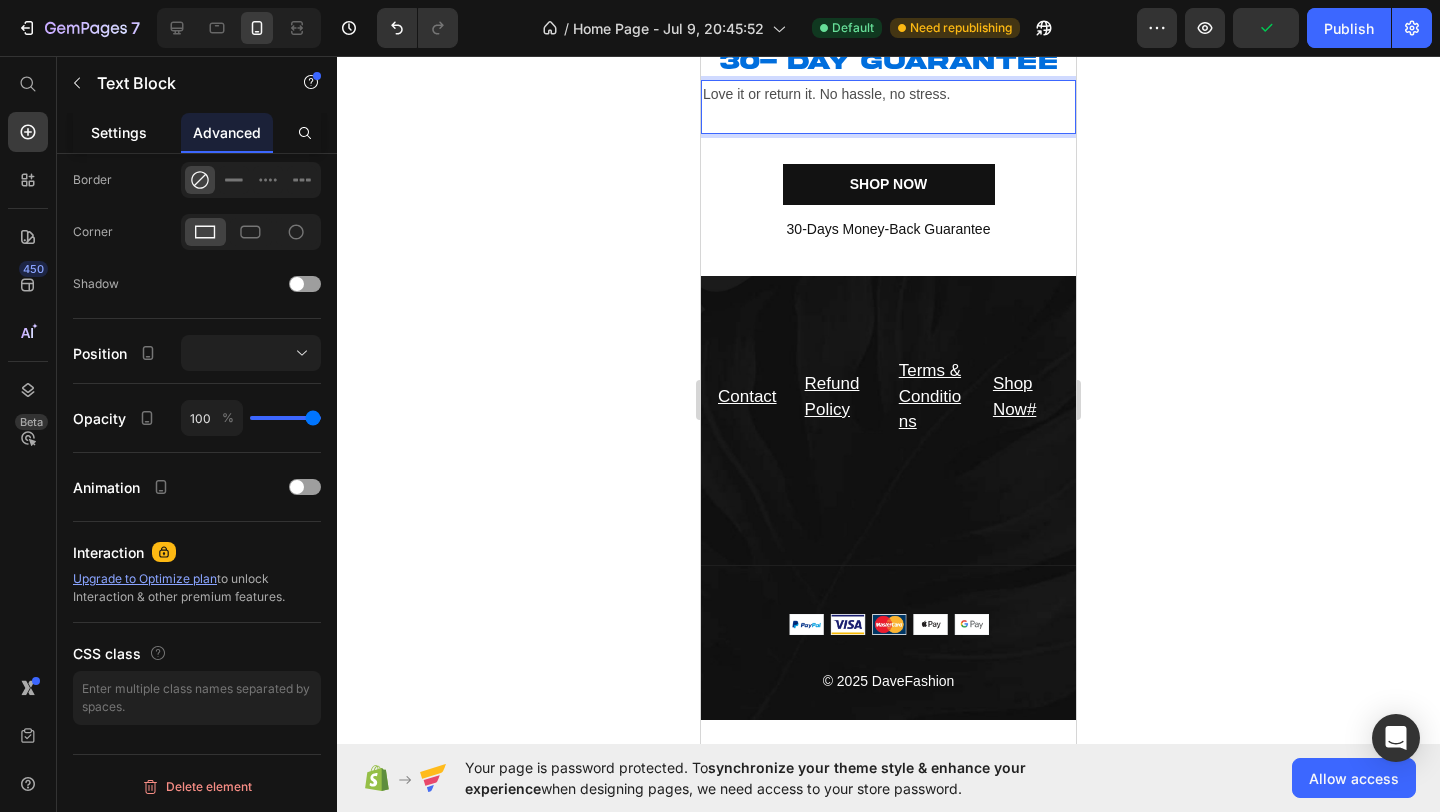 click on "Settings" 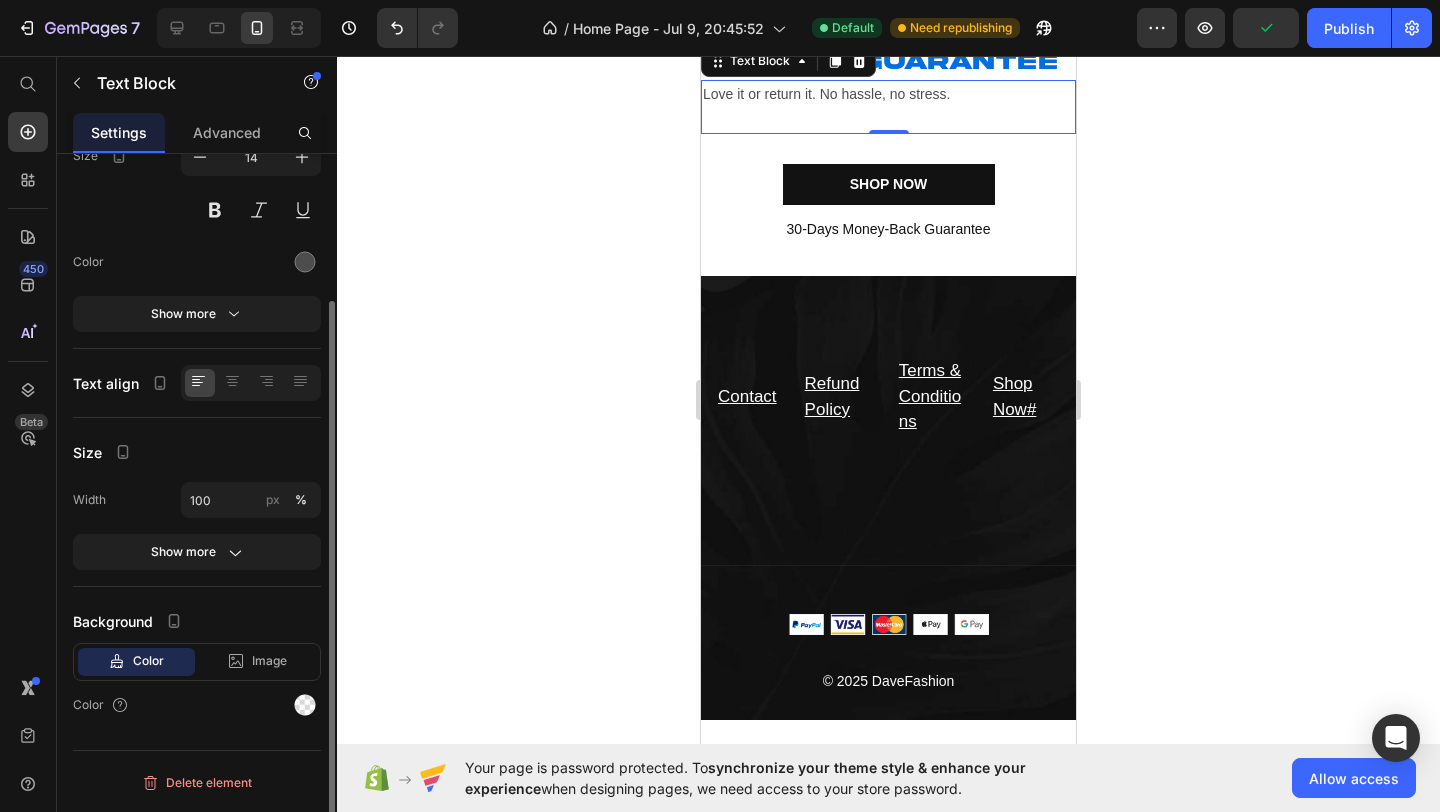 scroll, scrollTop: 0, scrollLeft: 0, axis: both 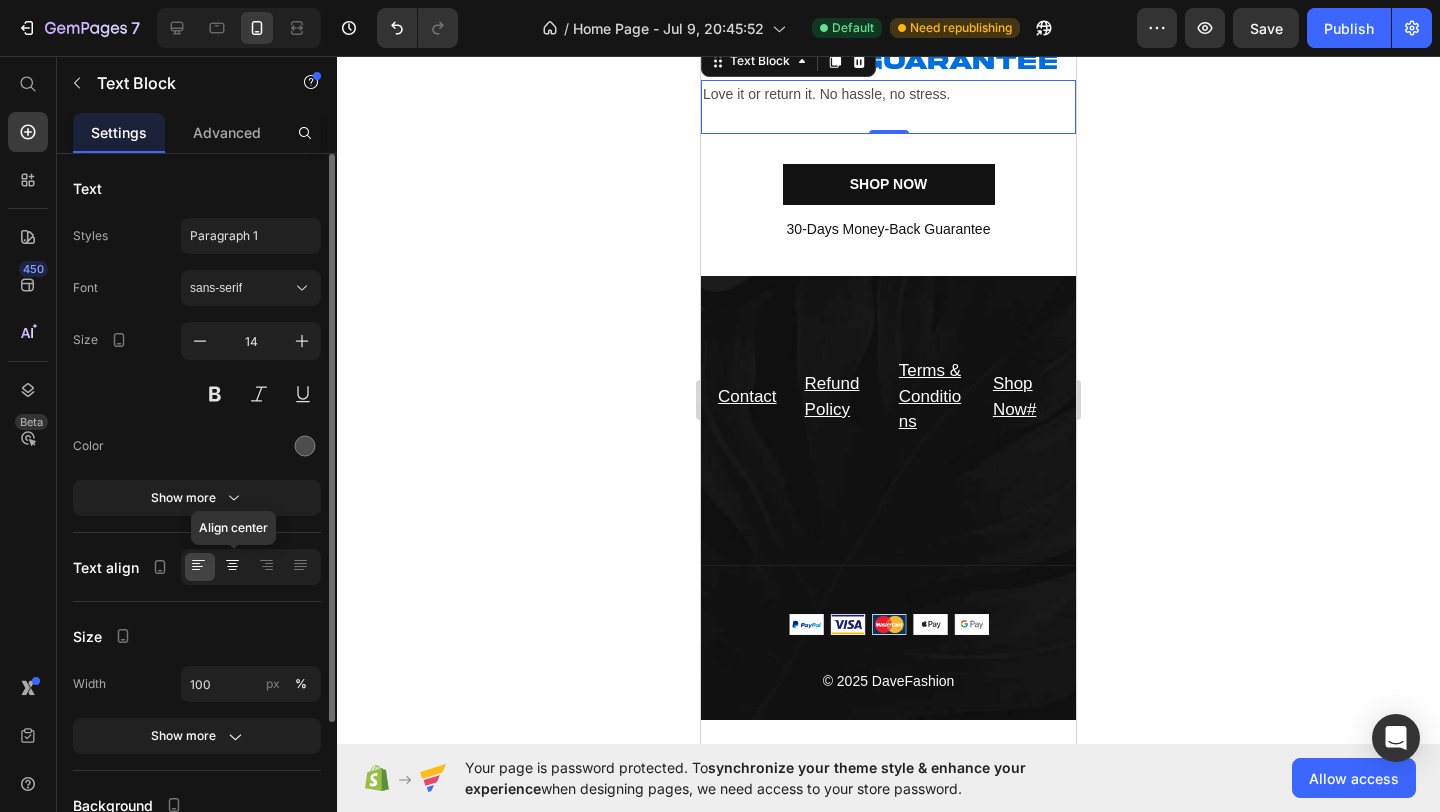 click 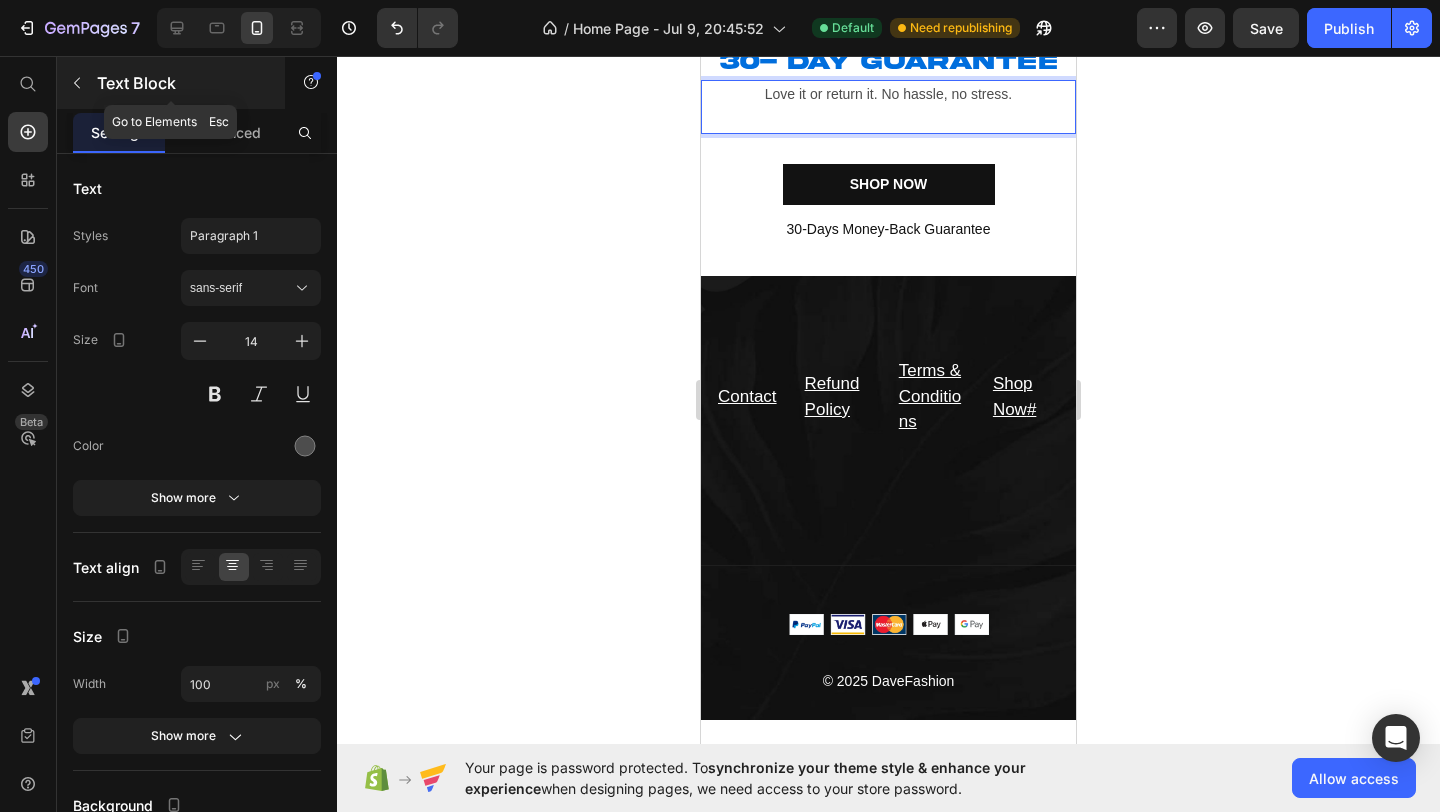 click at bounding box center [77, 83] 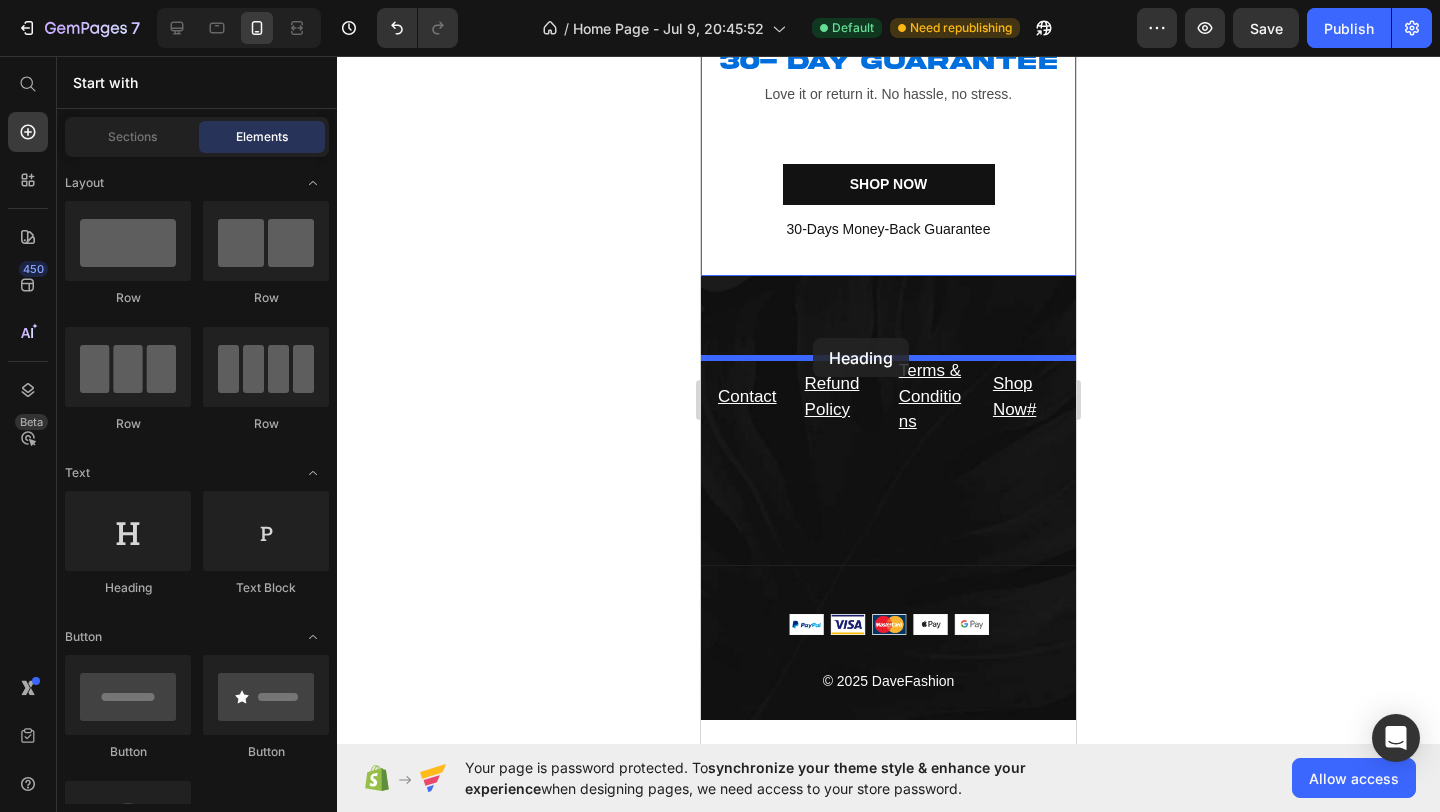 drag, startPoint x: 855, startPoint y: 609, endPoint x: 813, endPoint y: 337, distance: 275.22354 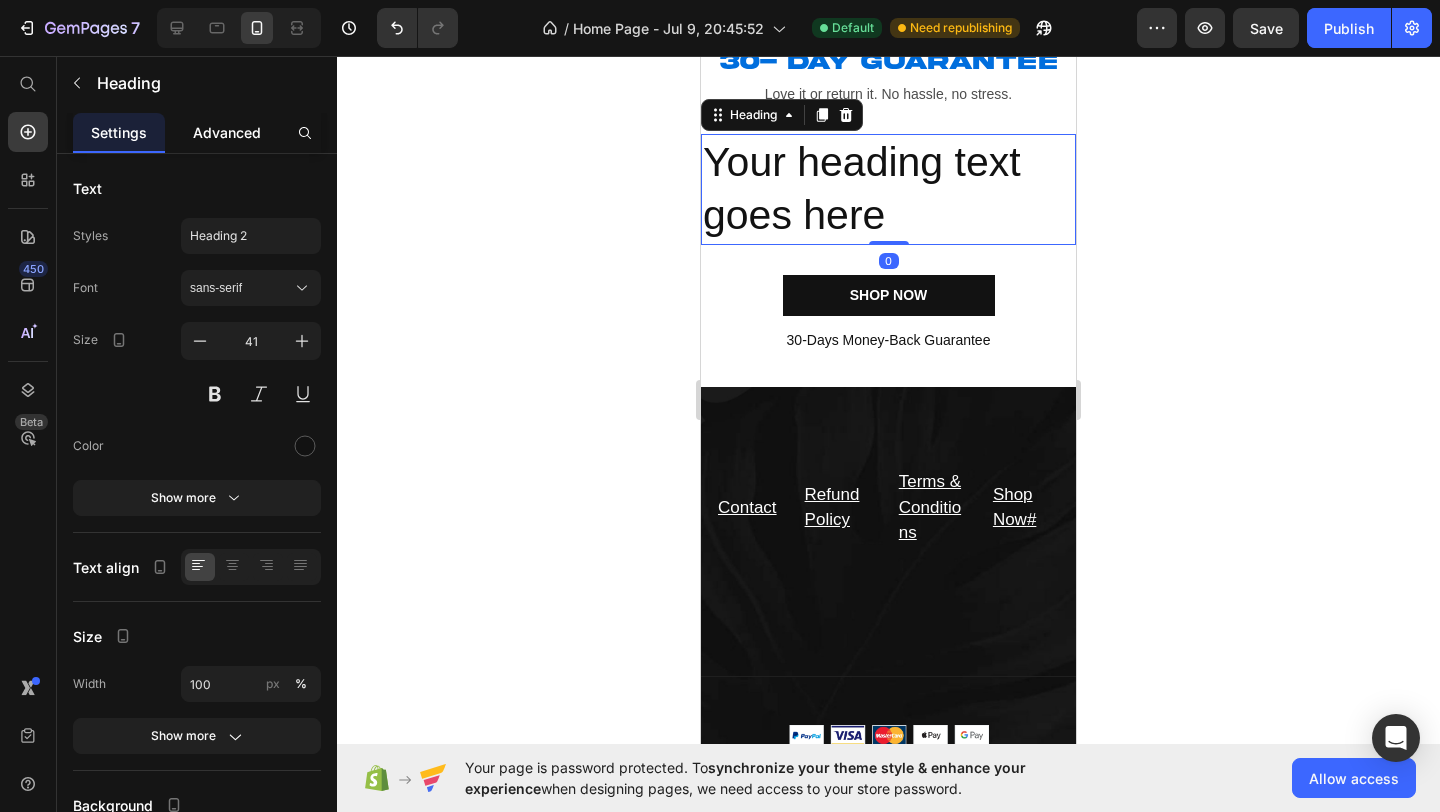 click on "Advanced" 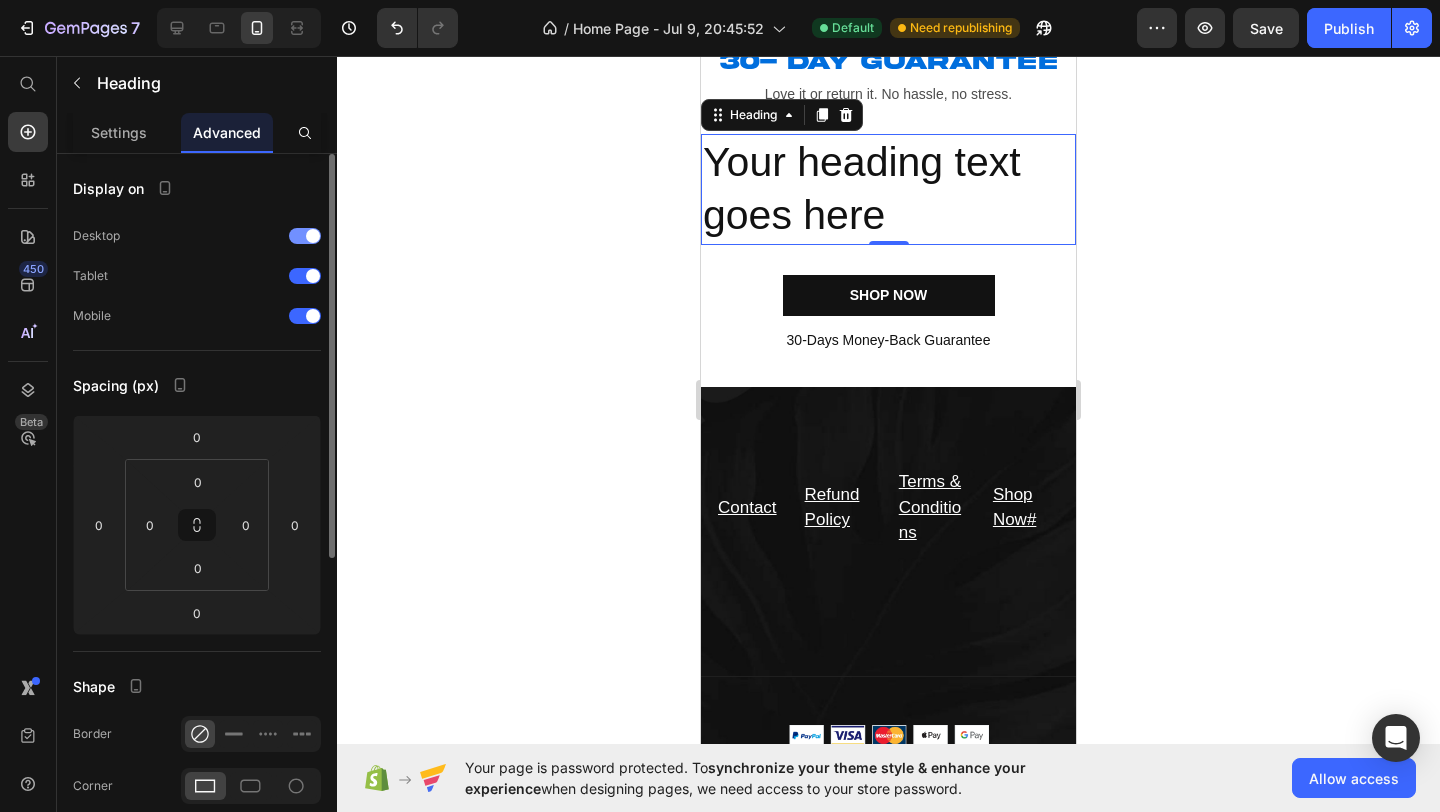 click at bounding box center [305, 236] 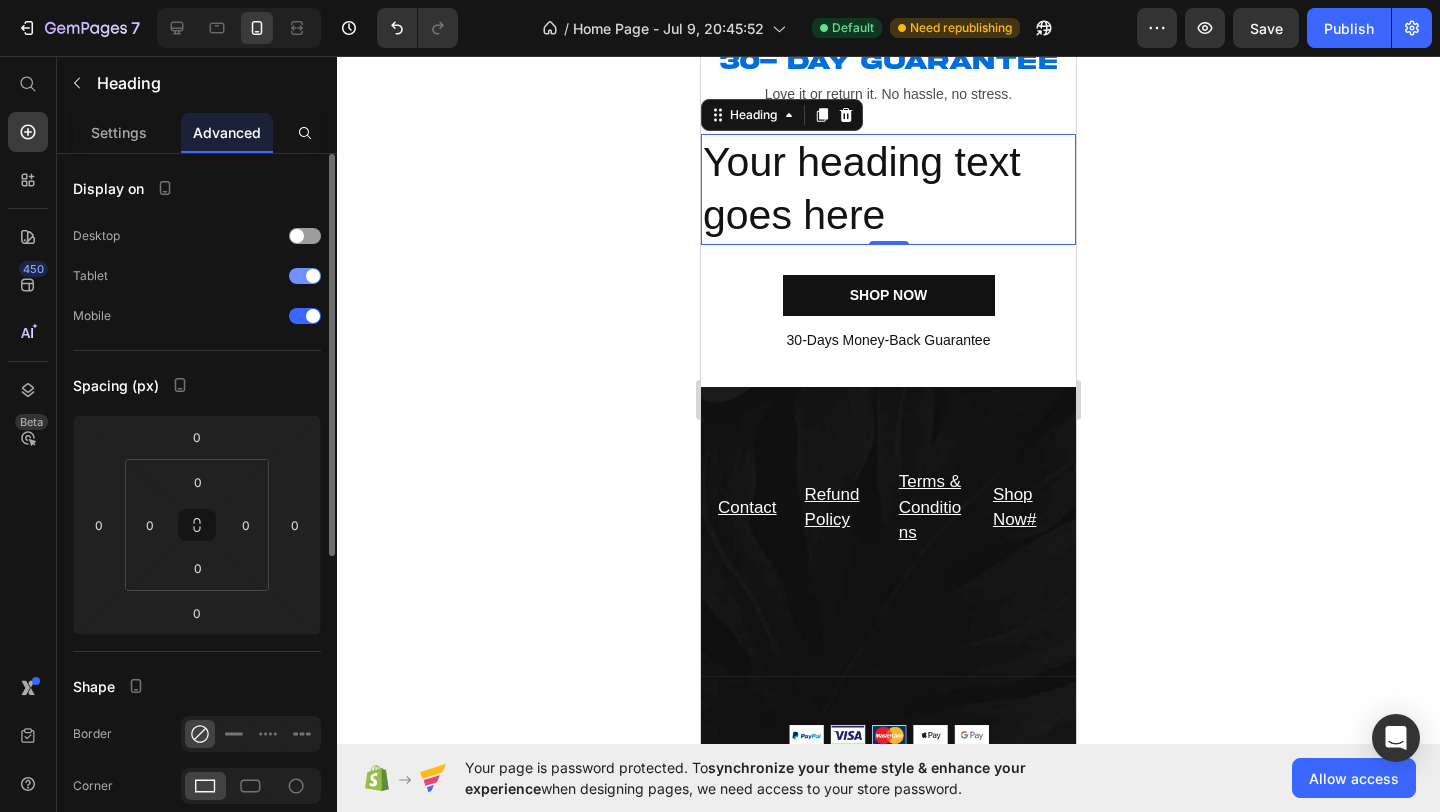 click at bounding box center [313, 276] 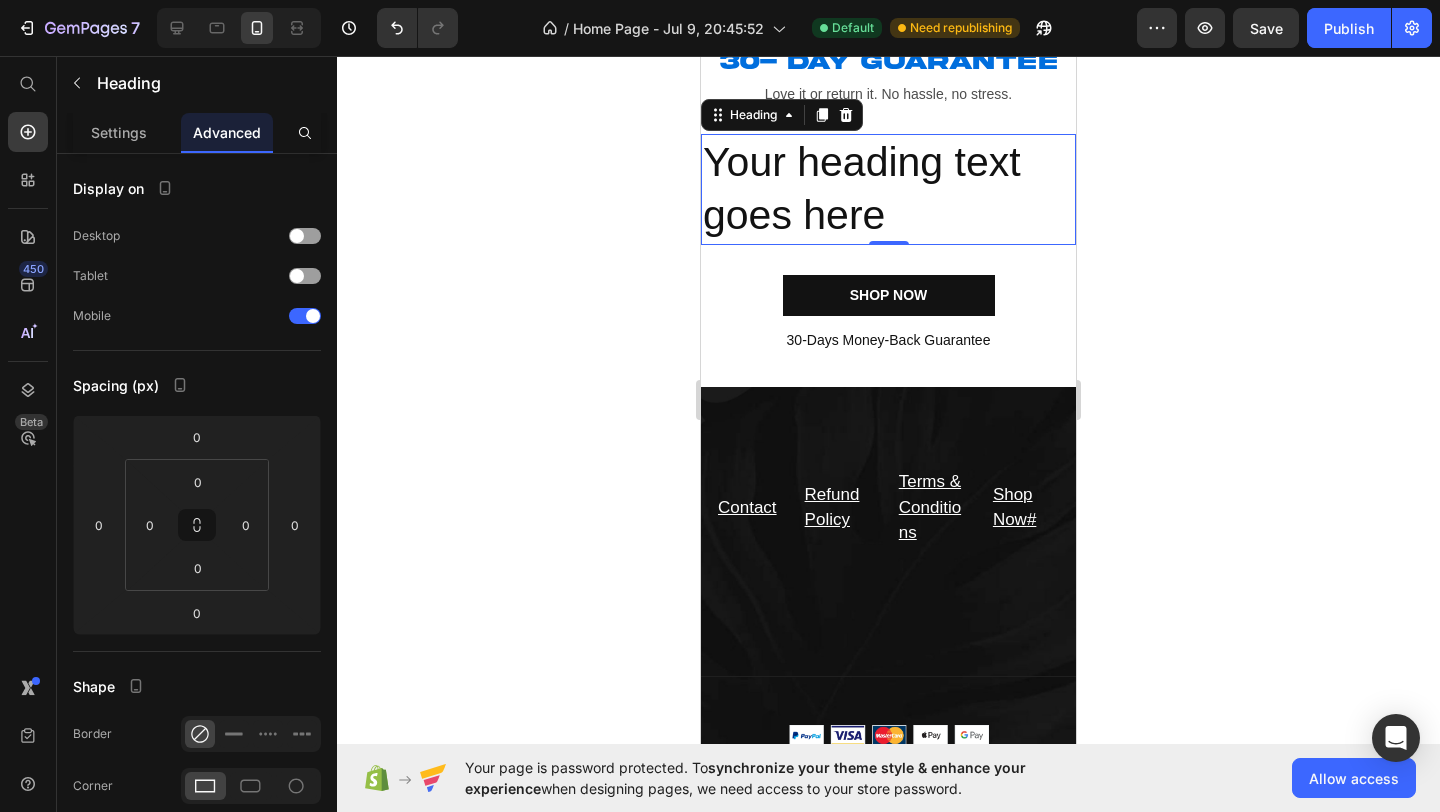 click on "Your heading text goes here" at bounding box center [888, 189] 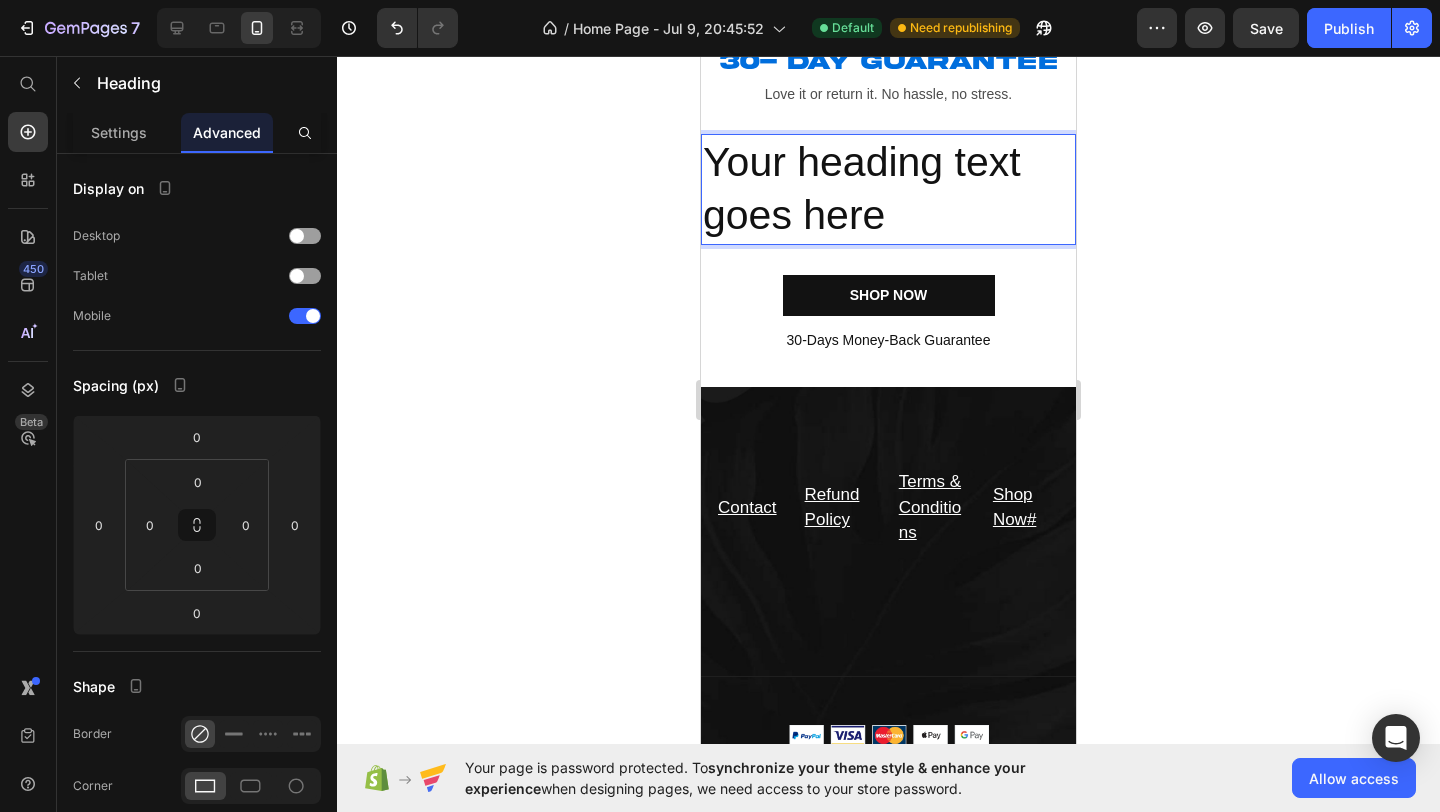 click on "Your heading text goes here" at bounding box center [888, 189] 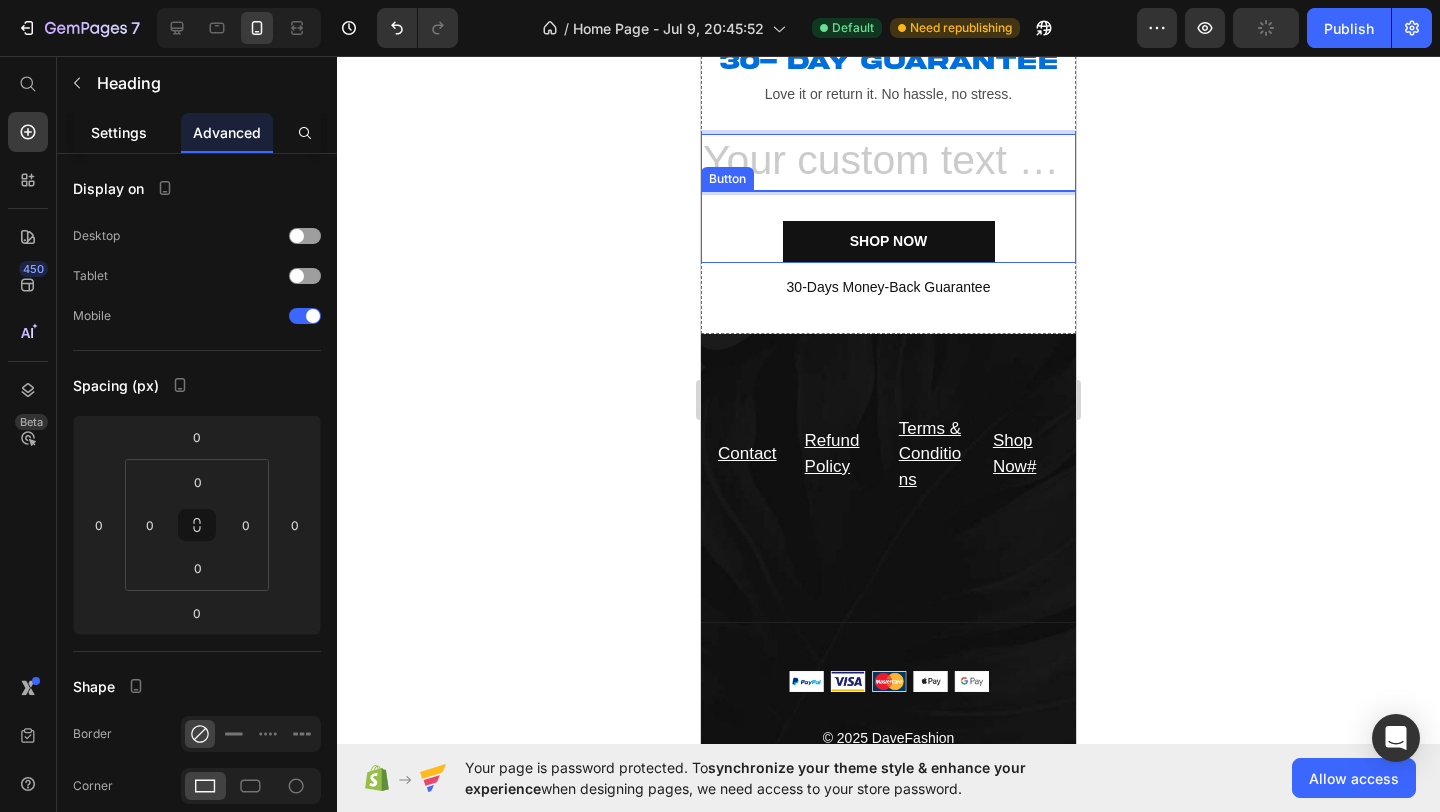 click on "Settings" 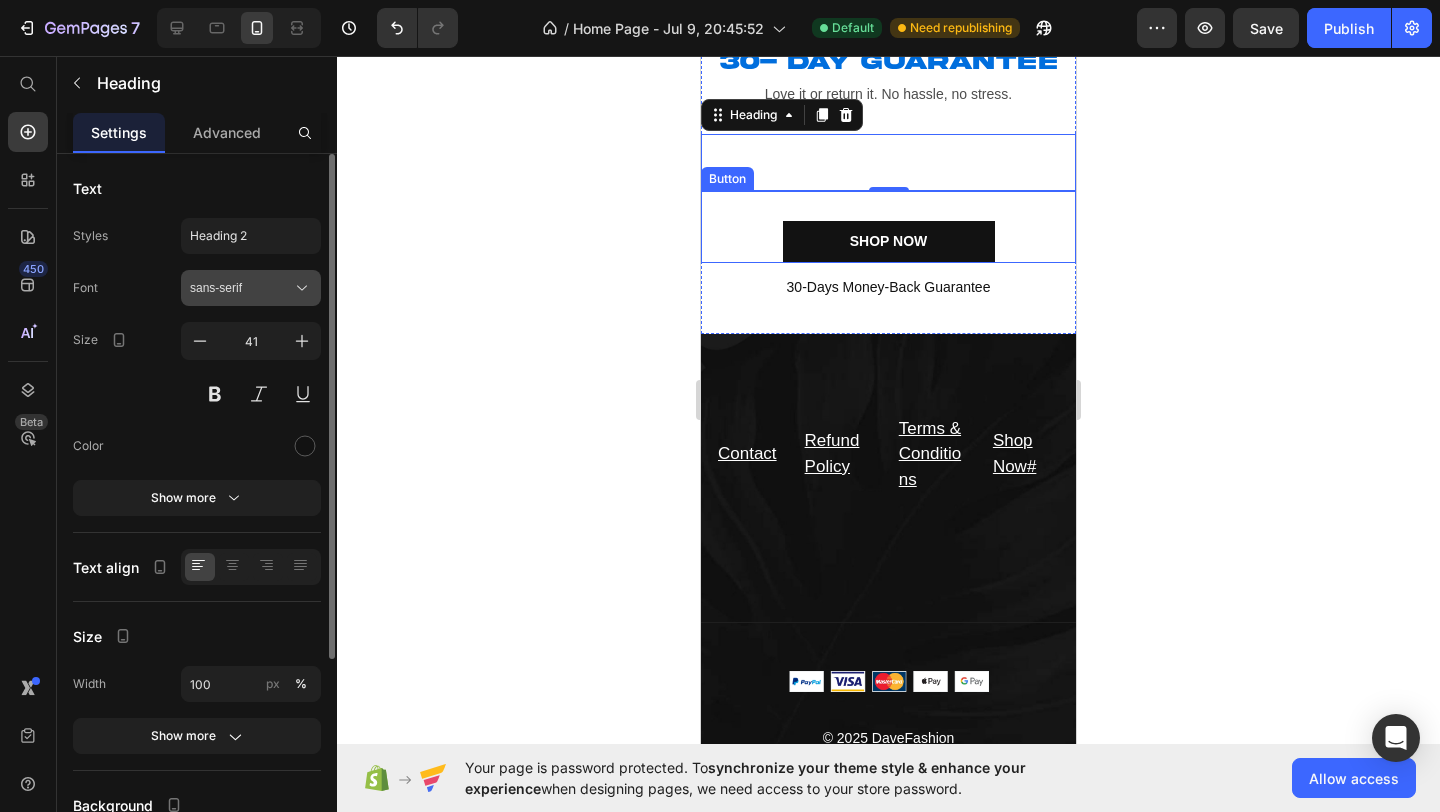 click 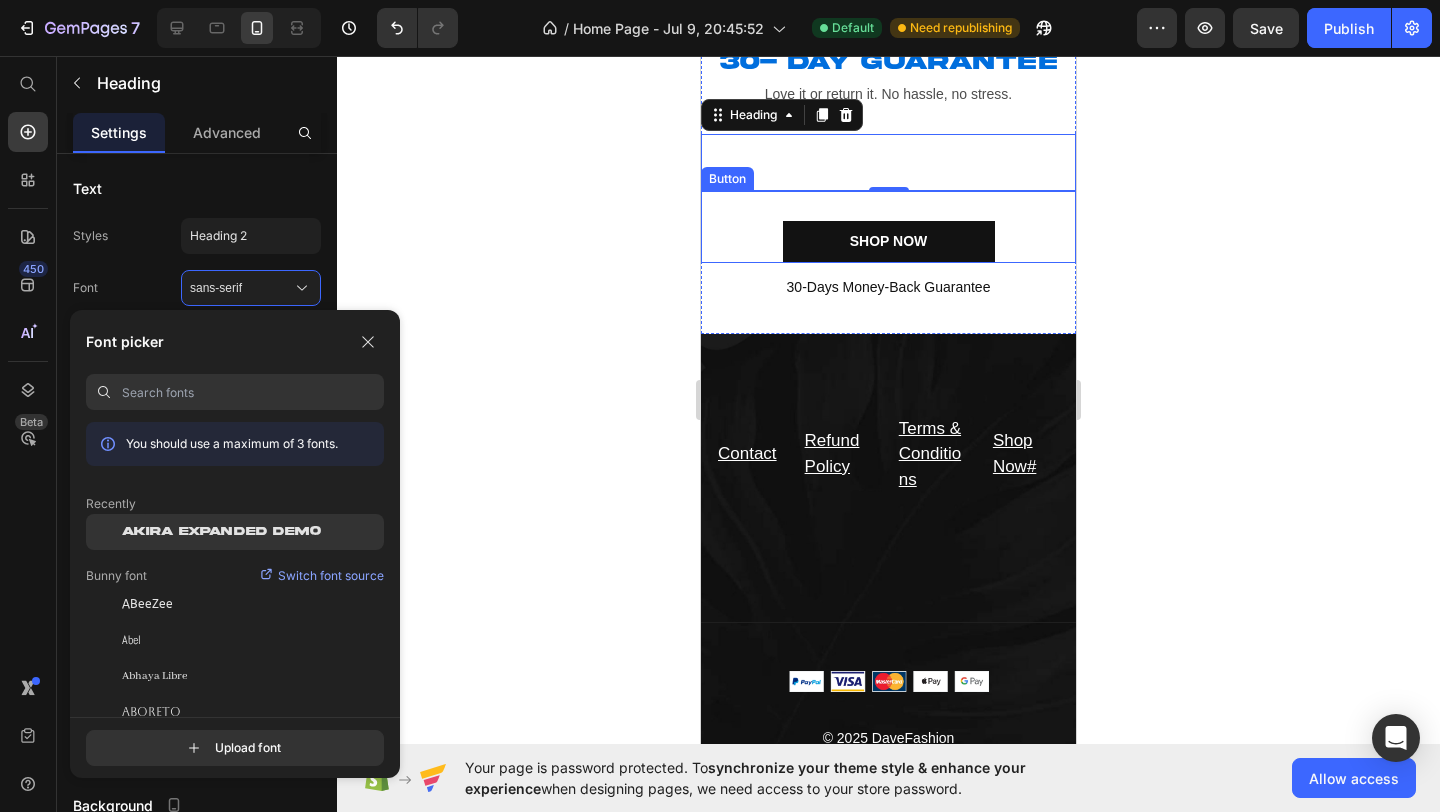 click on "Akira Expanded Demo" at bounding box center (221, 532) 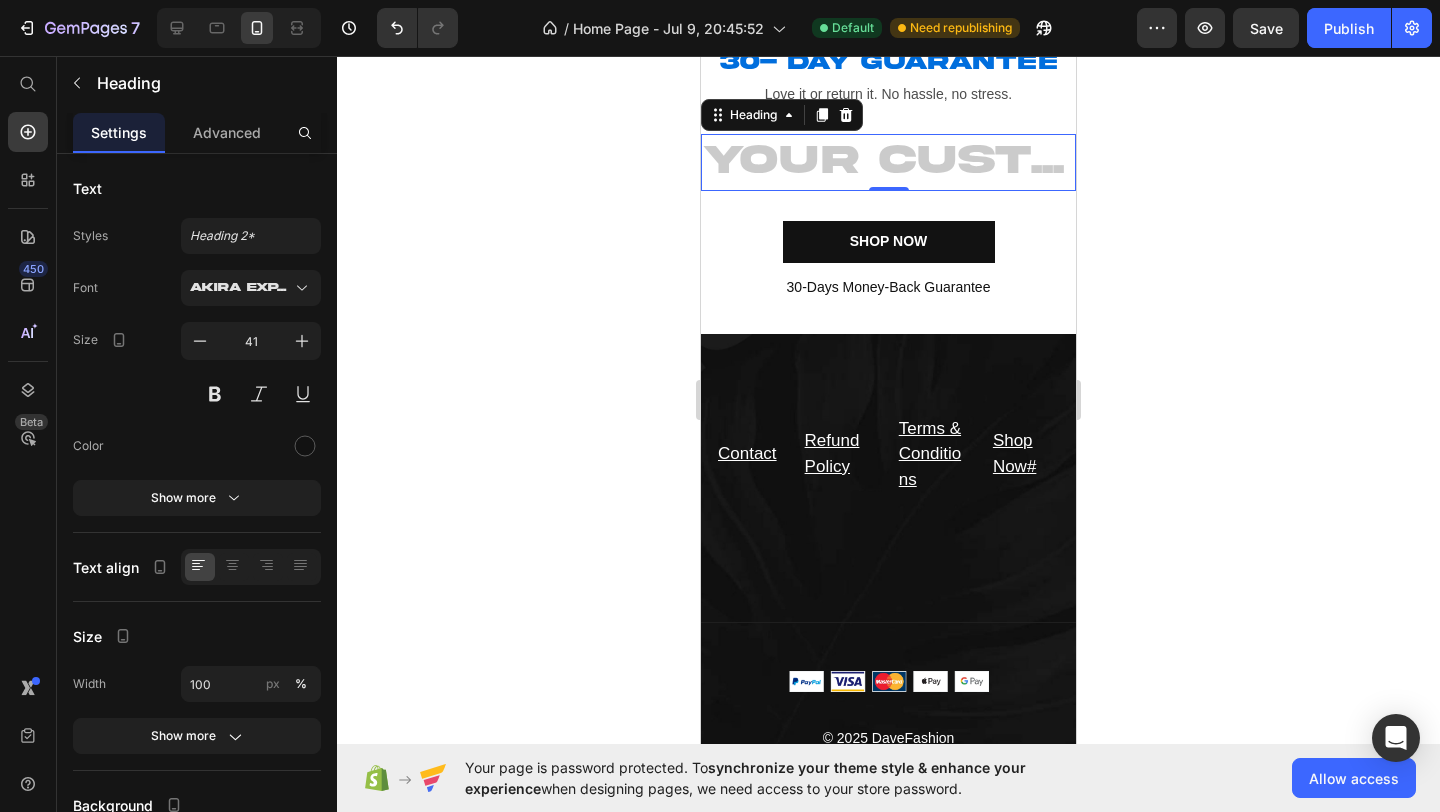 click at bounding box center [888, 162] 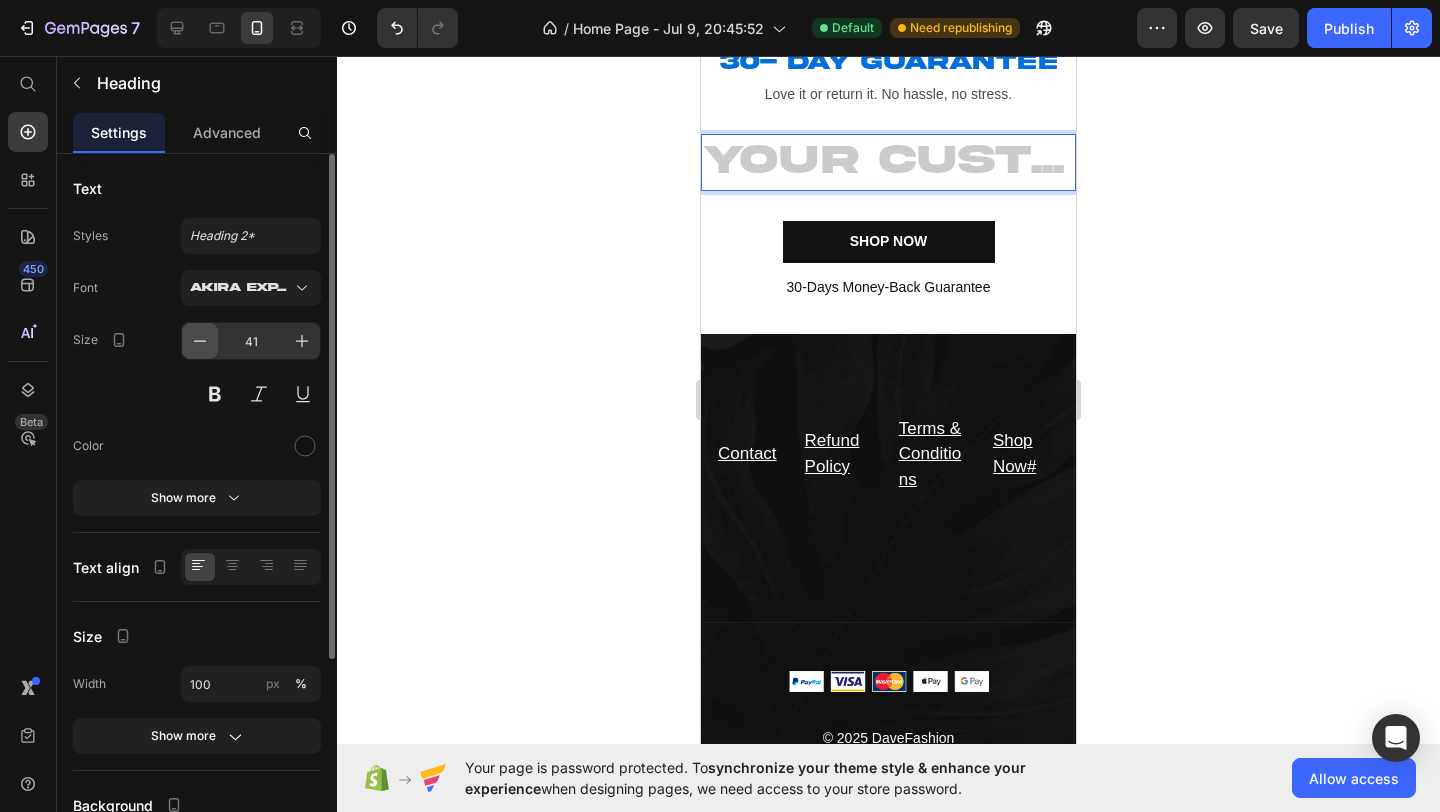 click at bounding box center (200, 341) 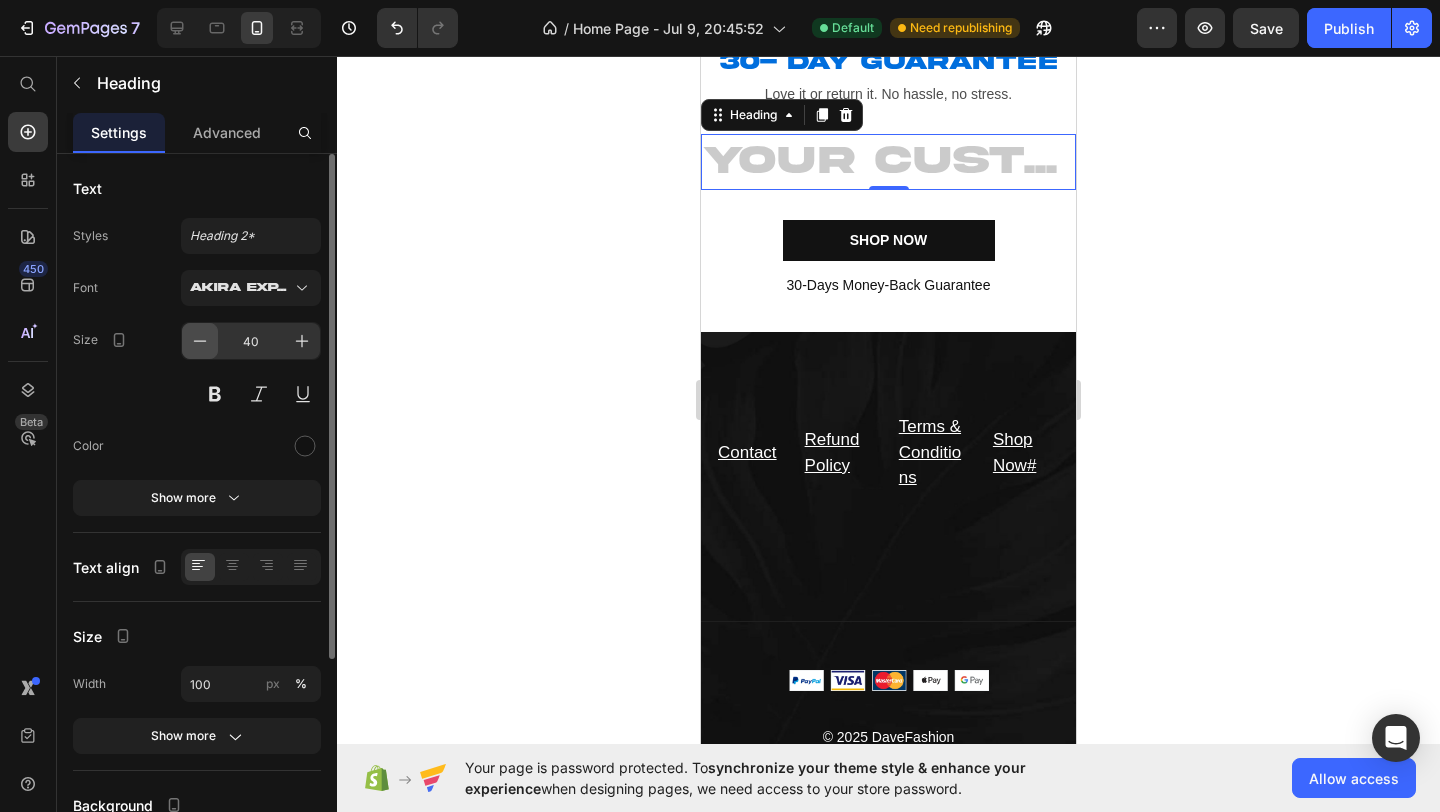click at bounding box center [200, 341] 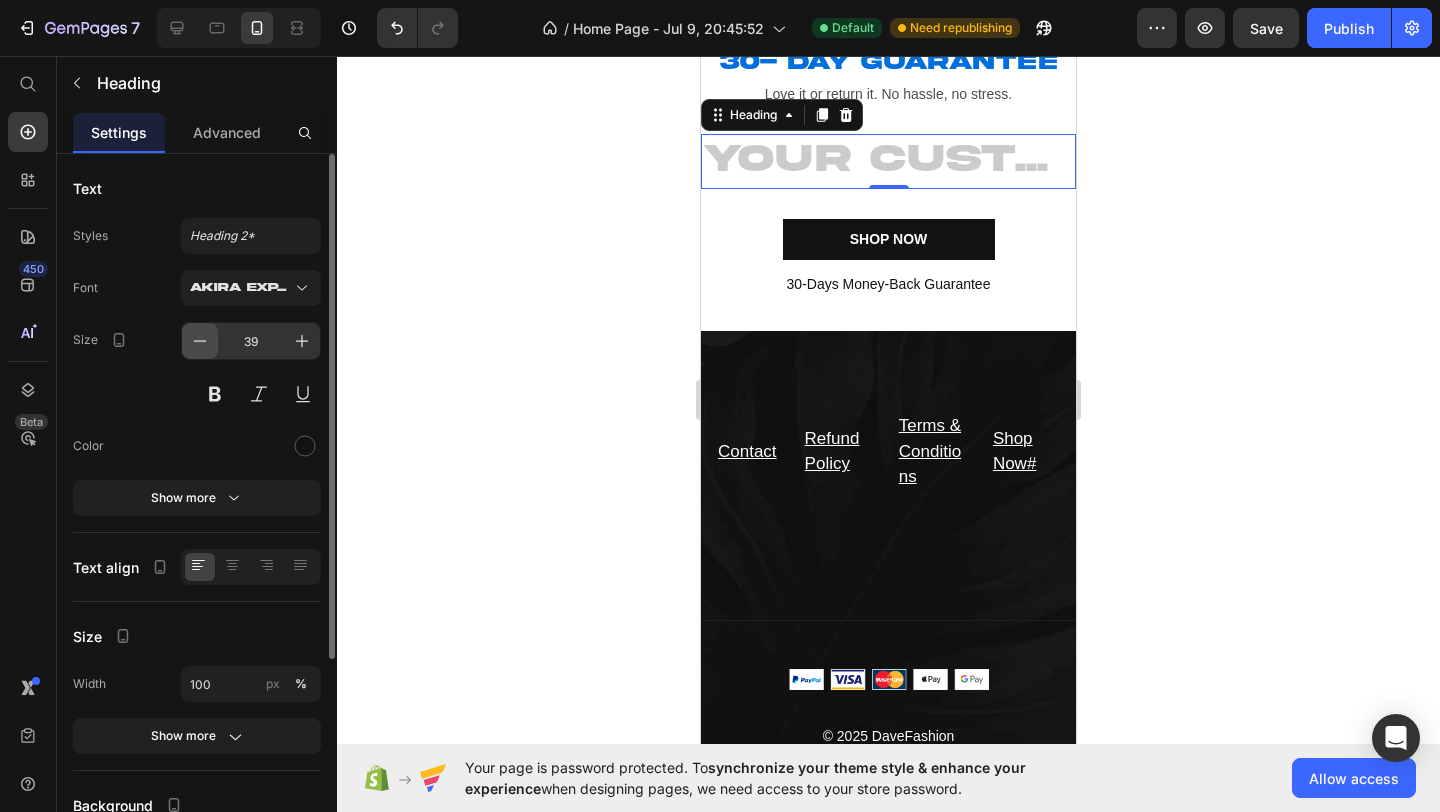 click at bounding box center (200, 341) 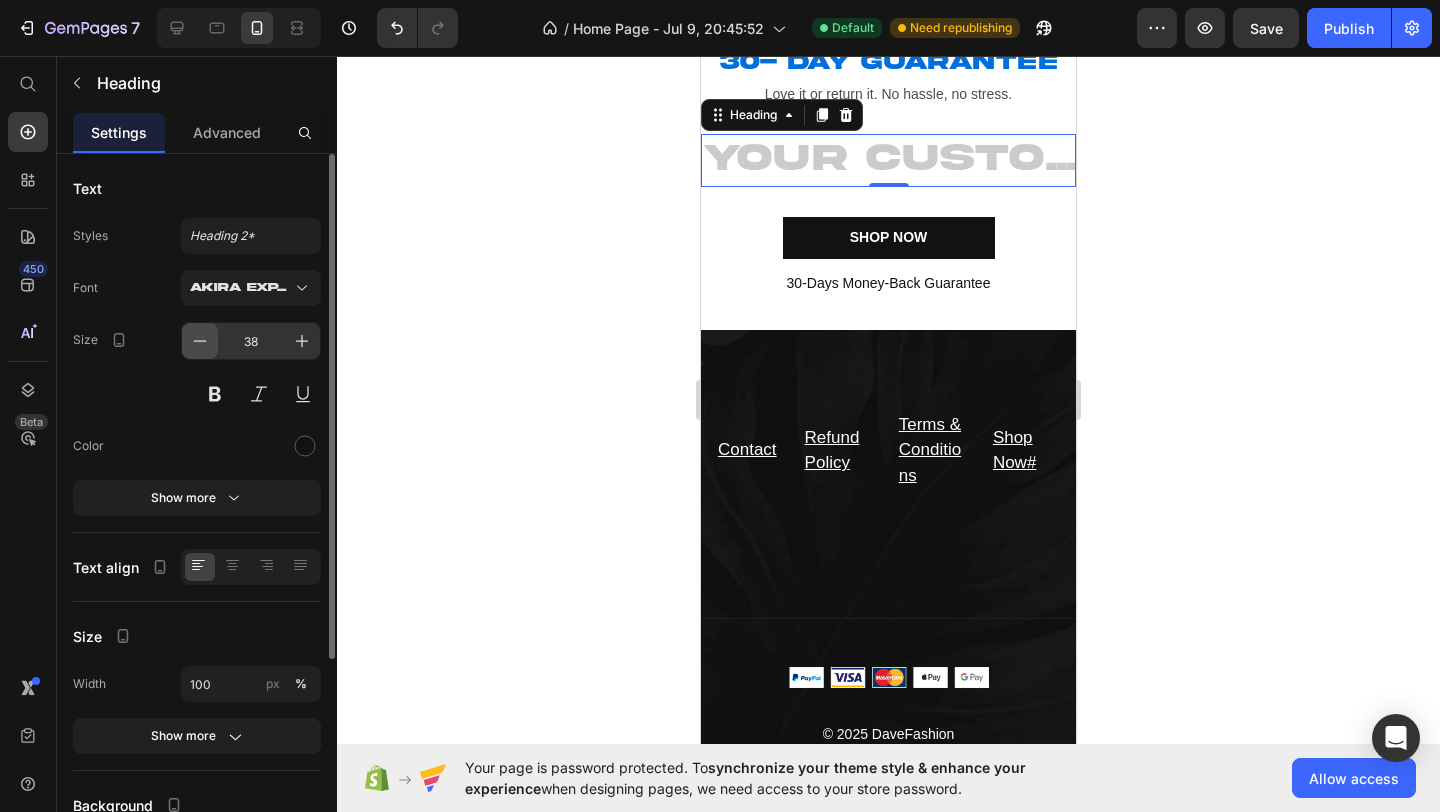 click at bounding box center [200, 341] 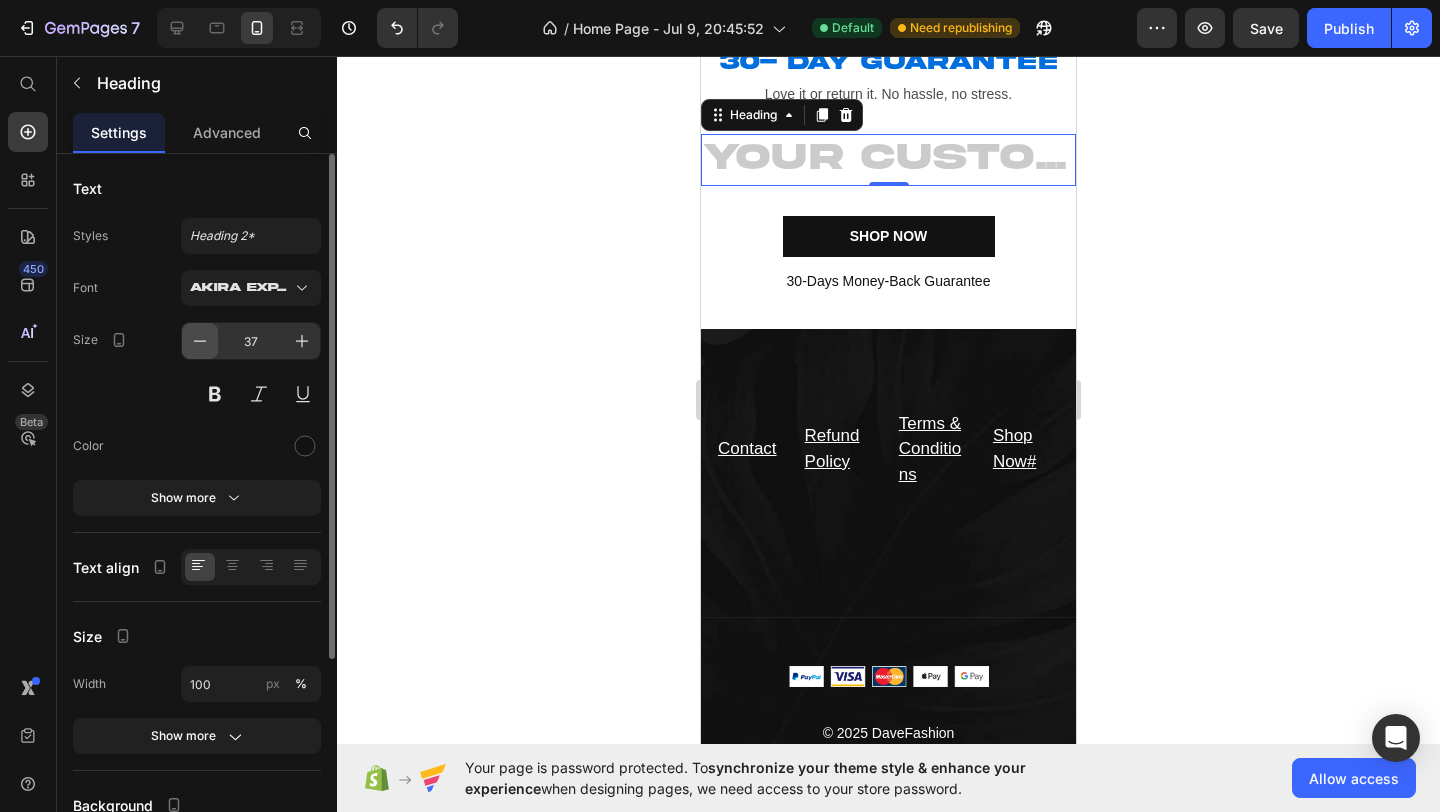 click at bounding box center (200, 341) 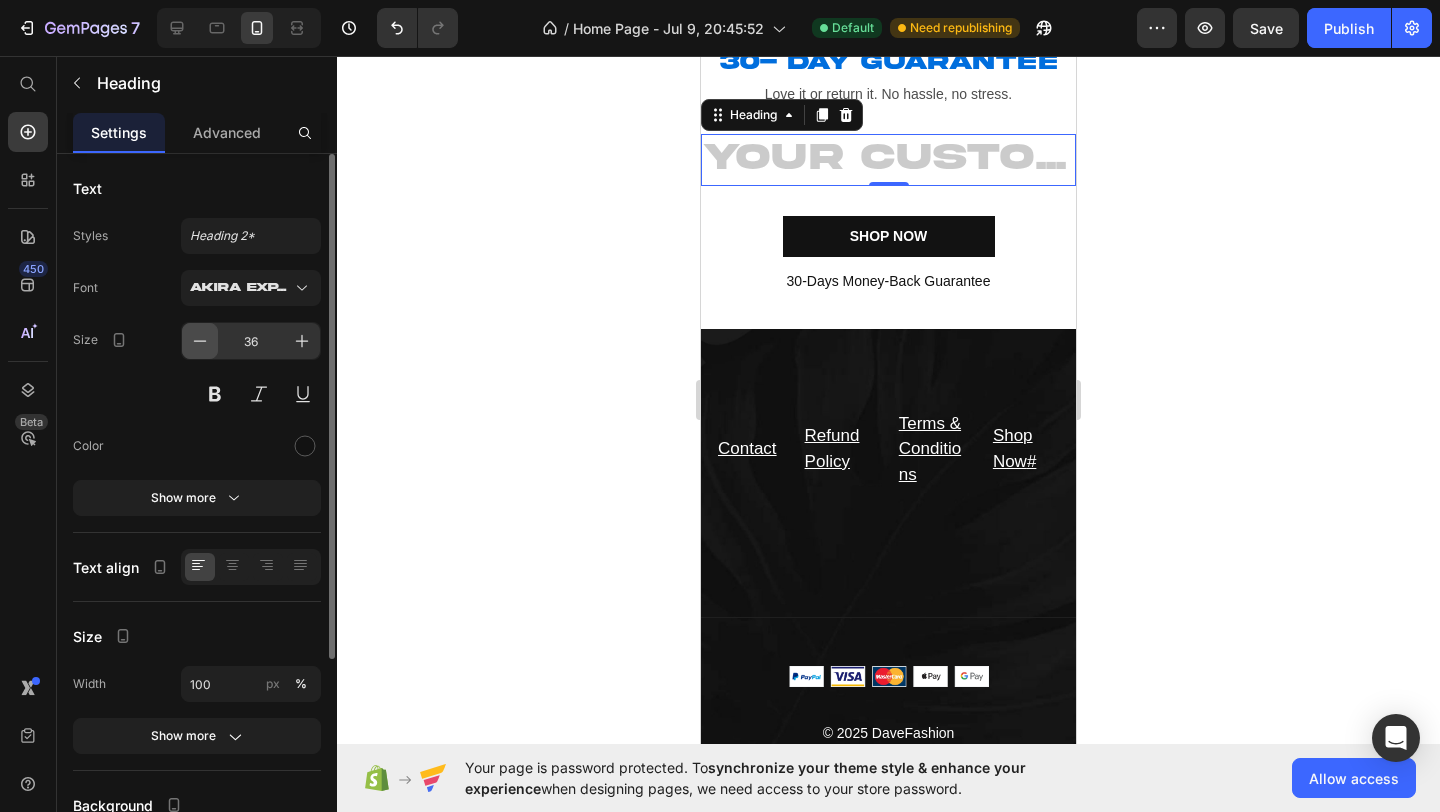 click at bounding box center [200, 341] 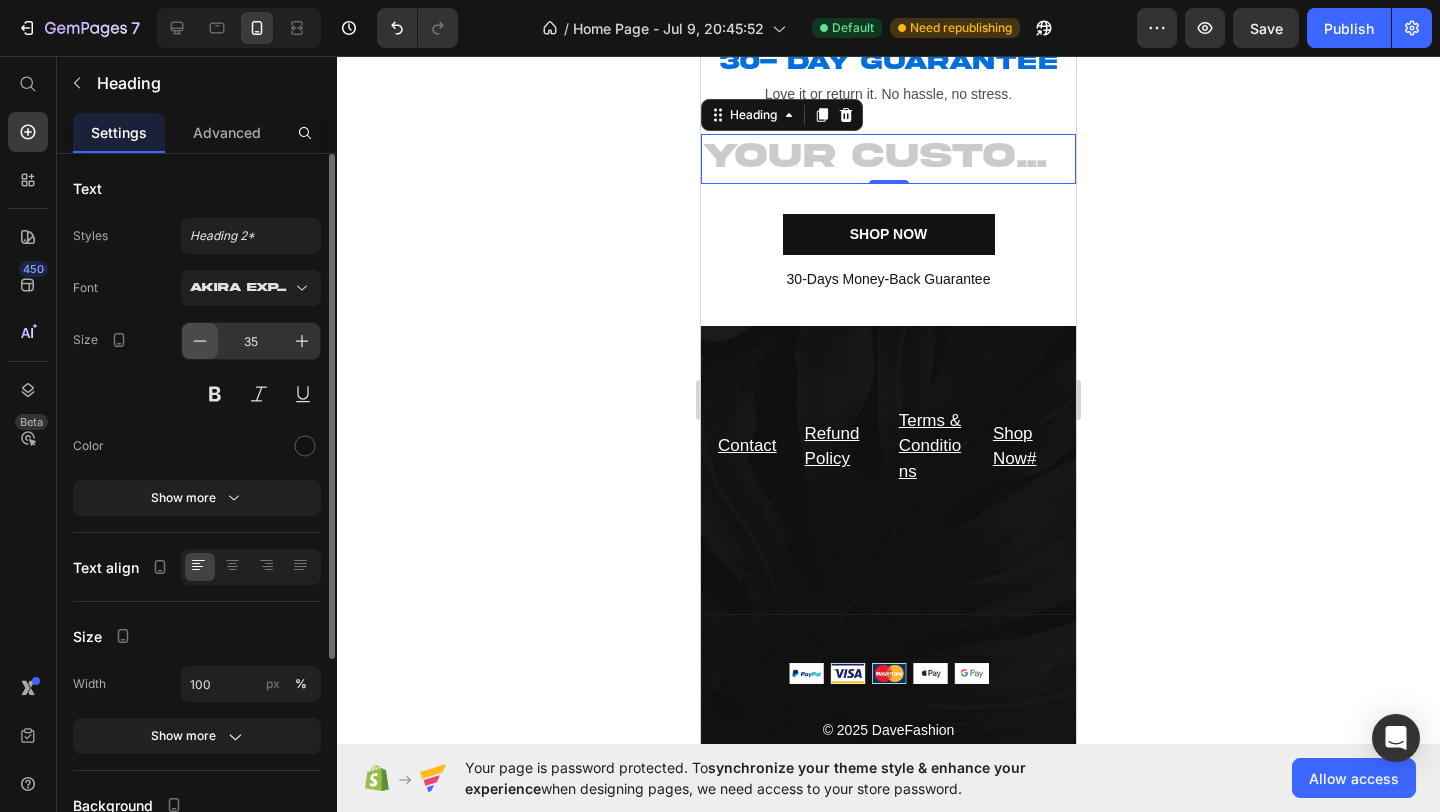 click at bounding box center [200, 341] 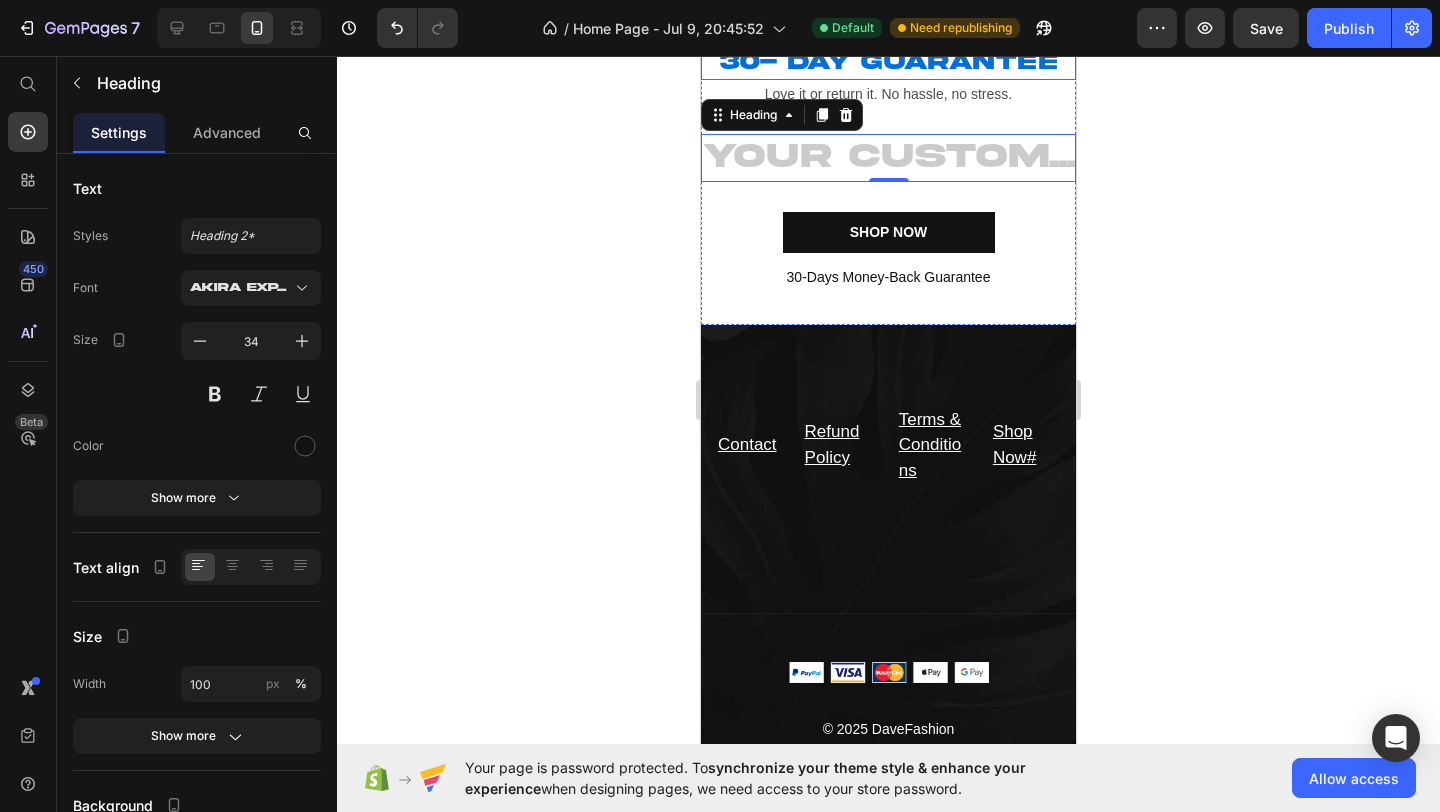 click on "30- day guarantee" at bounding box center [888, 63] 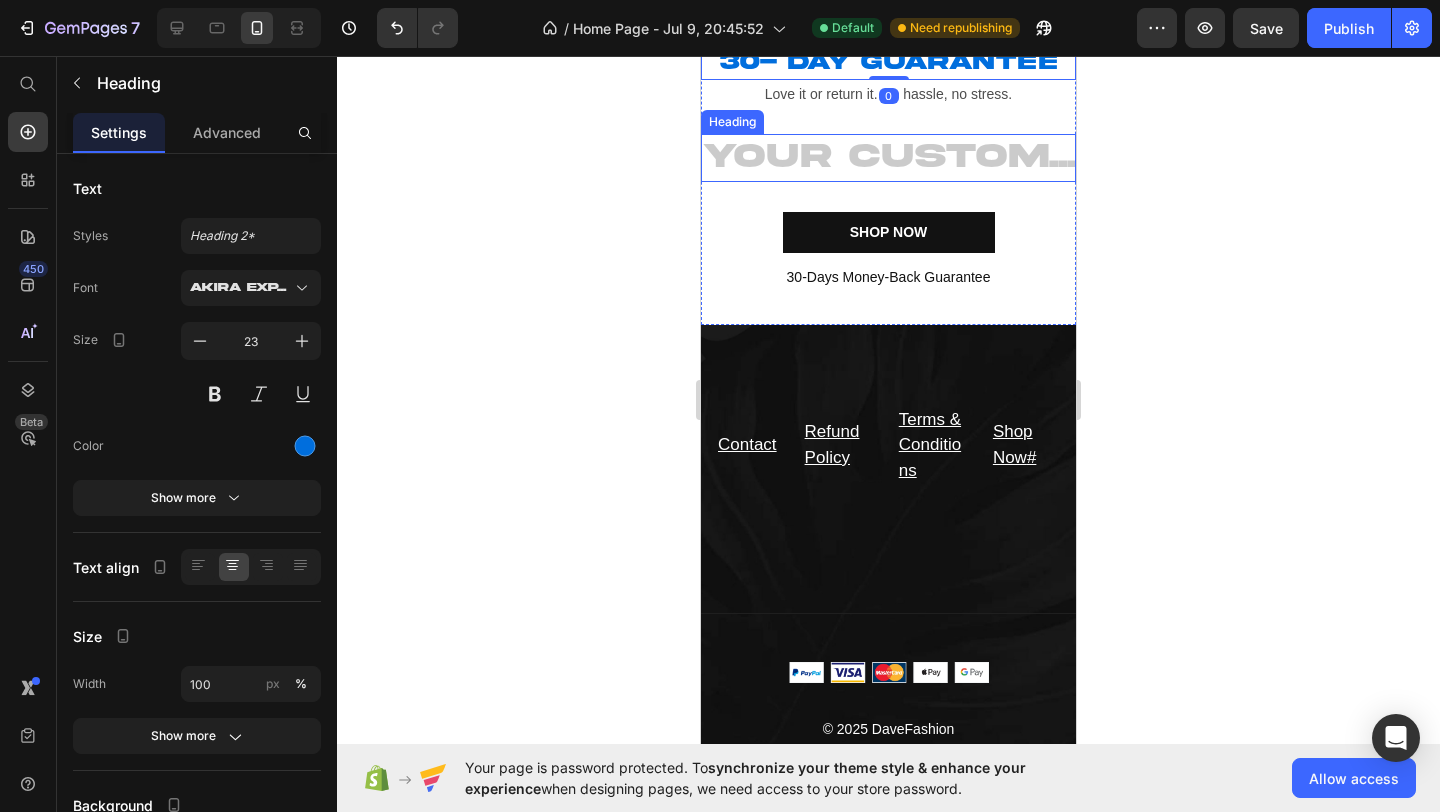 click at bounding box center (888, 158) 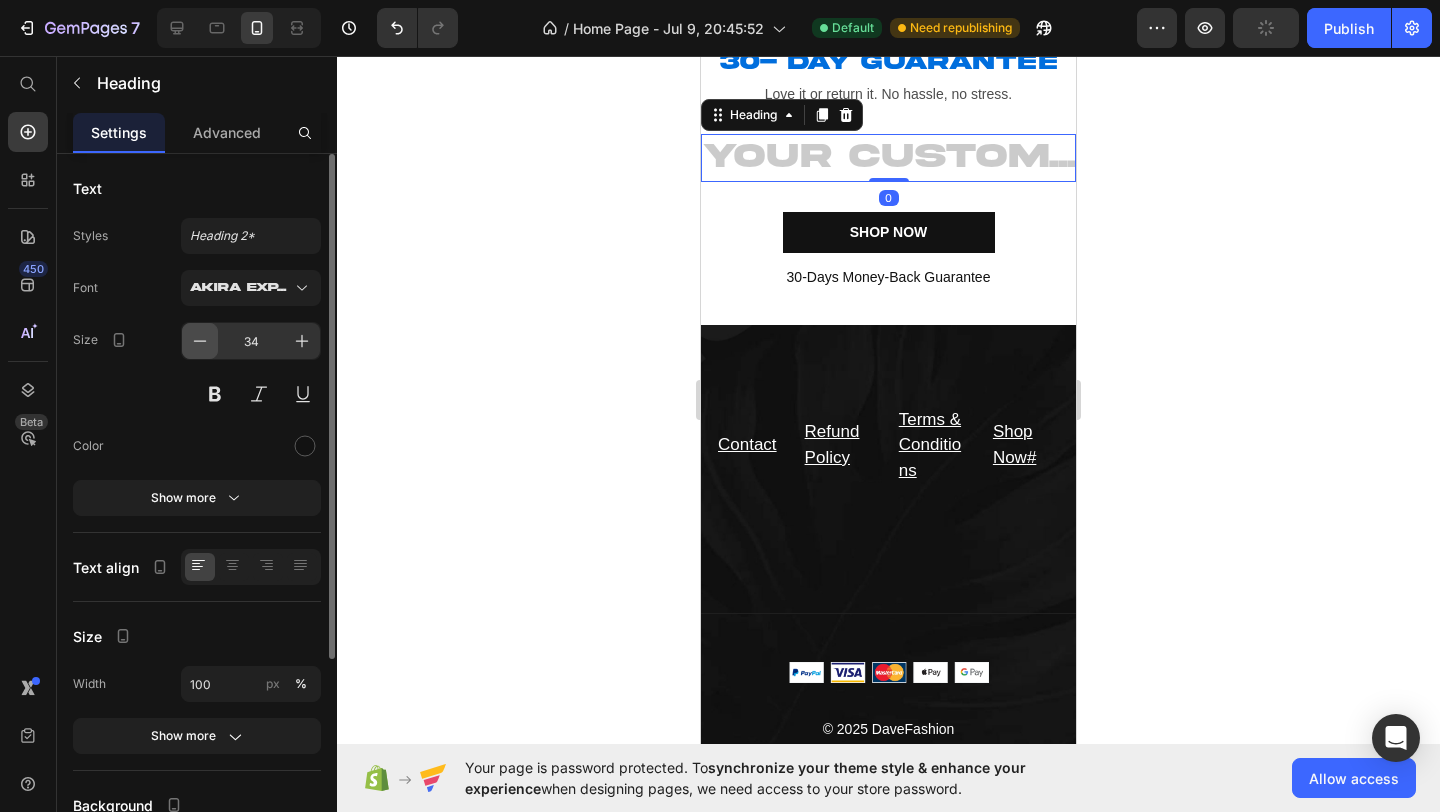 click 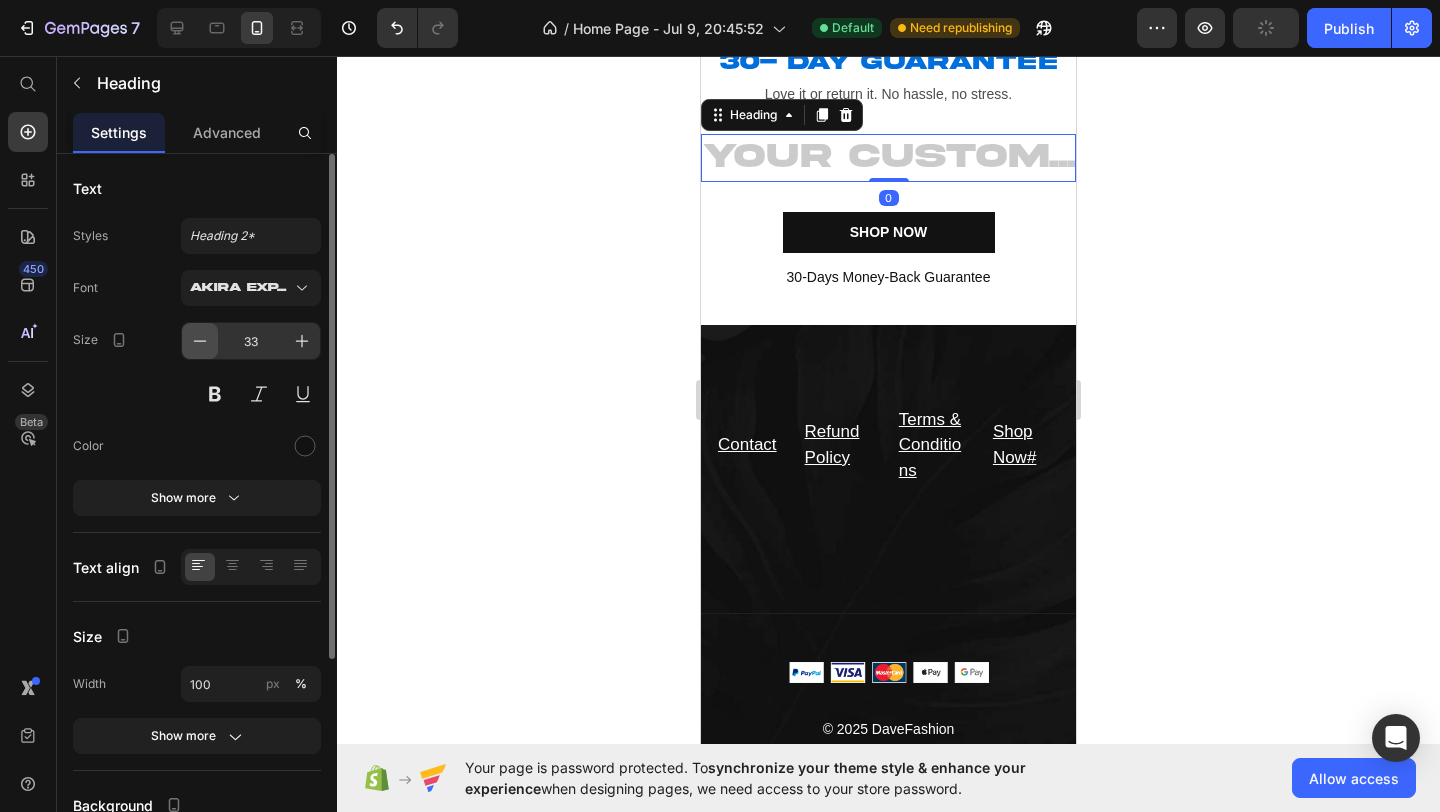 click 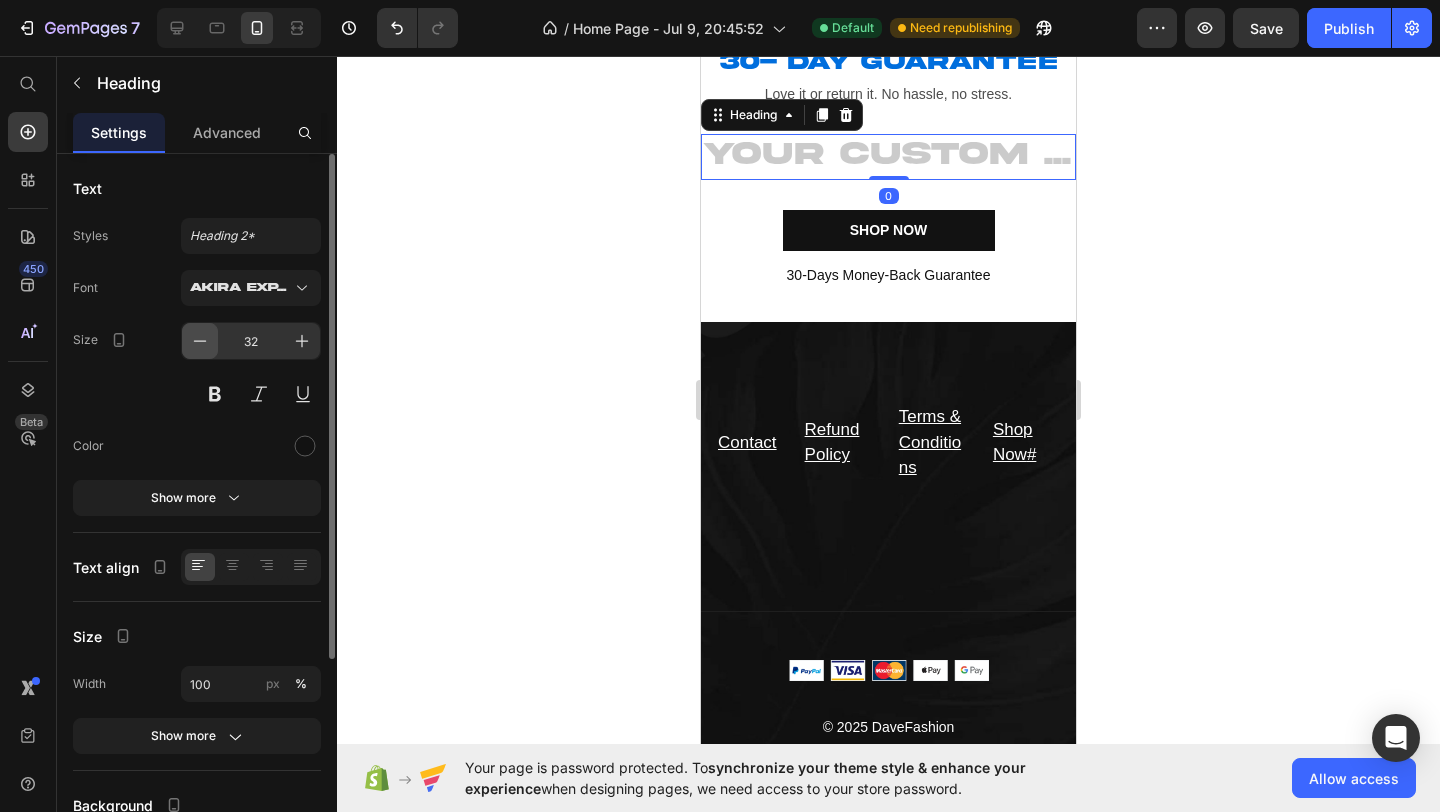 click 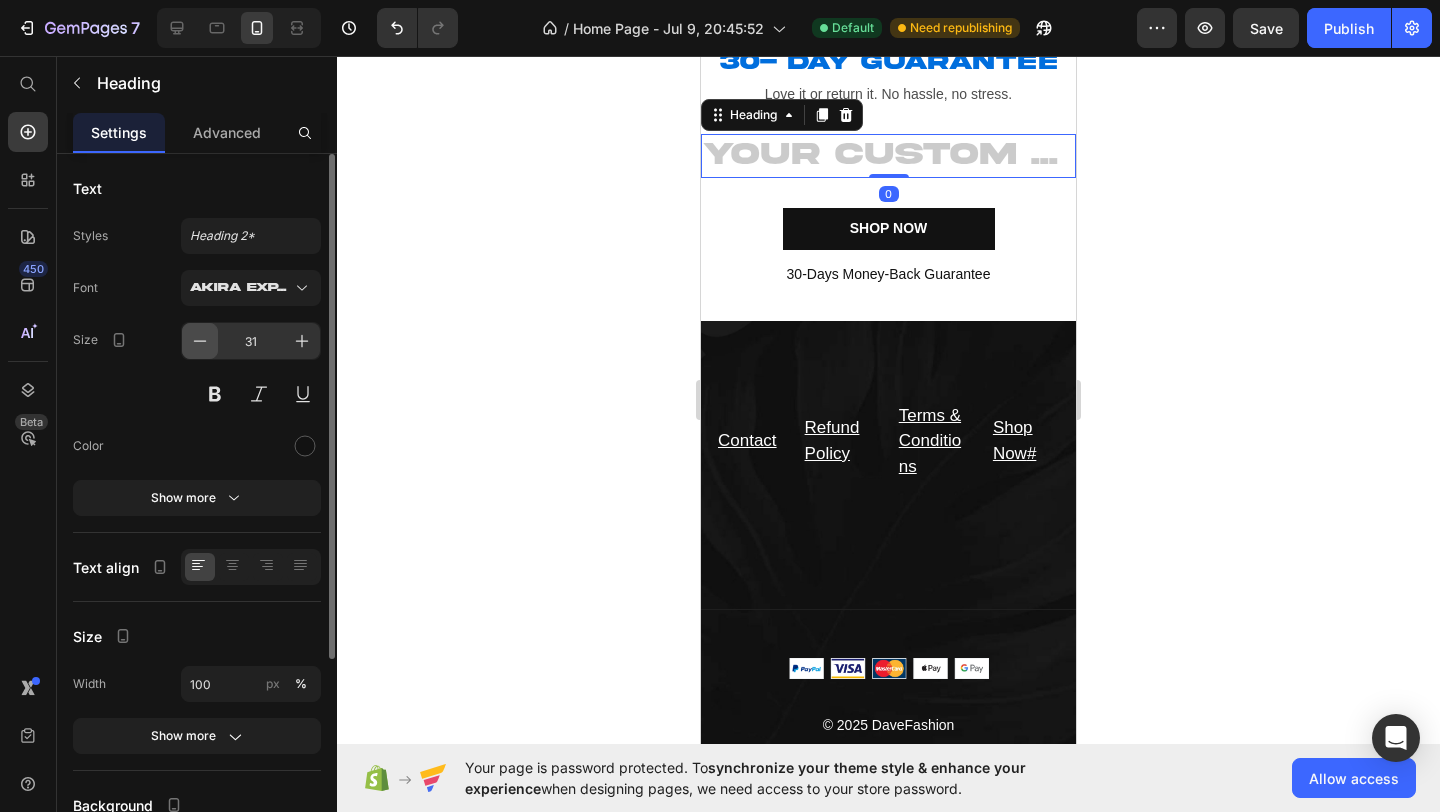 click 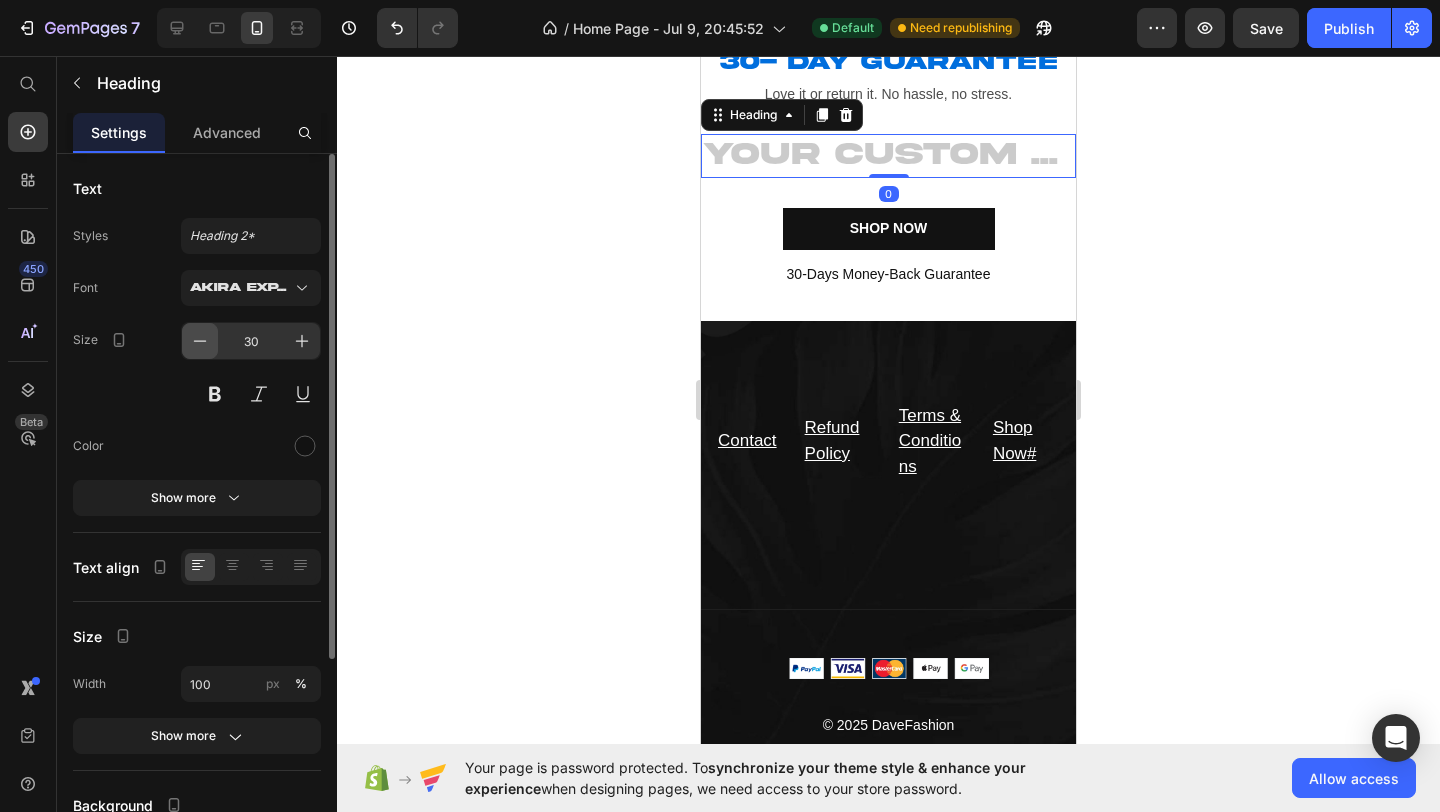 click 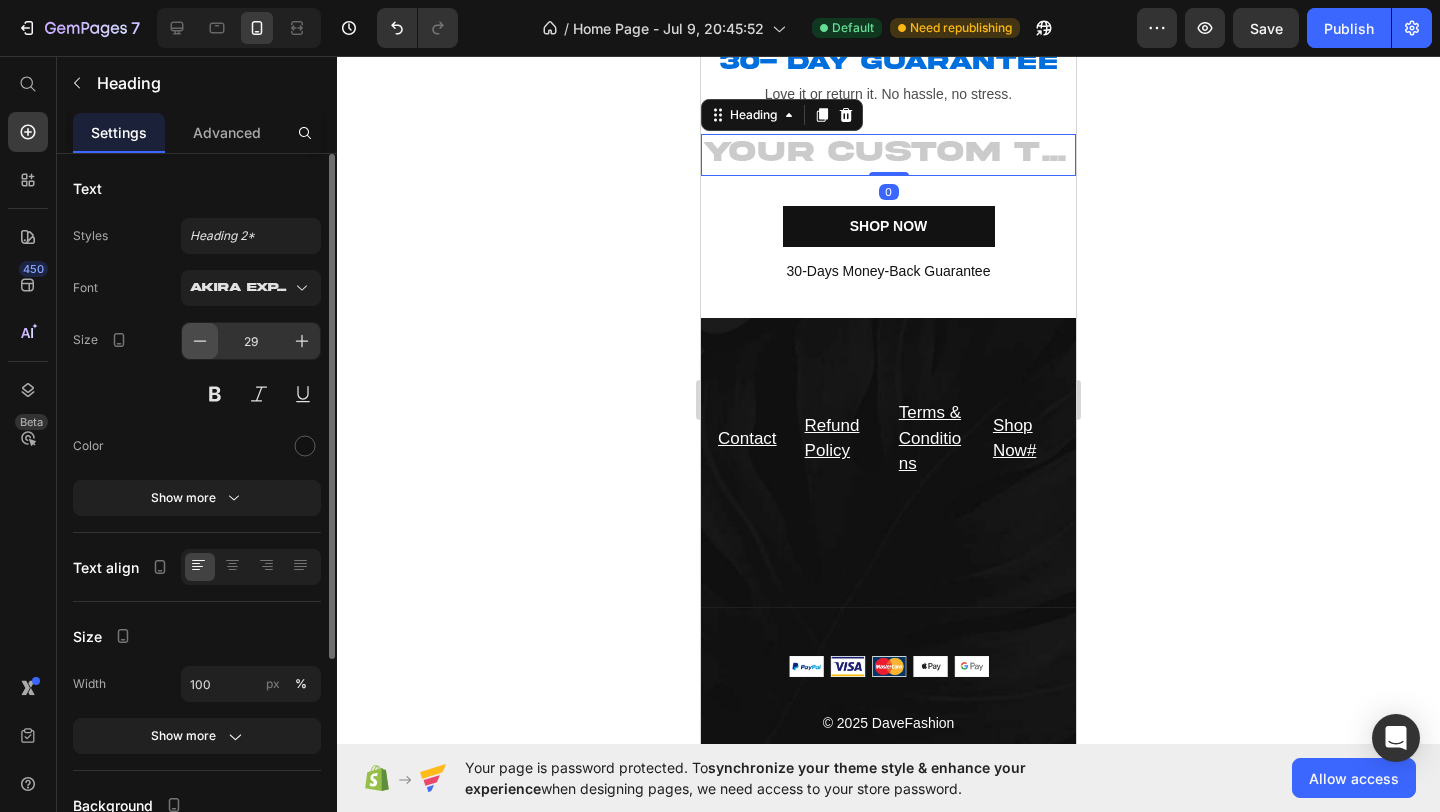 click 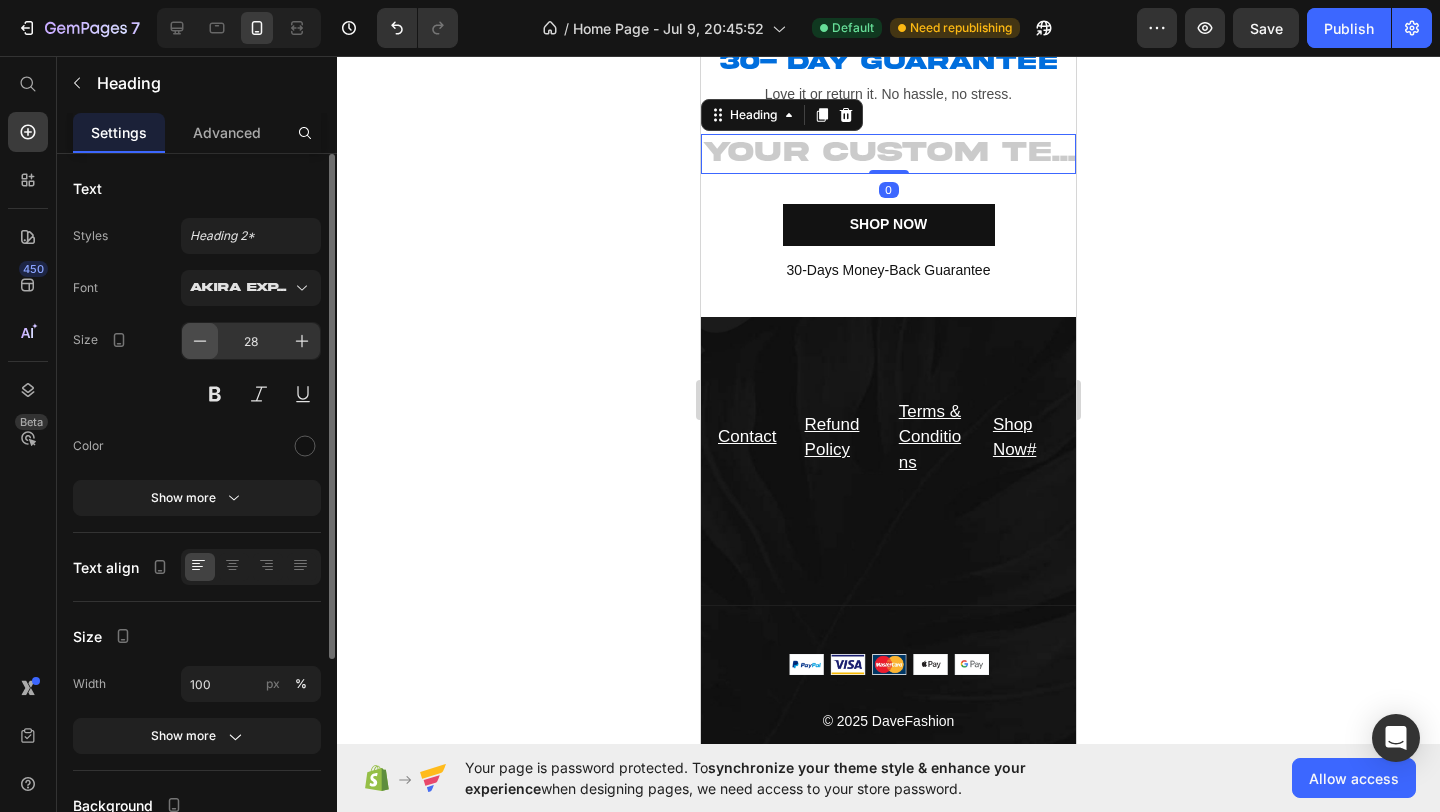 click 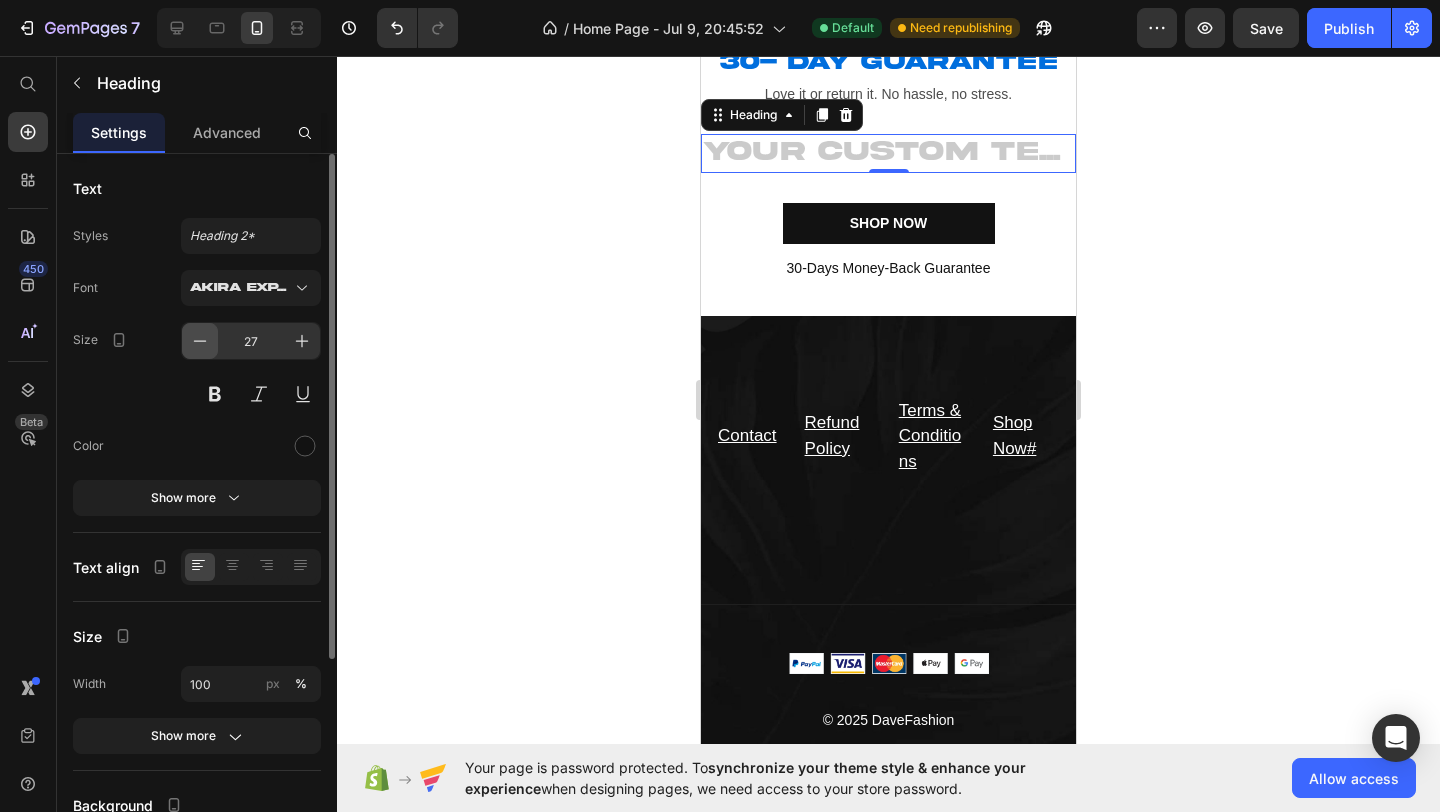 click 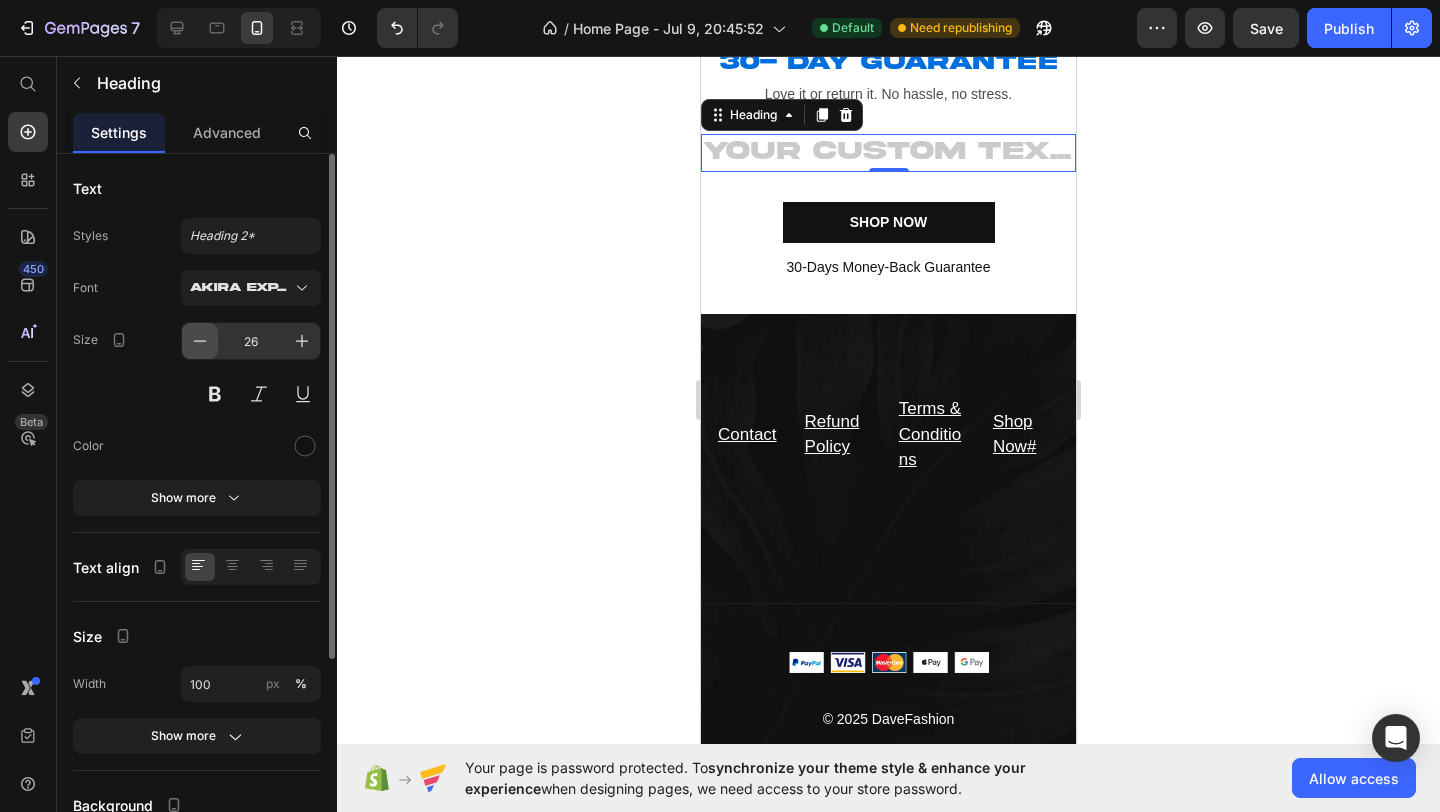 click 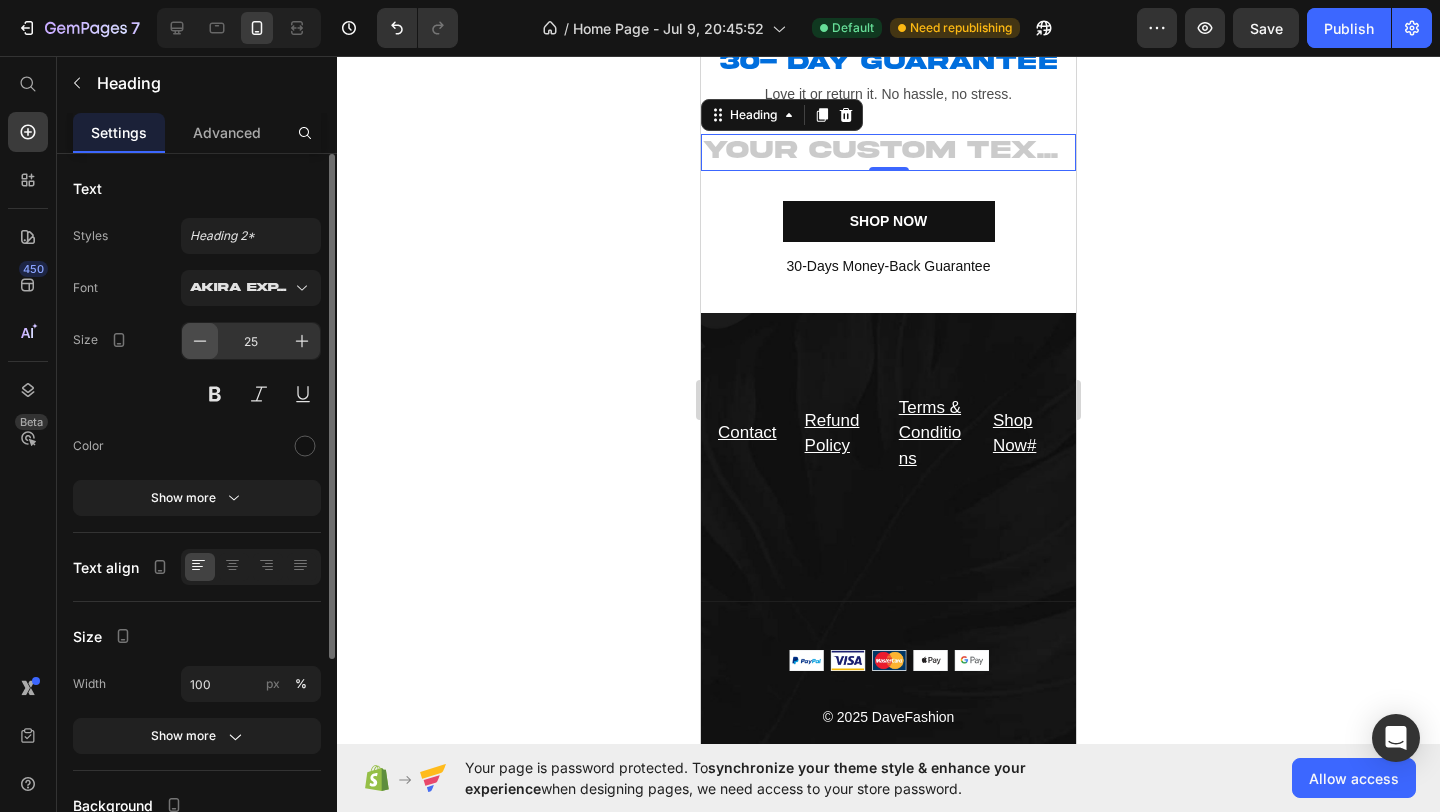 click 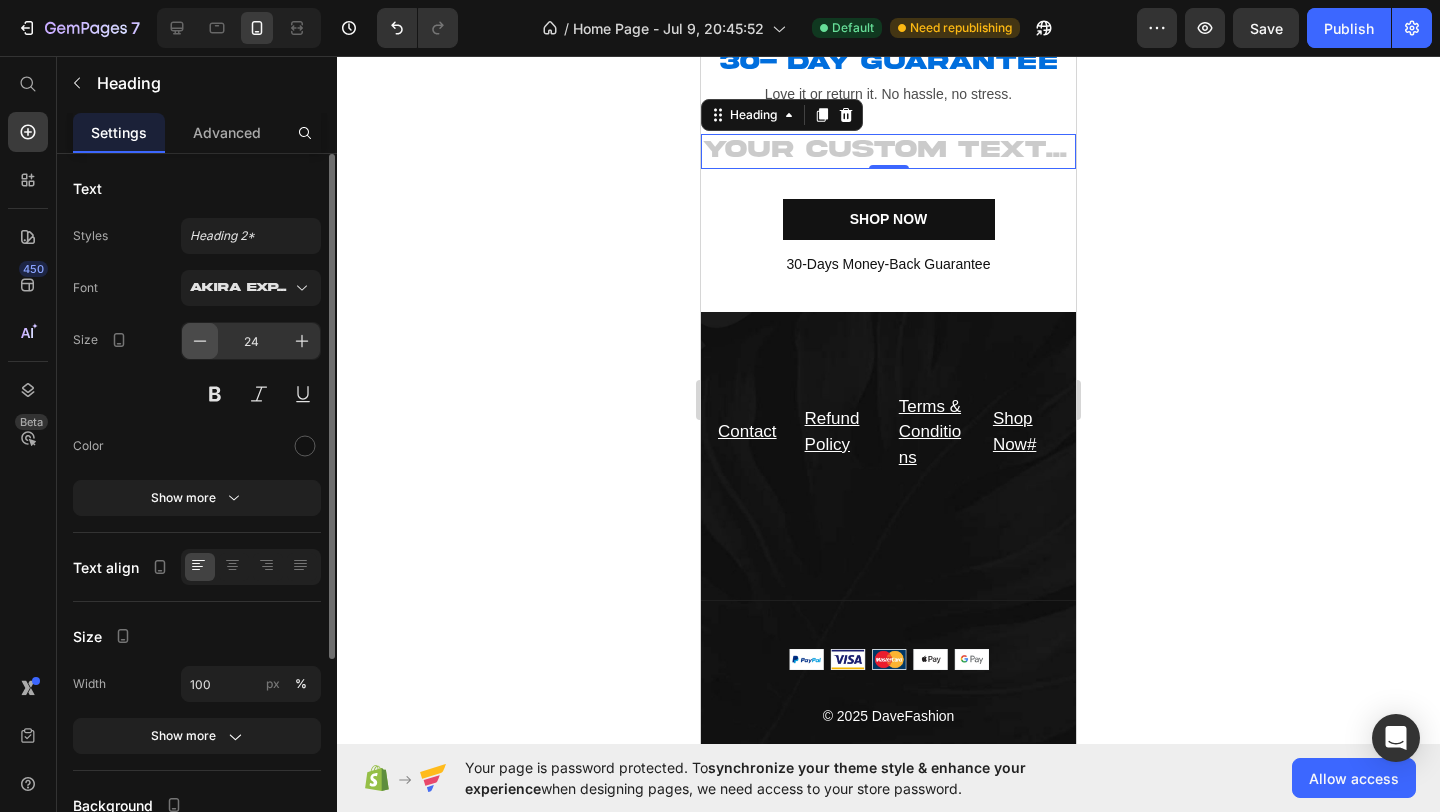 click 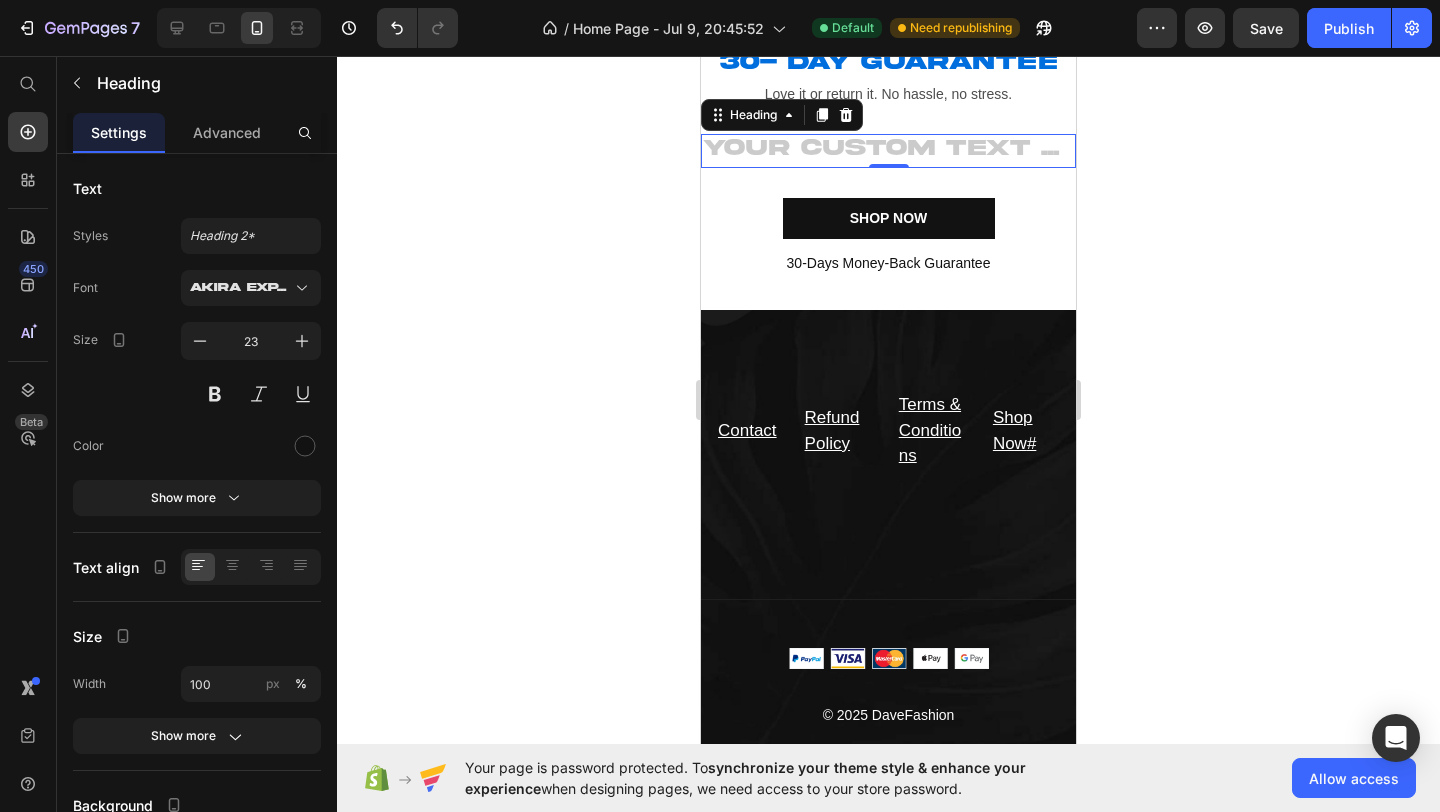 click at bounding box center [888, 151] 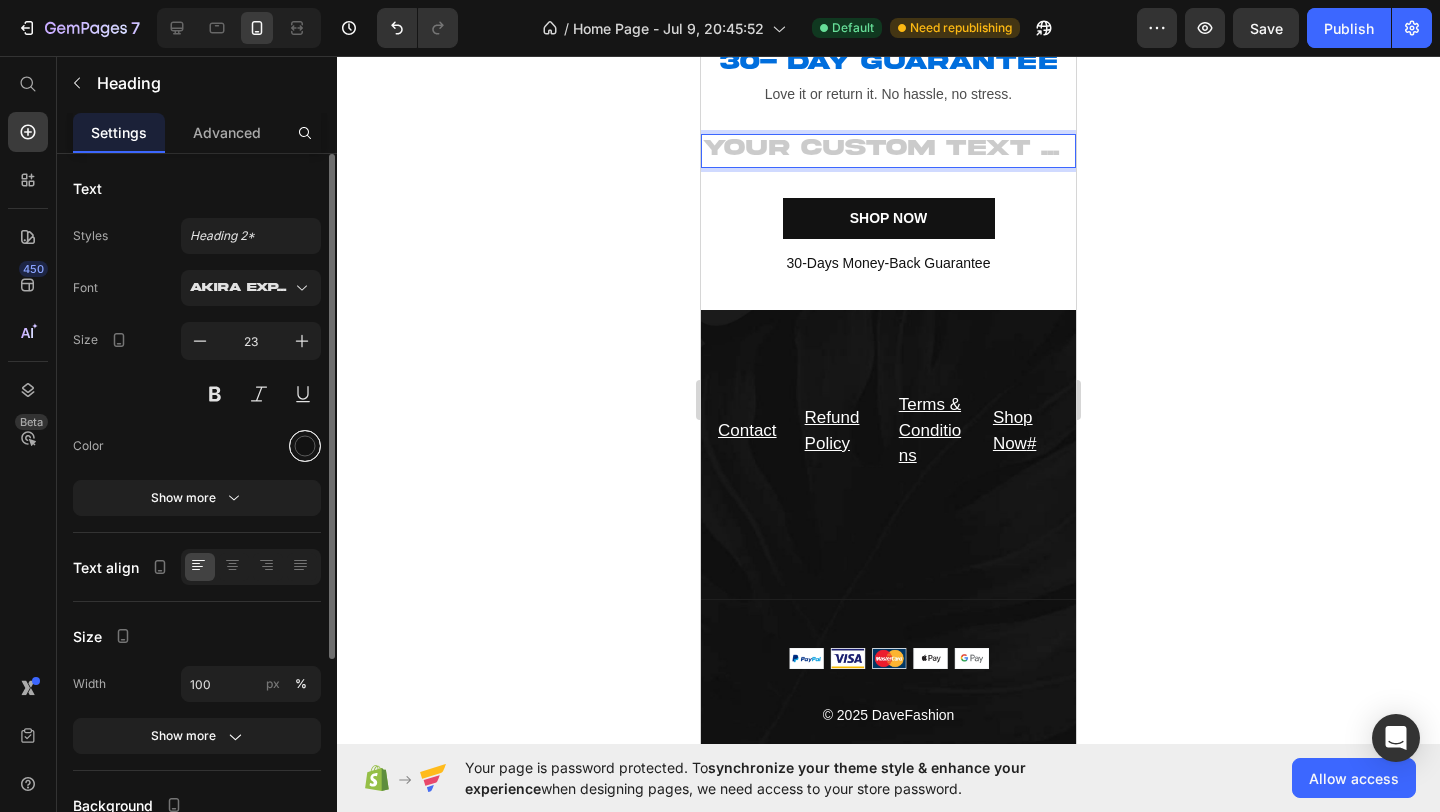 click at bounding box center [305, 446] 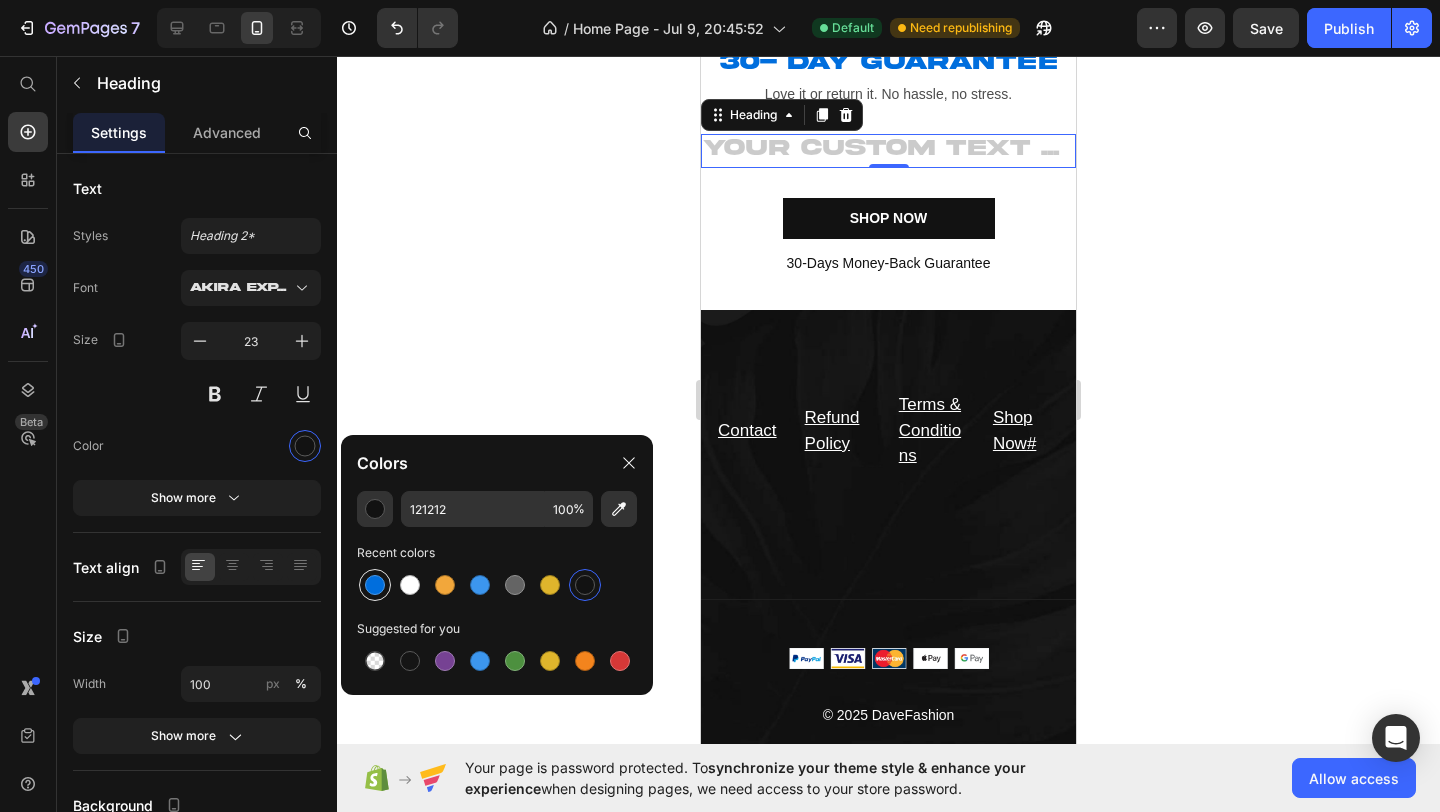 click at bounding box center [375, 585] 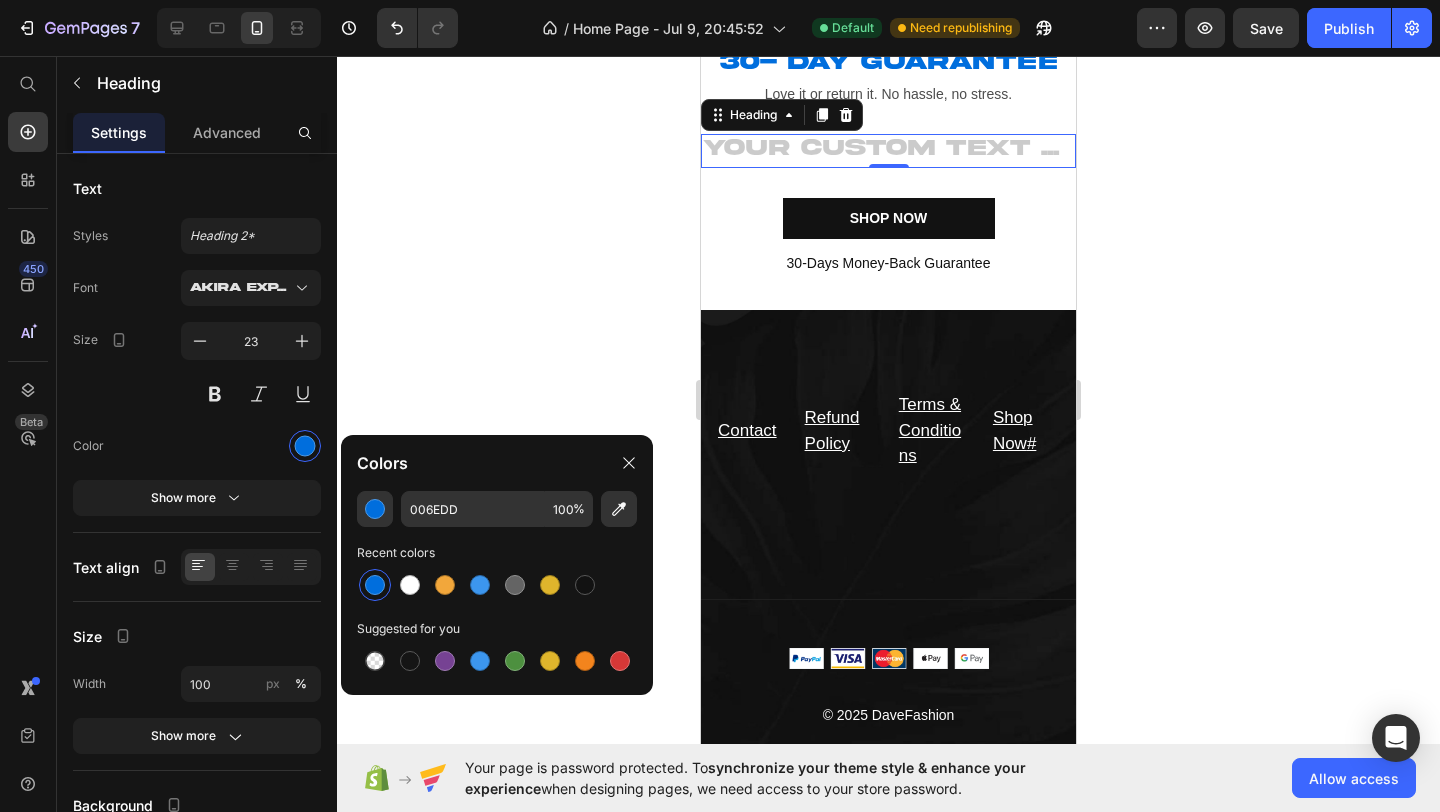 click 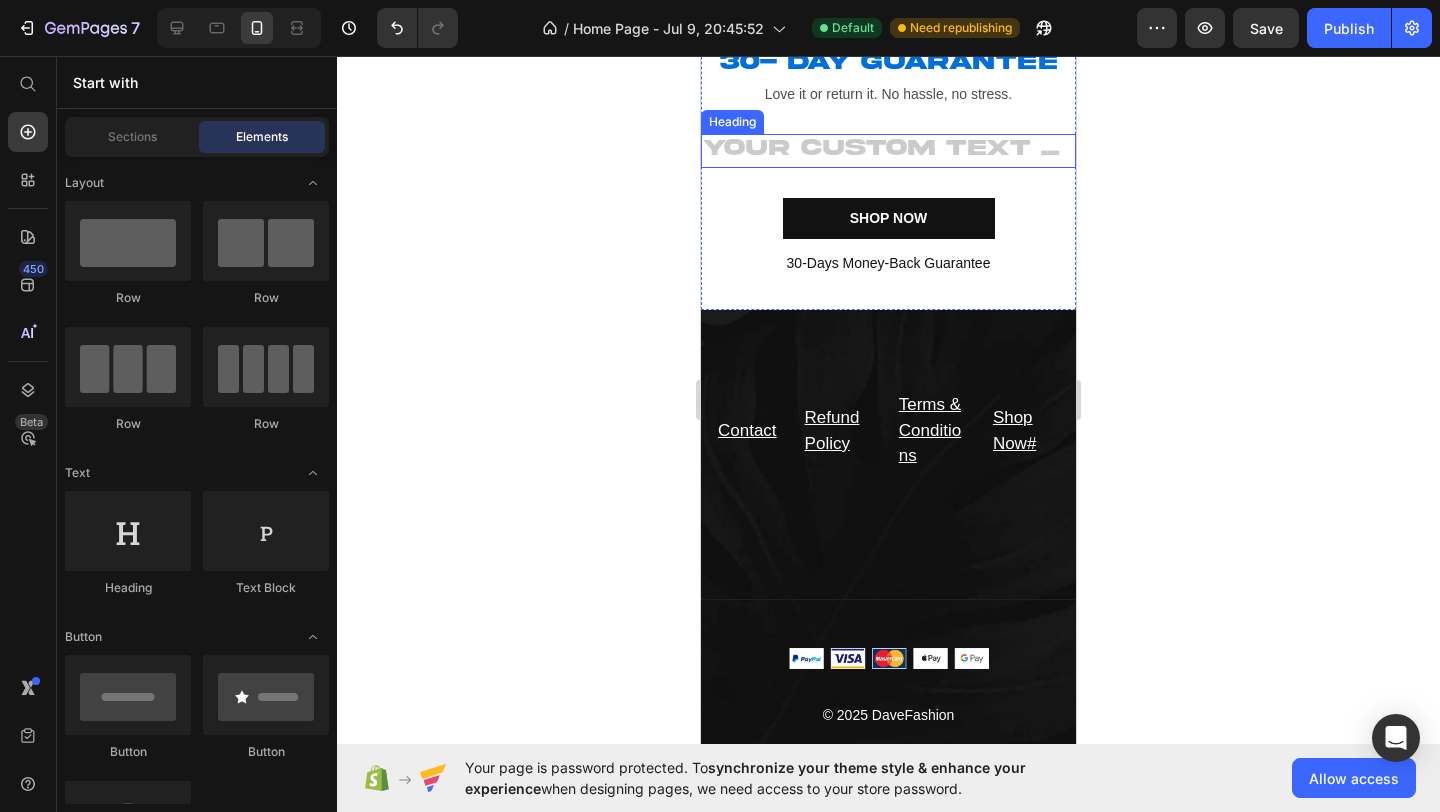 click at bounding box center (888, 151) 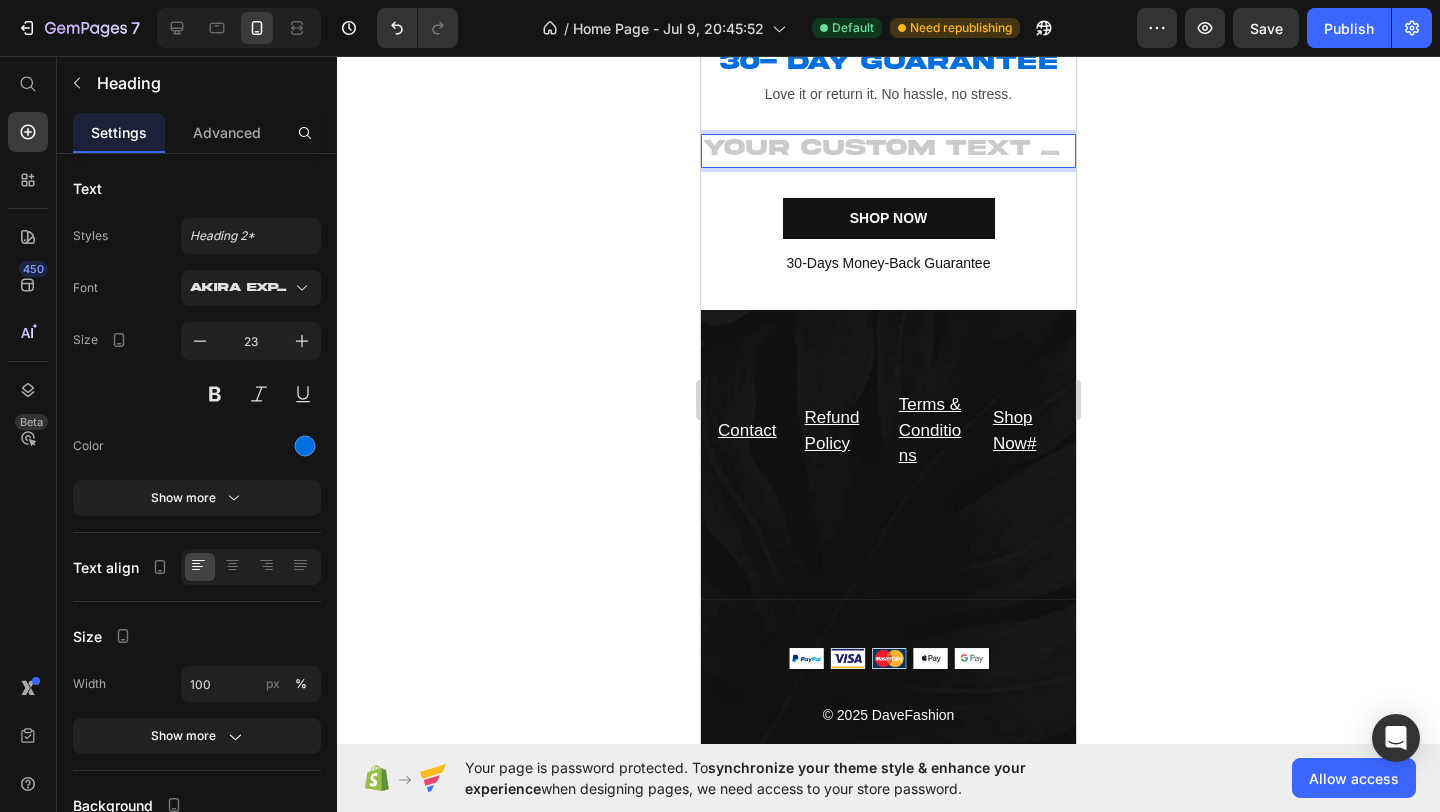 click at bounding box center (888, 151) 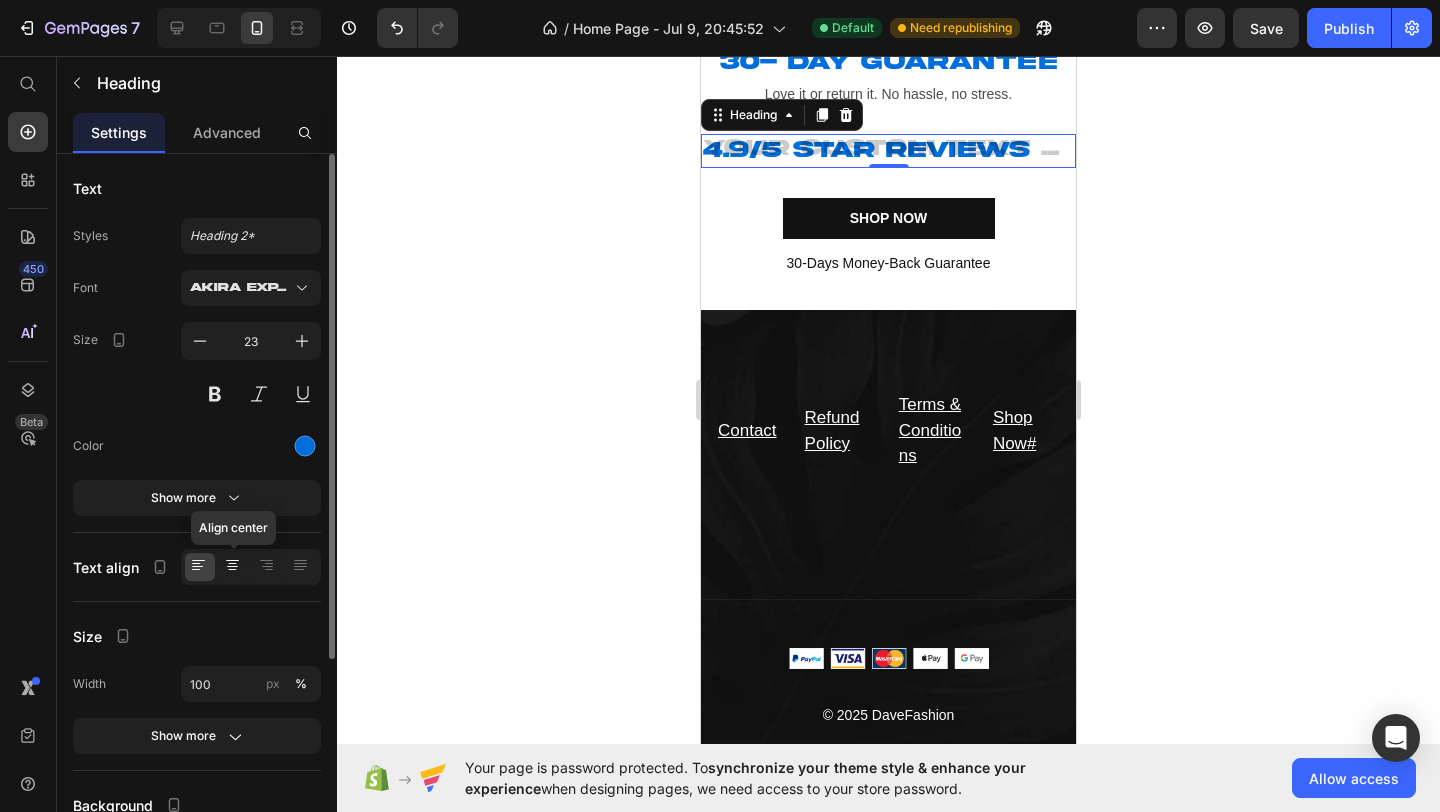 click 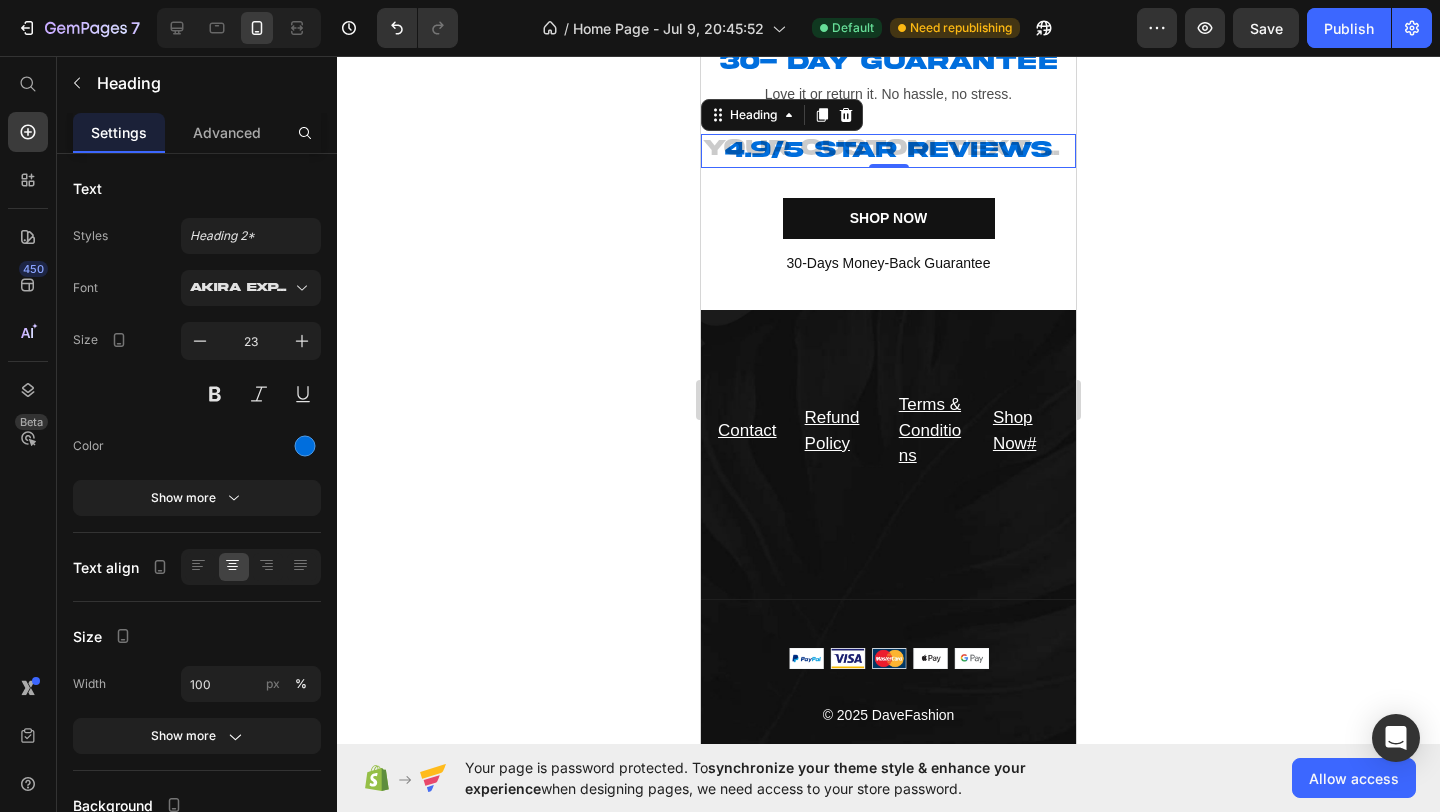click 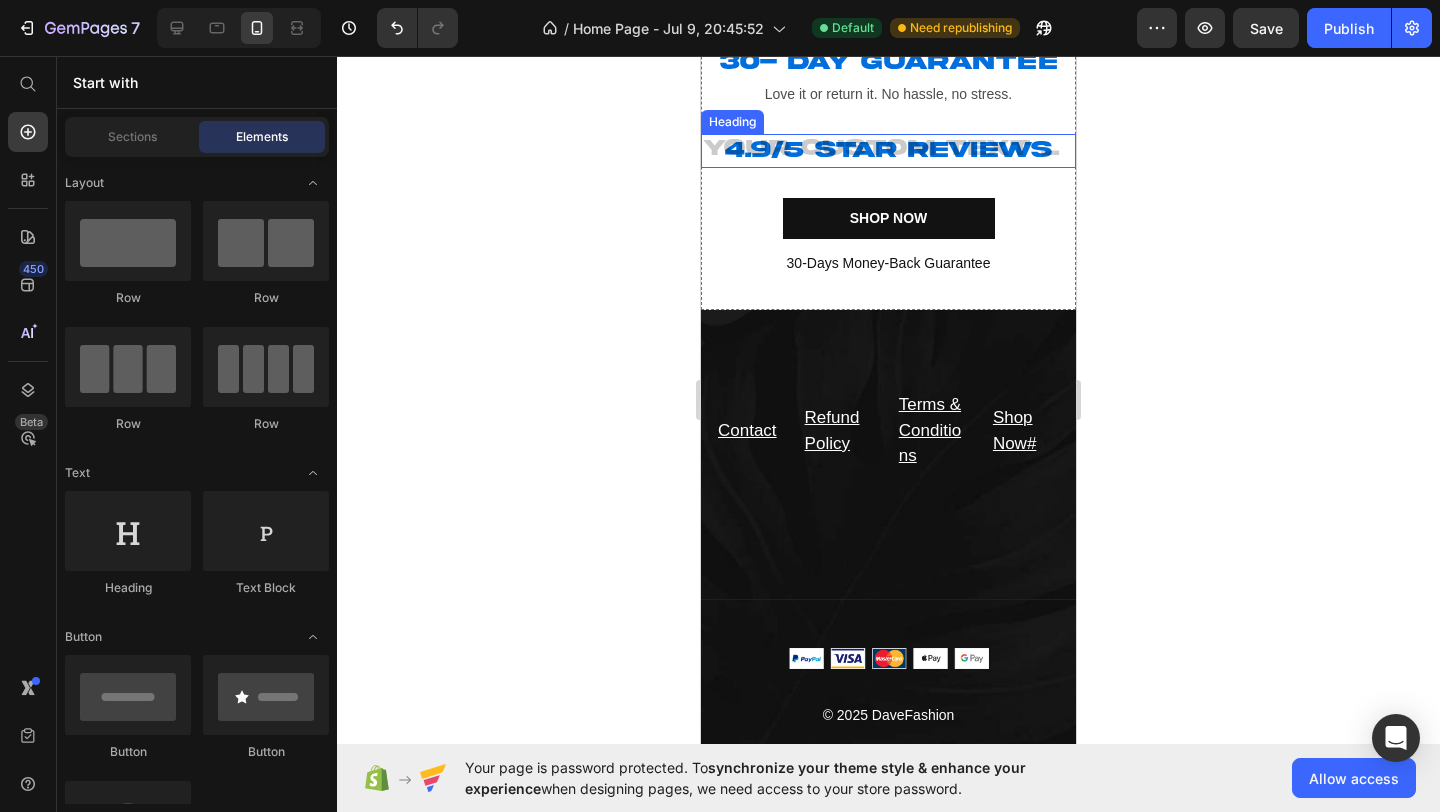 click on "4.9/5 star reviews" at bounding box center [888, 151] 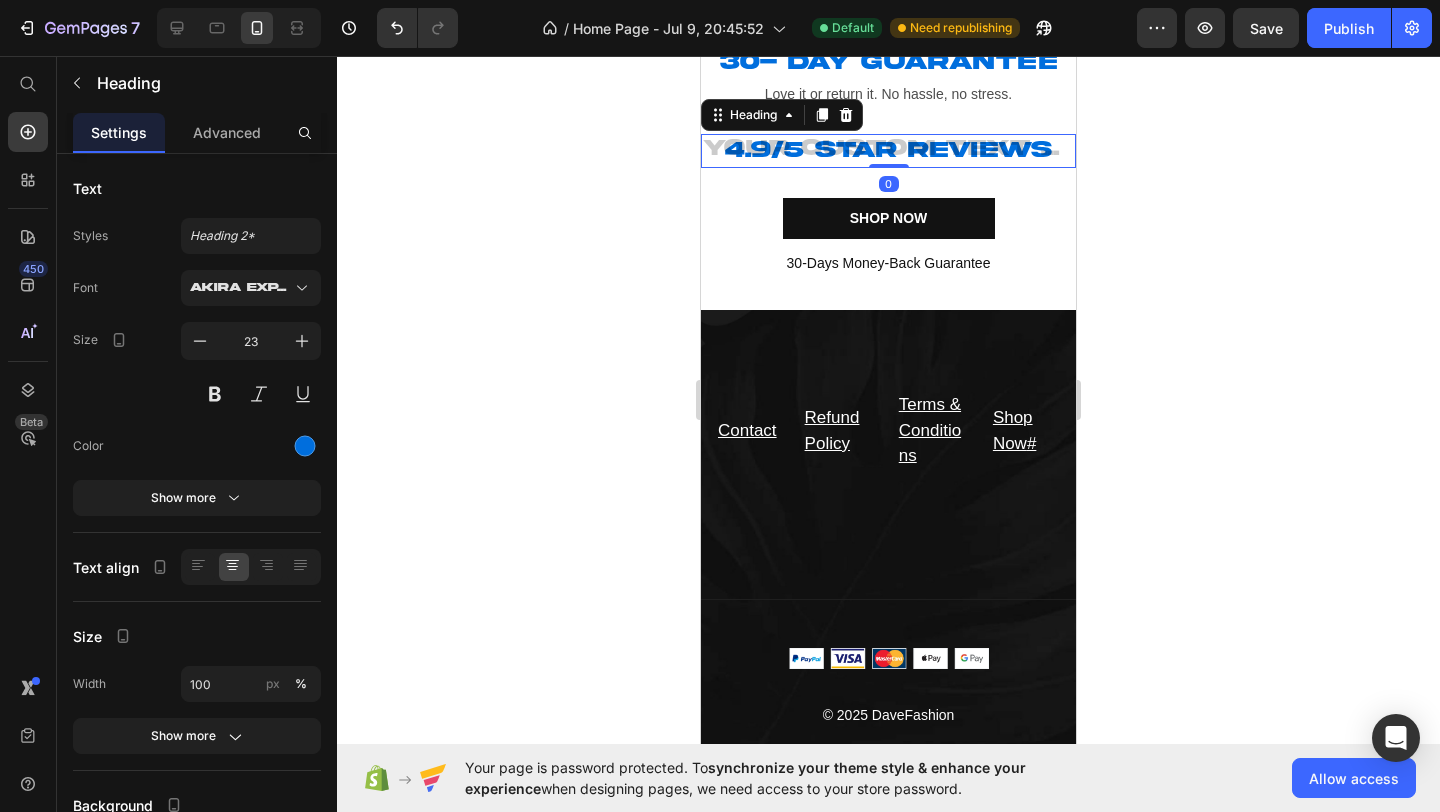 click on "4.9/5 star reviews" at bounding box center (888, 151) 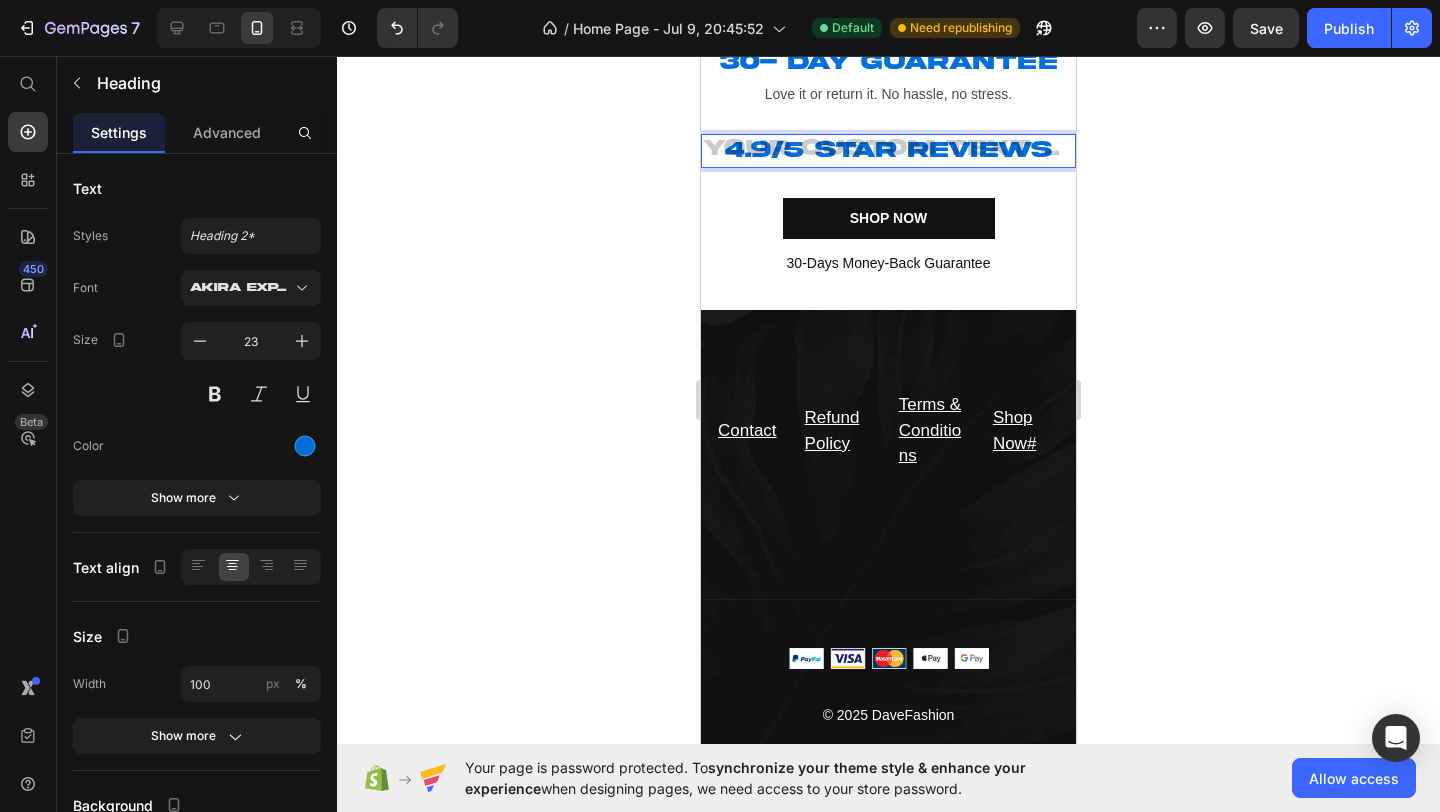 click on "4.9/5 star reviews" at bounding box center [888, 151] 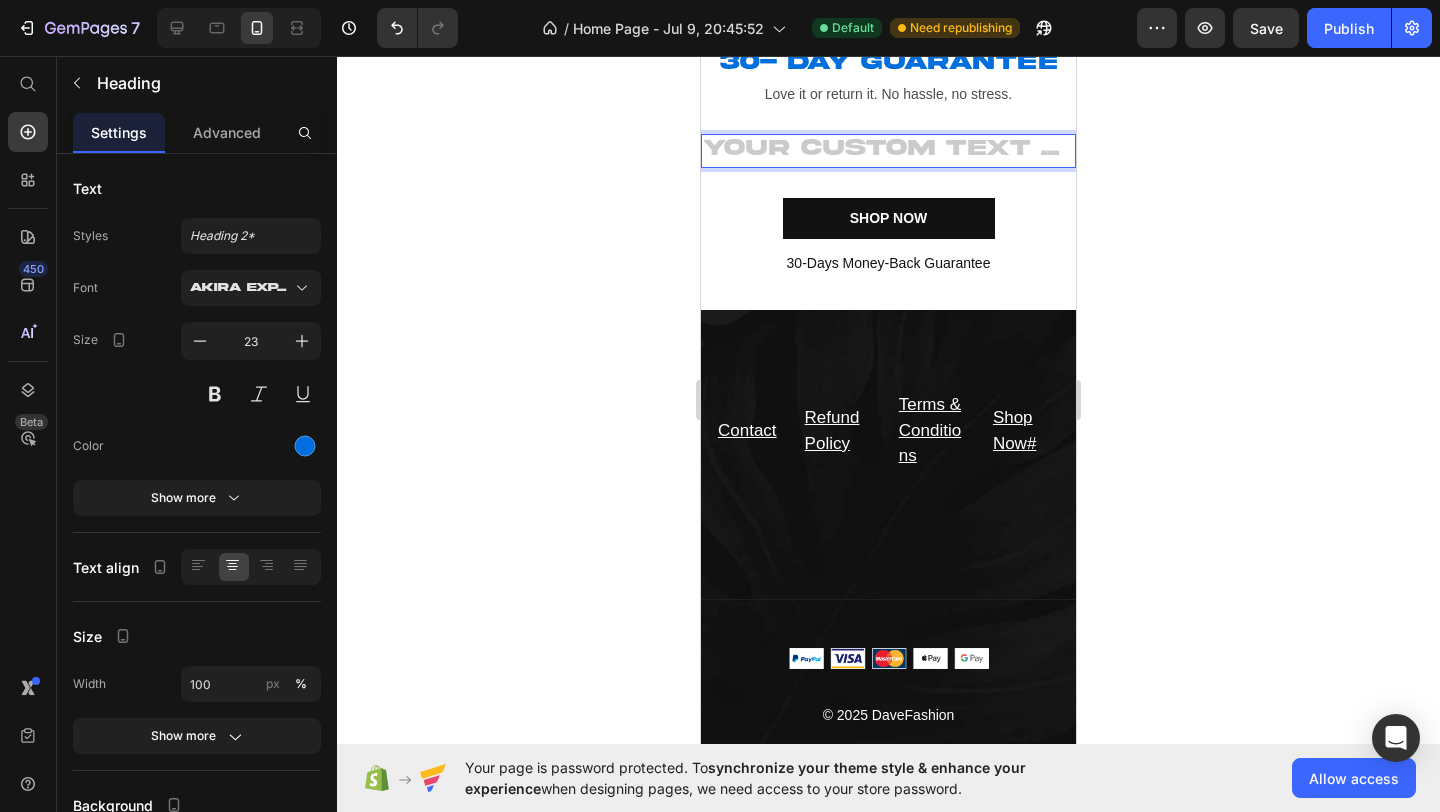 click at bounding box center [888, 151] 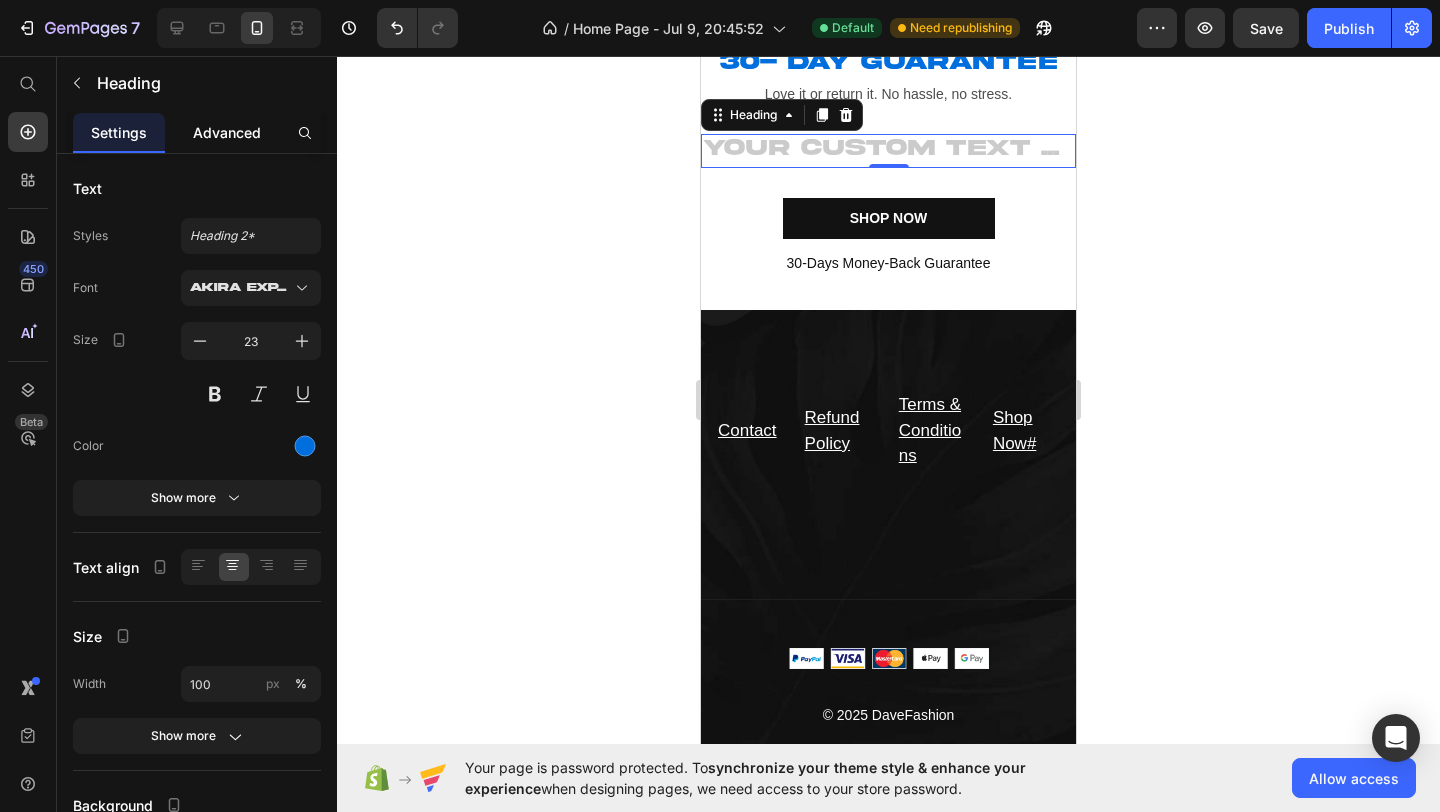 click on "Advanced" 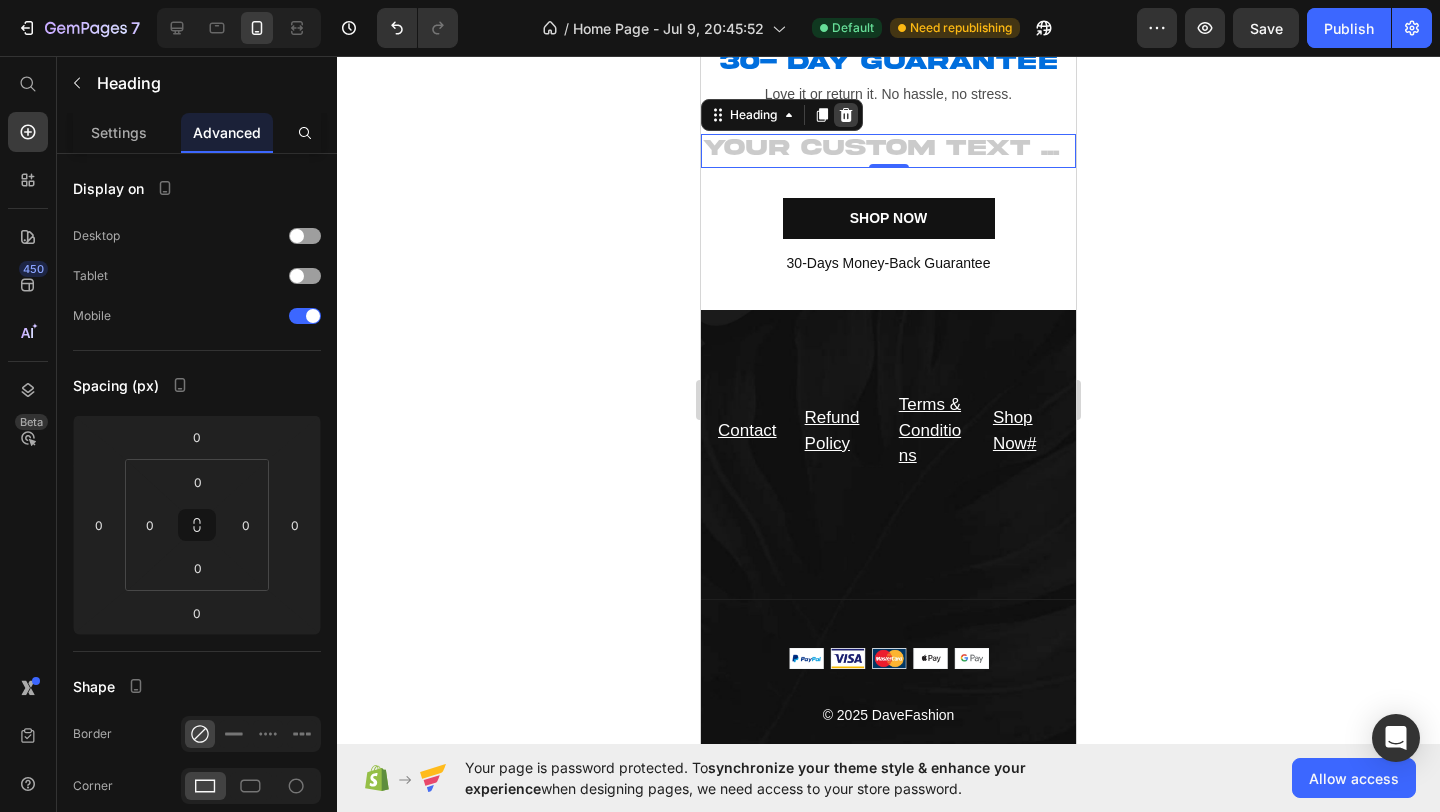 click 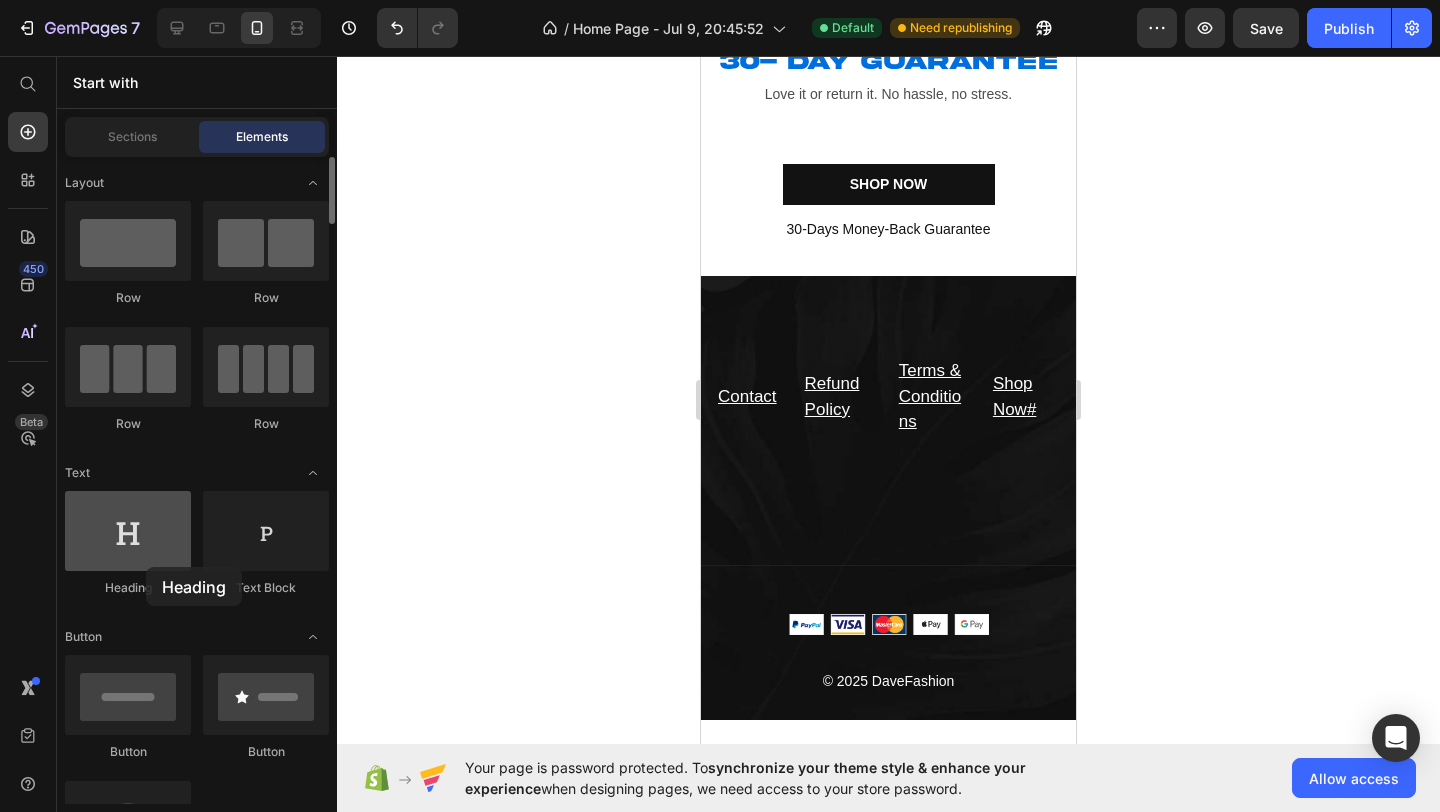 drag, startPoint x: 146, startPoint y: 567, endPoint x: 146, endPoint y: 495, distance: 72 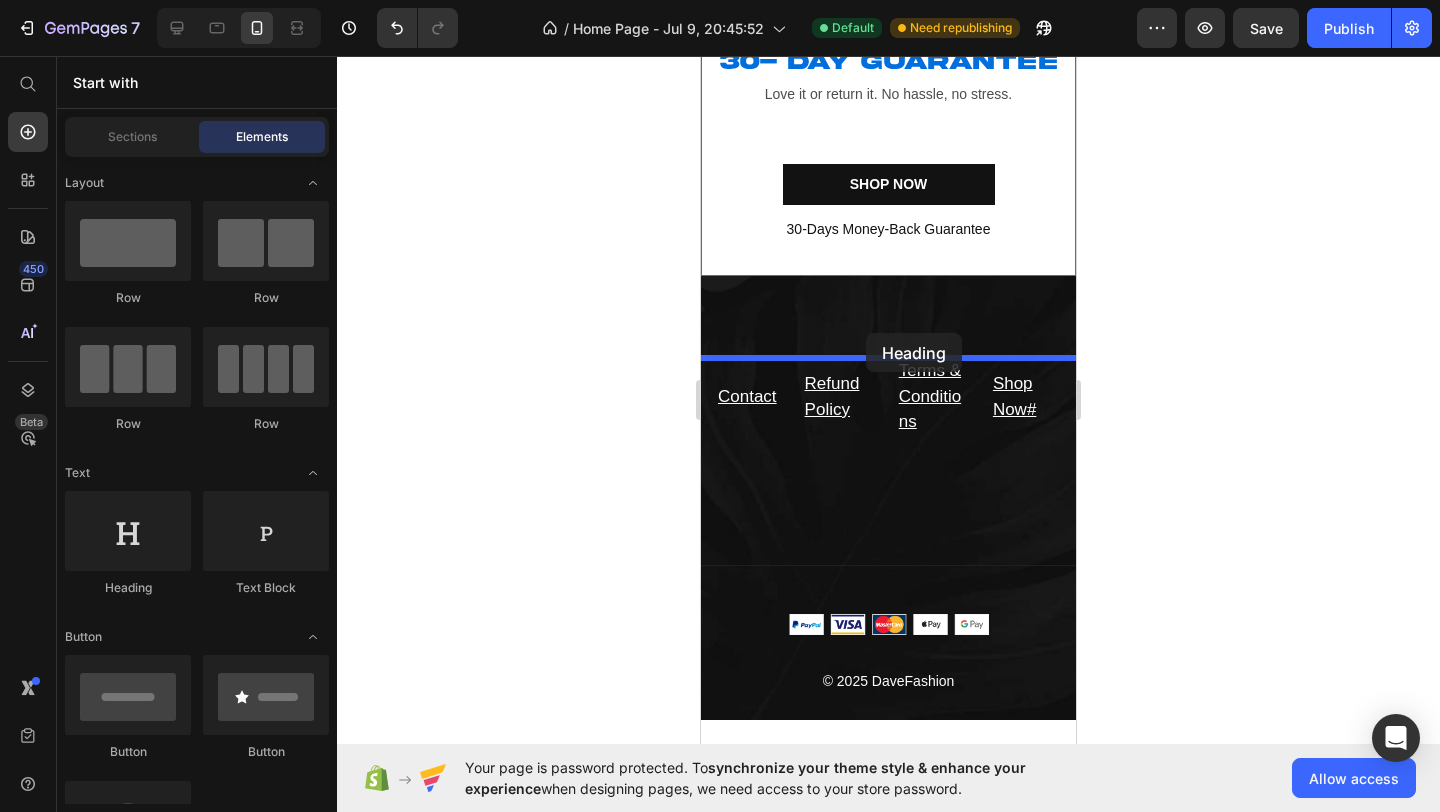 drag, startPoint x: 835, startPoint y: 595, endPoint x: 866, endPoint y: 333, distance: 263.8276 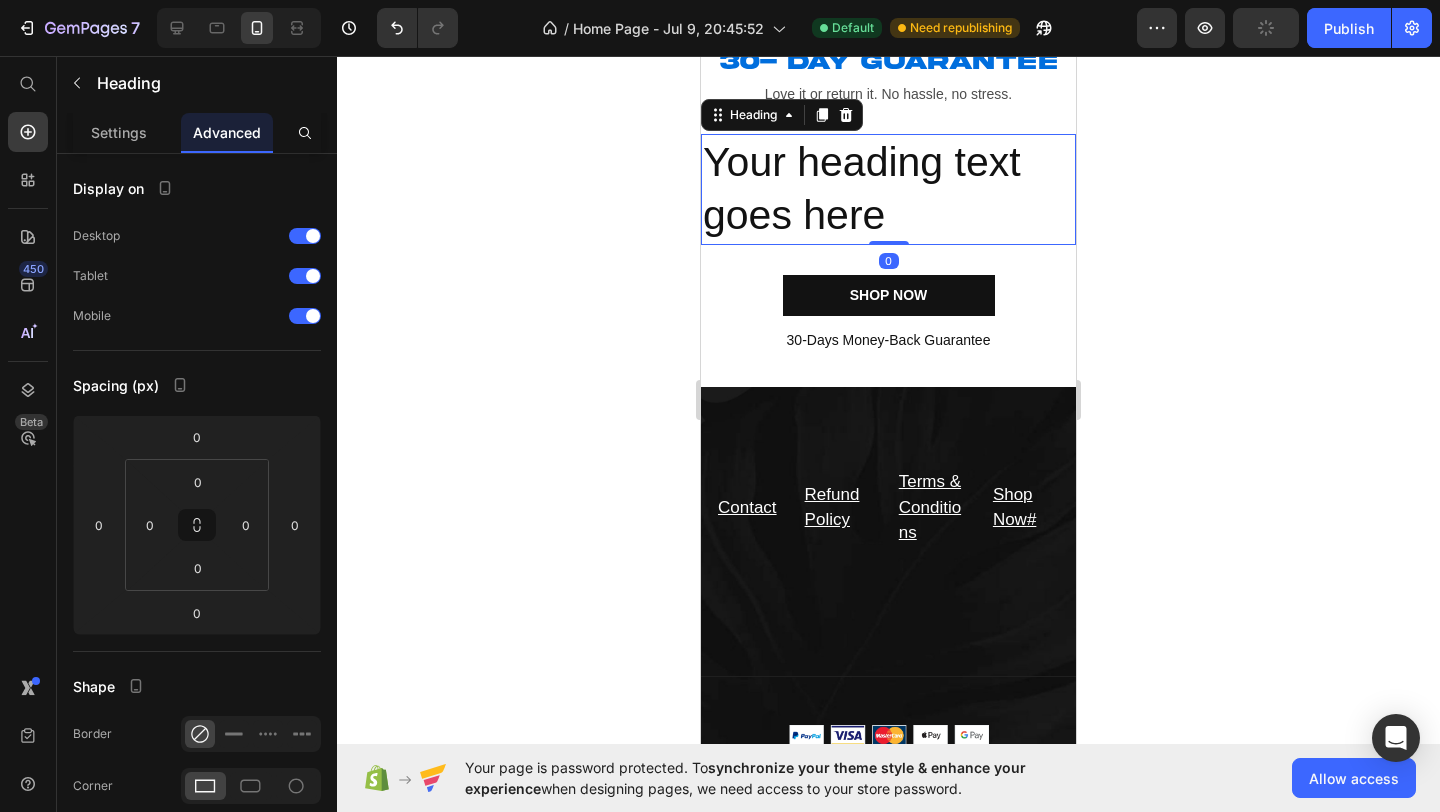 click on "Your heading text goes here" at bounding box center [888, 189] 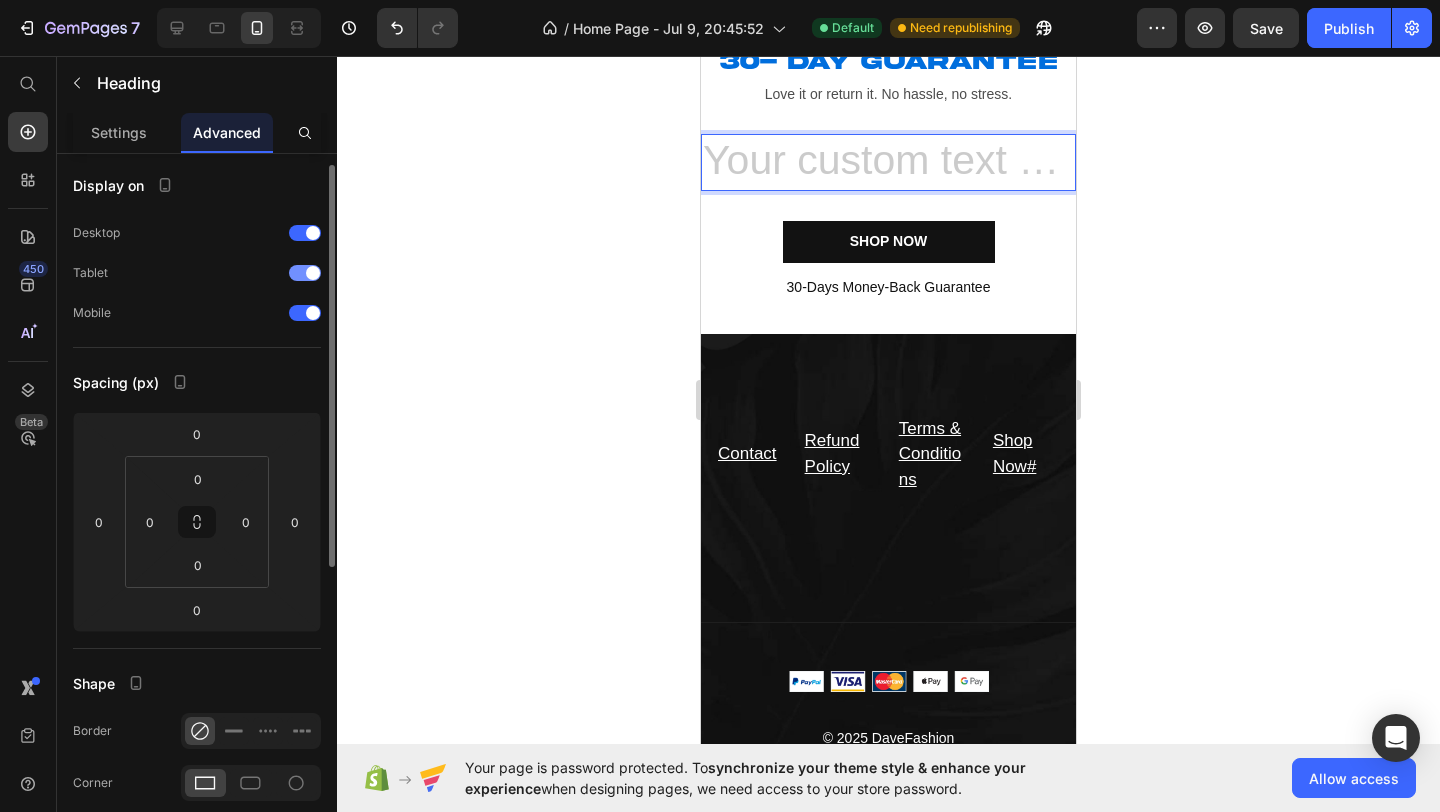 scroll, scrollTop: 0, scrollLeft: 0, axis: both 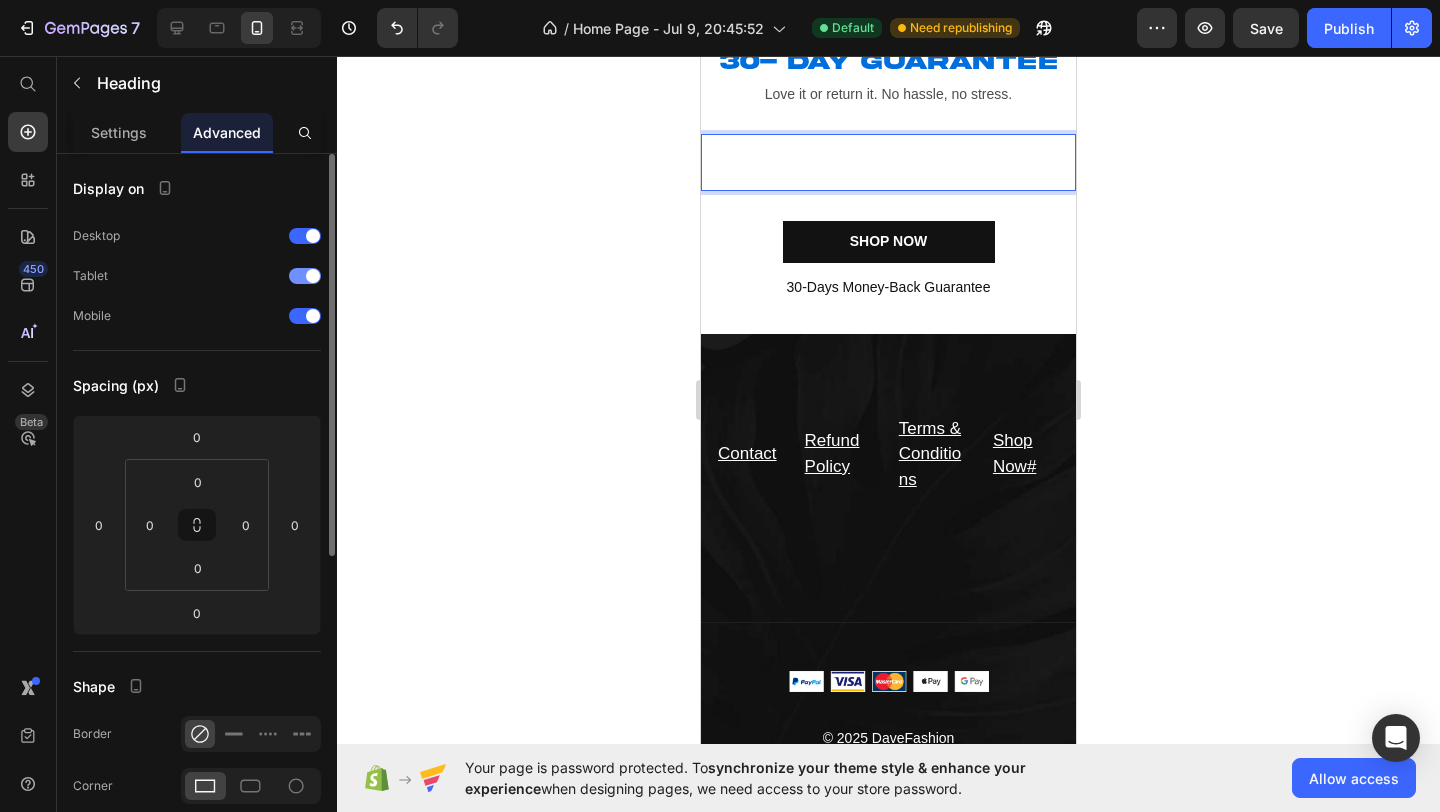 click at bounding box center (313, 276) 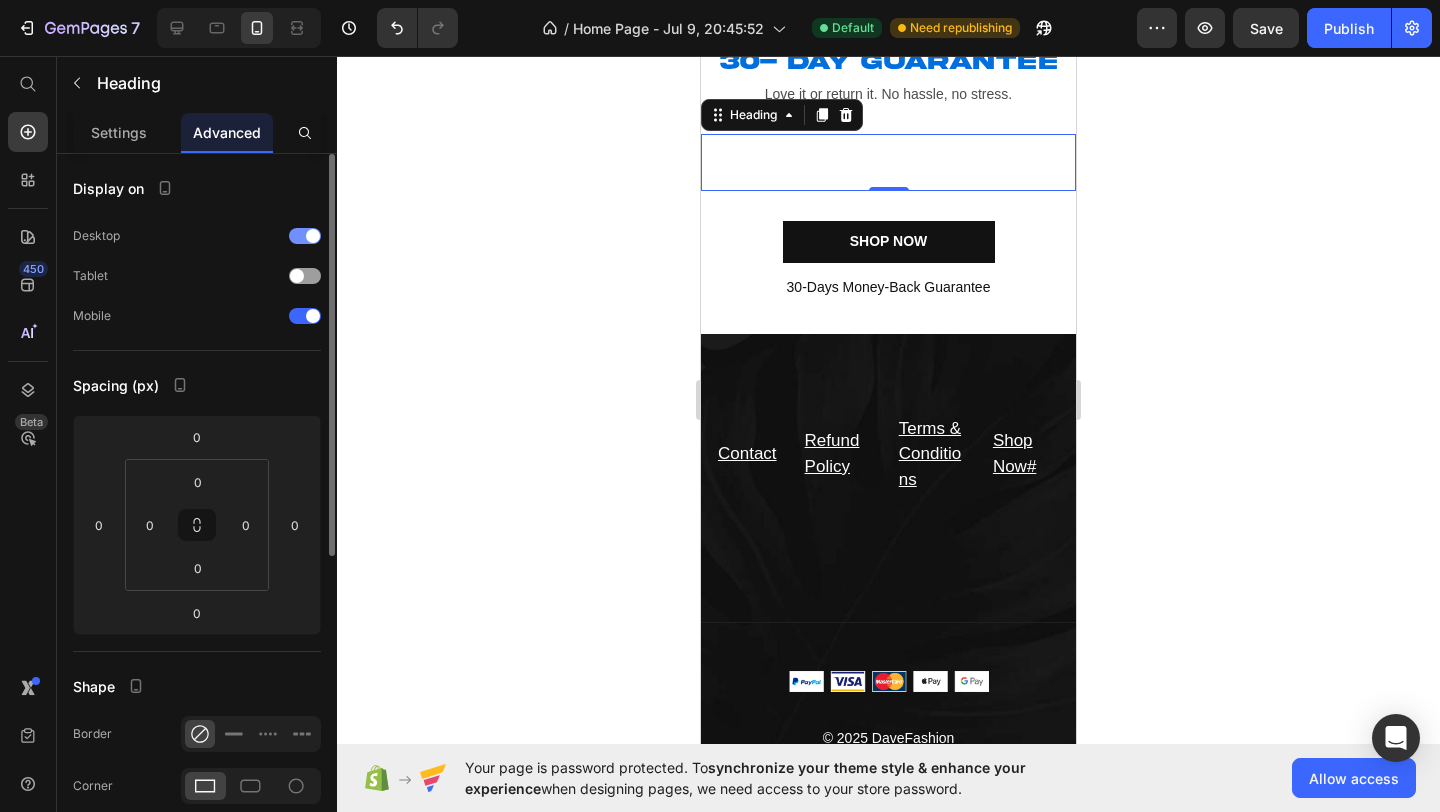 click at bounding box center [313, 236] 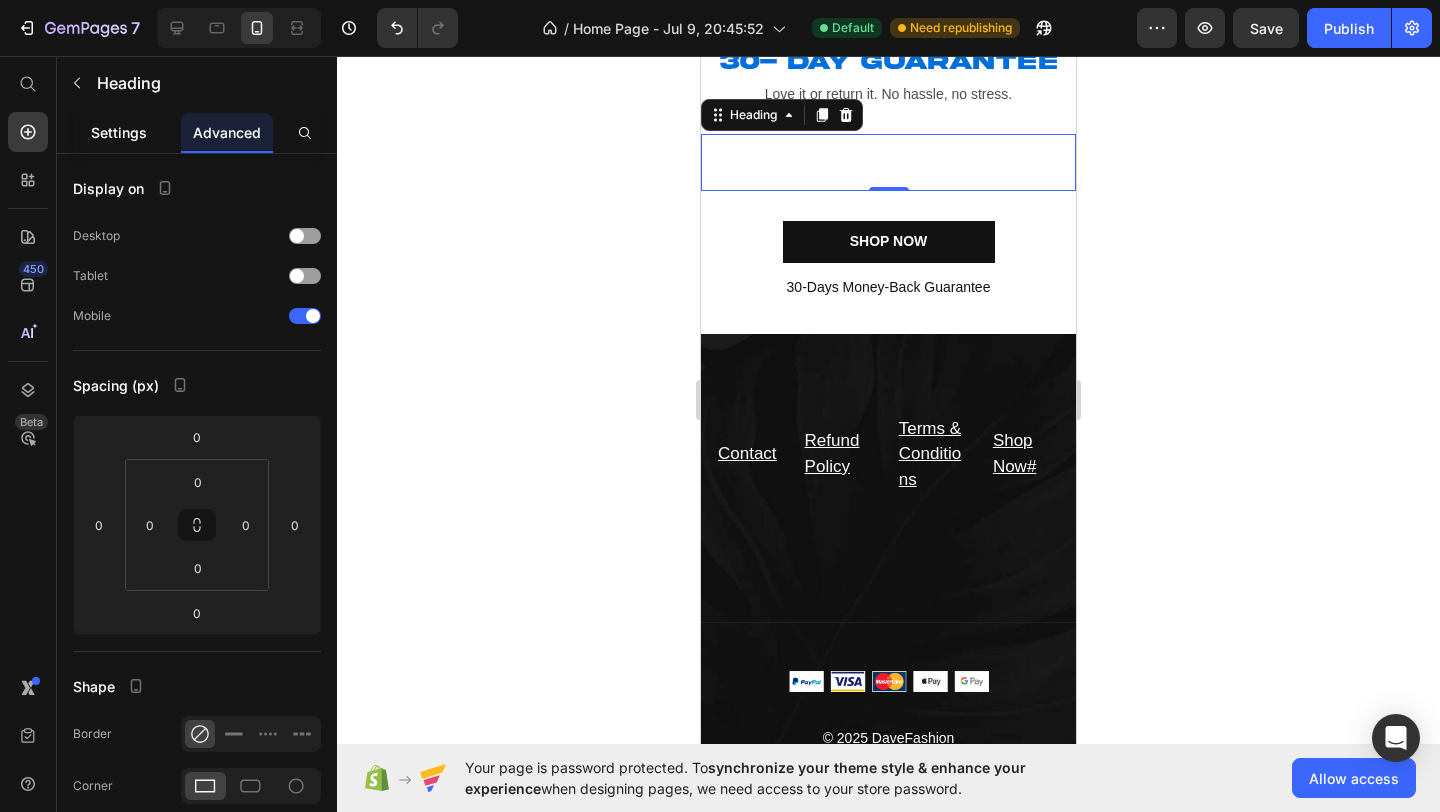 click on "Settings" 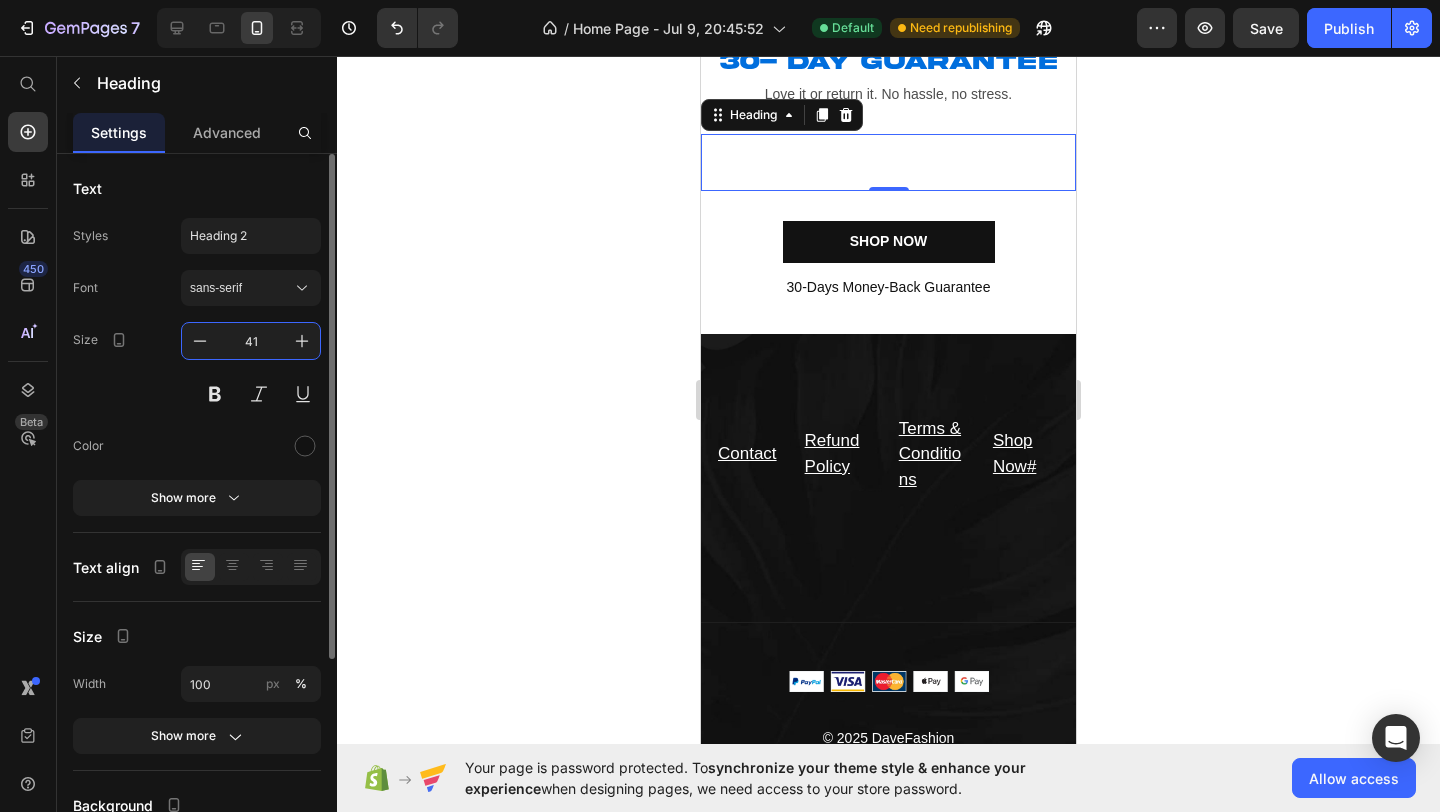 click on "41" at bounding box center [251, 341] 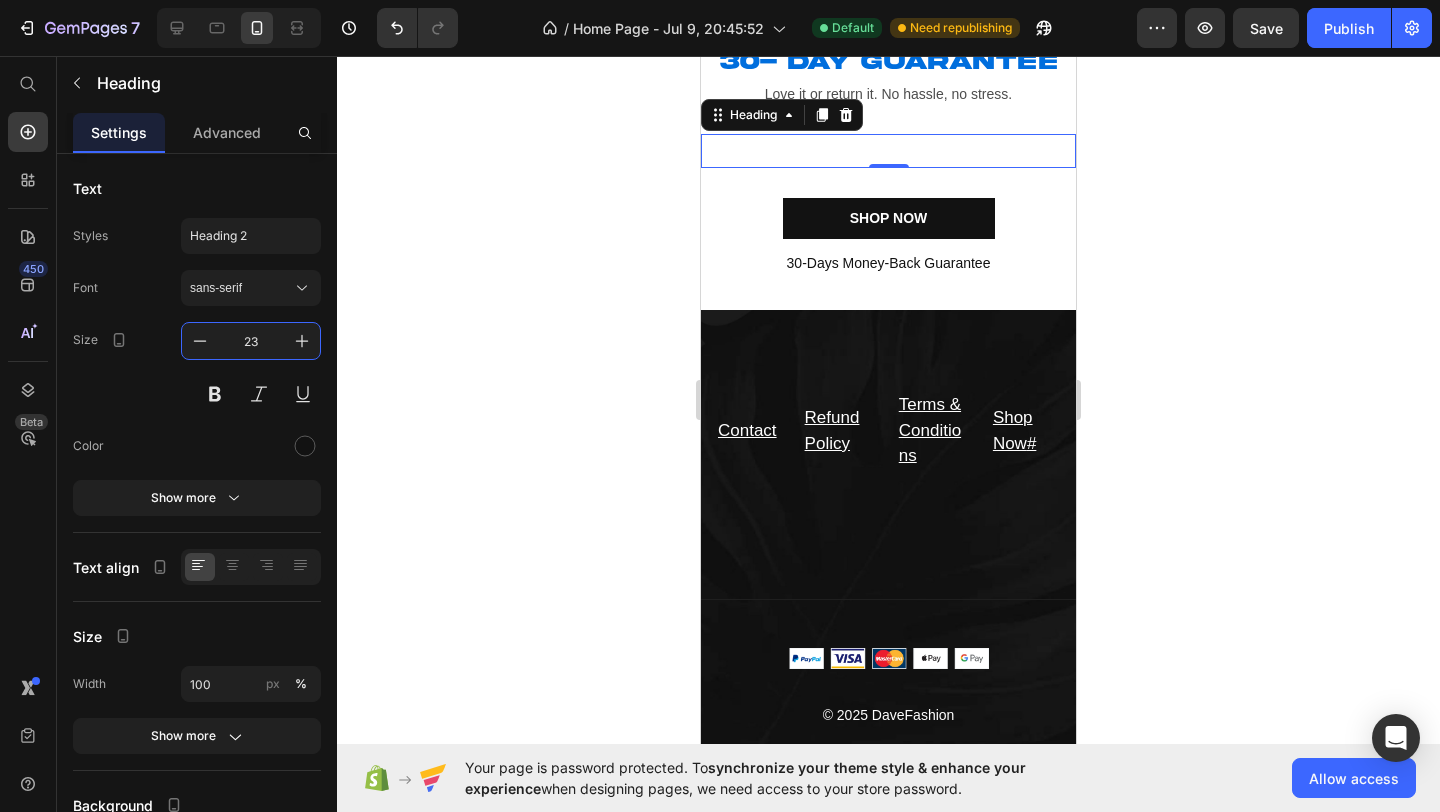 type on "23" 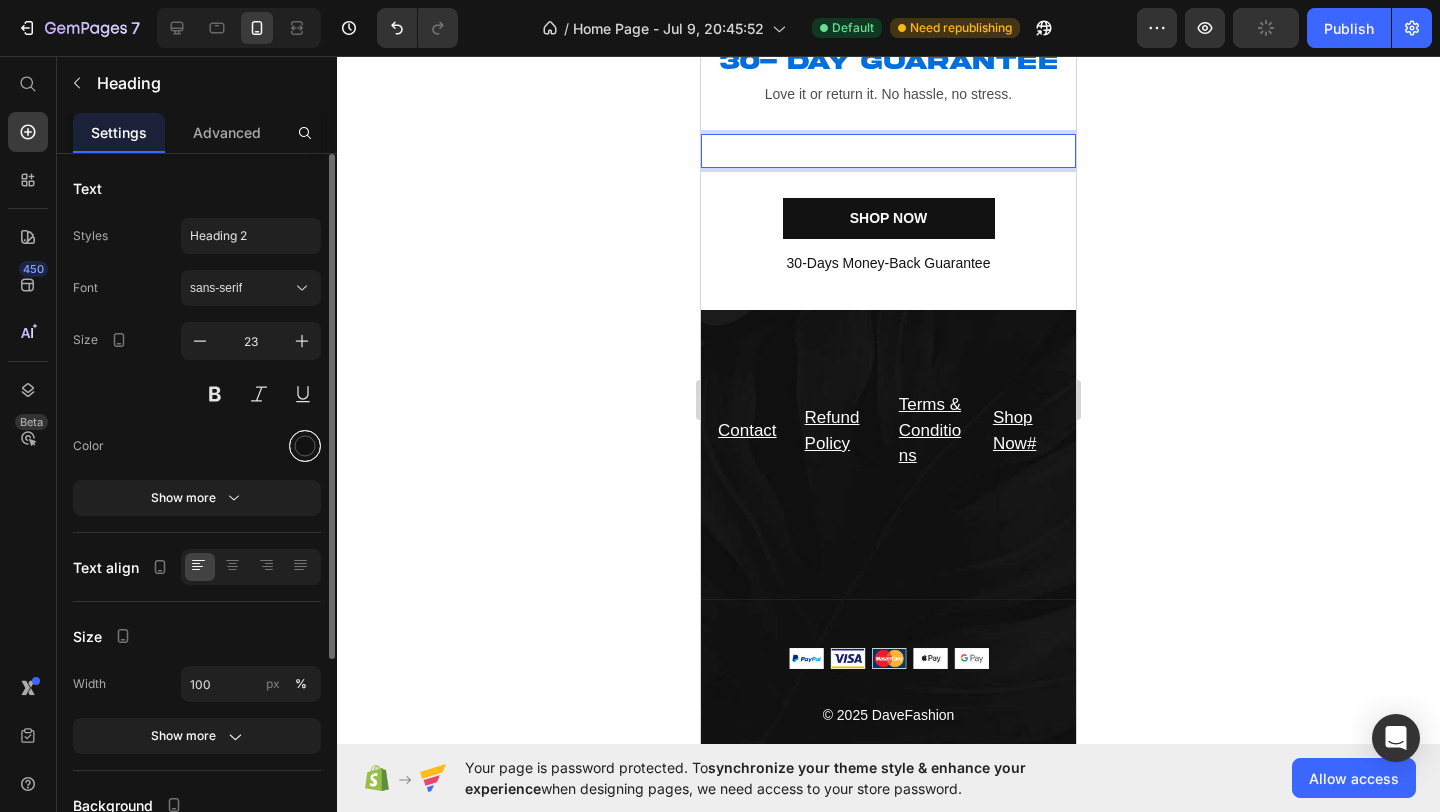 click at bounding box center [305, 446] 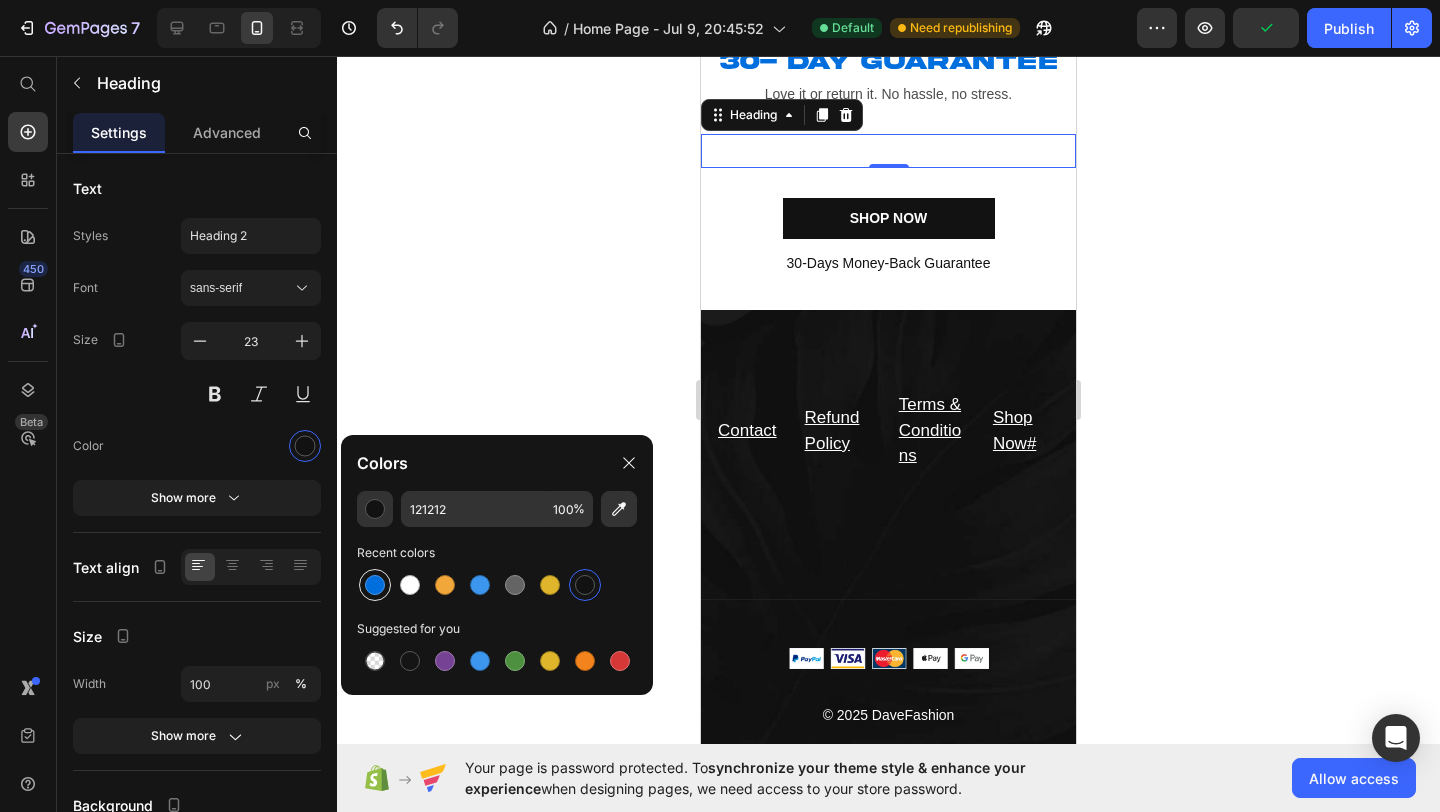 click at bounding box center (375, 585) 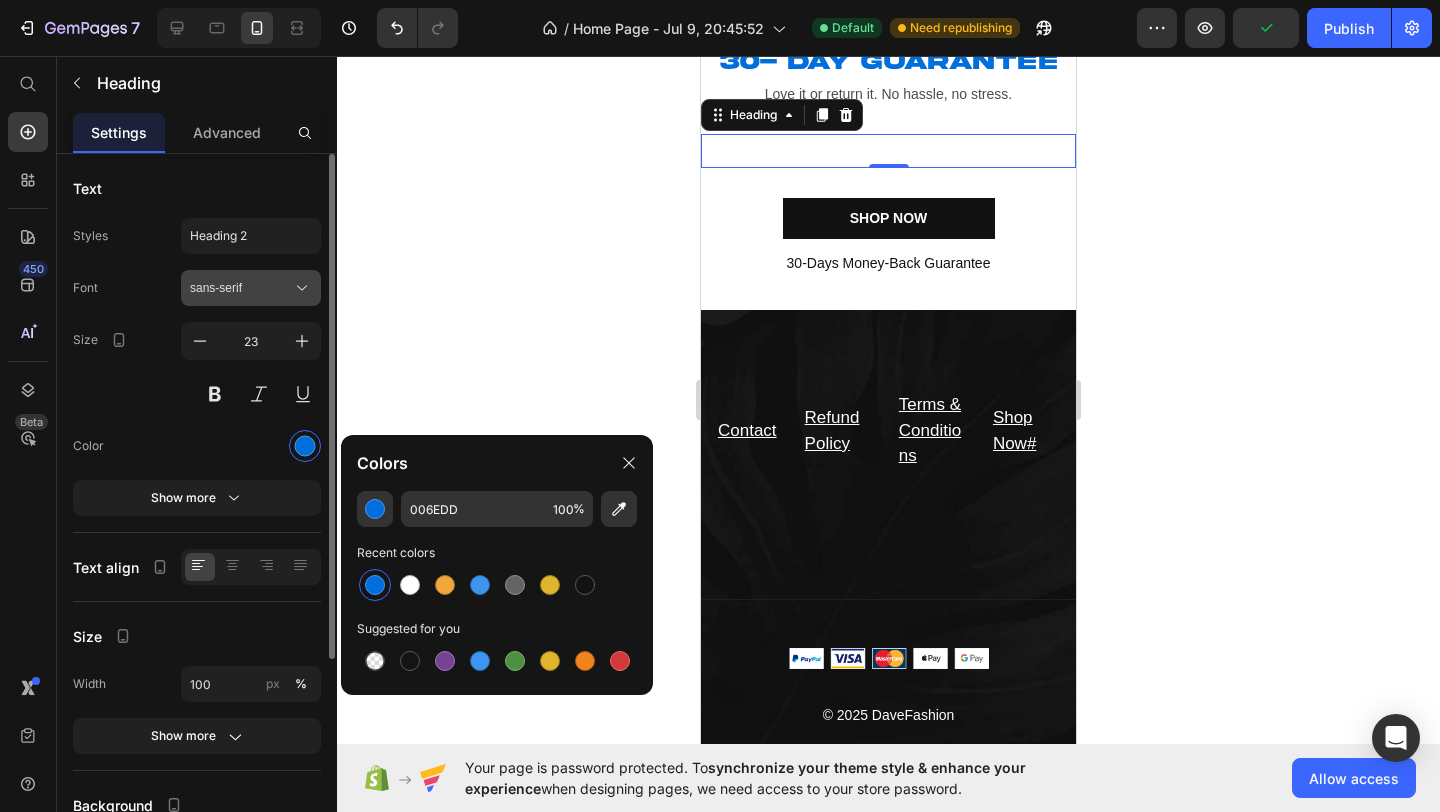 click on "sans-serif" at bounding box center [241, 288] 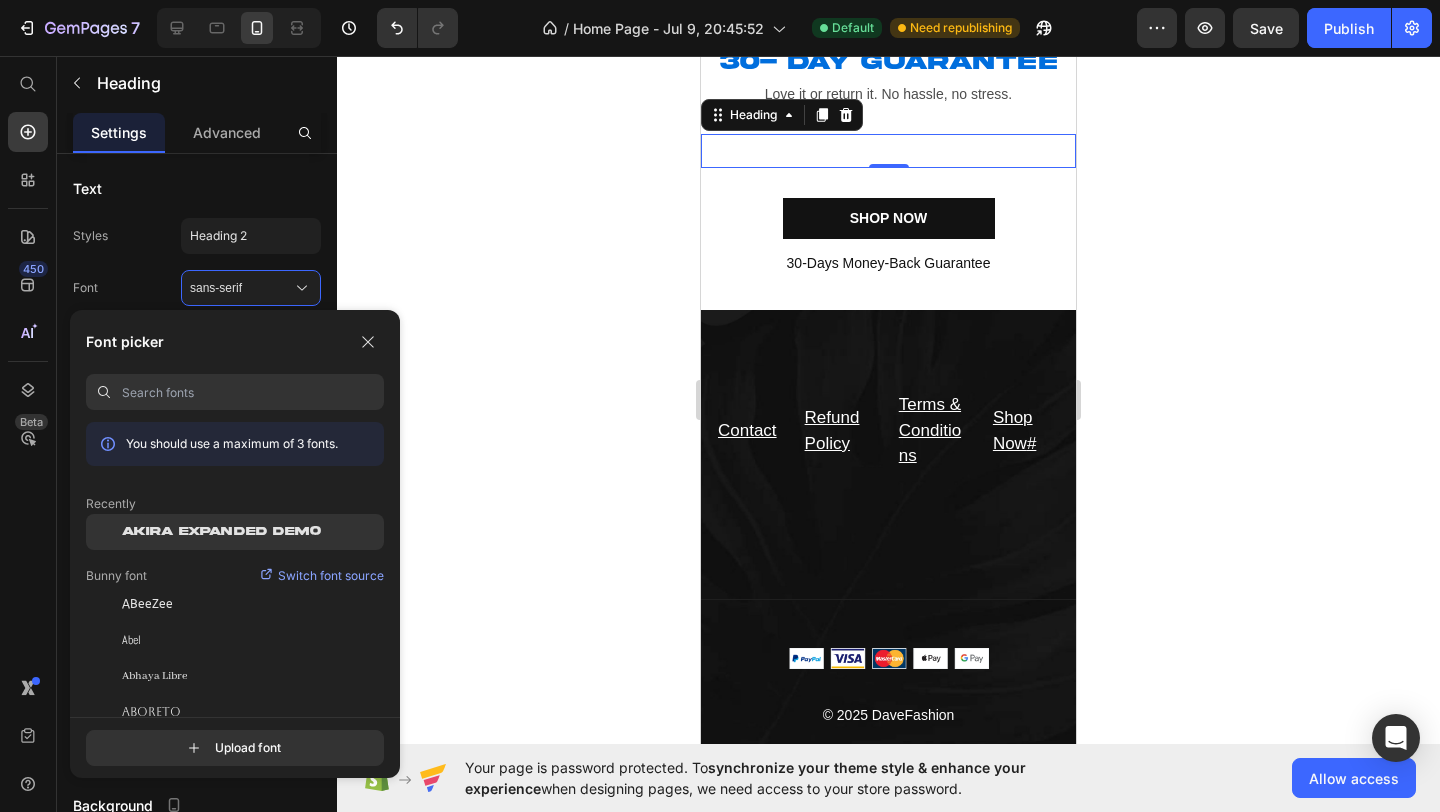 click on "Akira Expanded Demo" at bounding box center (221, 532) 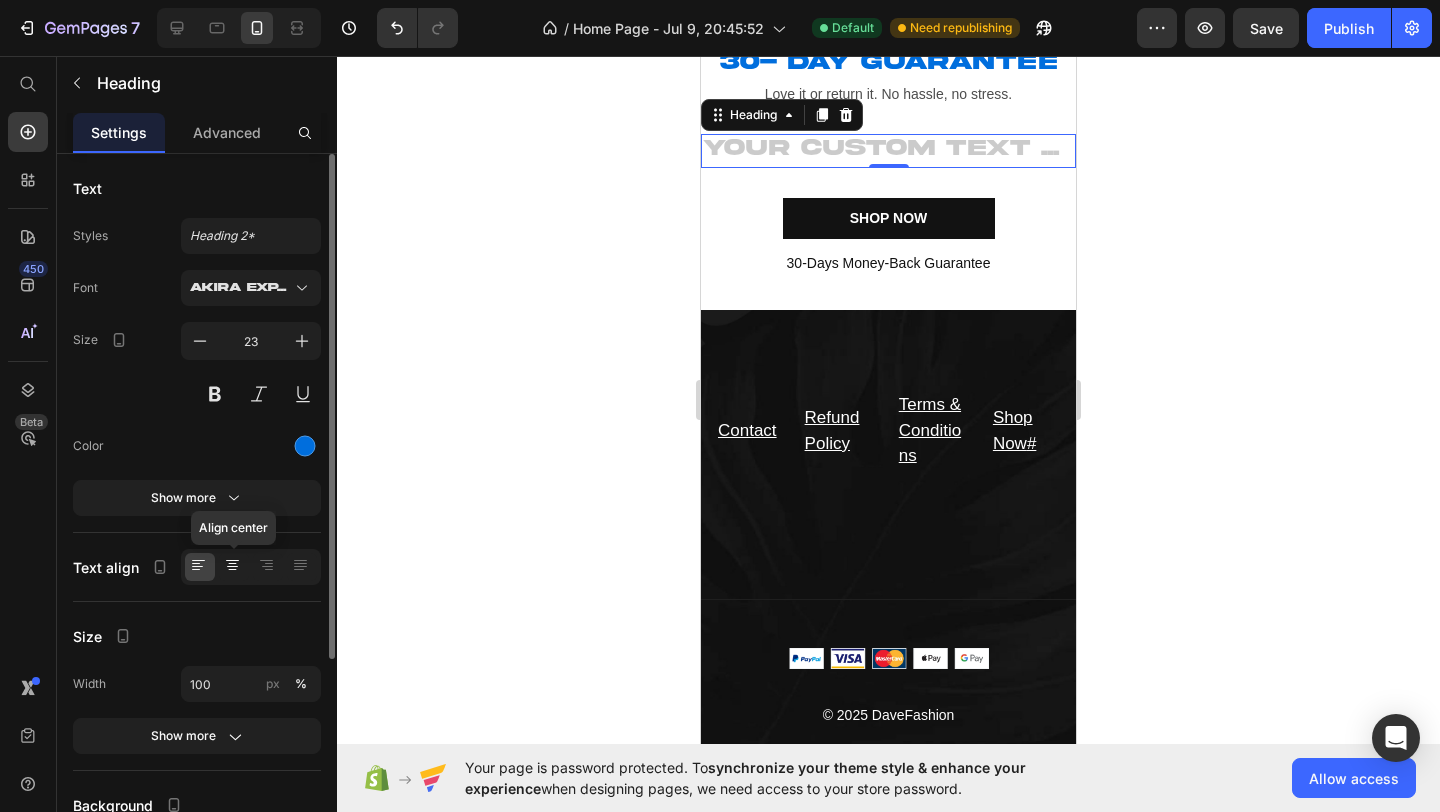 click 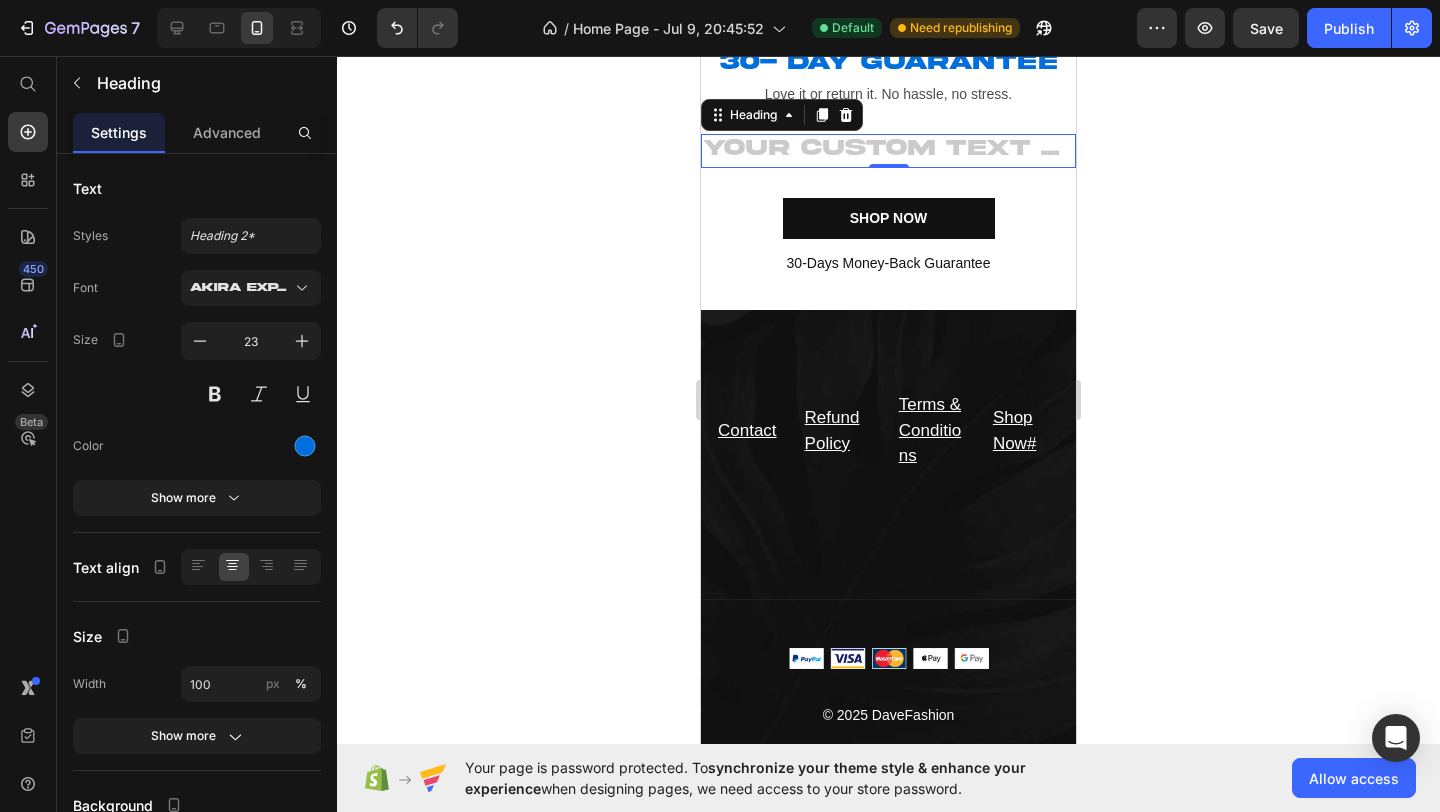 click at bounding box center (888, 151) 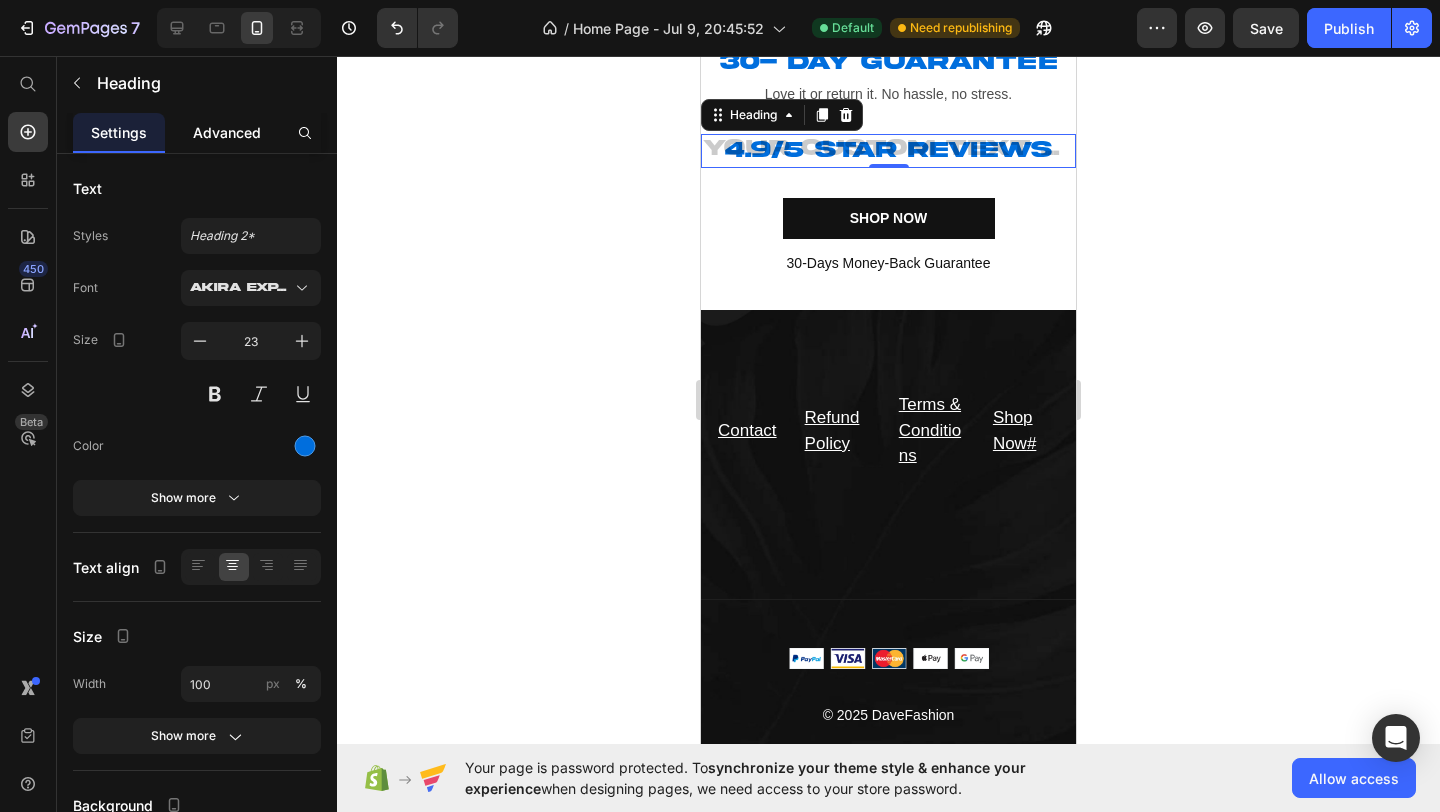 click on "Advanced" at bounding box center [227, 132] 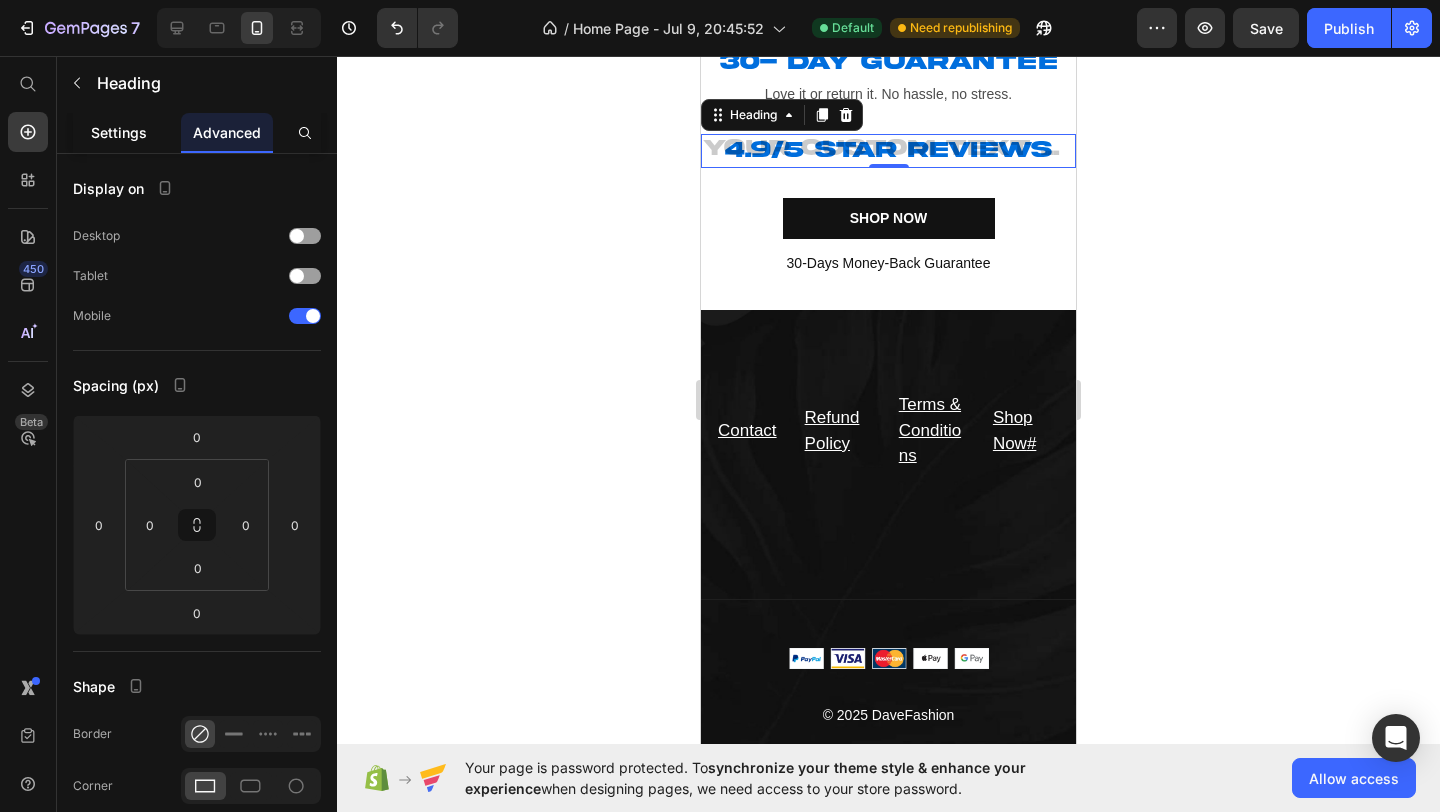 click on "Settings" at bounding box center [119, 132] 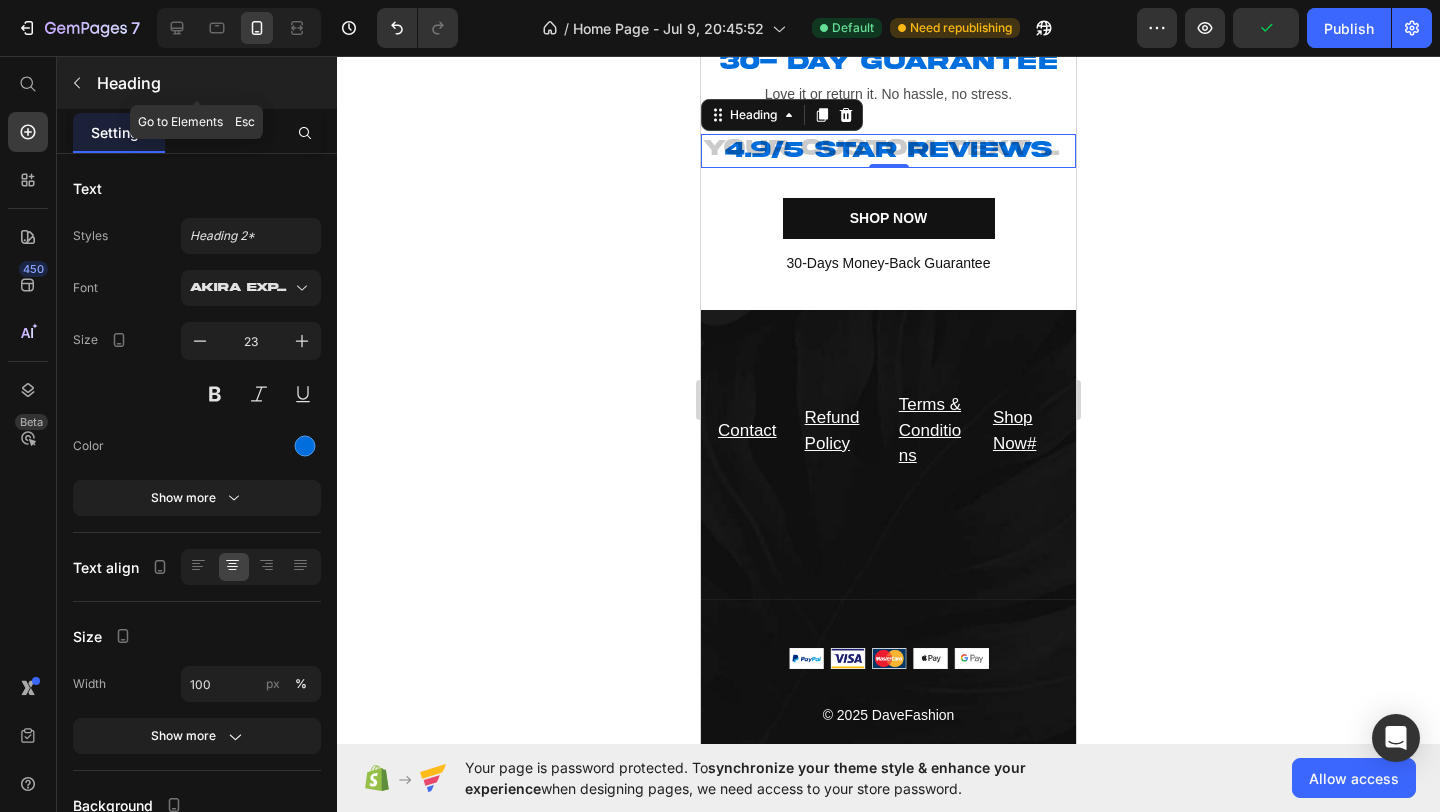 click on "Heading" at bounding box center [197, 83] 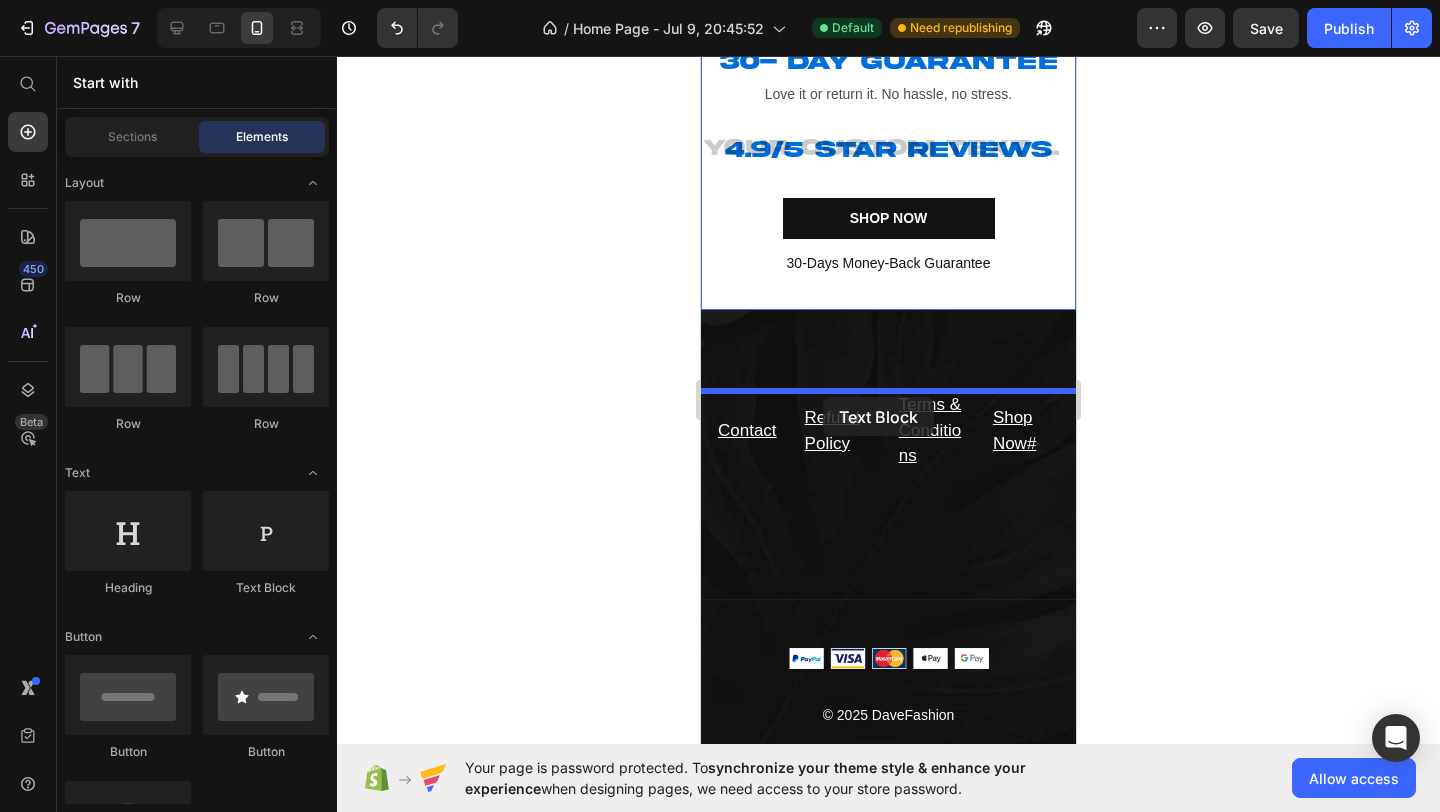 drag, startPoint x: 971, startPoint y: 615, endPoint x: 823, endPoint y: 397, distance: 263.49194 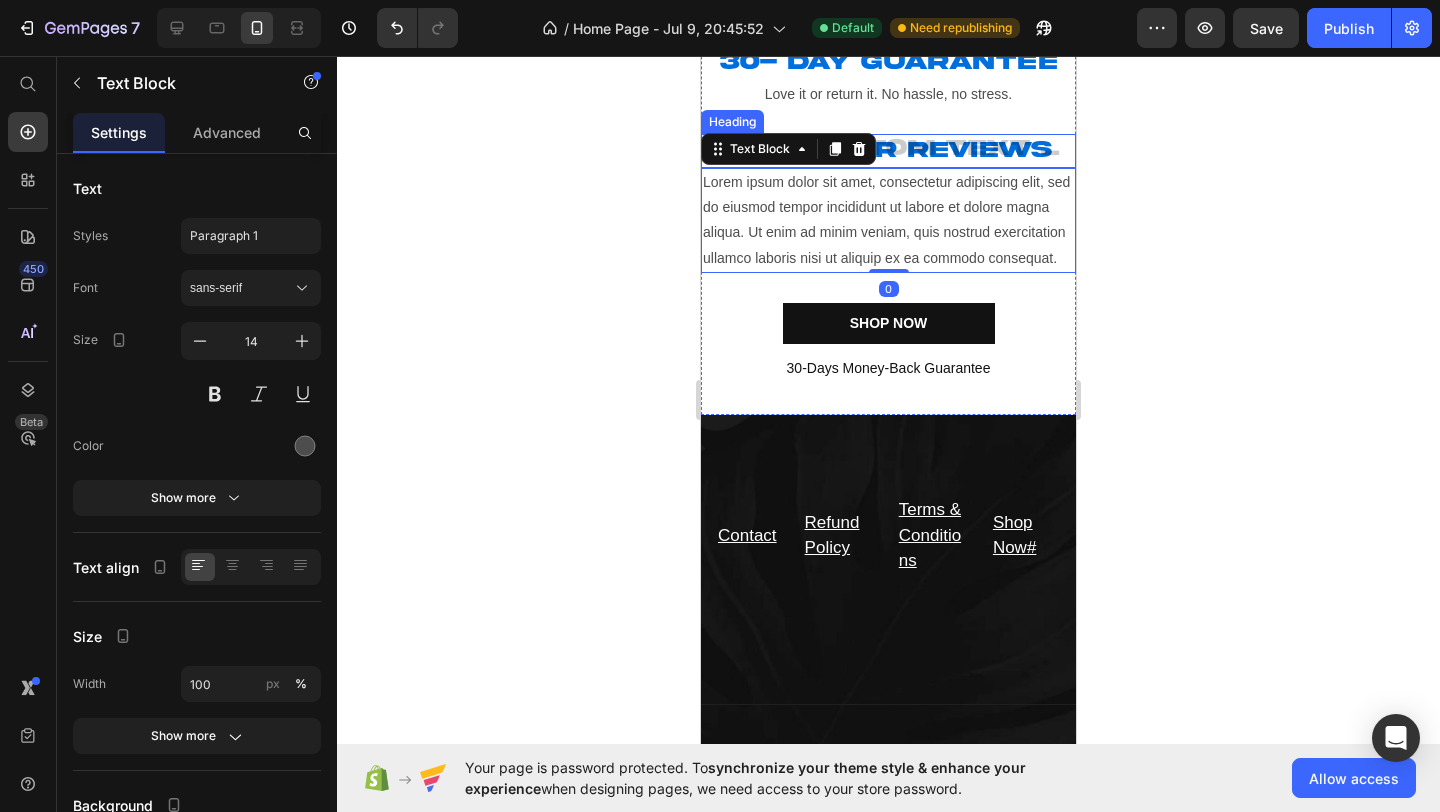 click on "4.9/5 star reviews" at bounding box center (888, 151) 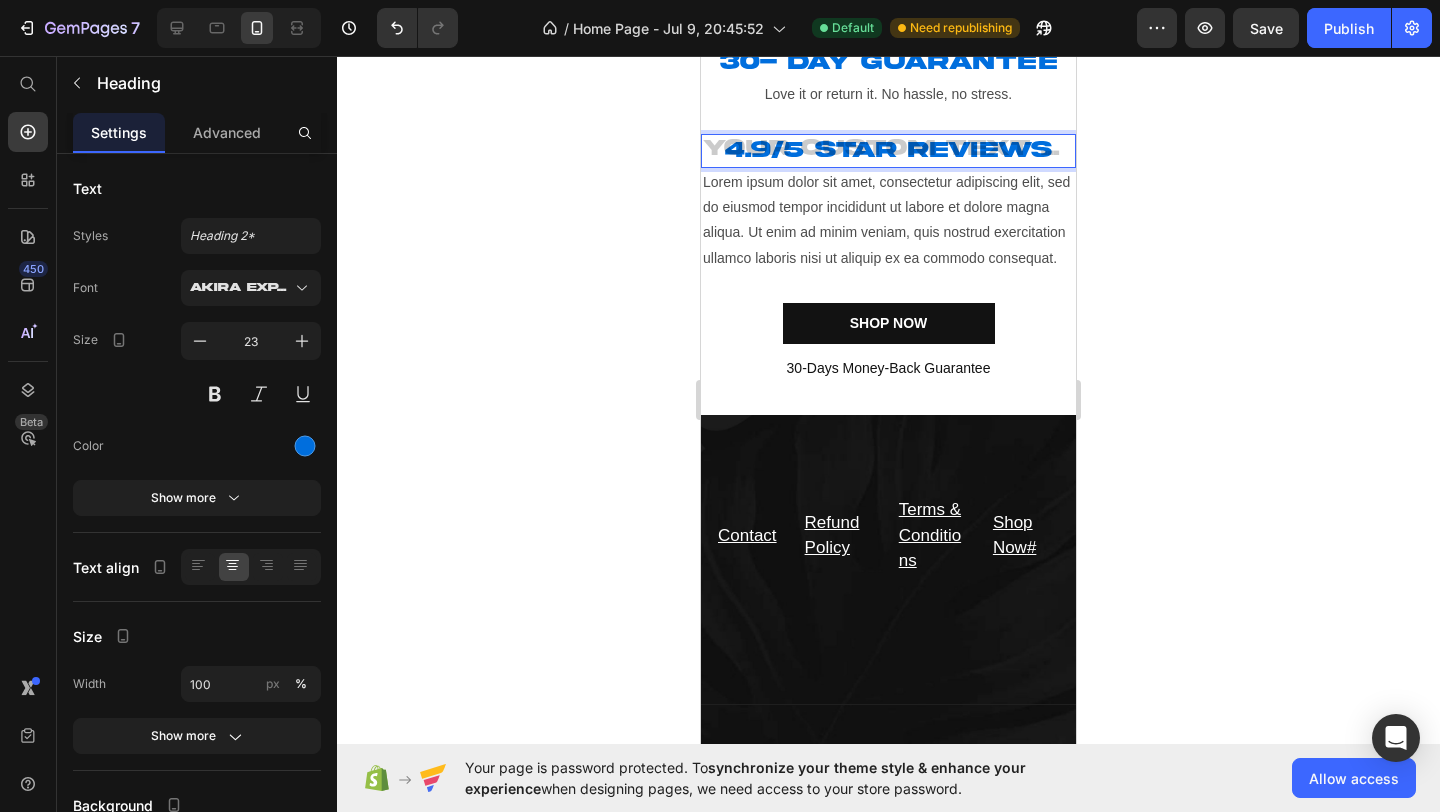 click on "4.9/5 star reviews" at bounding box center (888, 151) 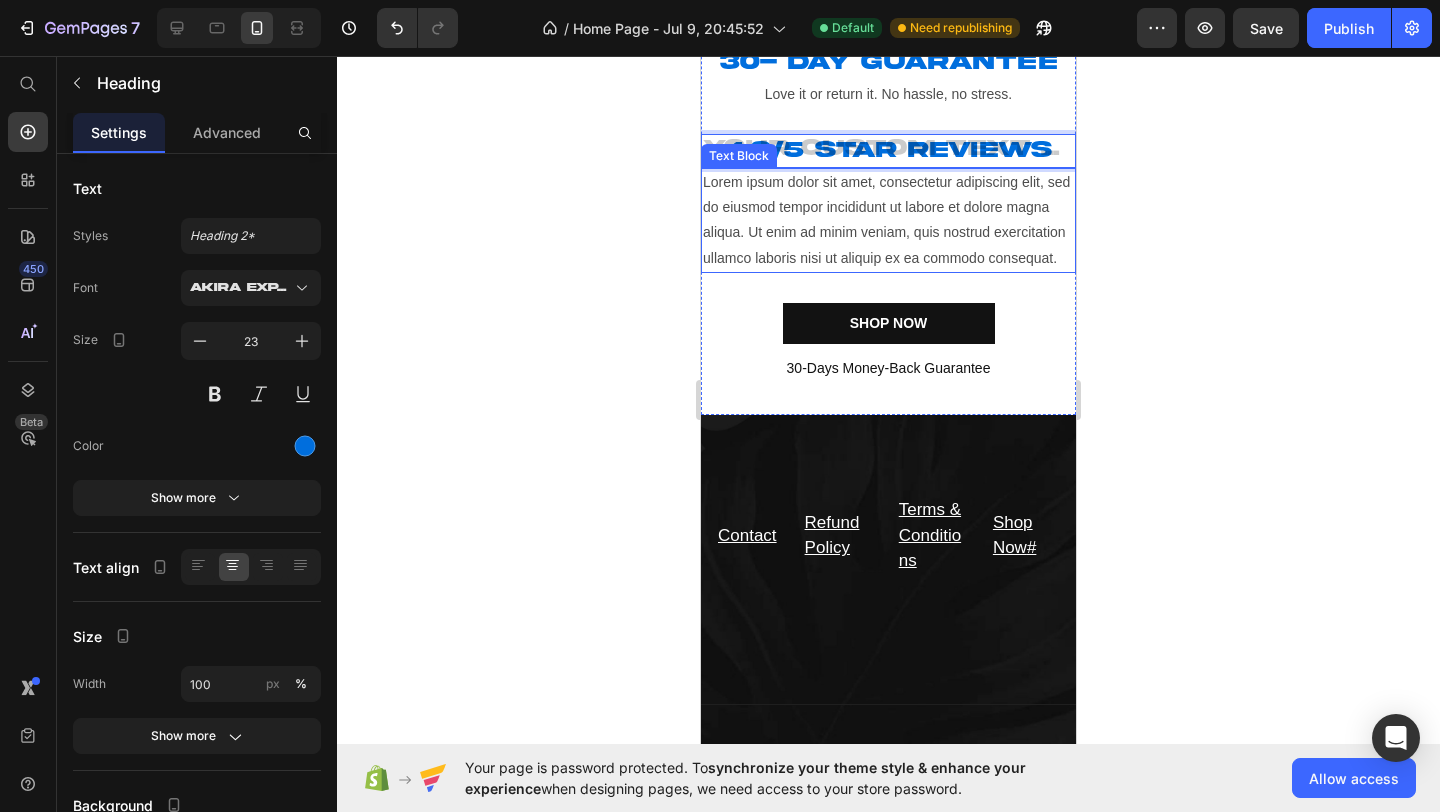 click on "Lorem ipsum dolor sit amet, consectetur adipiscing elit, sed do eiusmod tempor incididunt ut labore et dolore magna aliqua. Ut enim ad minim veniam, quis nostrud exercitation ullamco laboris nisi ut aliquip ex ea commodo consequat." at bounding box center (888, 220) 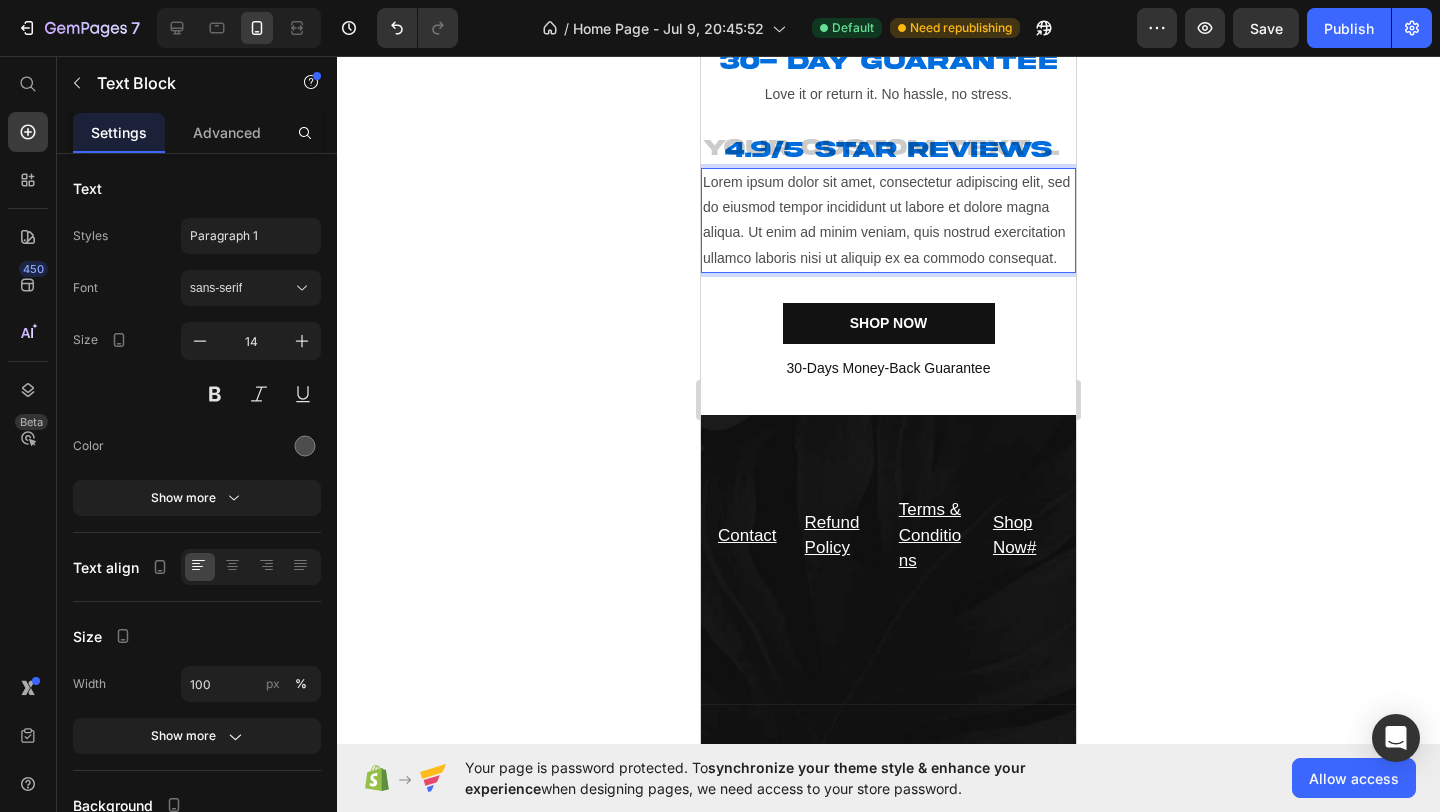 click on "Lorem ipsum dolor sit amet, consectetur adipiscing elit, sed do eiusmod tempor incididunt ut labore et dolore magna aliqua. Ut enim ad minim veniam, quis nostrud exercitation ullamco laboris nisi ut aliquip ex ea commodo consequat." at bounding box center [888, 220] 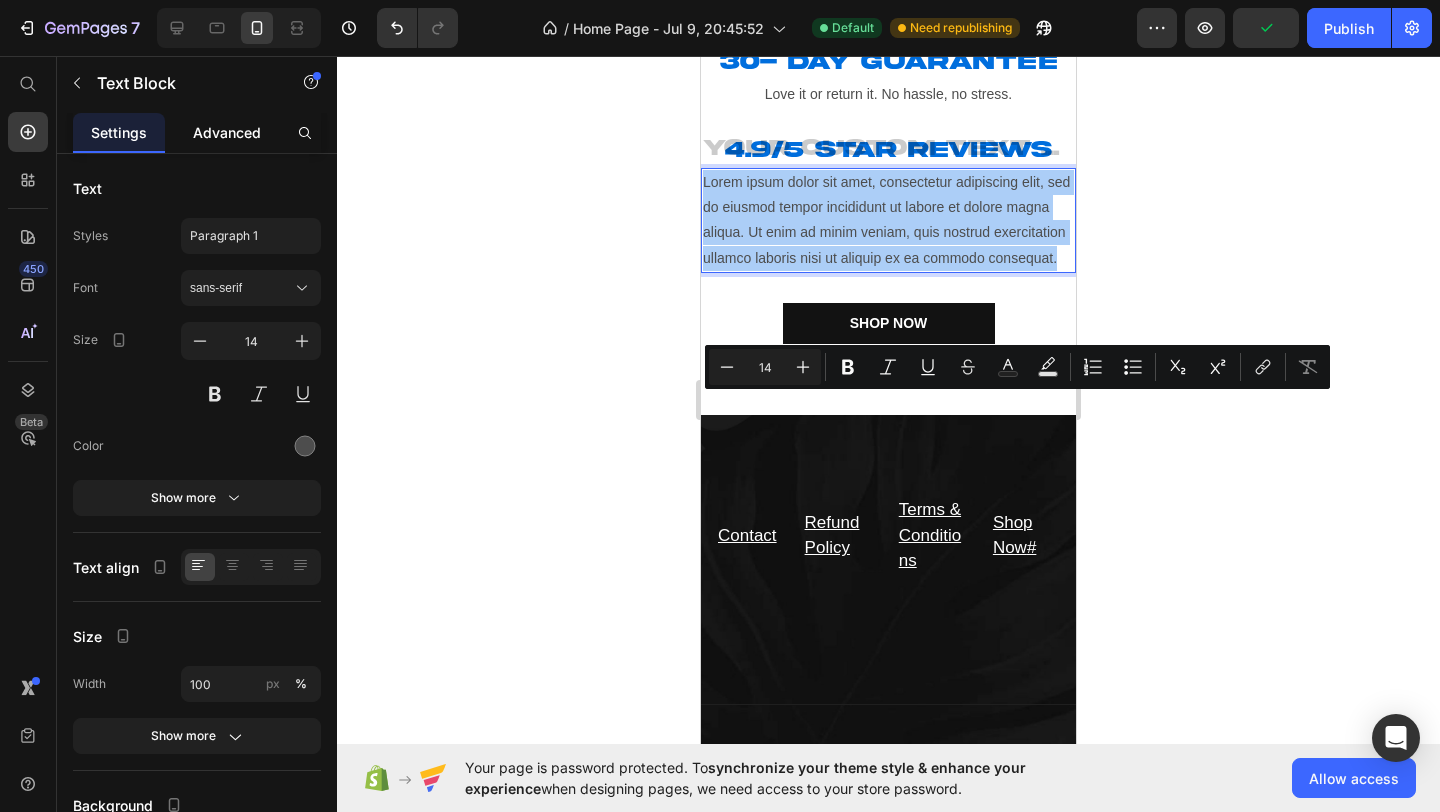 click on "Advanced" at bounding box center (227, 132) 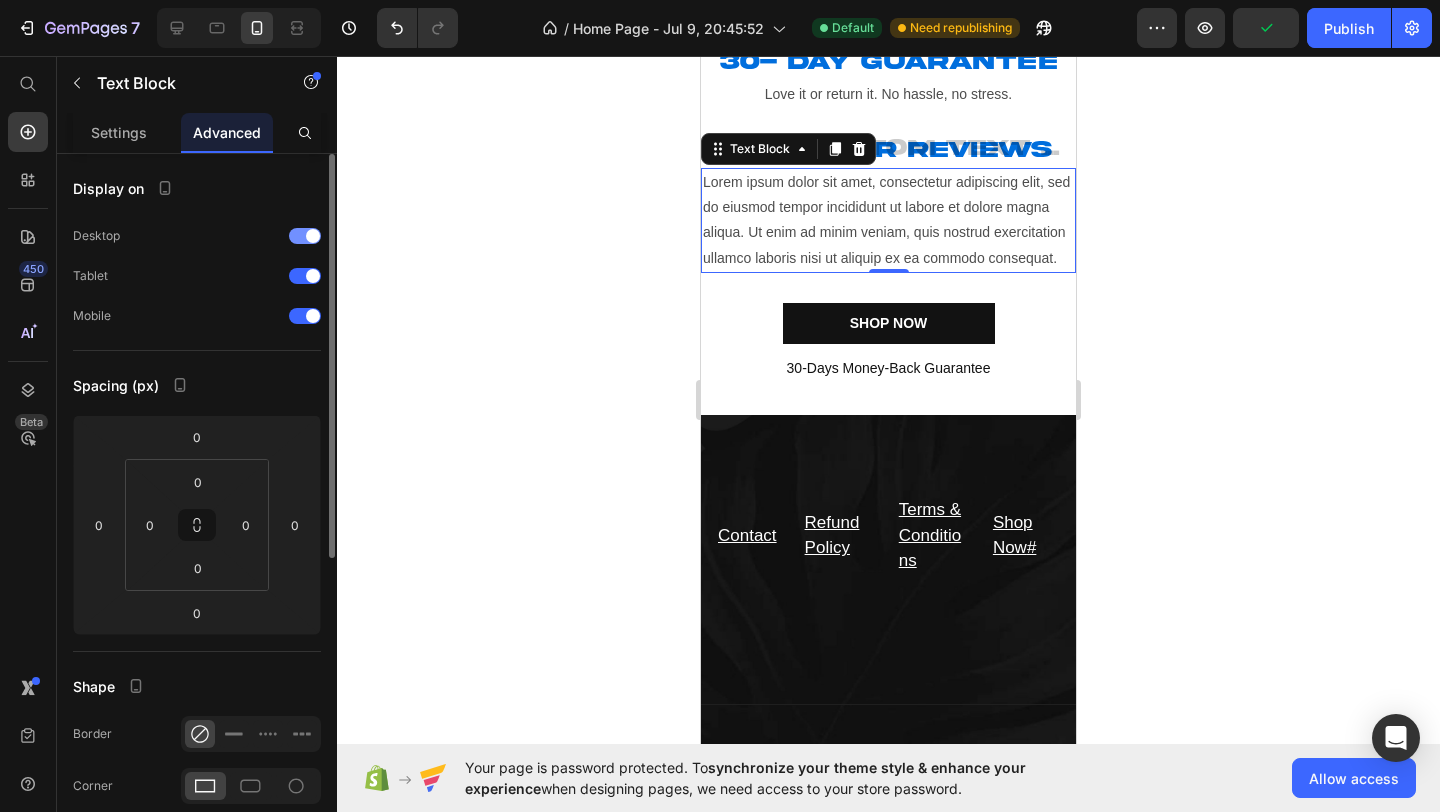 click at bounding box center (305, 236) 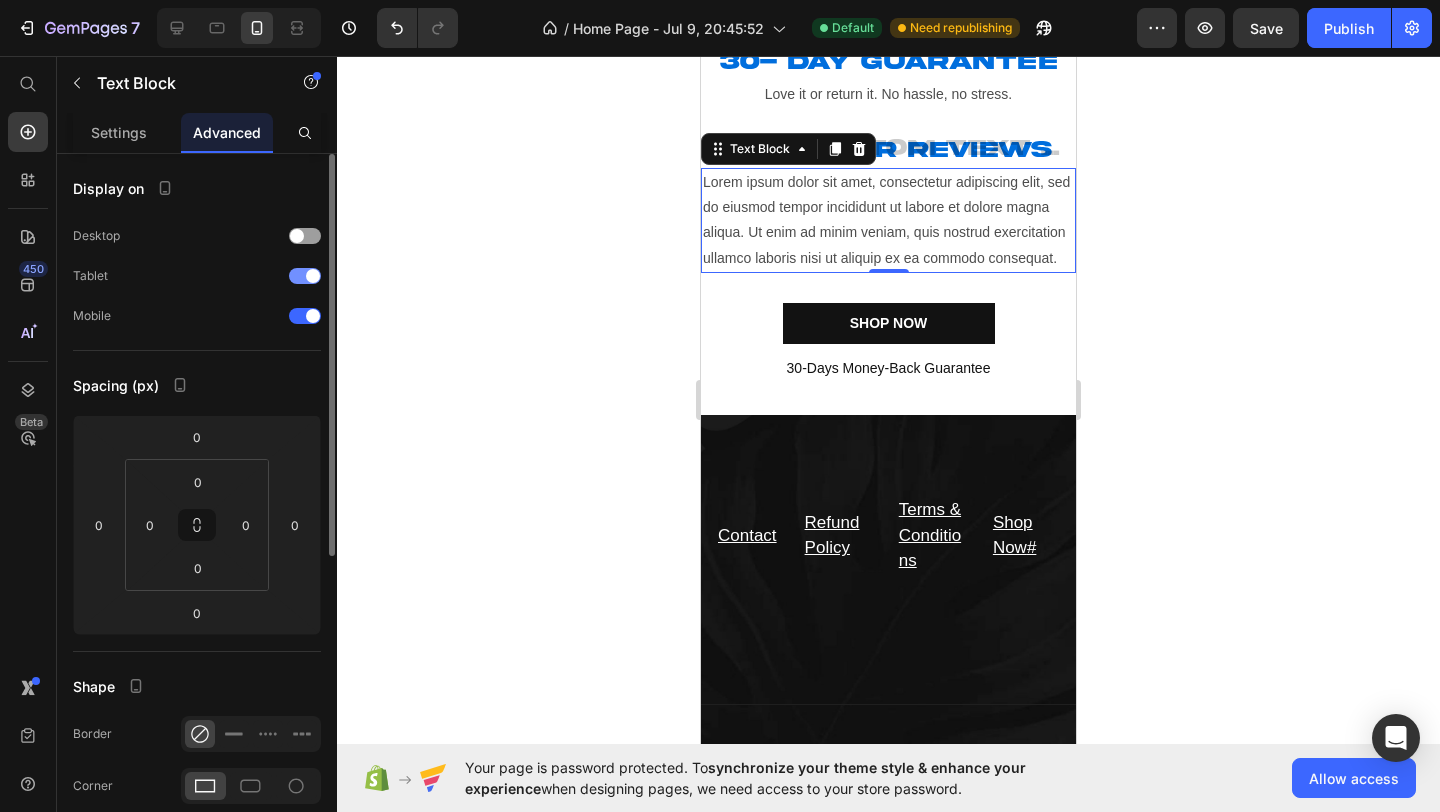 click at bounding box center (305, 276) 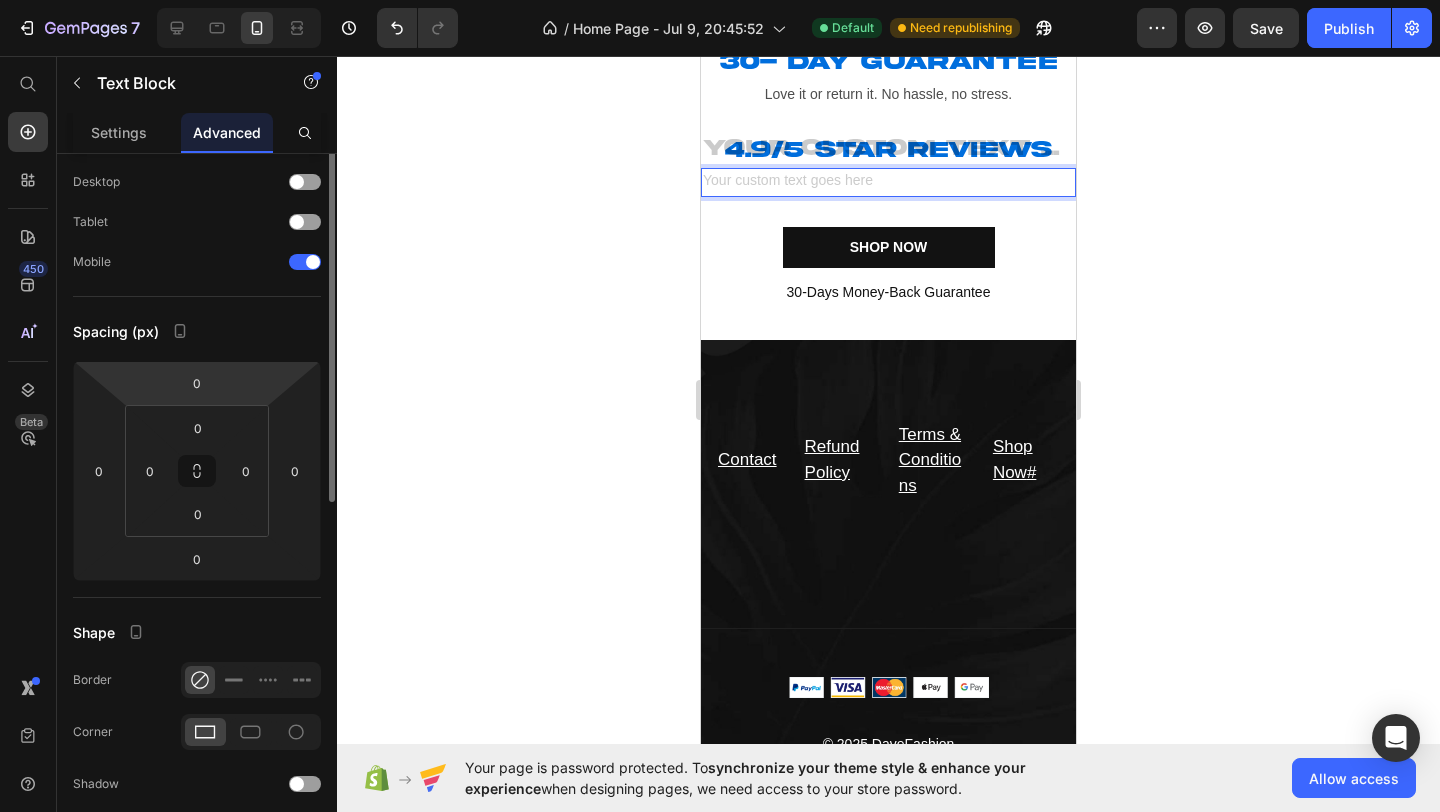 scroll, scrollTop: 0, scrollLeft: 0, axis: both 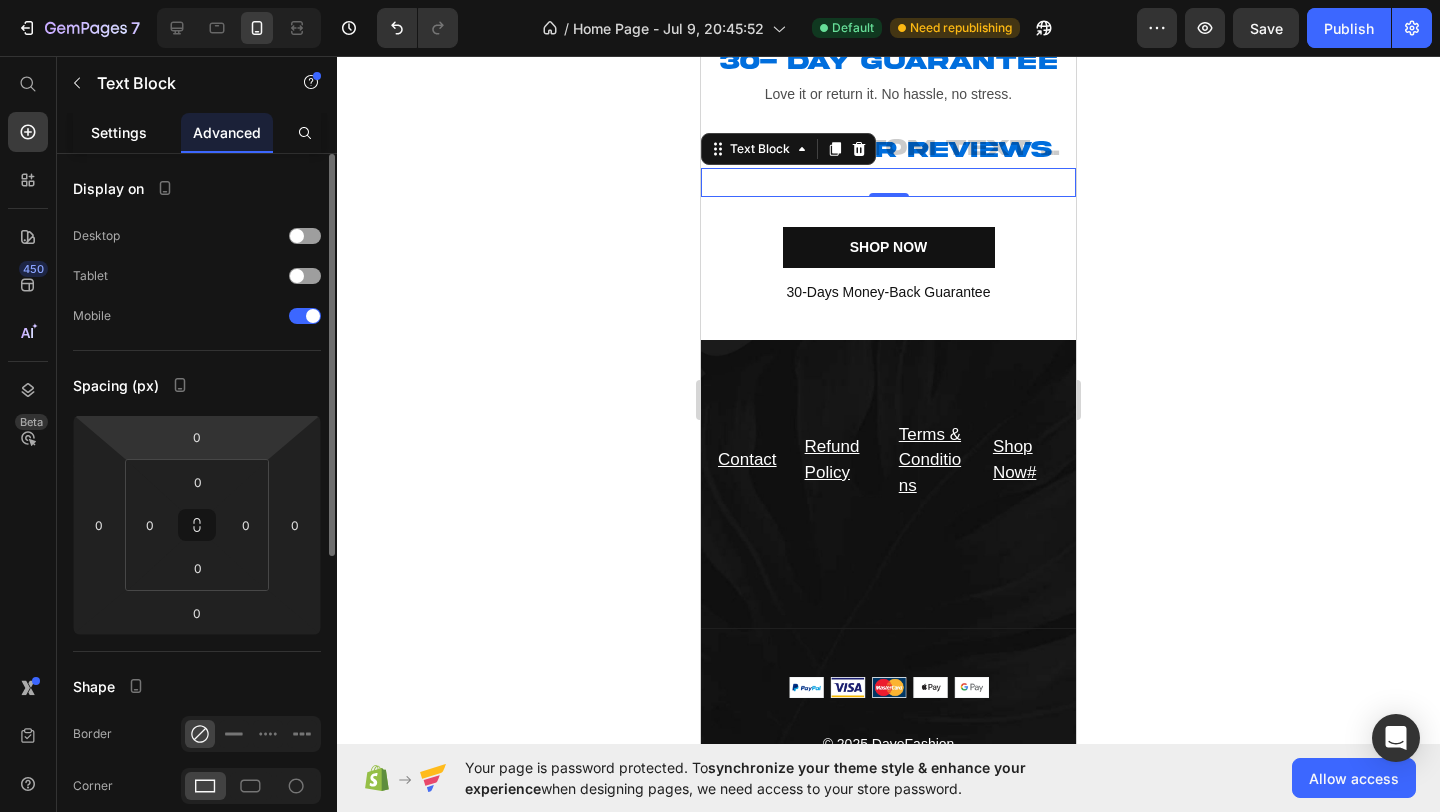 click on "Settings" at bounding box center [119, 132] 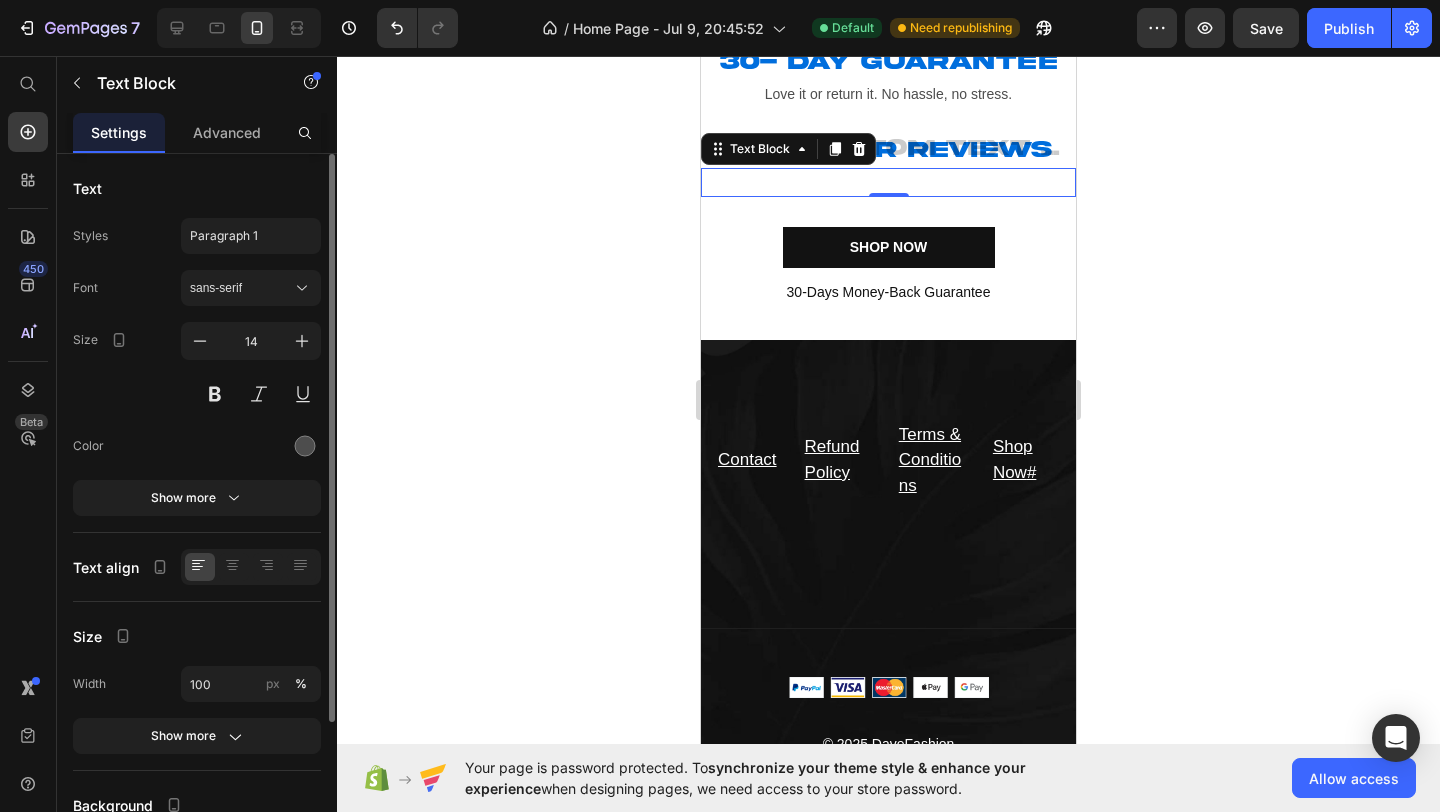 click 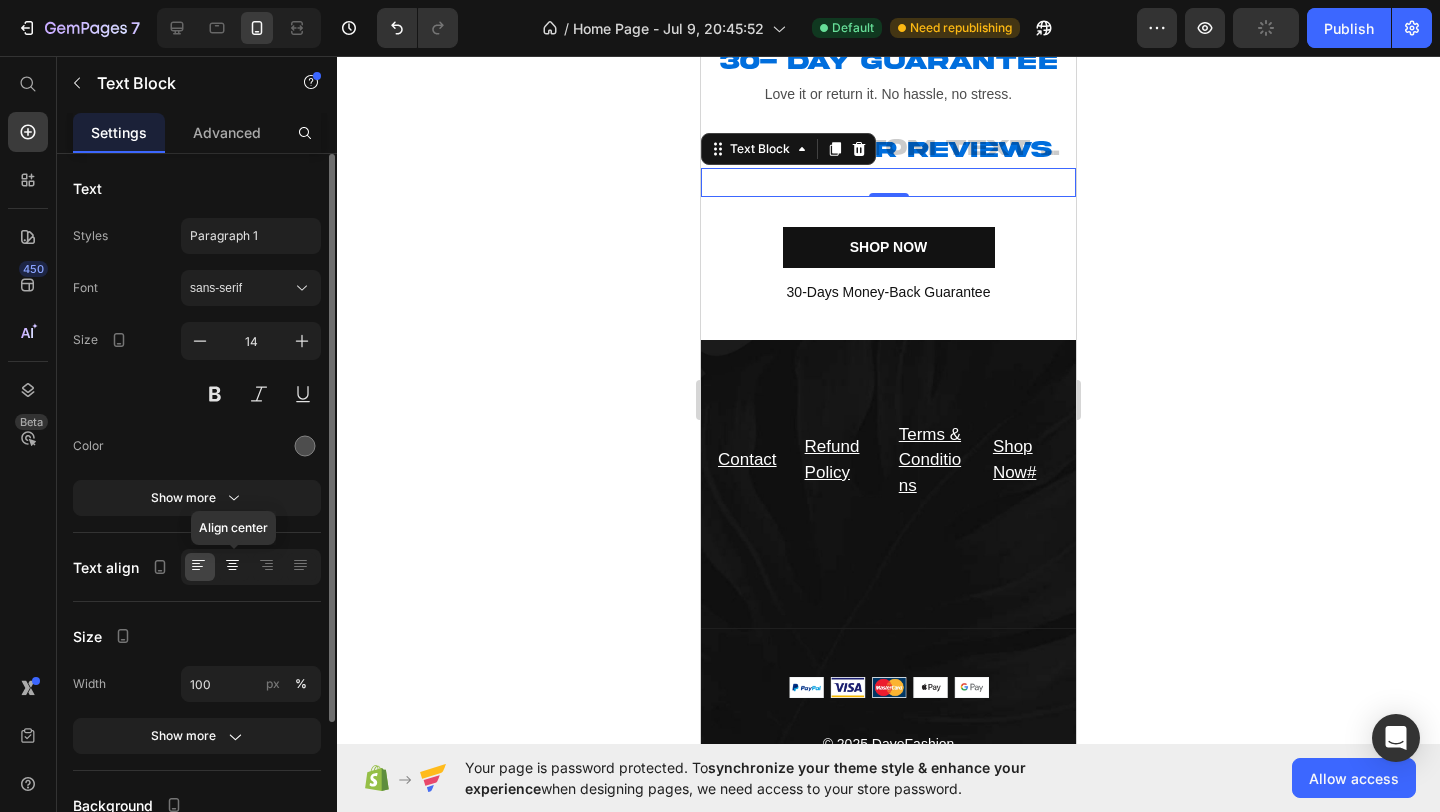 click 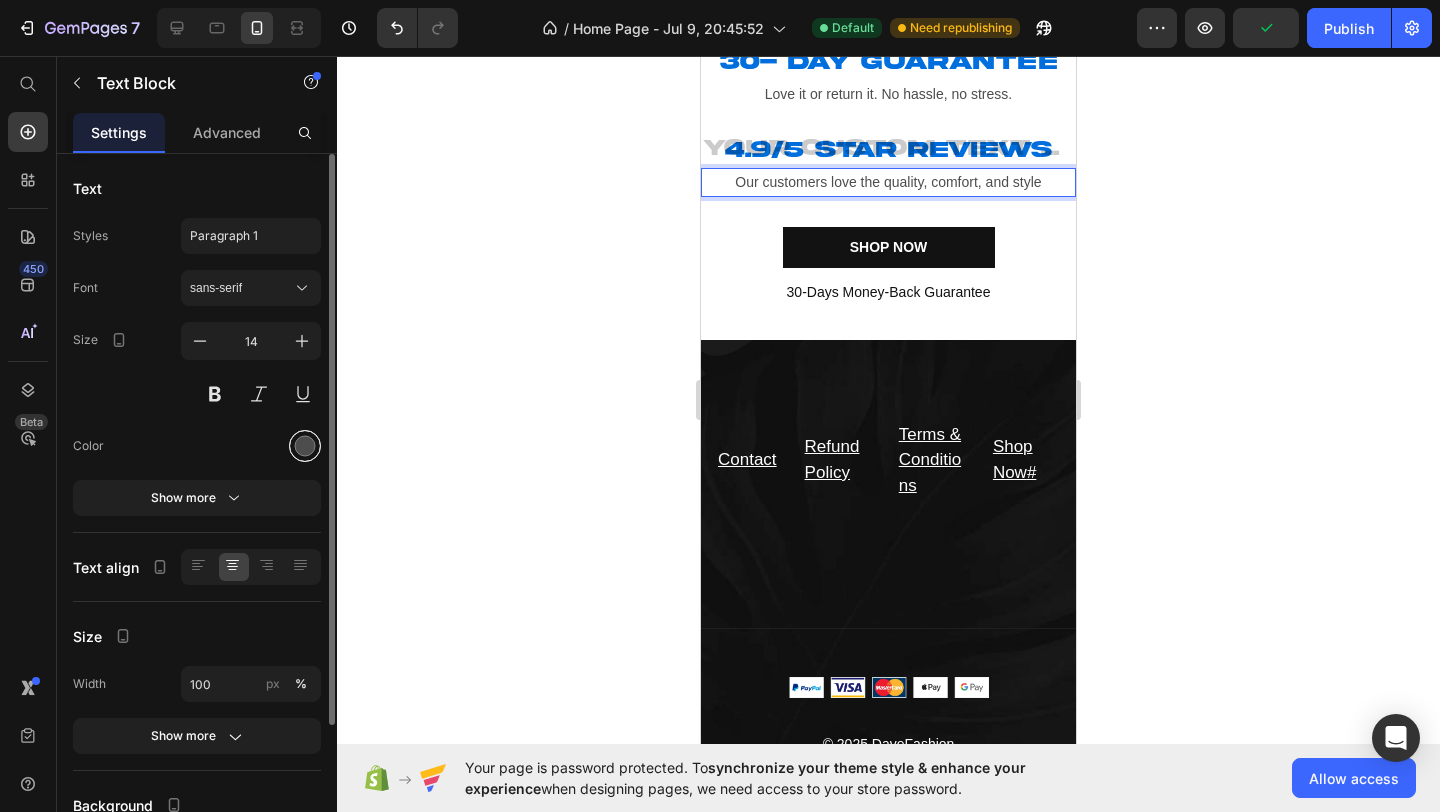 click at bounding box center (305, 446) 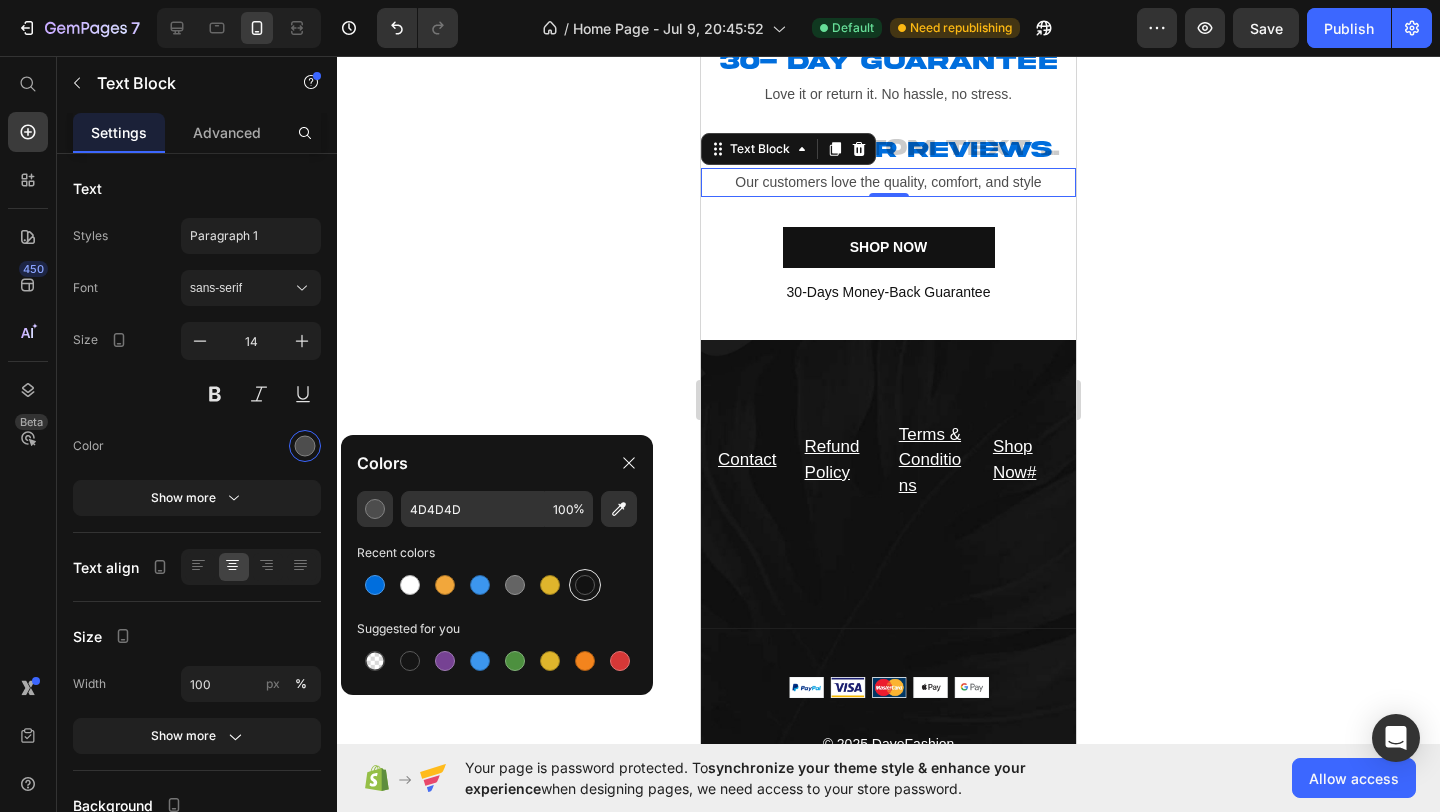 click at bounding box center [585, 585] 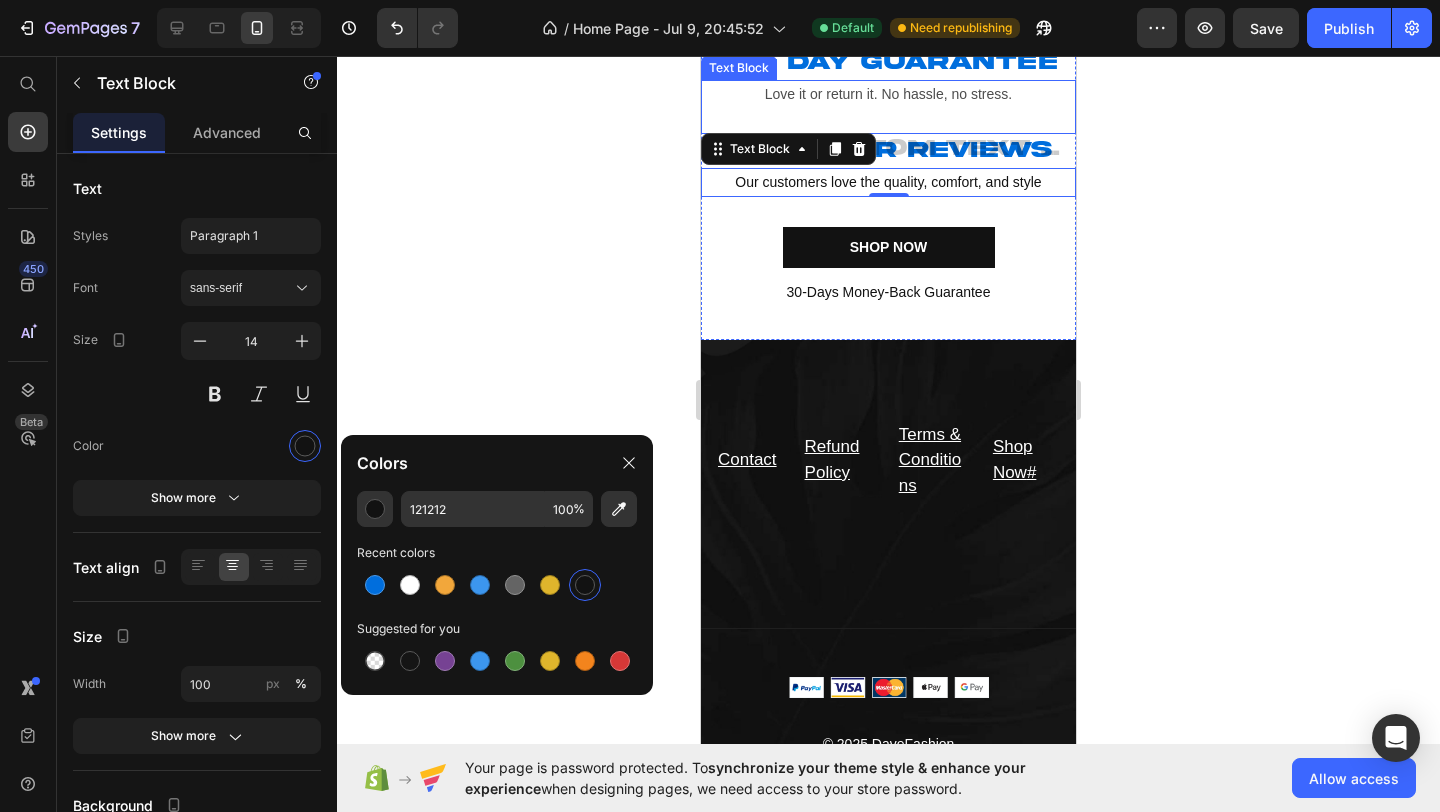 click at bounding box center [888, 119] 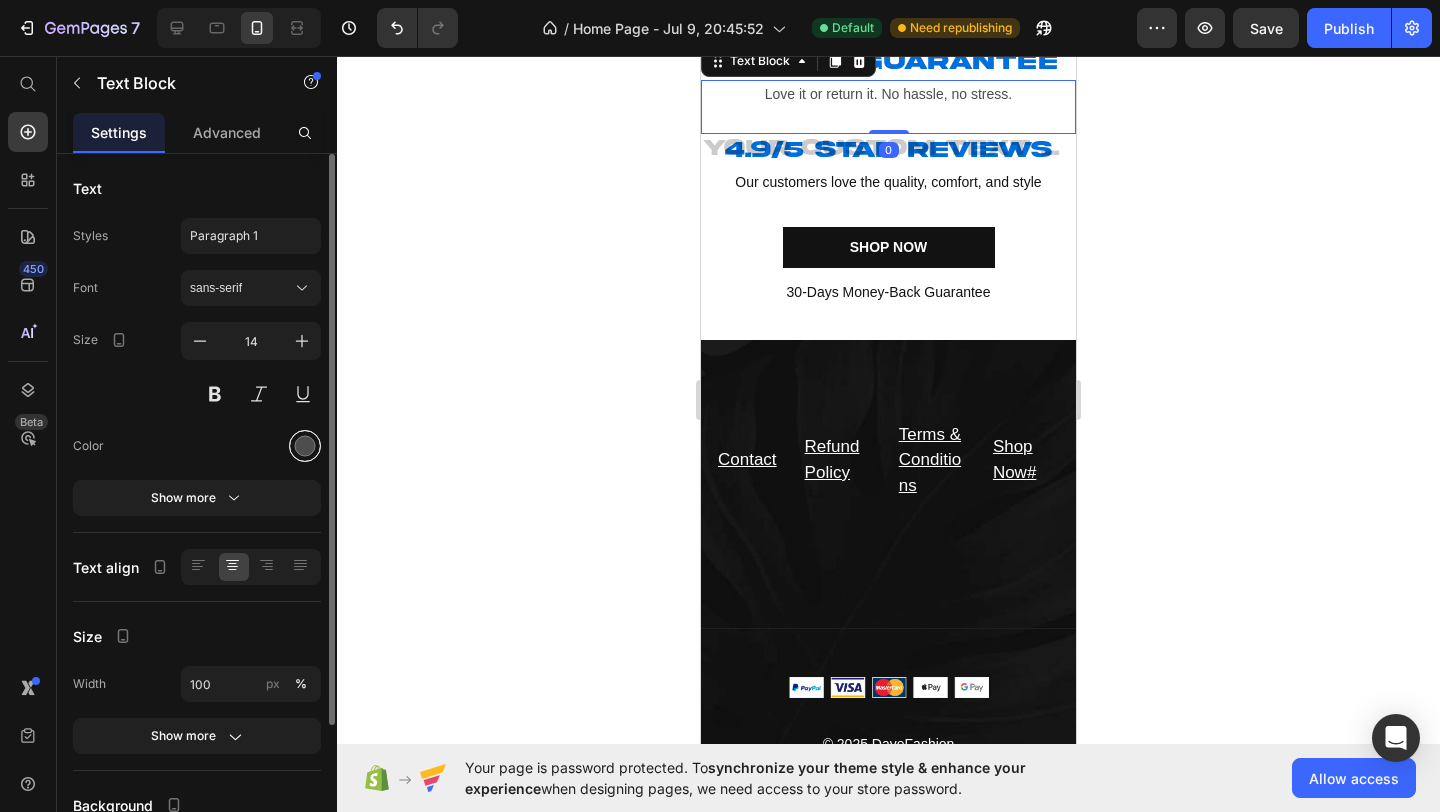 click at bounding box center (305, 446) 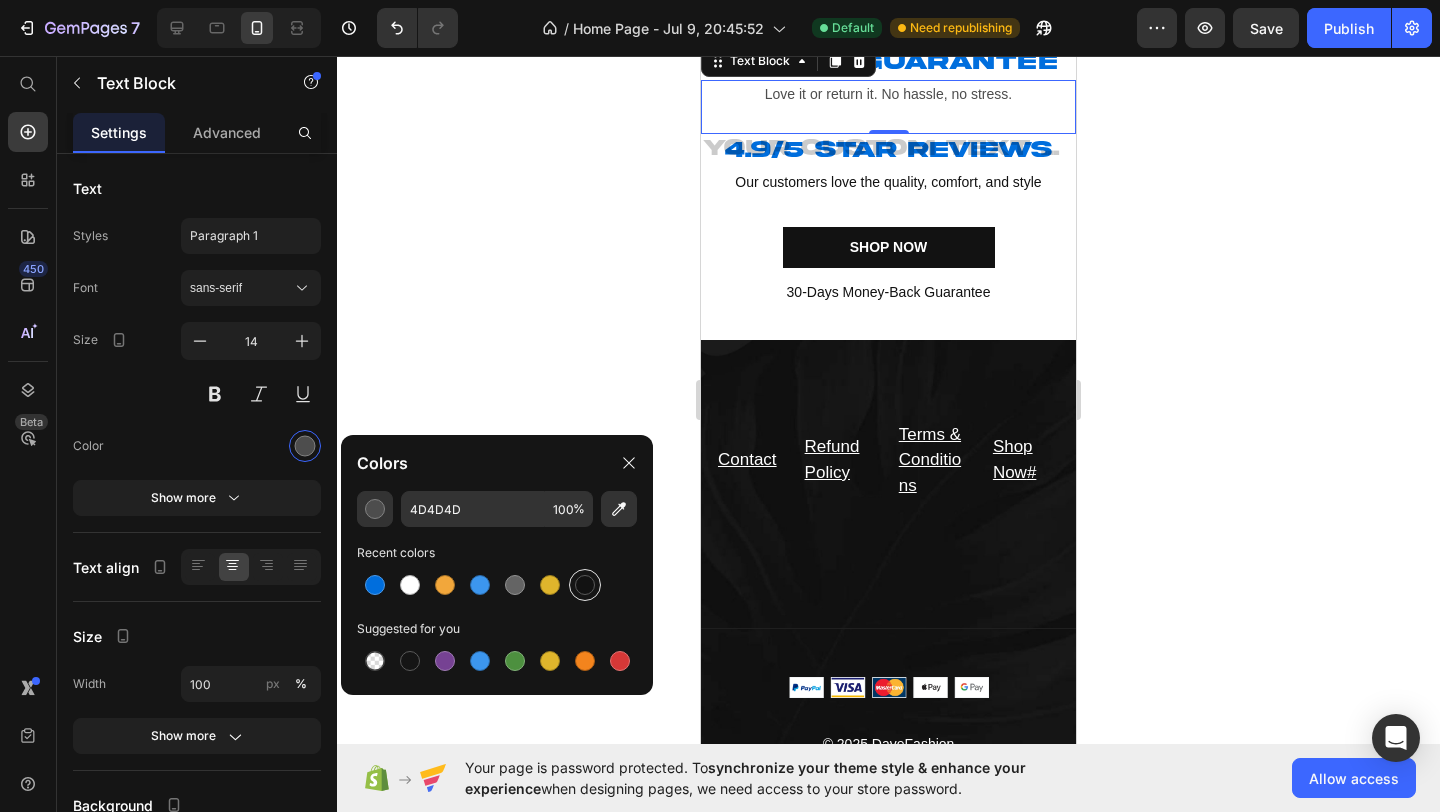 click at bounding box center [585, 585] 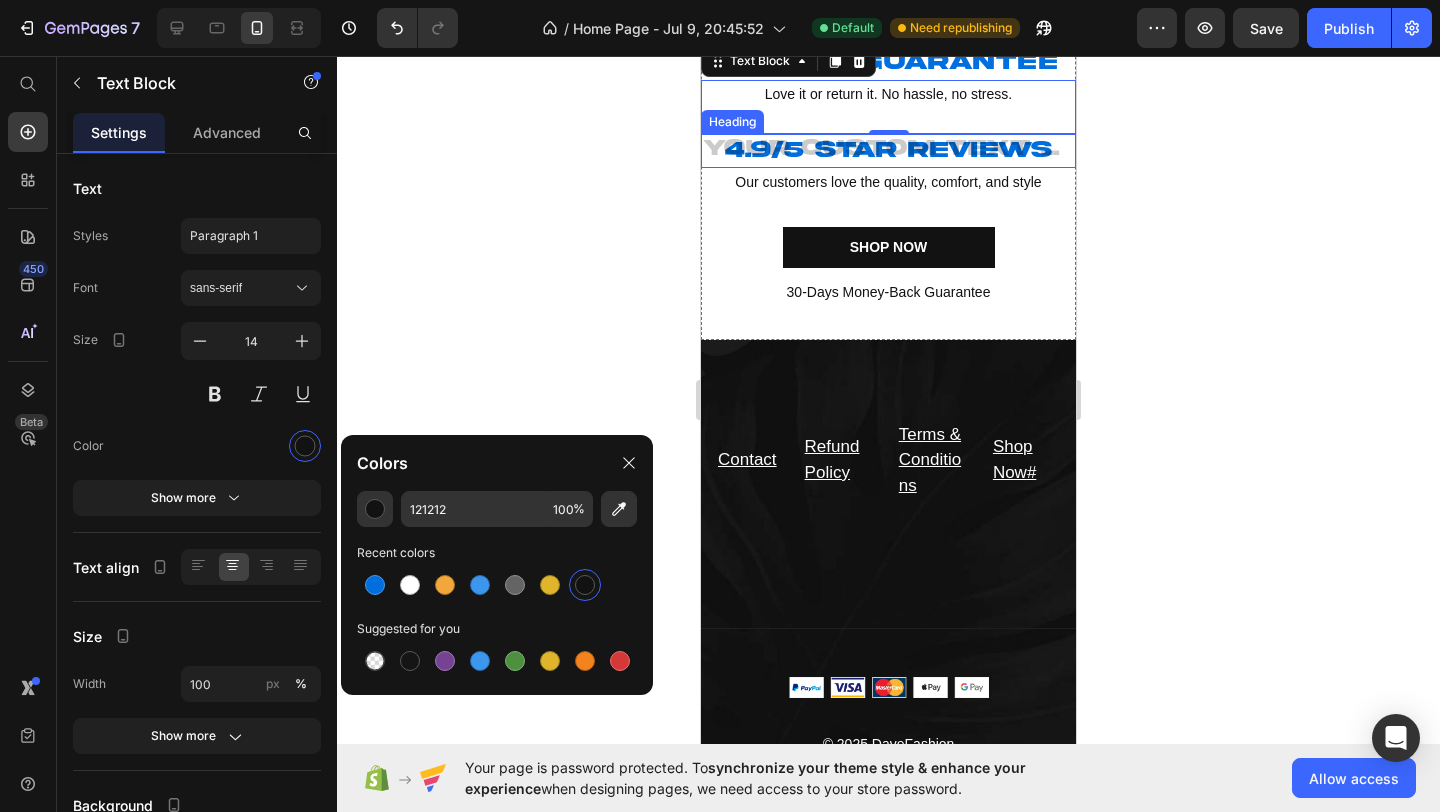 click on "4.9/5 star reviews" at bounding box center (888, 151) 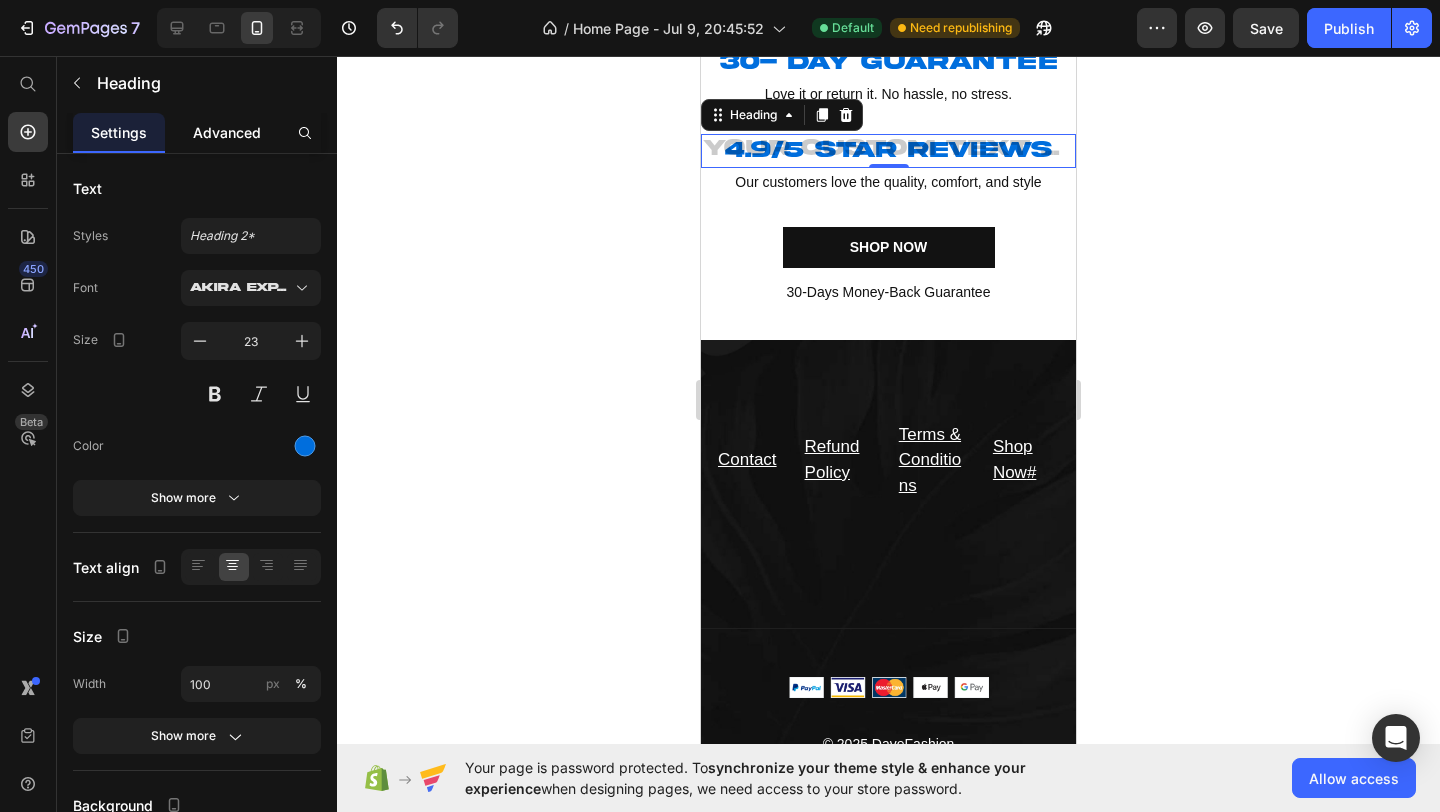 click on "Advanced" at bounding box center [227, 132] 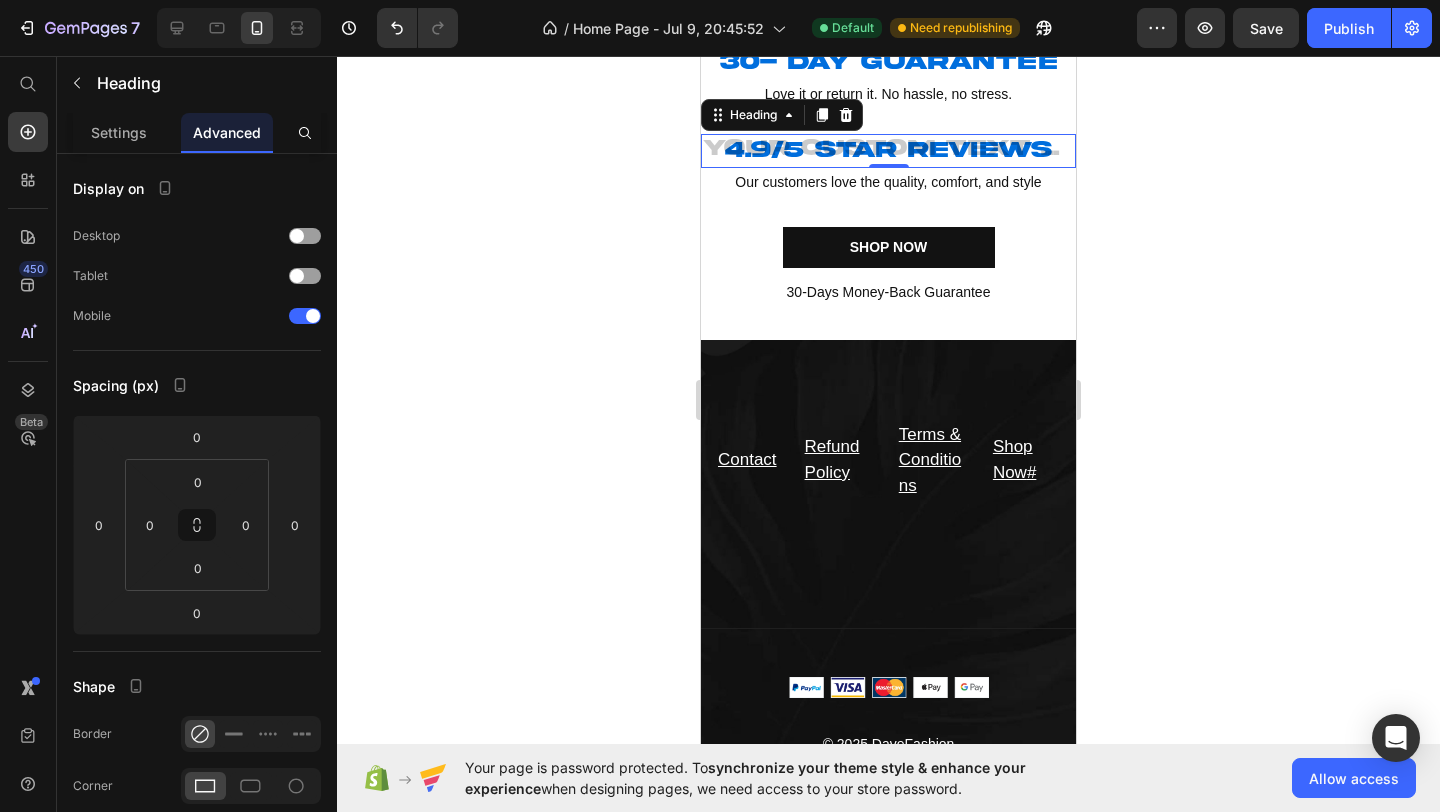 click on "4.9/5 star reviews" at bounding box center [888, 151] 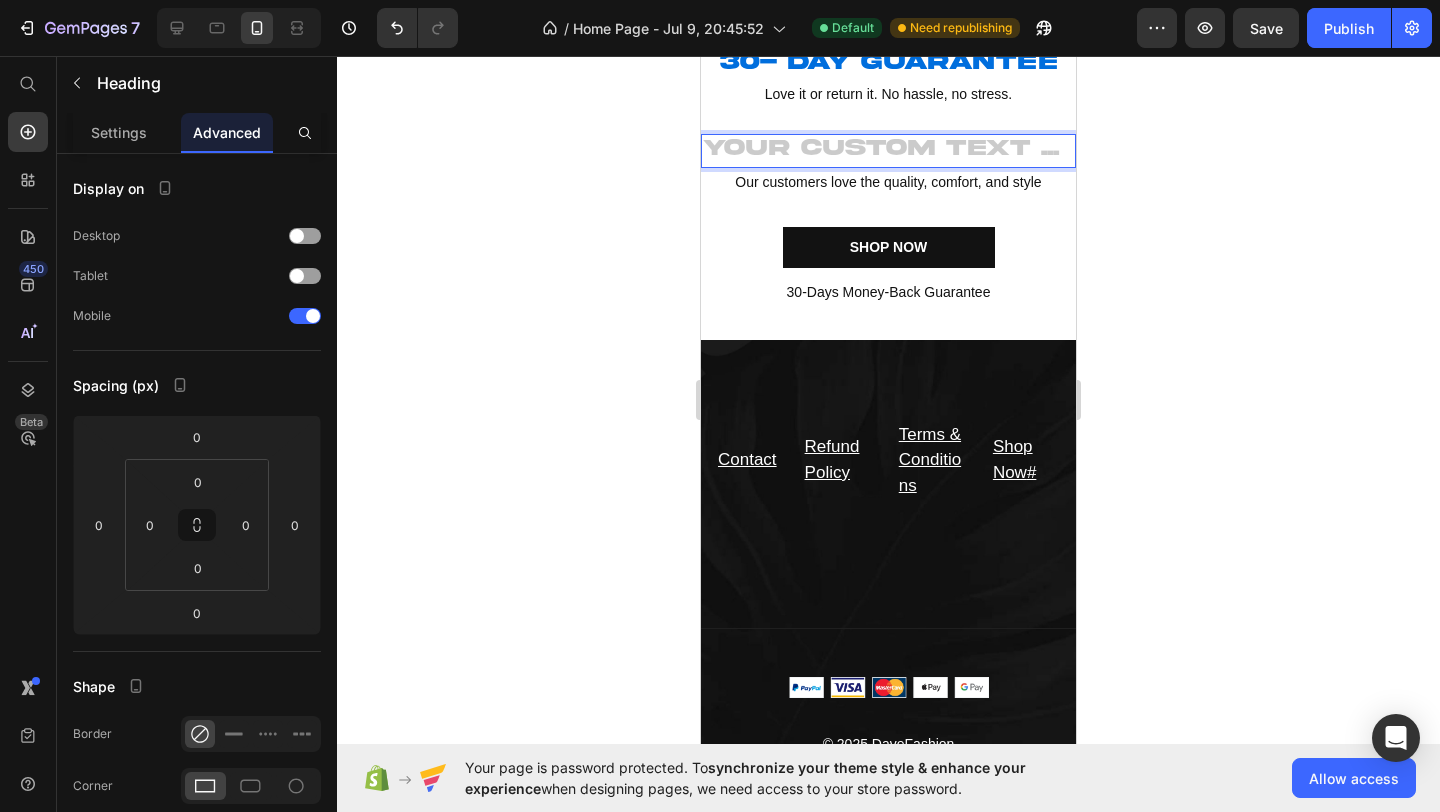 drag, startPoint x: 928, startPoint y: 374, endPoint x: 1054, endPoint y: 362, distance: 126.57014 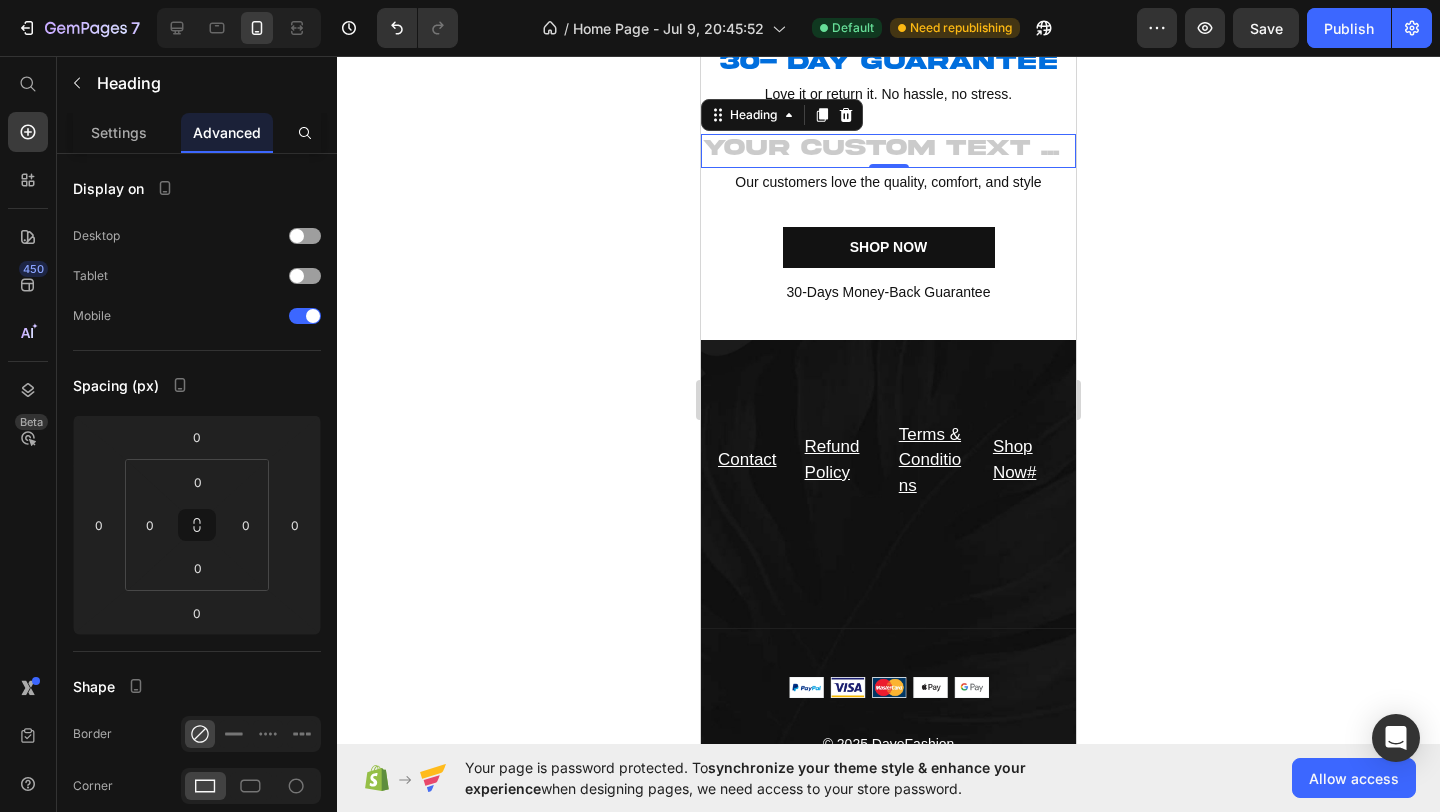 click 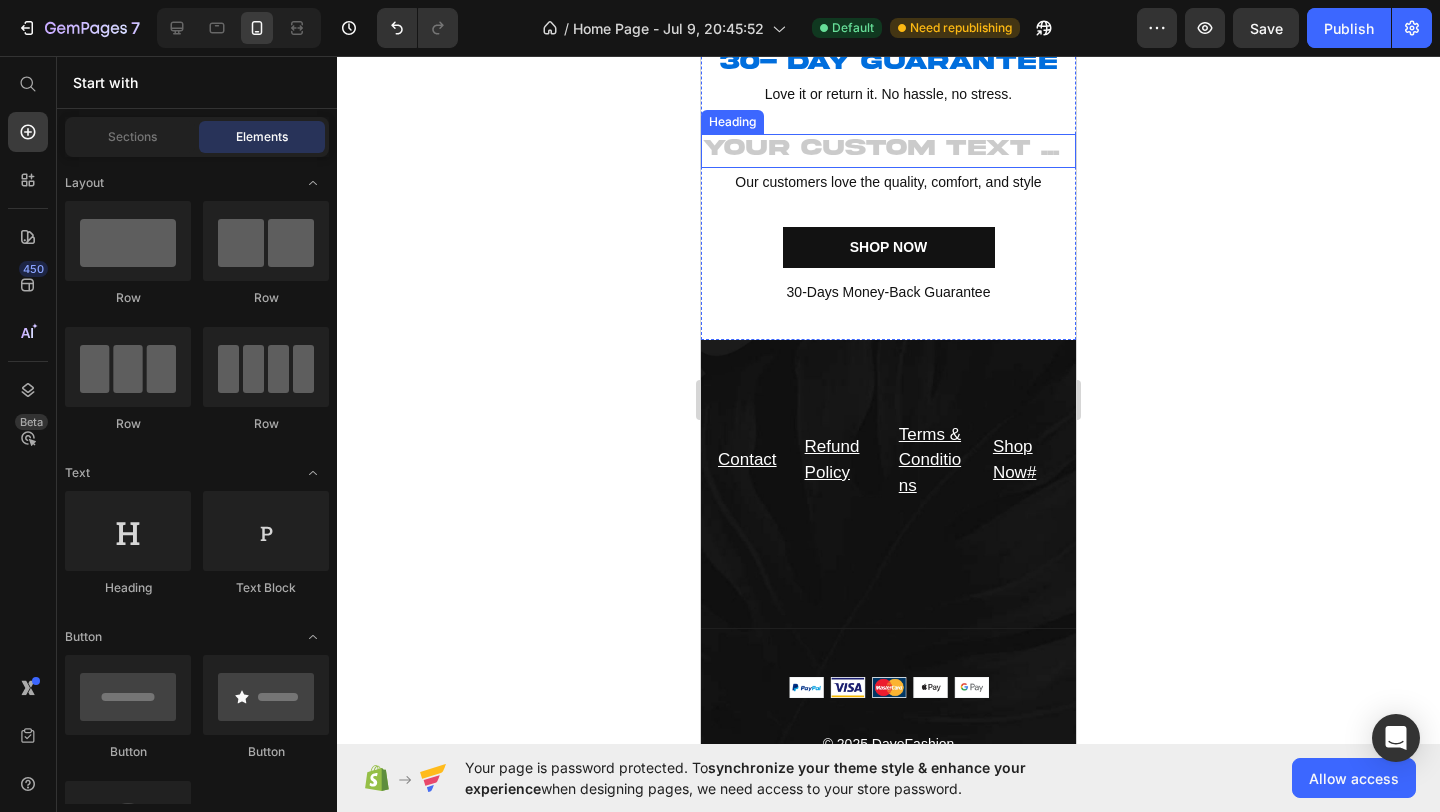 click at bounding box center (888, 151) 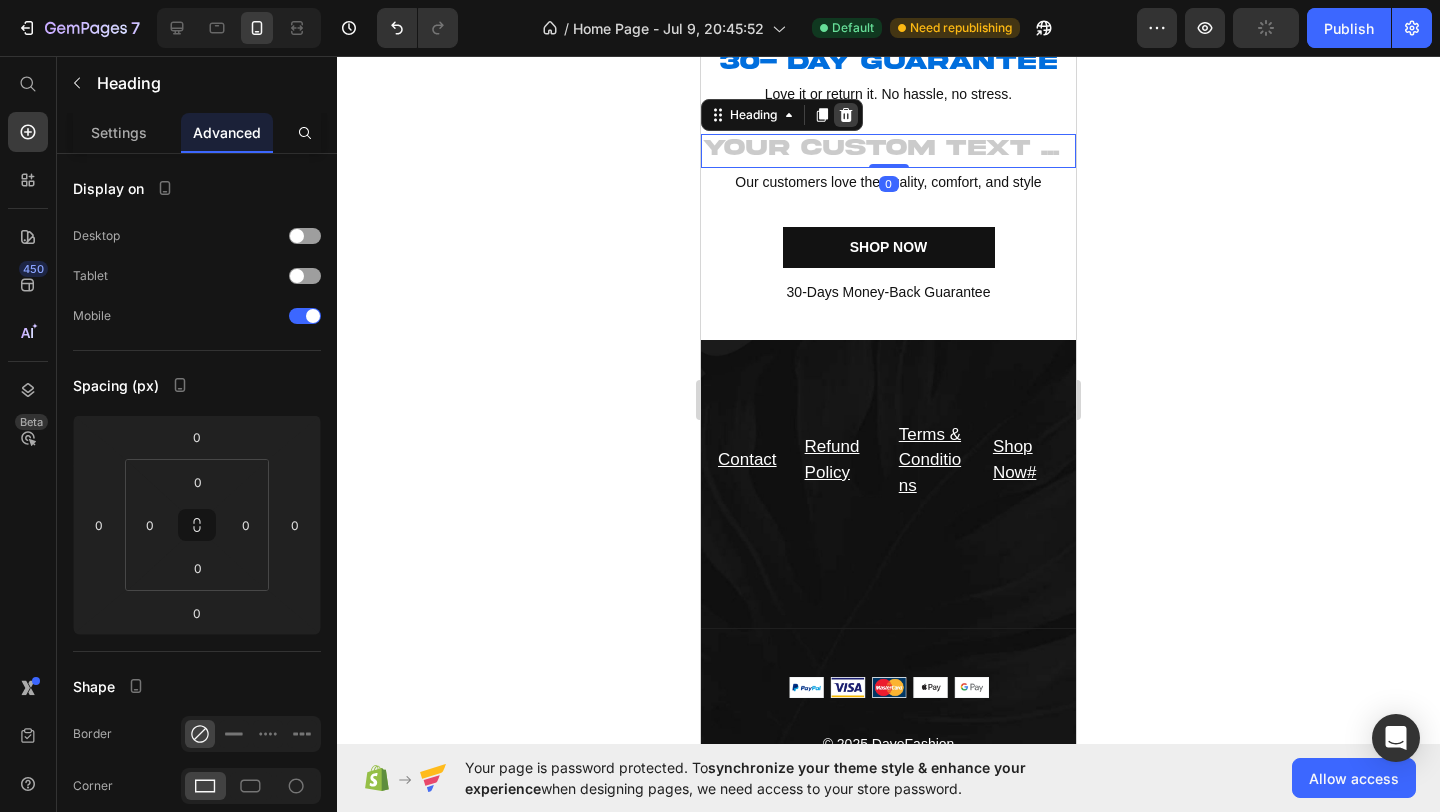 click 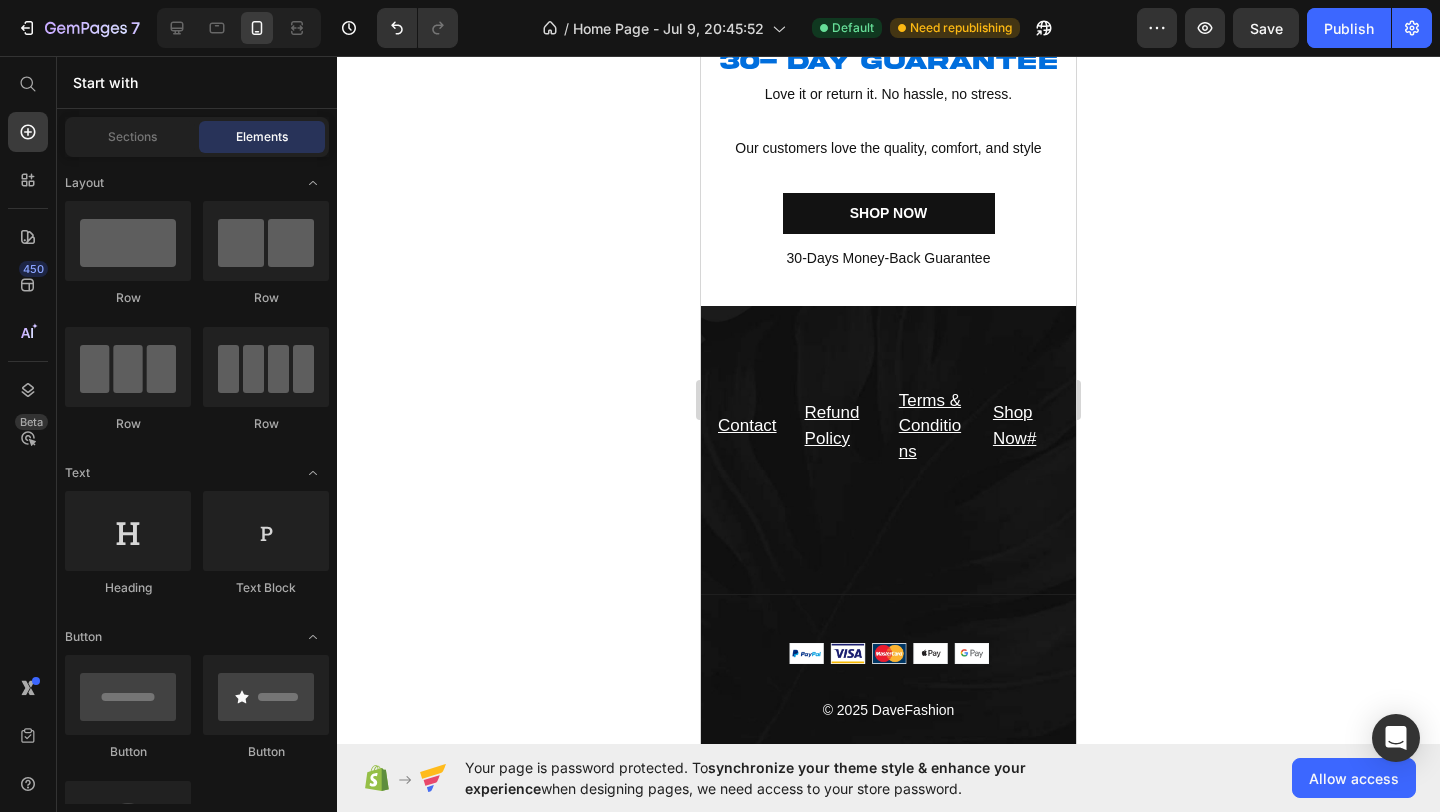 click at bounding box center (888, 119) 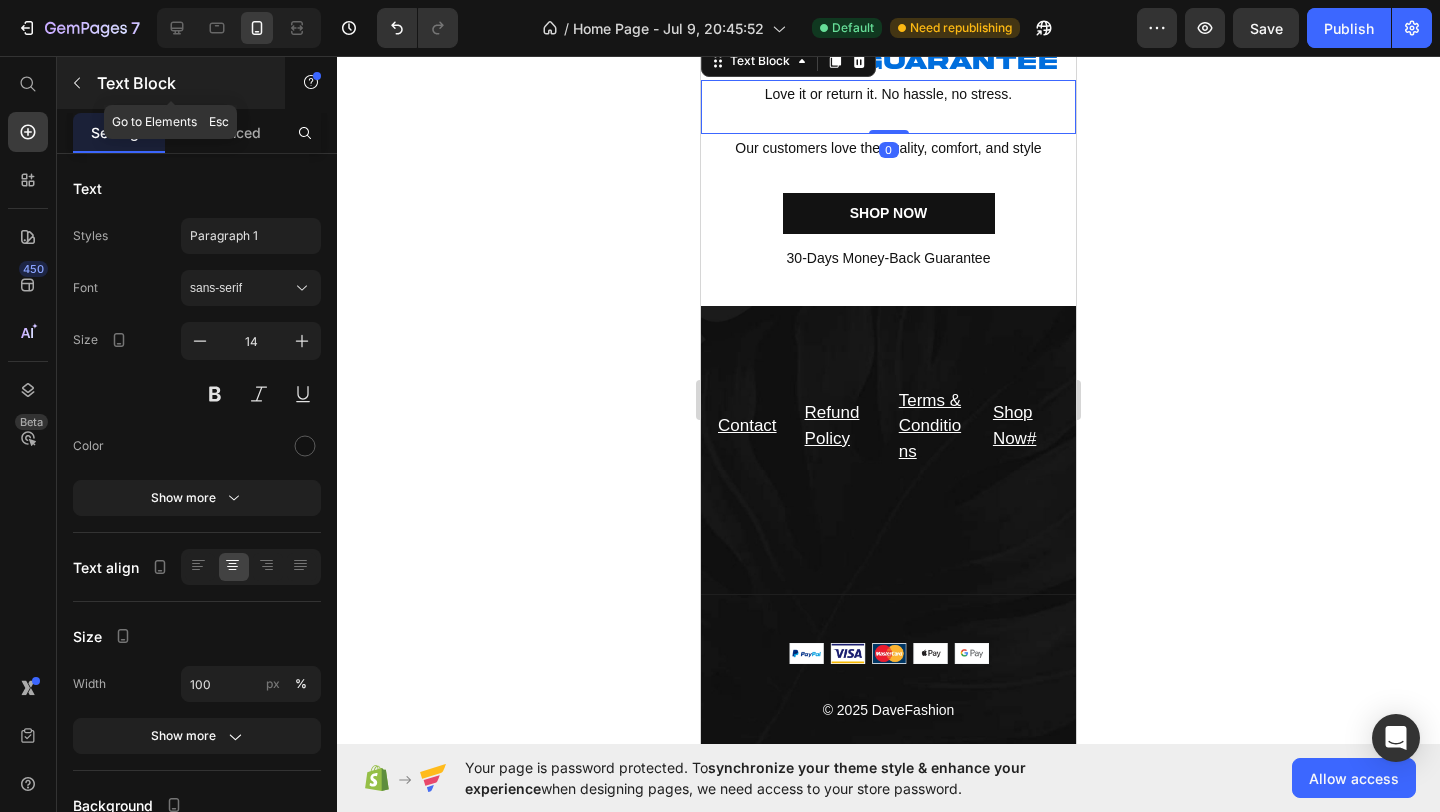 click at bounding box center [77, 83] 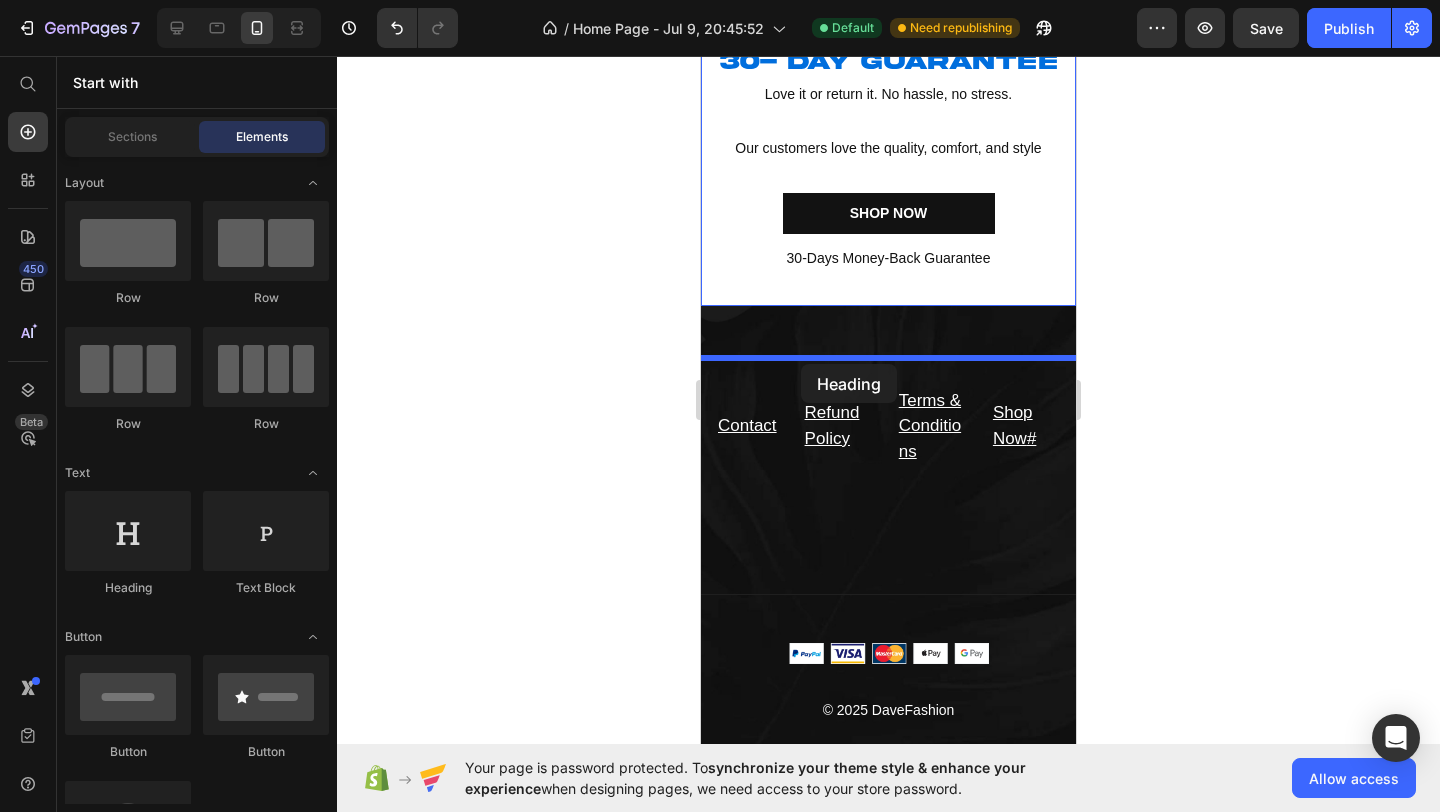 drag, startPoint x: 858, startPoint y: 600, endPoint x: 801, endPoint y: 364, distance: 242.78592 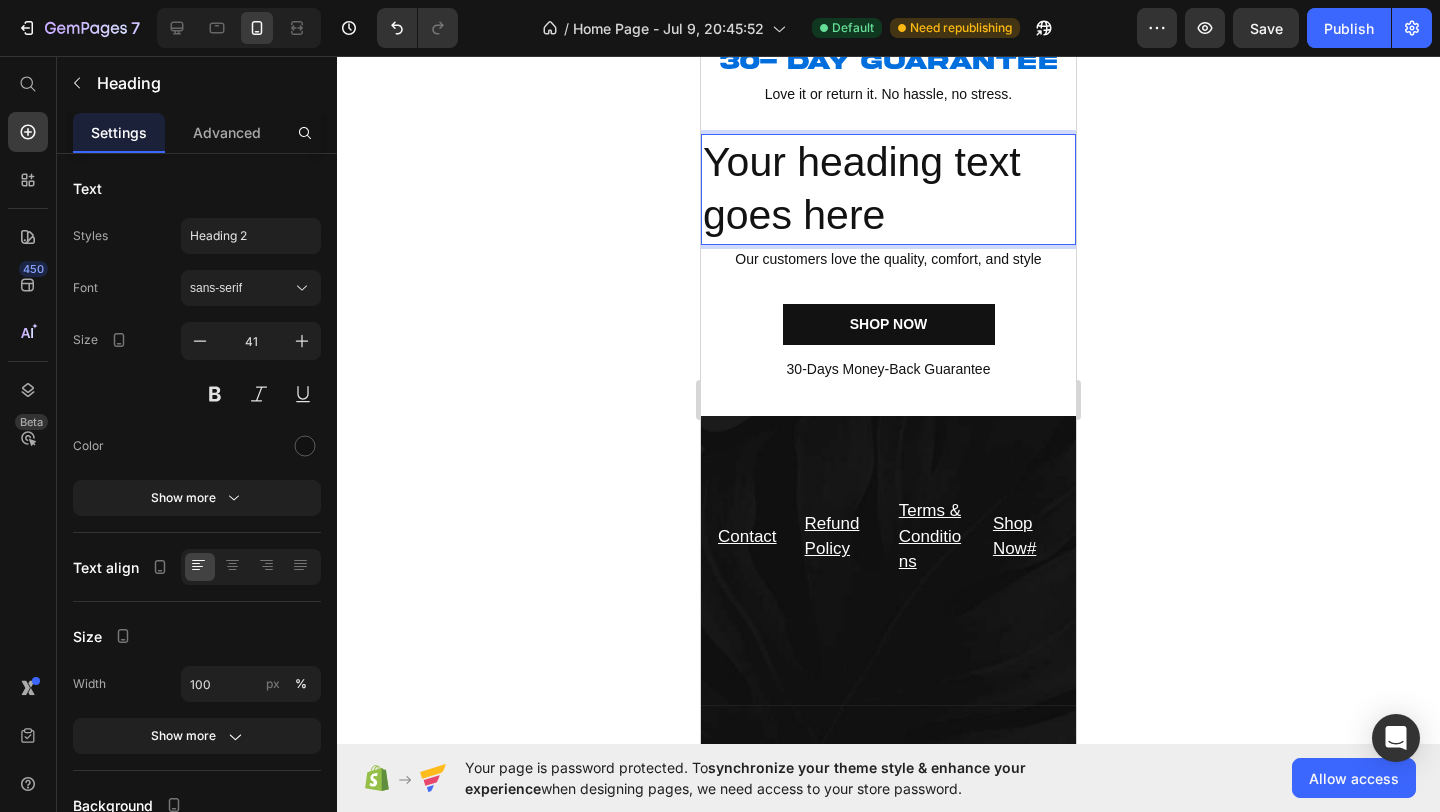 click on "Your heading text goes here" at bounding box center [888, 189] 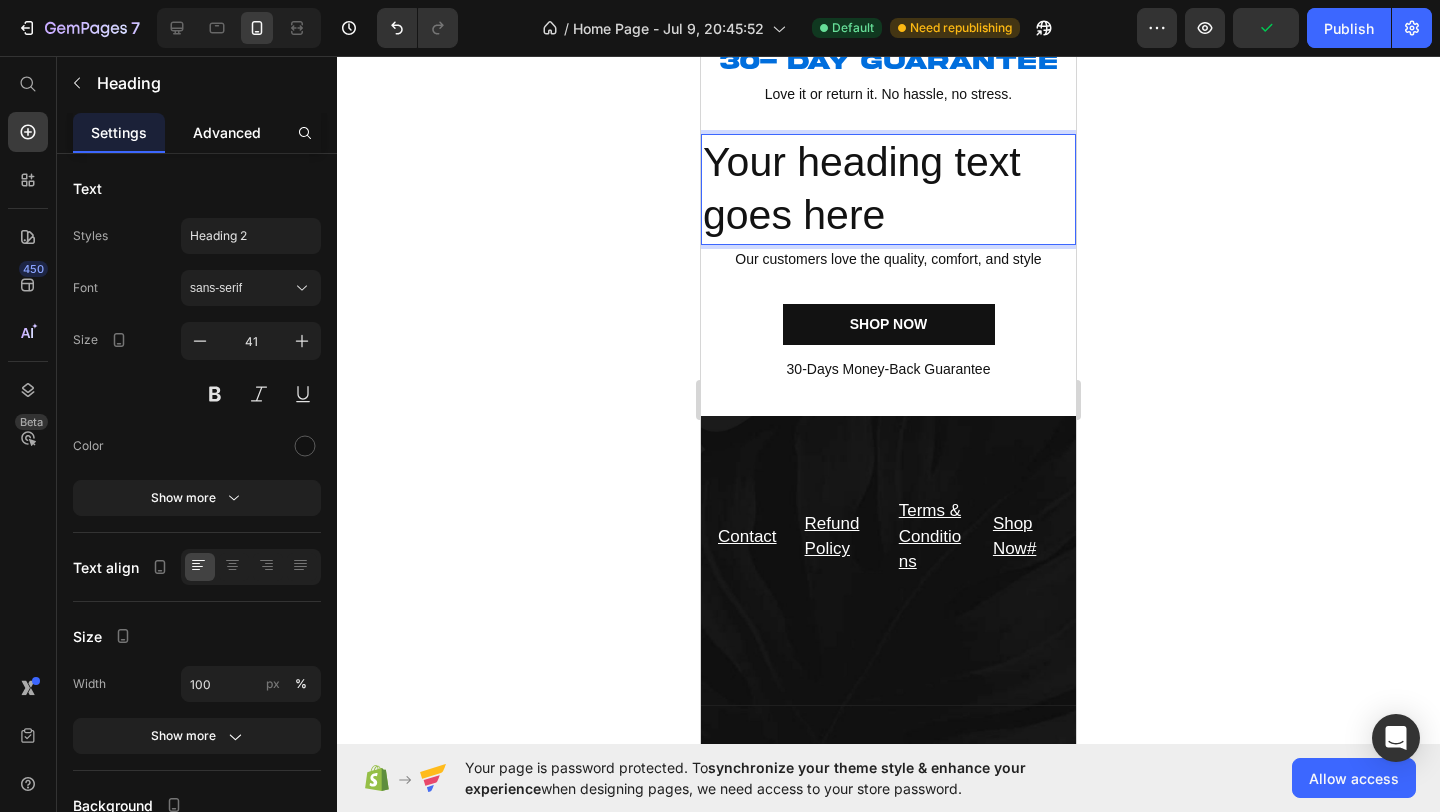click on "Advanced" at bounding box center (227, 132) 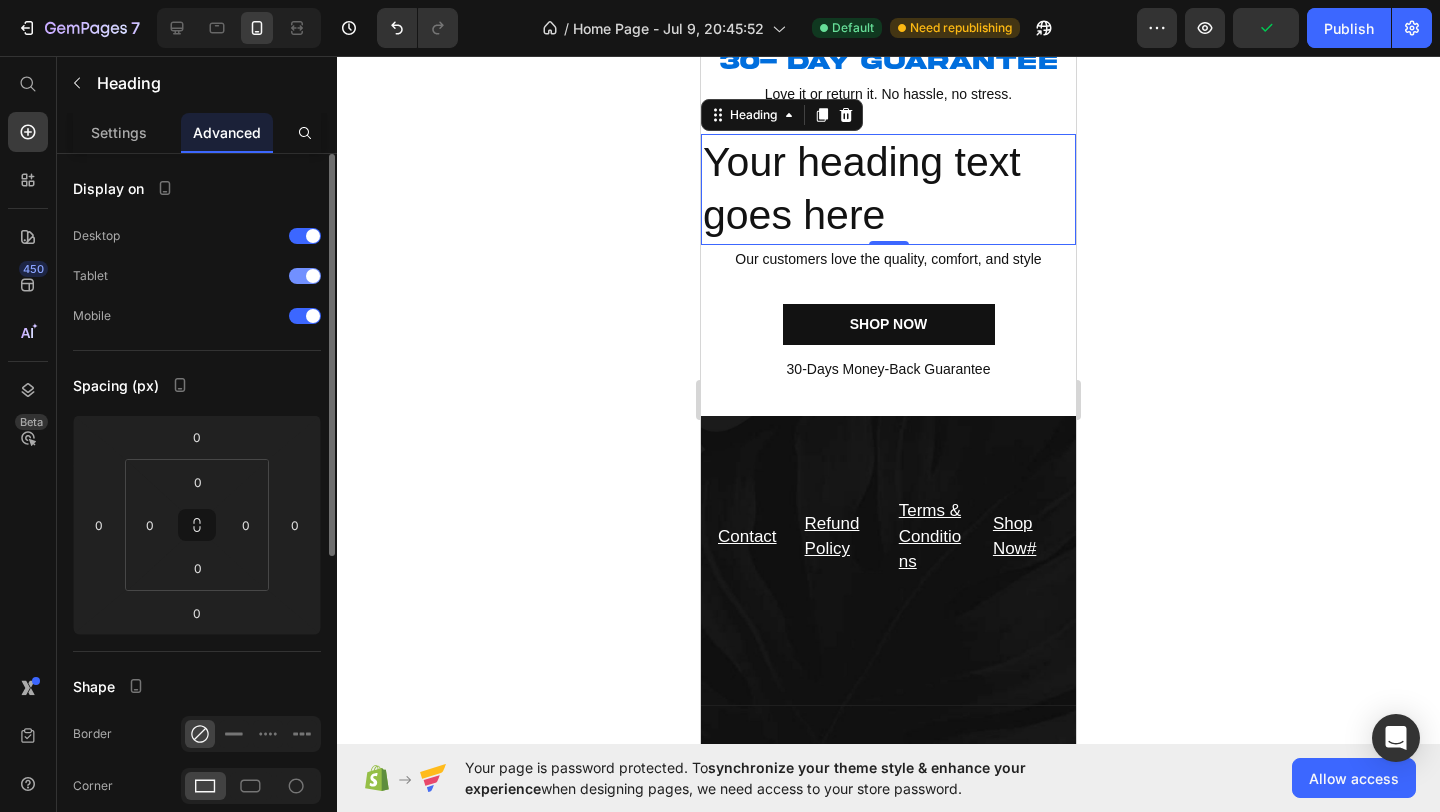 click at bounding box center (313, 276) 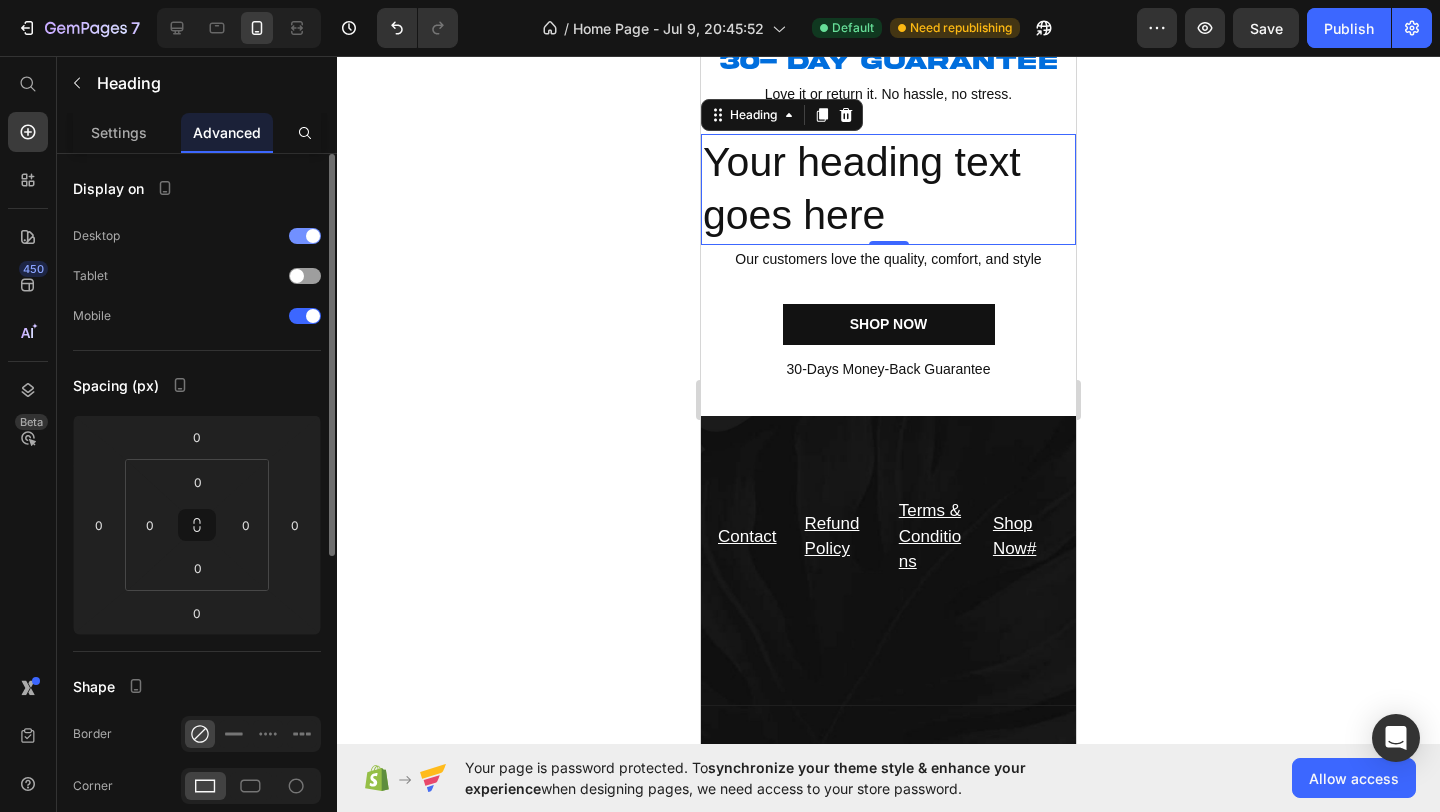 click at bounding box center [313, 236] 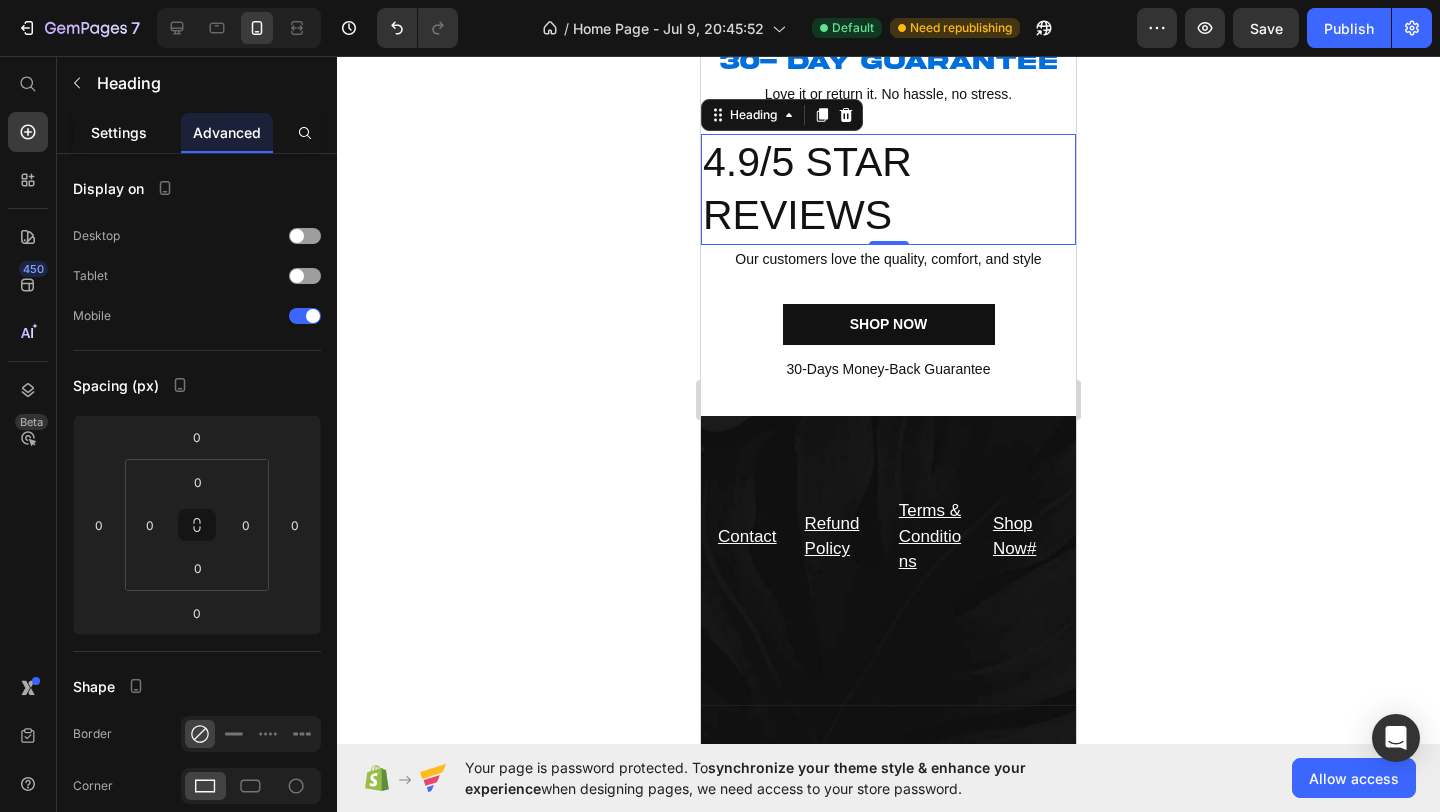 click on "Settings" at bounding box center (119, 132) 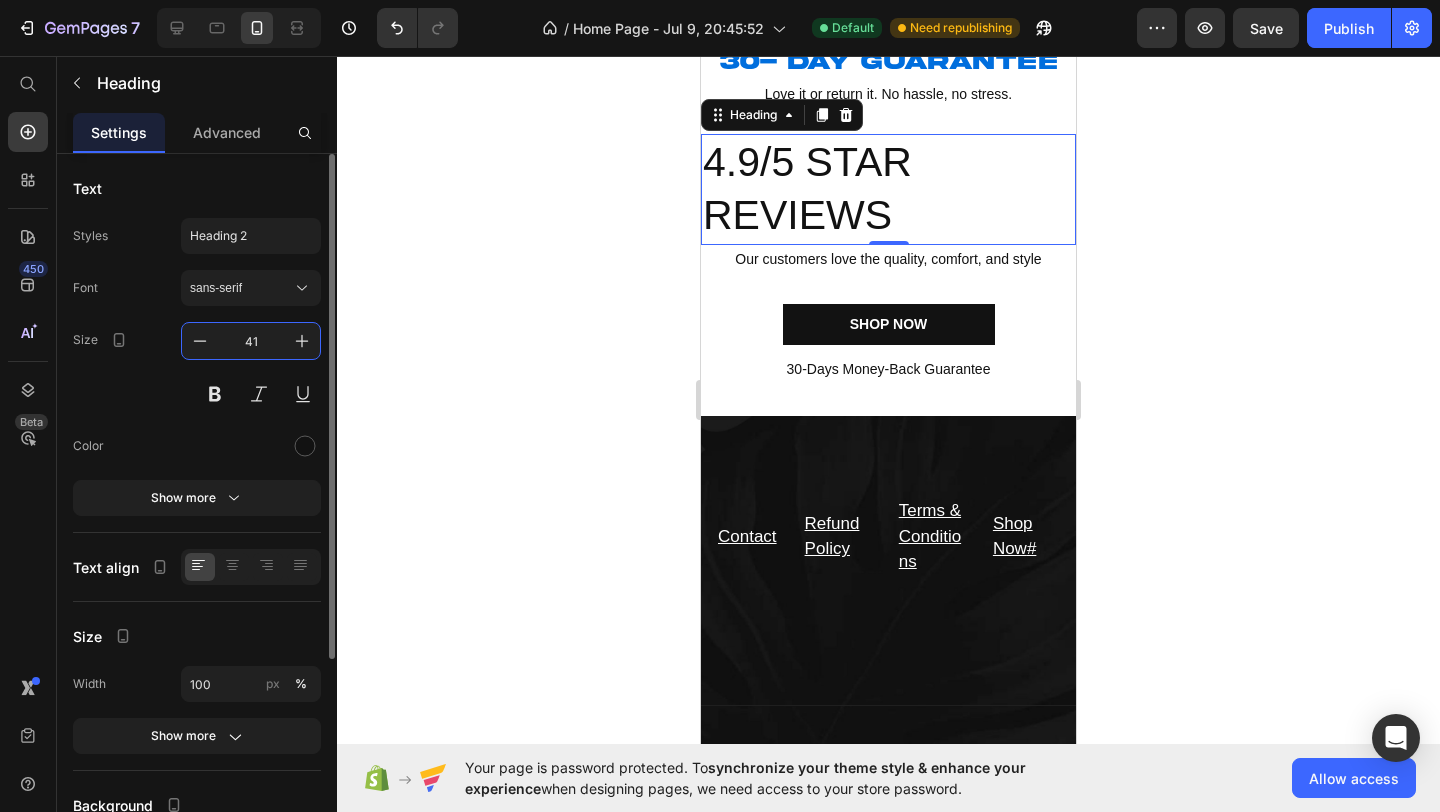 click on "41" at bounding box center (251, 341) 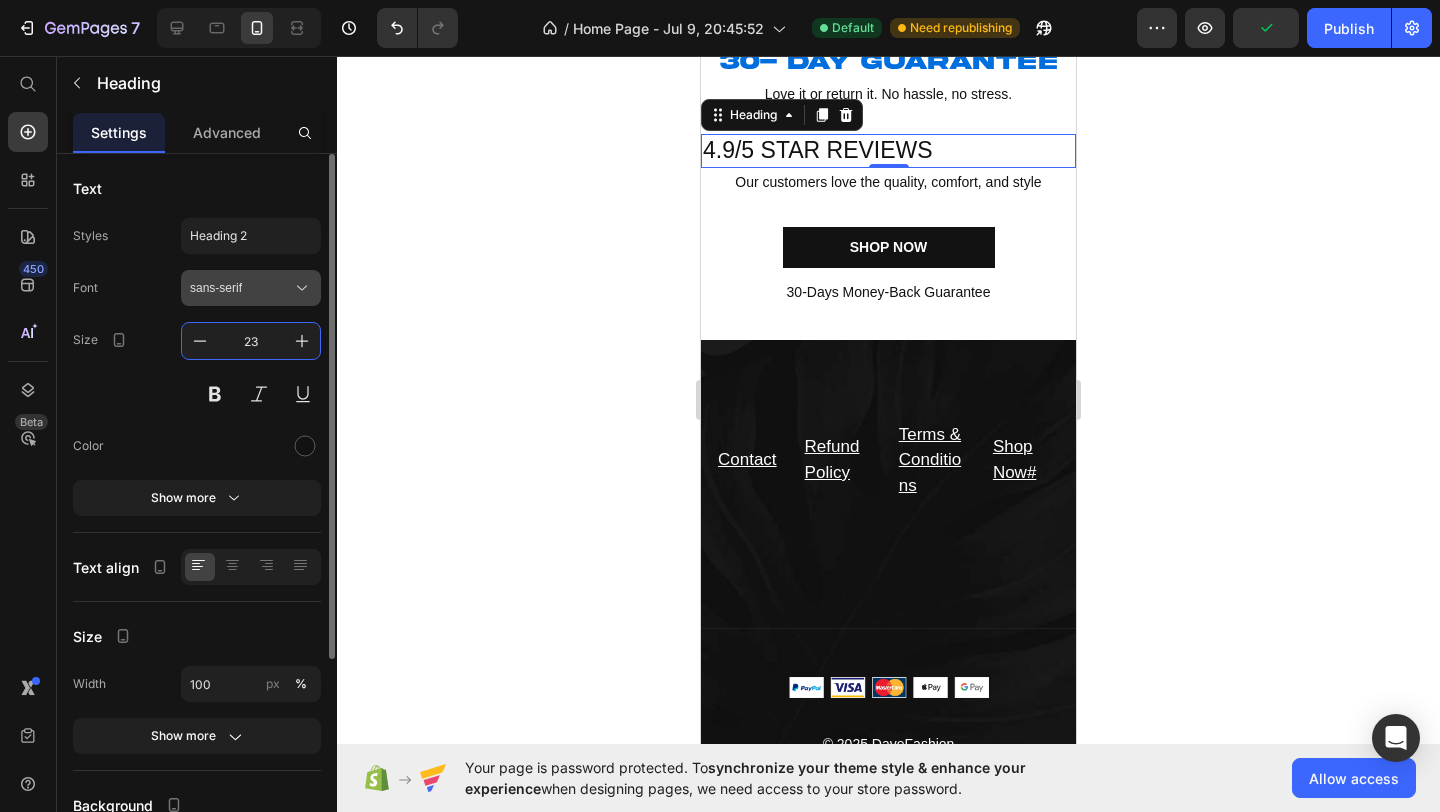 type on "23" 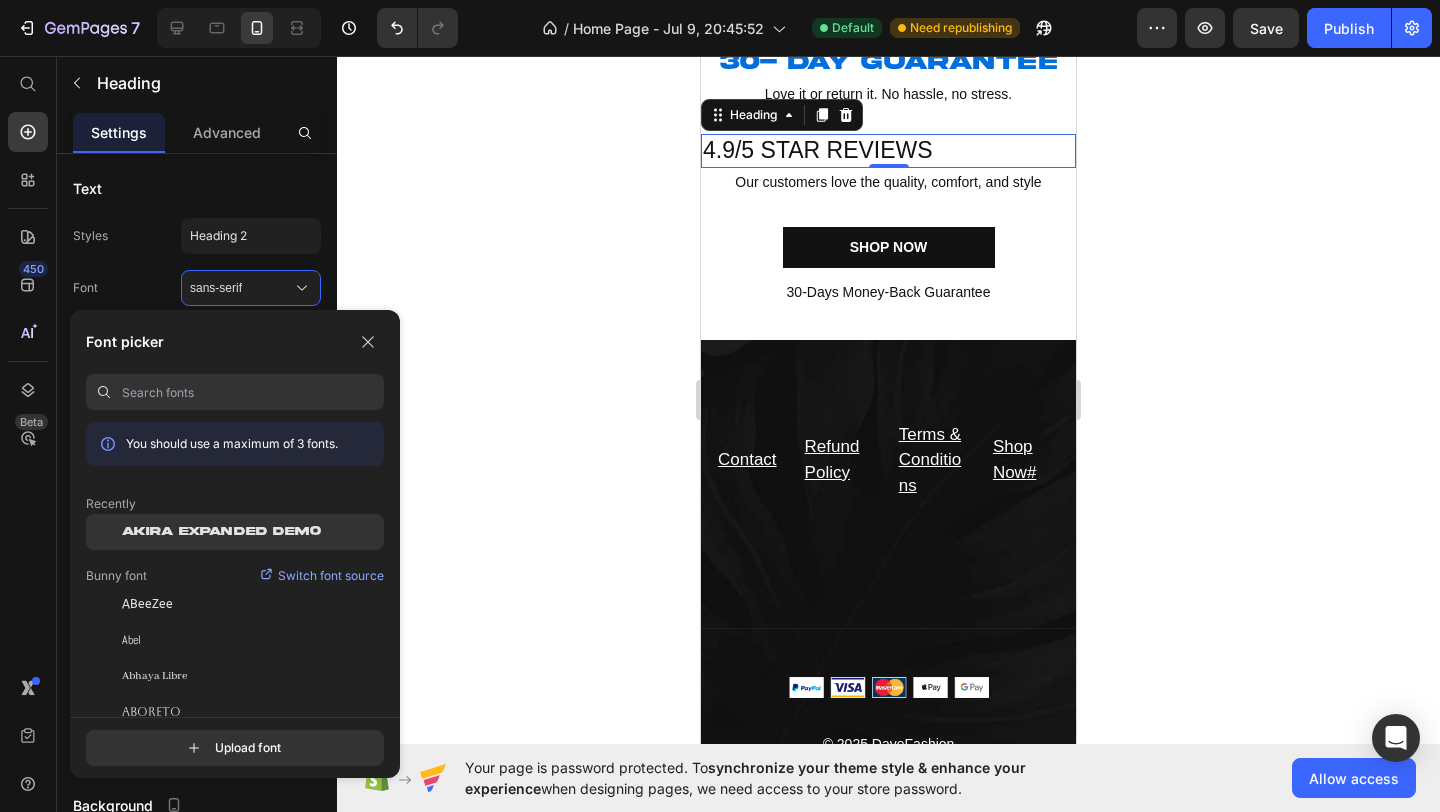 click on "Akira Expanded Demo" at bounding box center (221, 532) 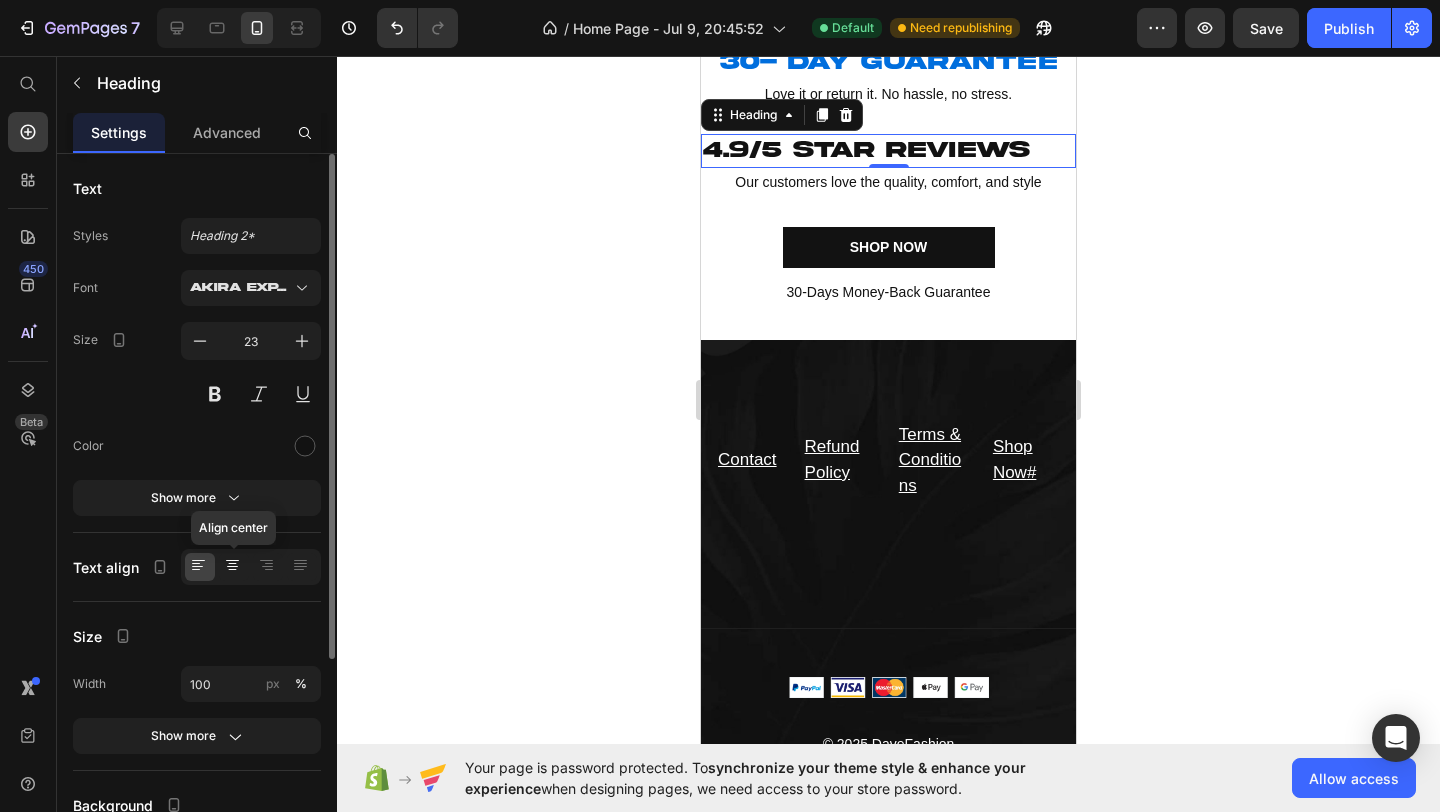 click 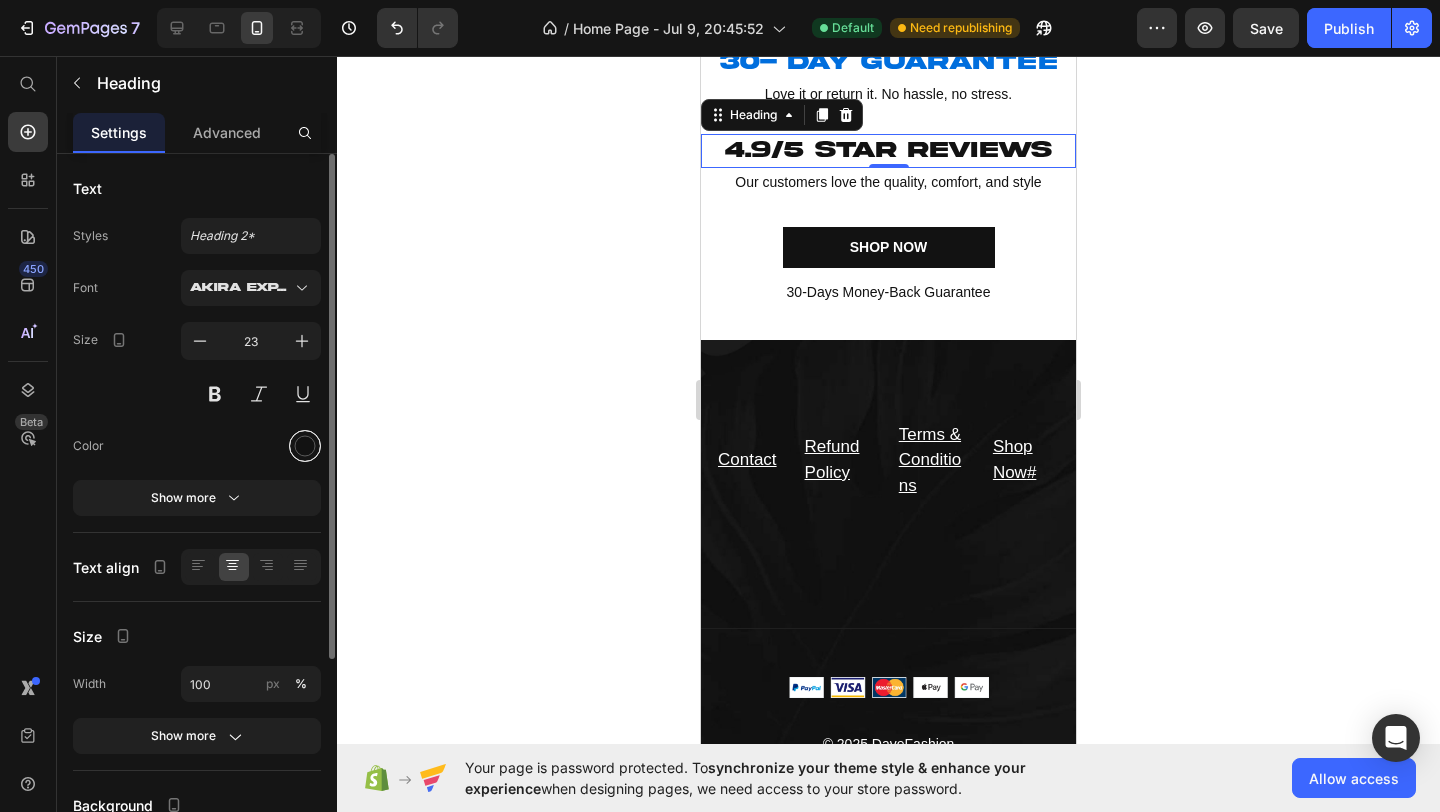 click at bounding box center [305, 446] 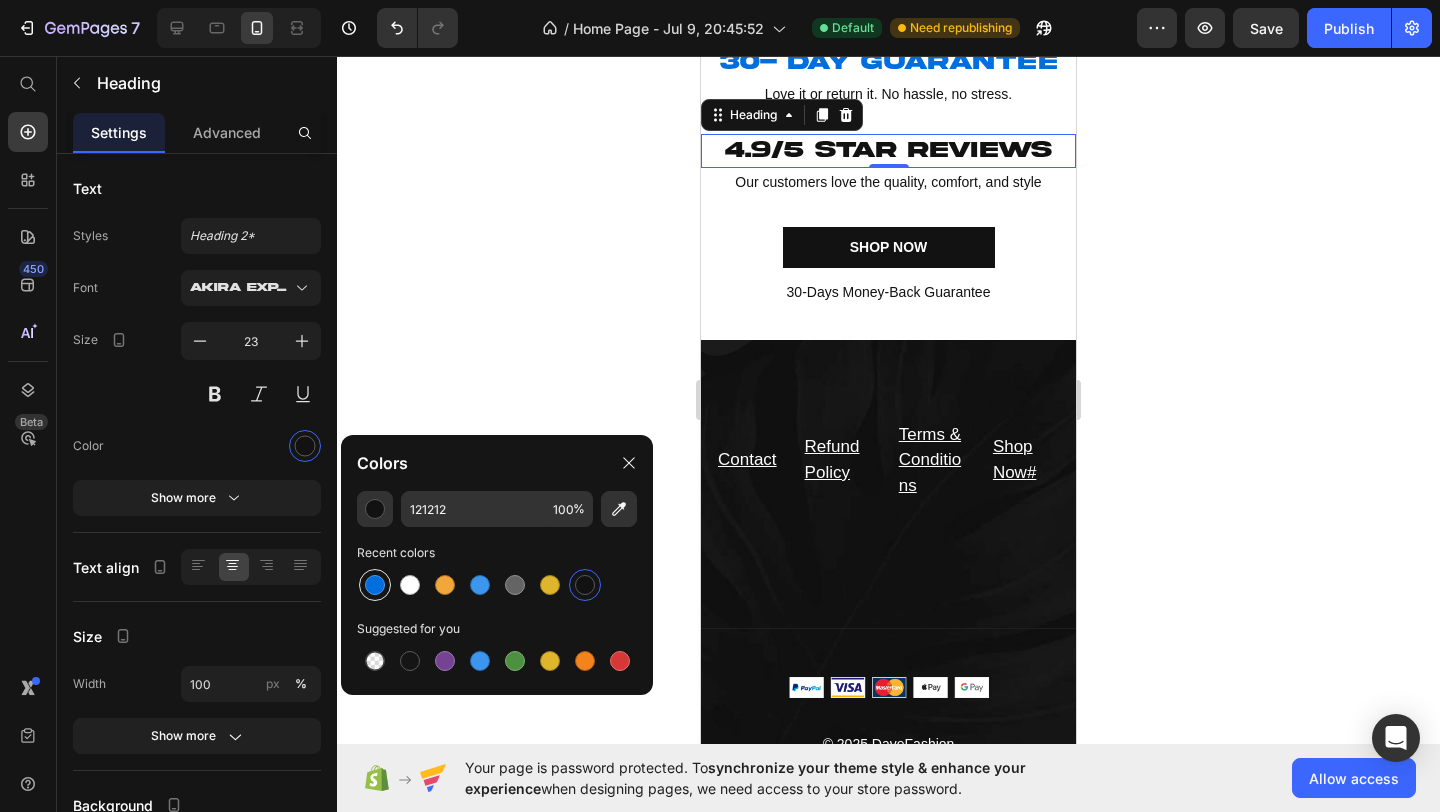 click at bounding box center [375, 585] 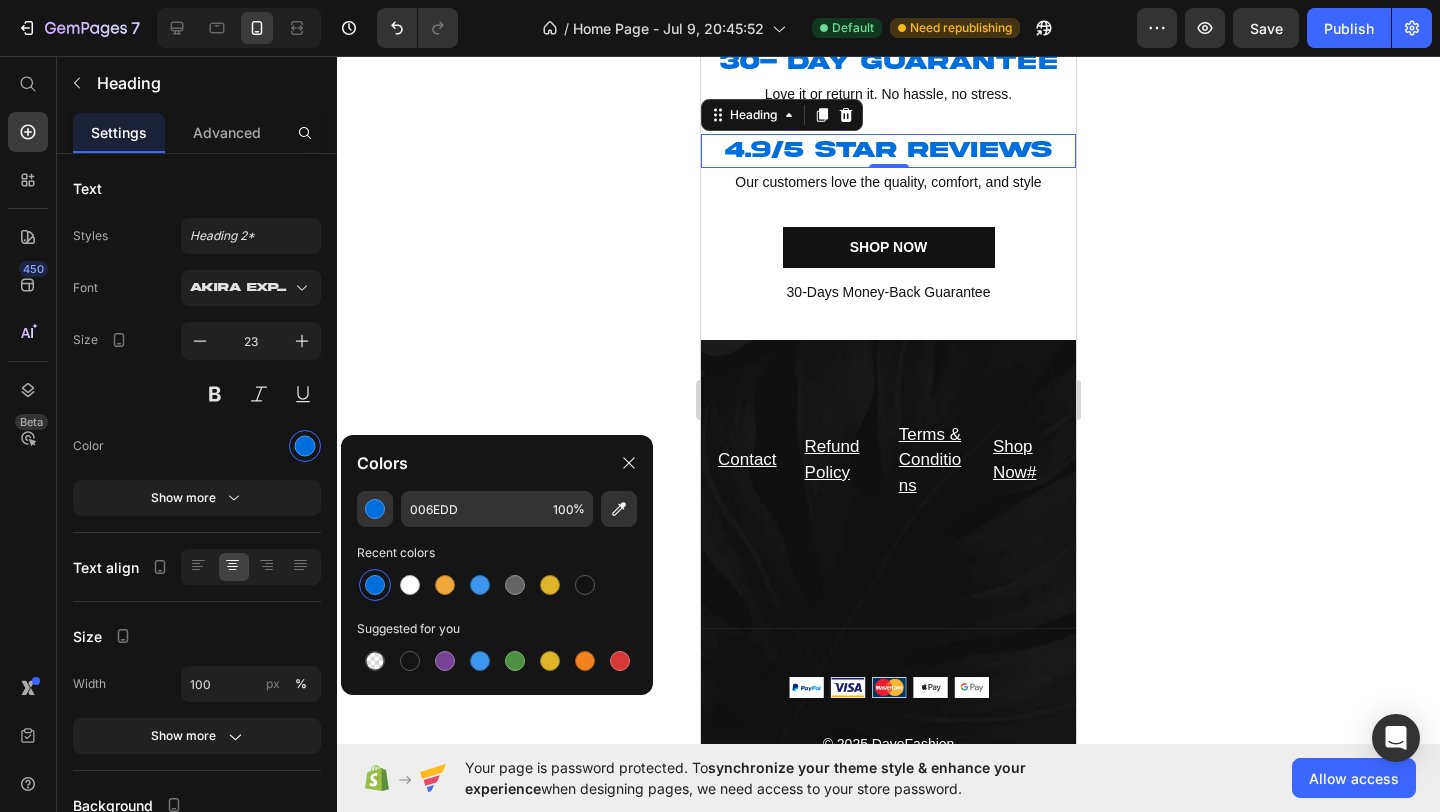 click 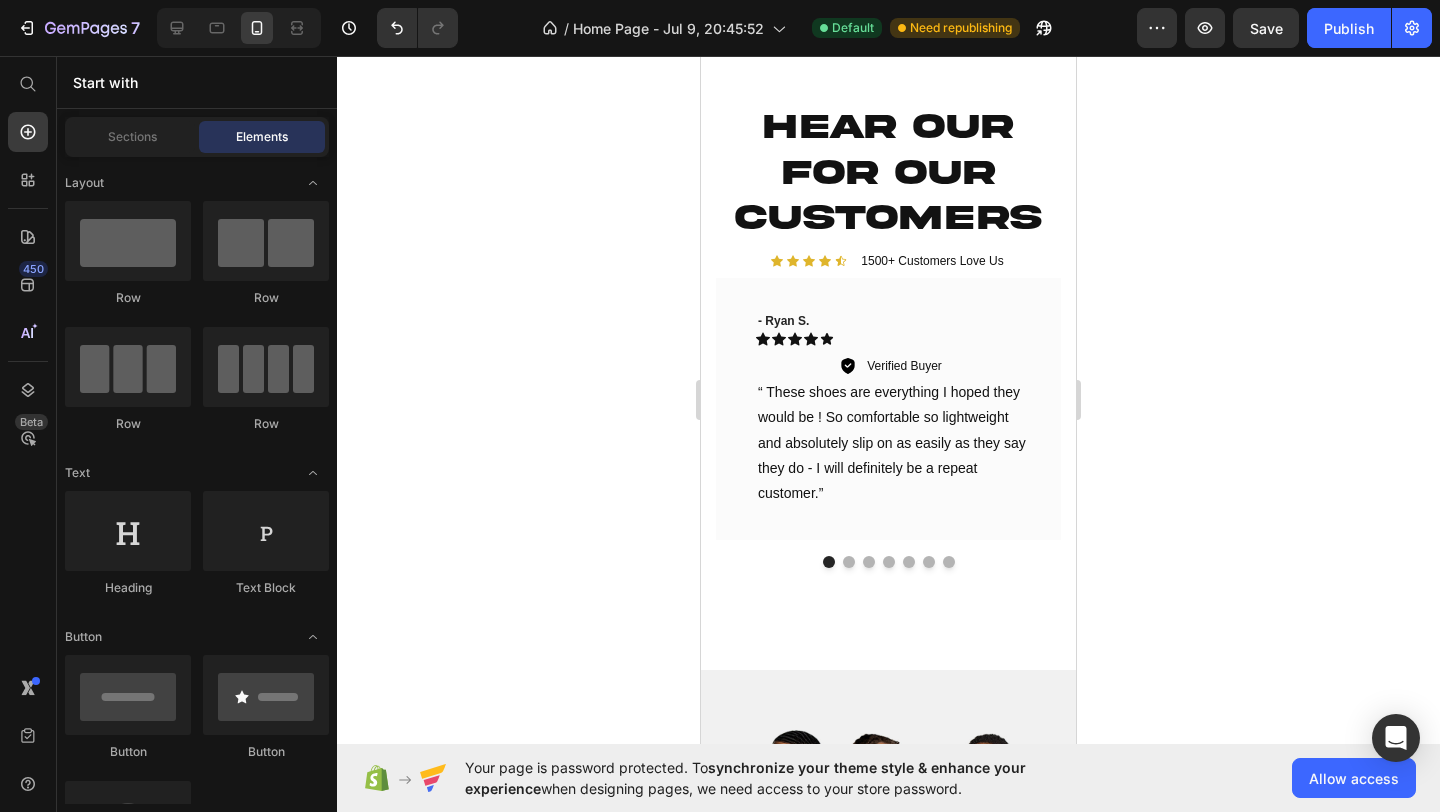 scroll, scrollTop: 1818, scrollLeft: 0, axis: vertical 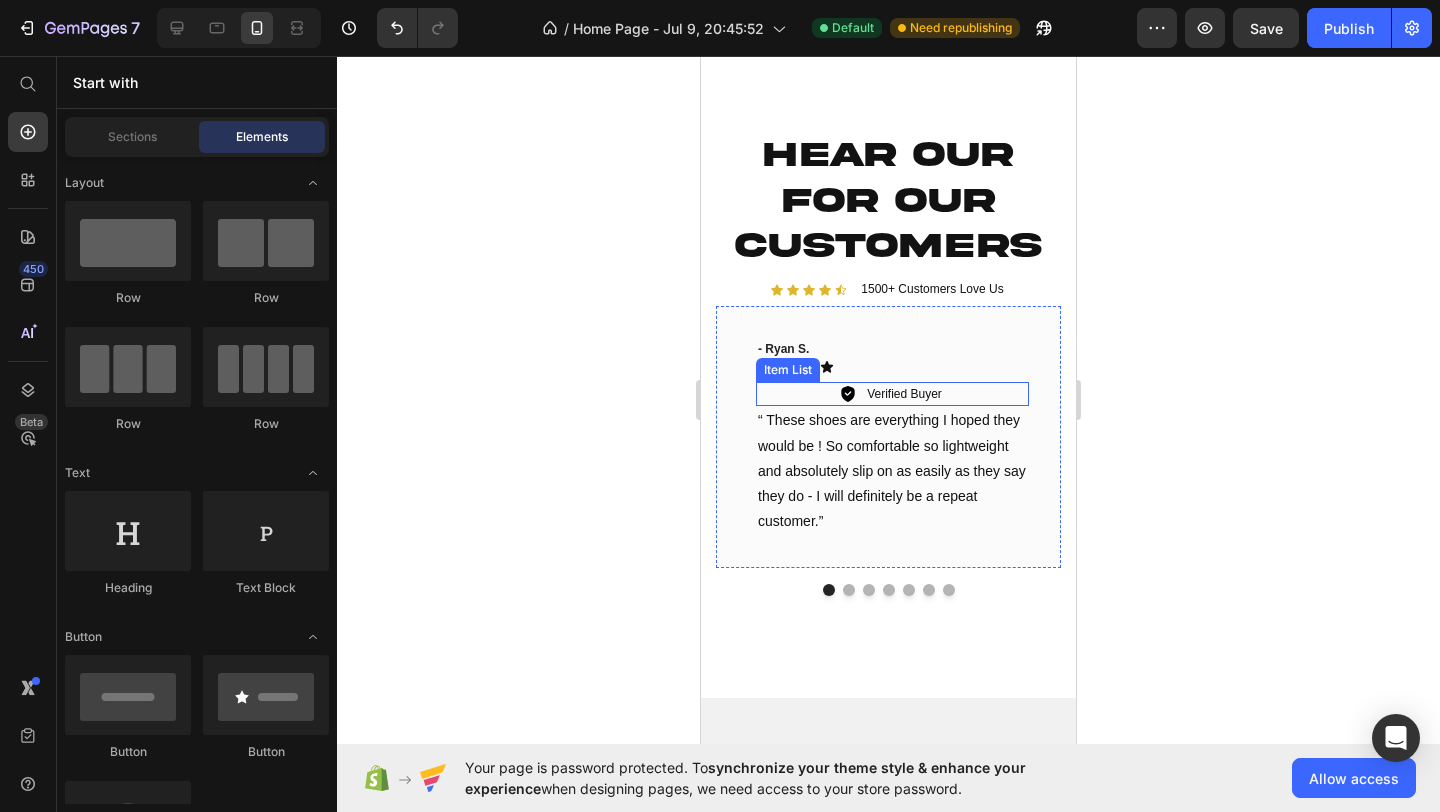 click on "Verified Buyer" at bounding box center (892, 394) 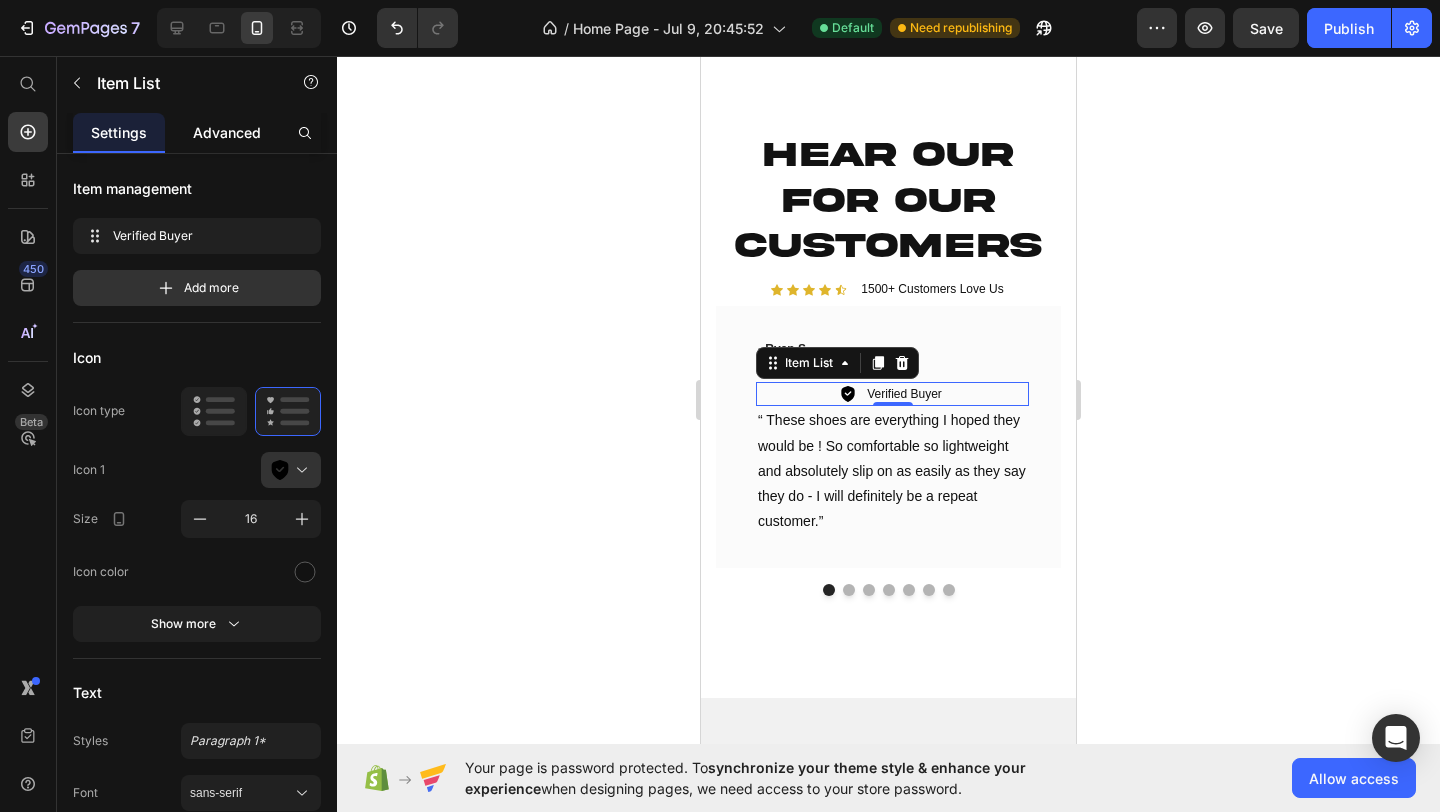 click on "Advanced" at bounding box center [227, 132] 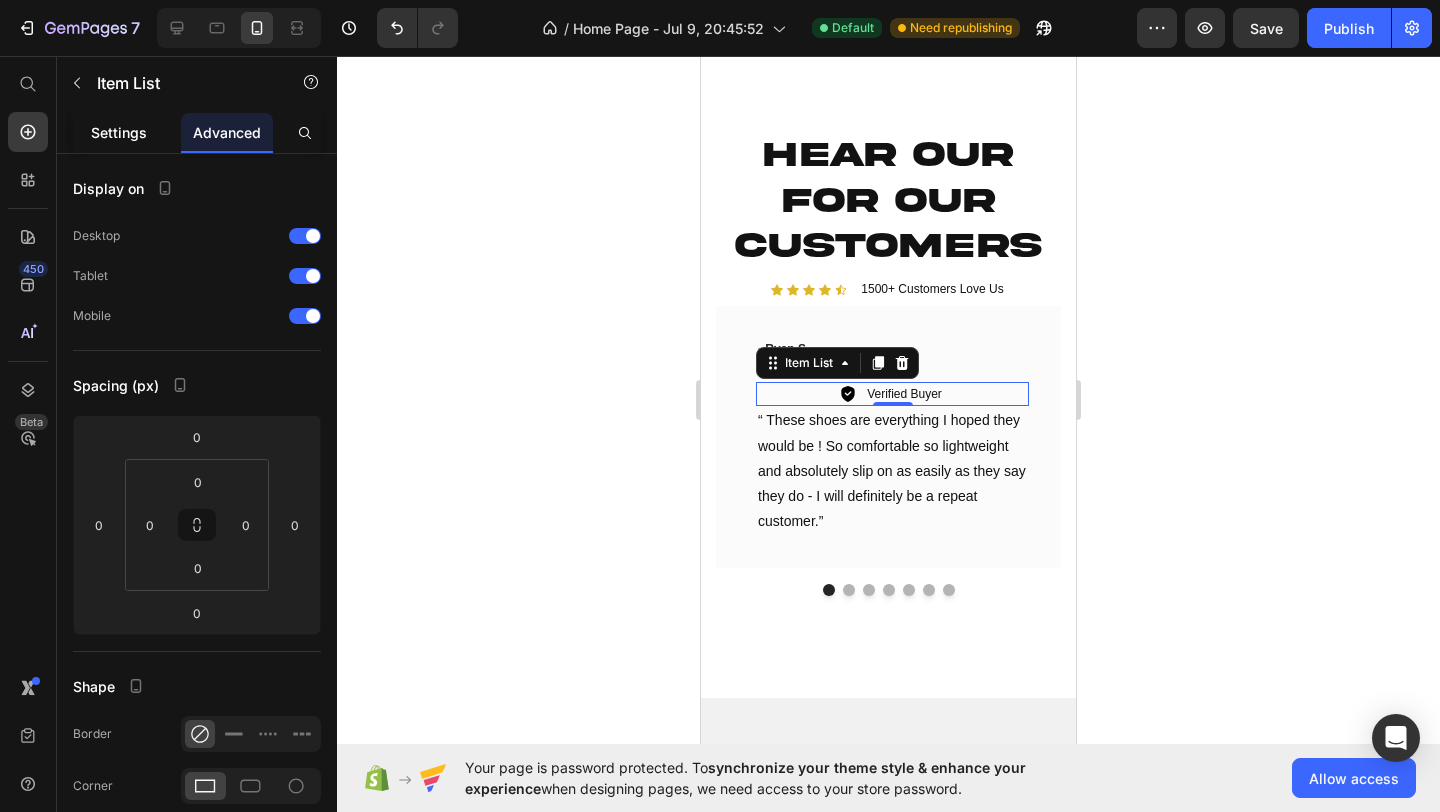 click on "Settings" at bounding box center [119, 132] 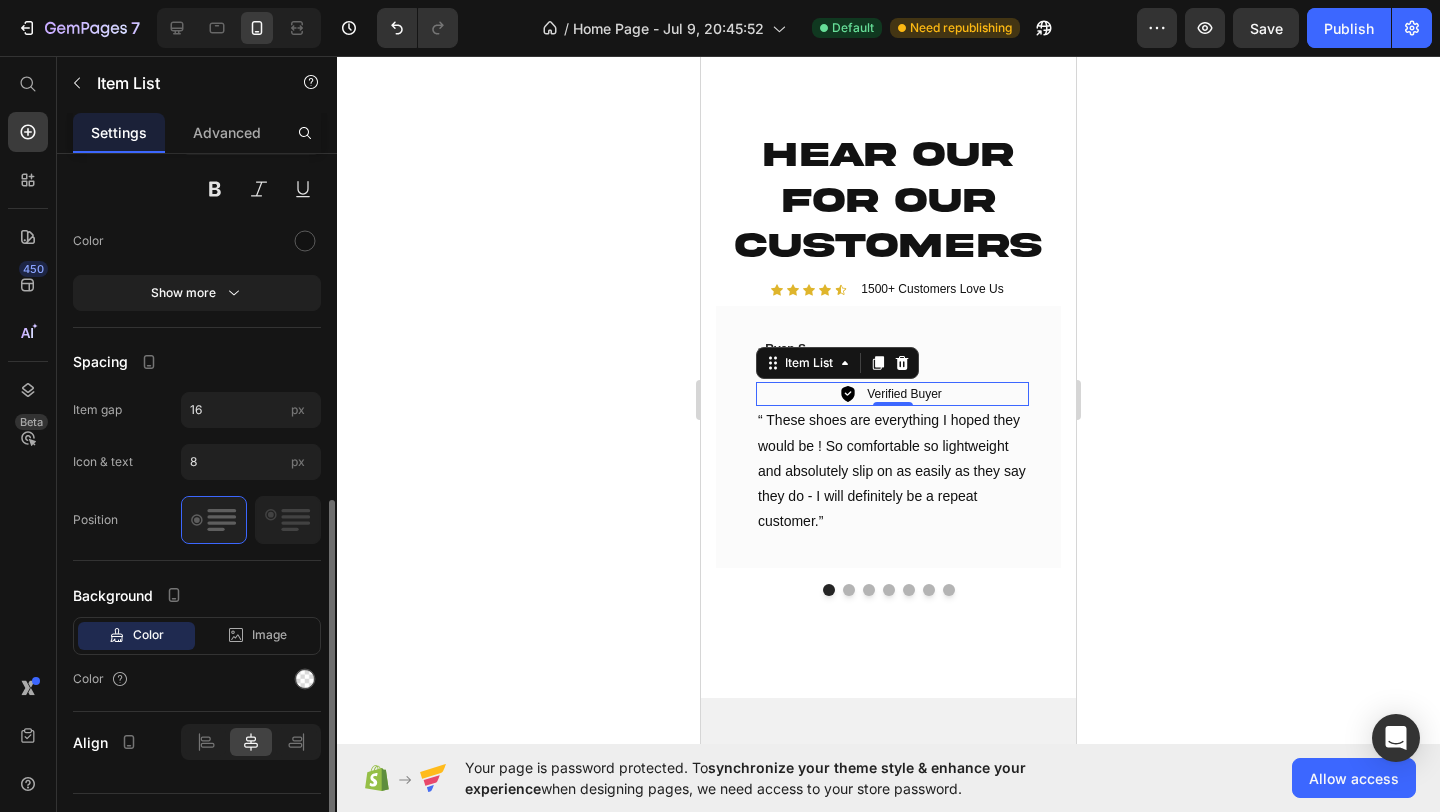 scroll, scrollTop: 749, scrollLeft: 0, axis: vertical 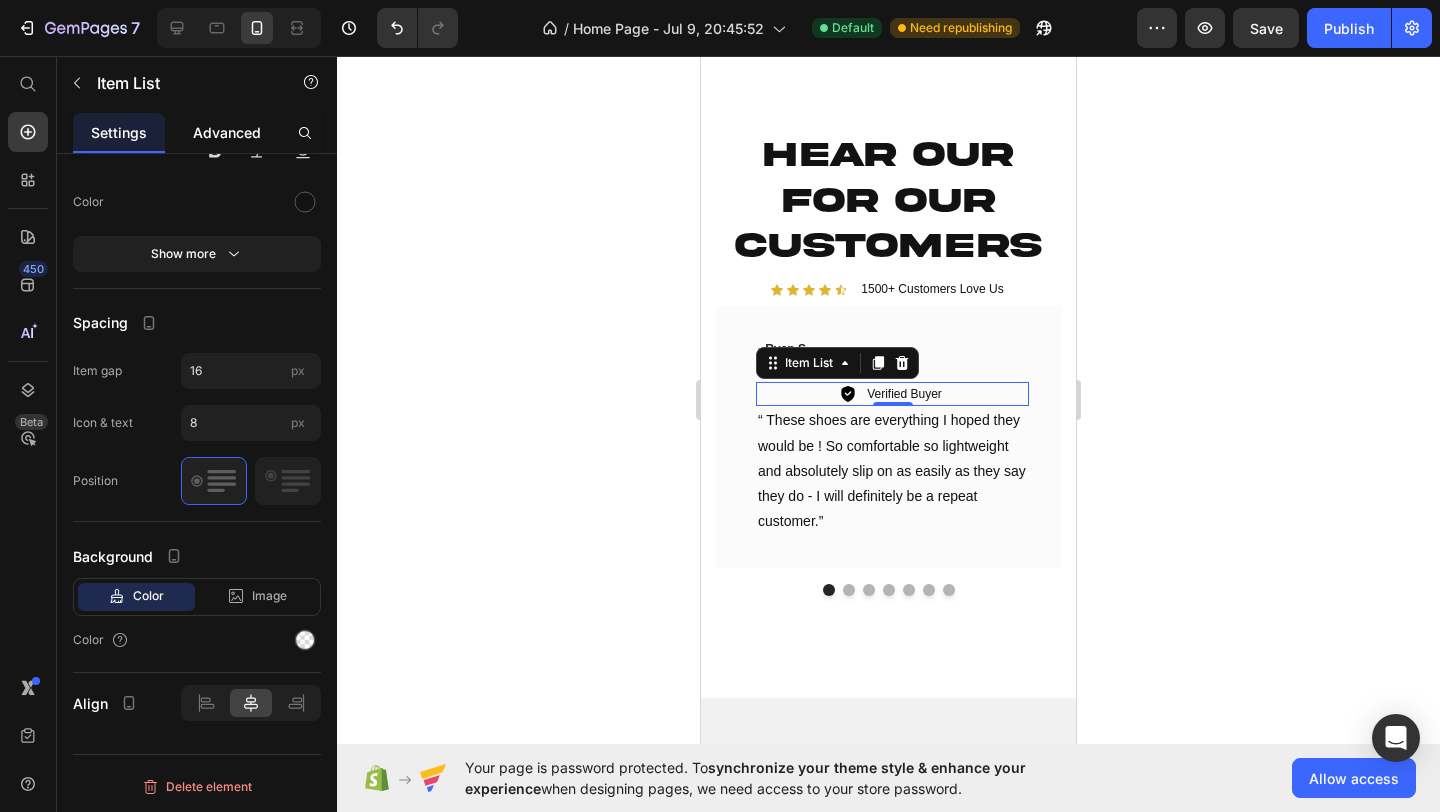 click on "Advanced" at bounding box center [227, 132] 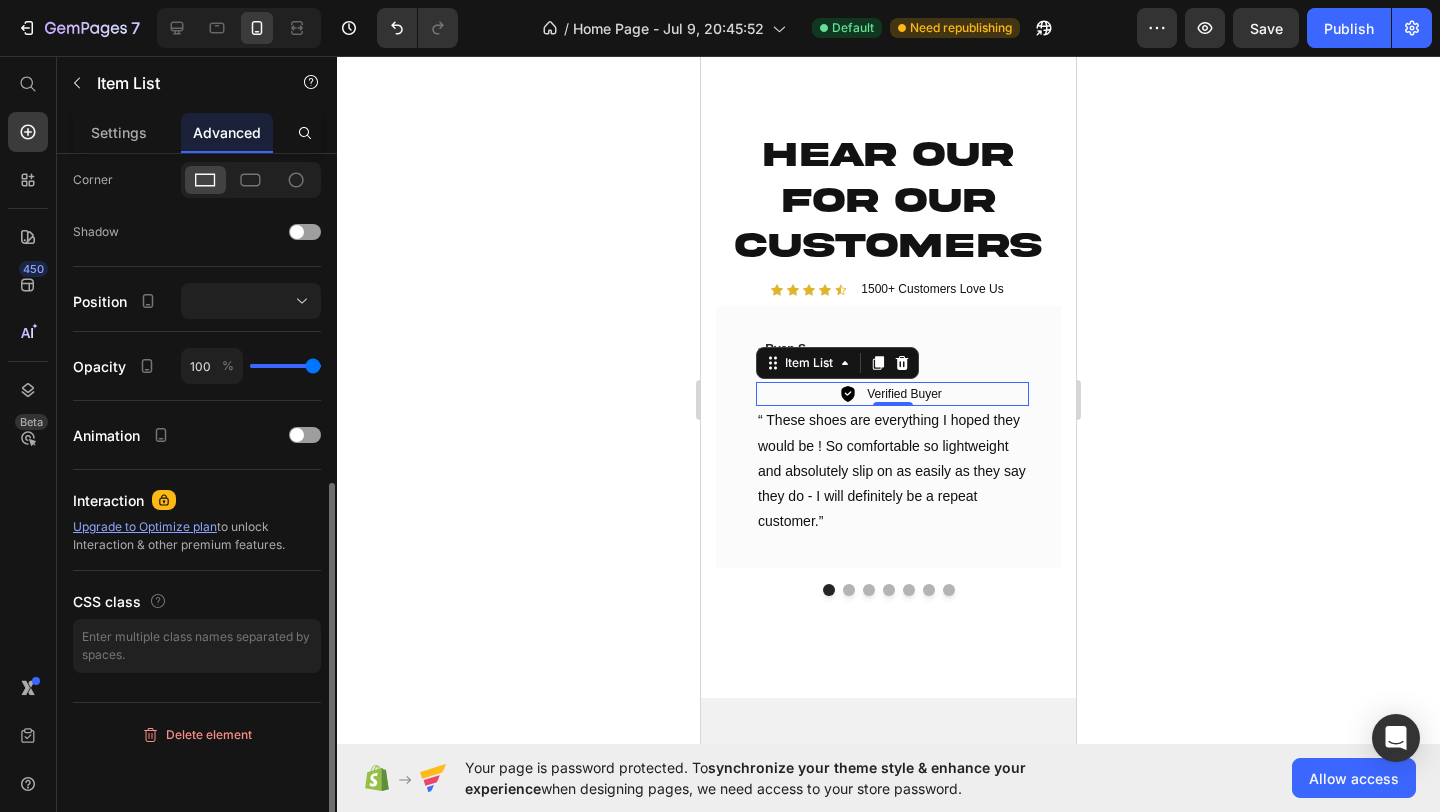 scroll, scrollTop: 0, scrollLeft: 0, axis: both 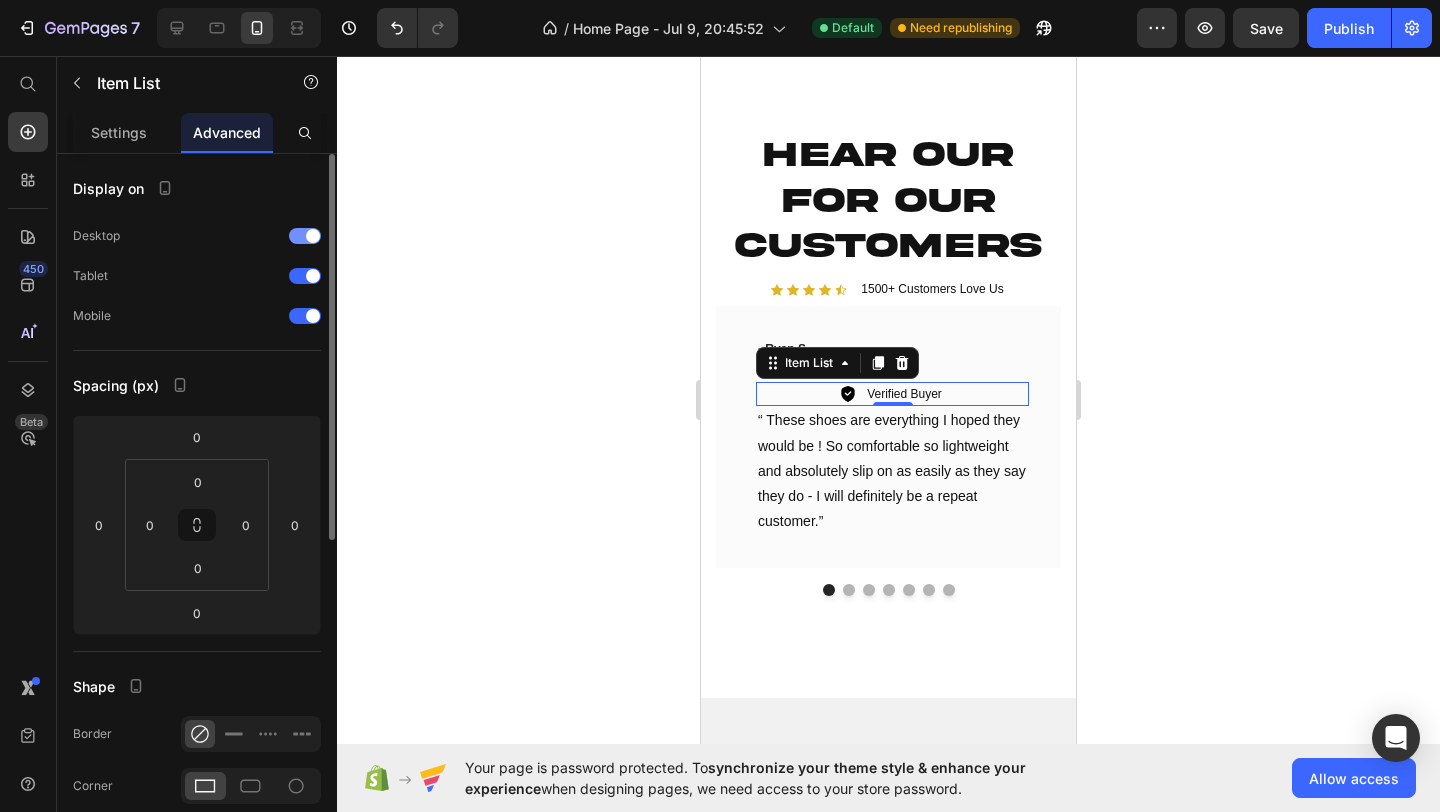 click at bounding box center [313, 236] 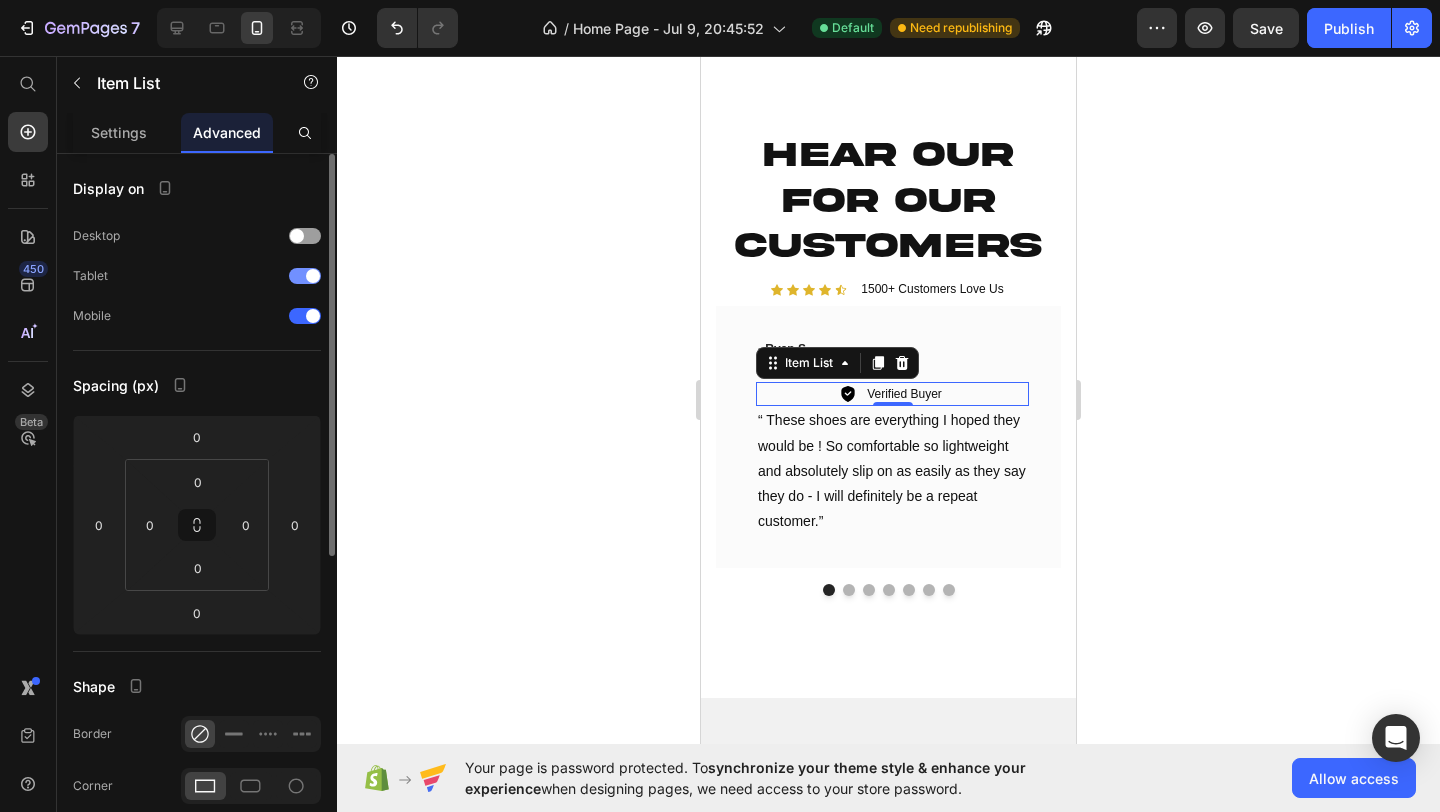 click at bounding box center (313, 276) 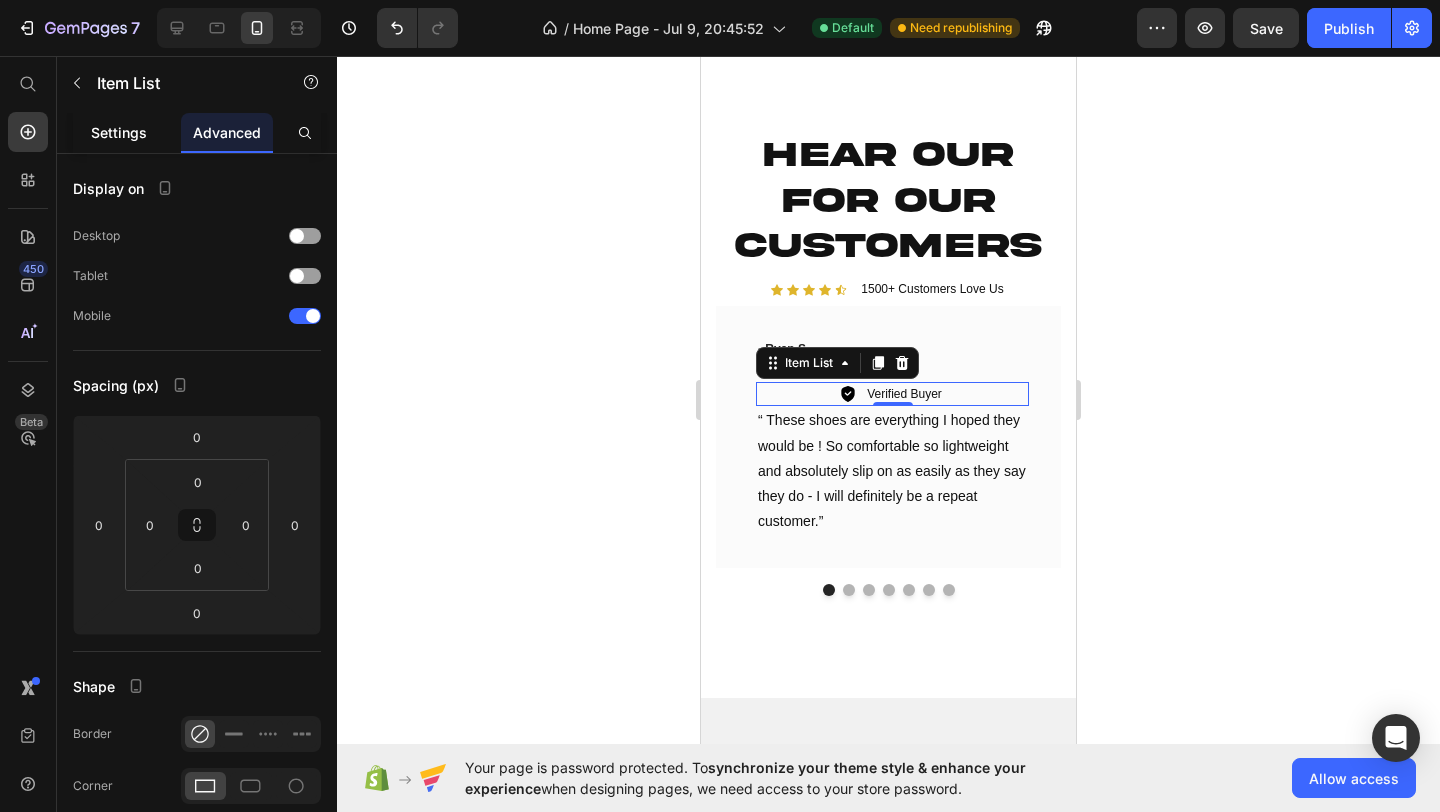 click on "Settings" at bounding box center (119, 132) 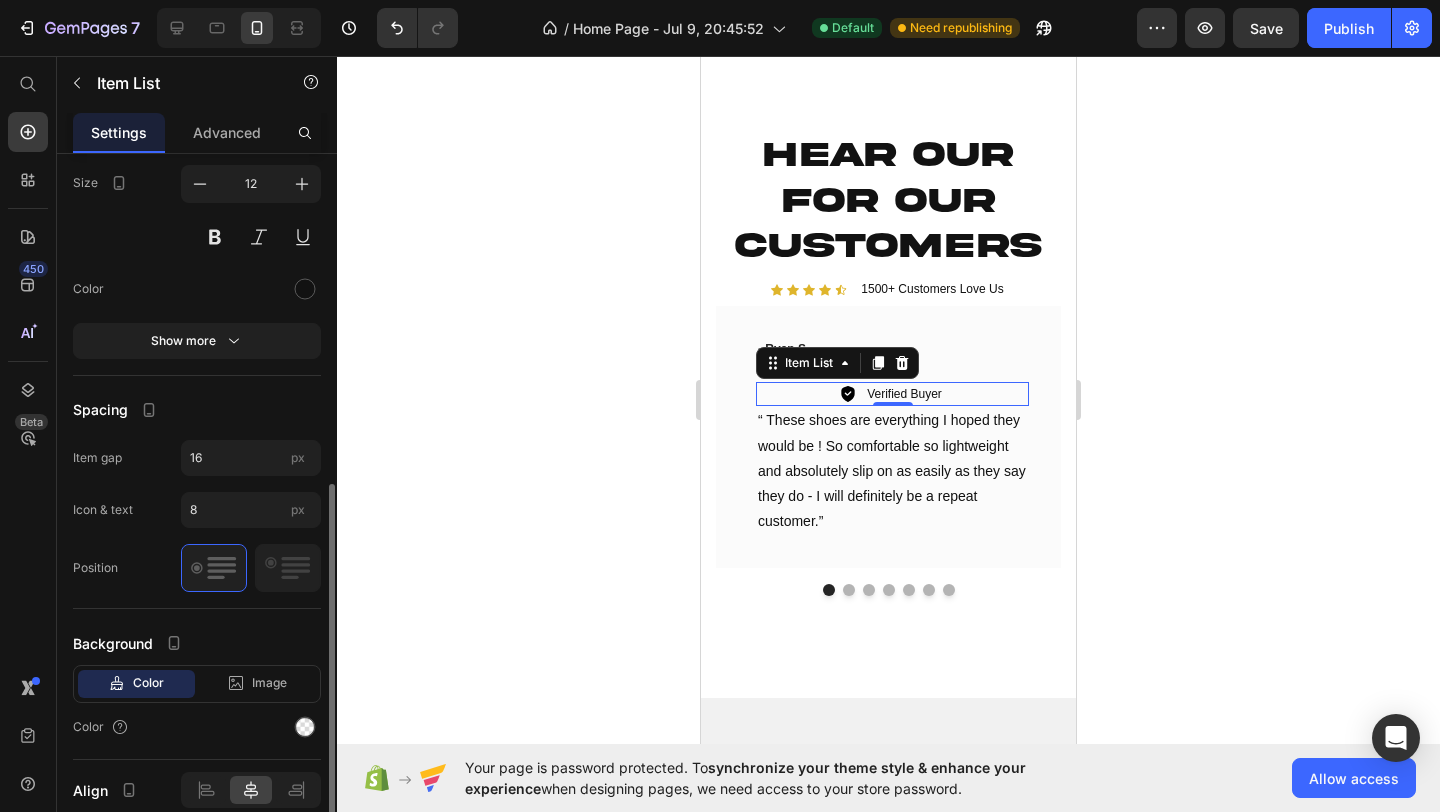 scroll, scrollTop: 749, scrollLeft: 0, axis: vertical 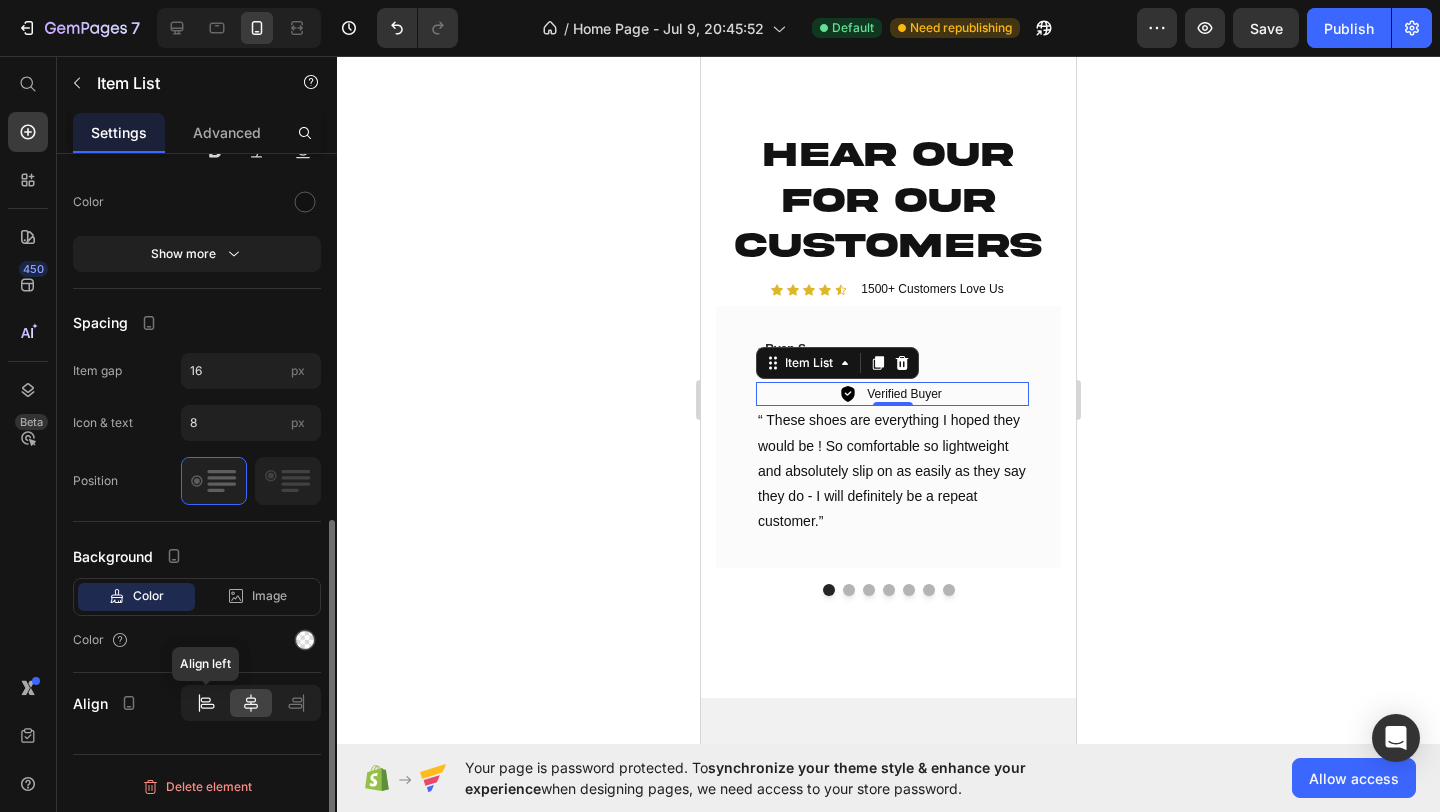 click 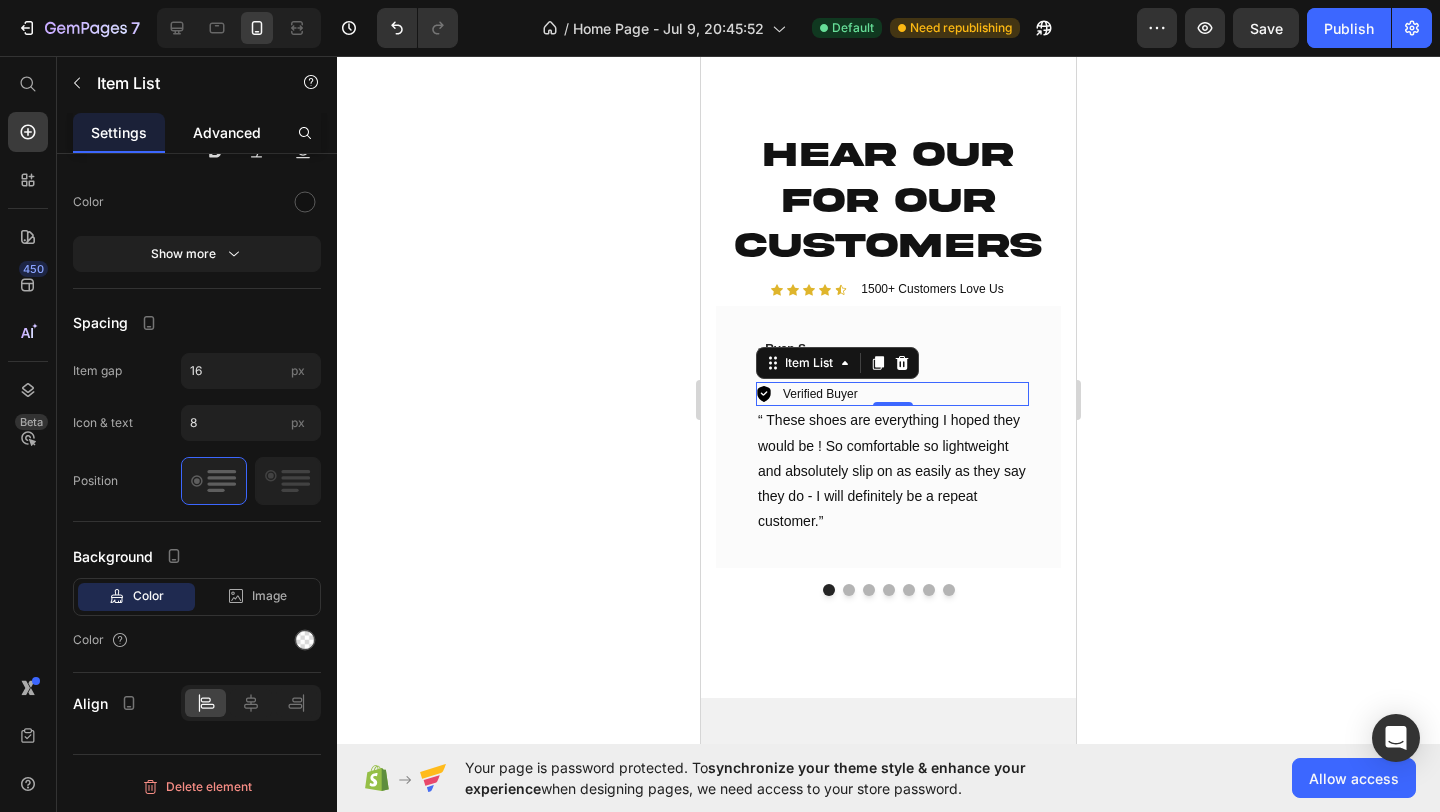 click on "Advanced" at bounding box center [227, 132] 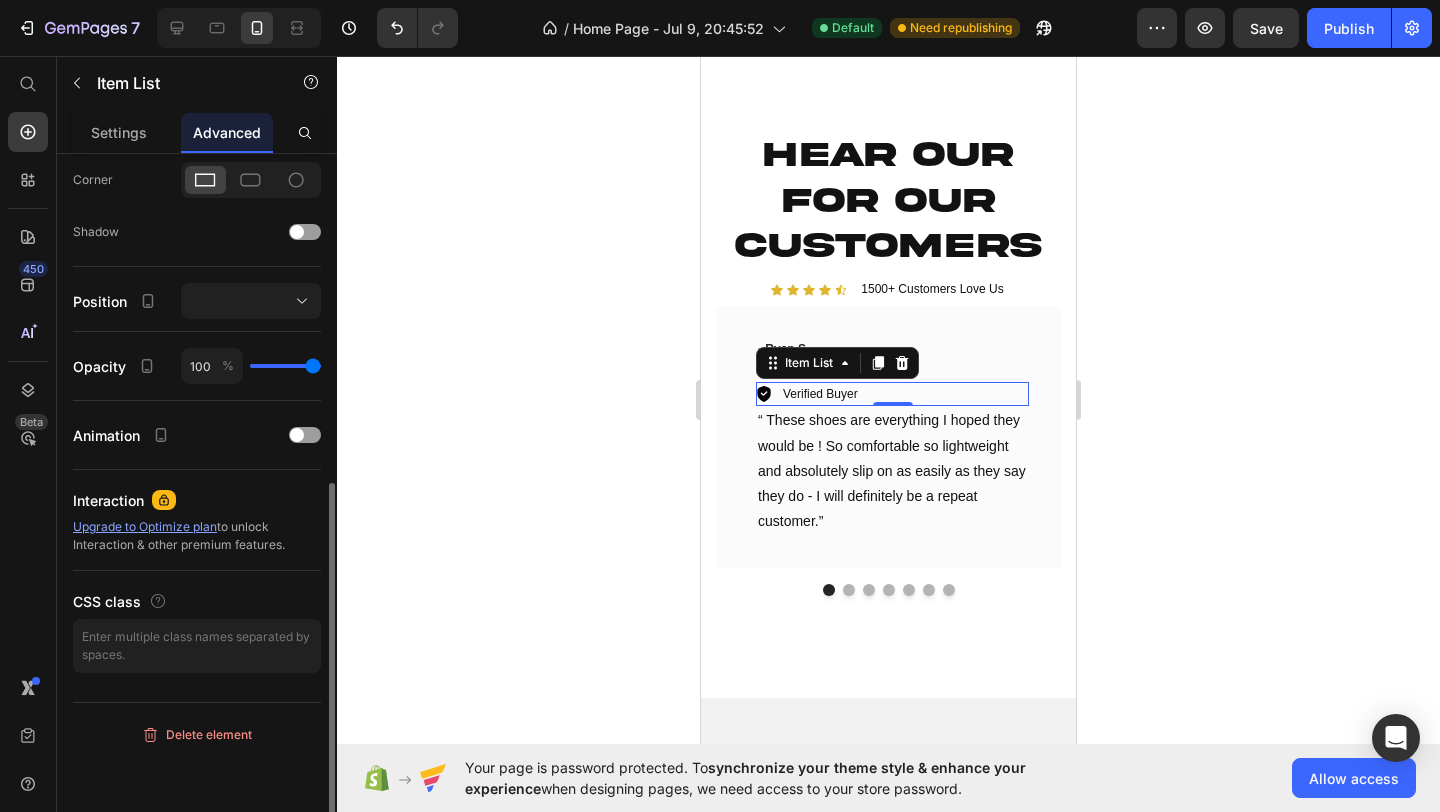 scroll, scrollTop: 0, scrollLeft: 0, axis: both 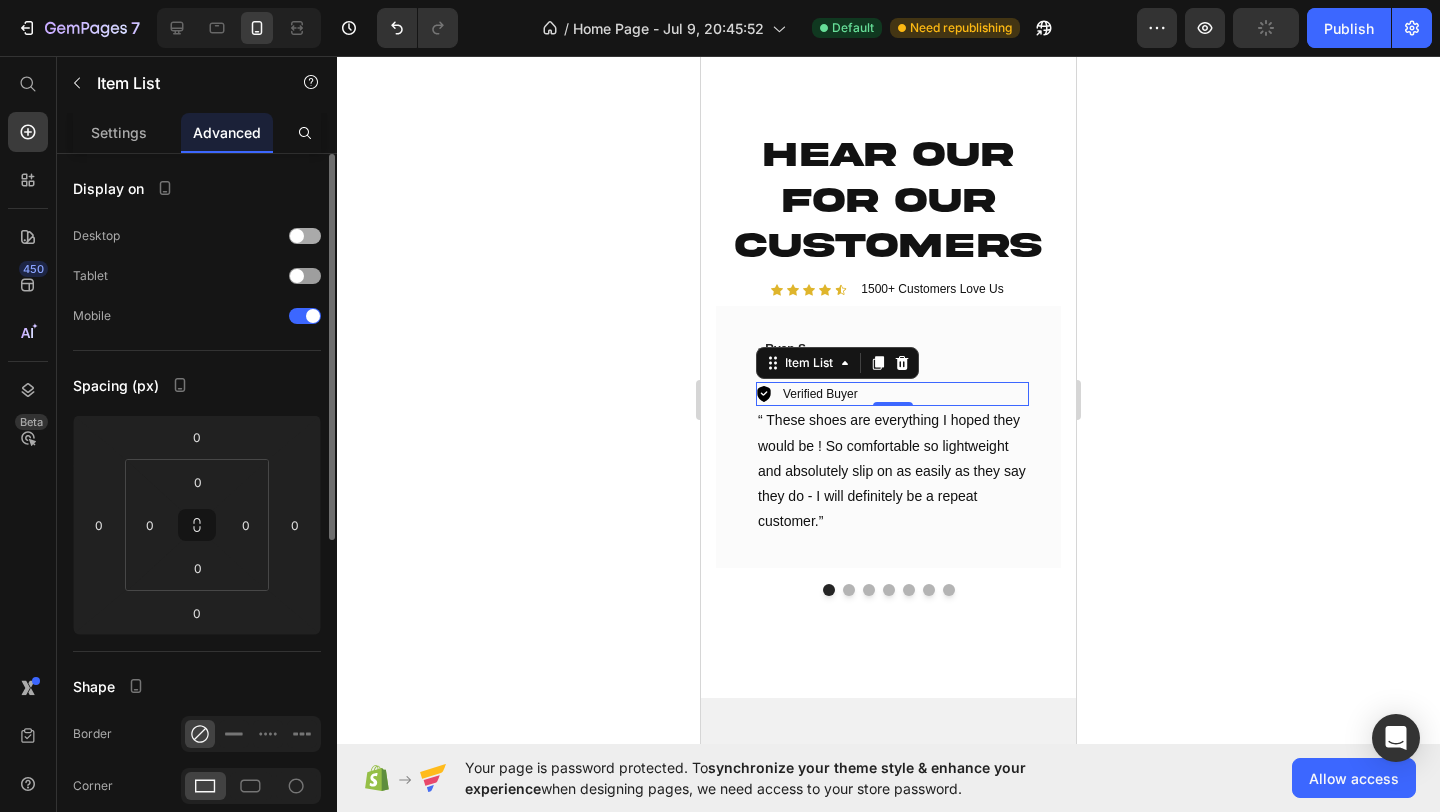 click at bounding box center [305, 236] 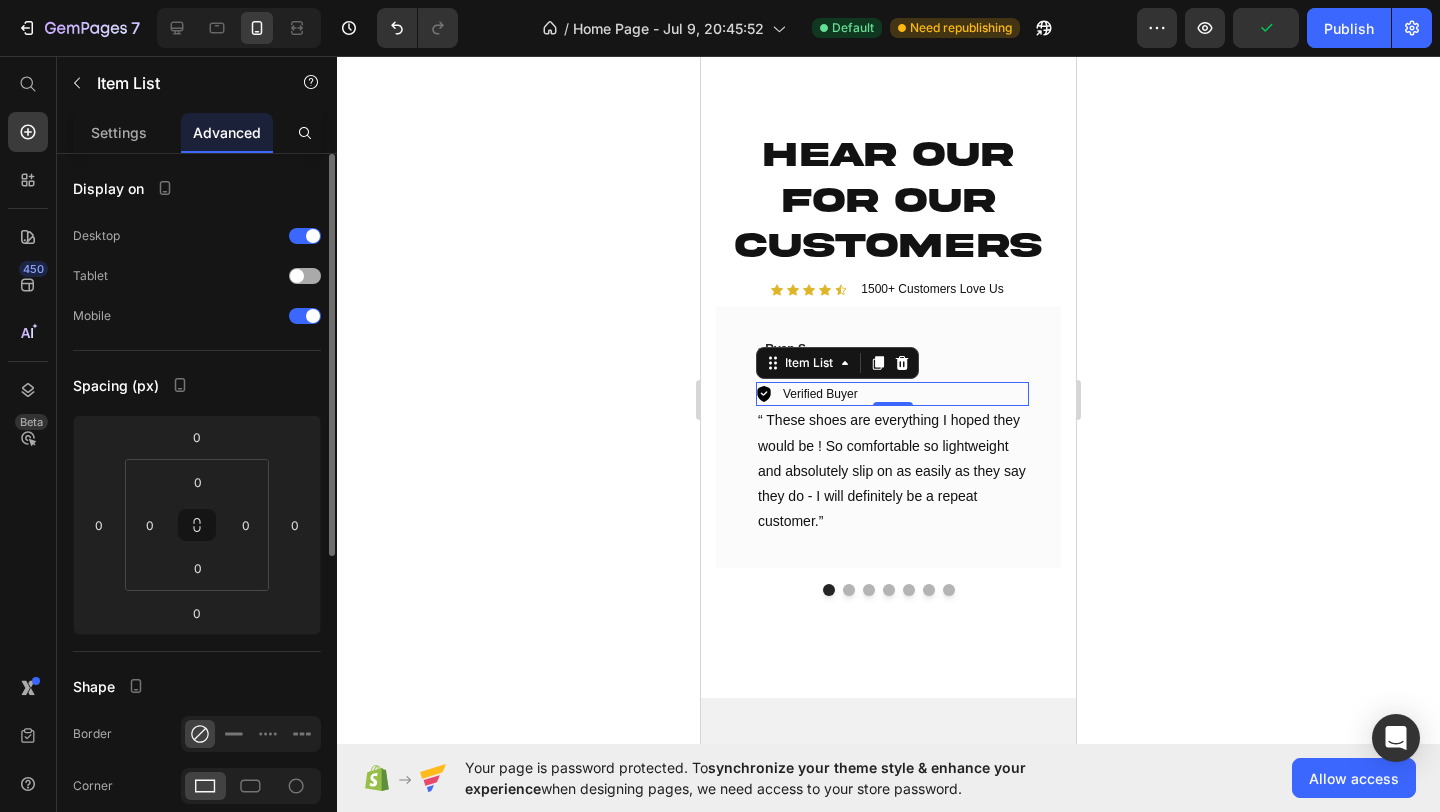click at bounding box center [305, 276] 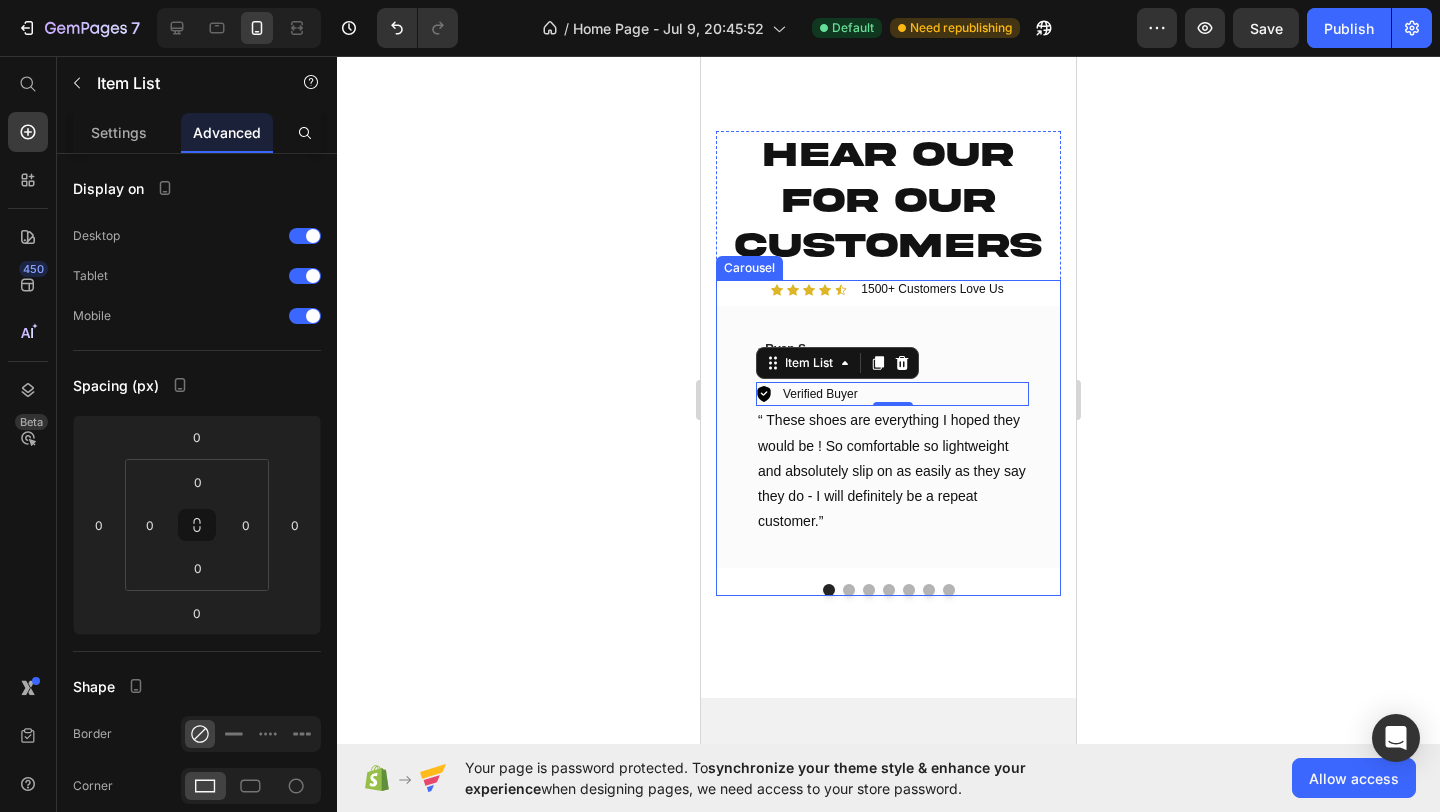 click at bounding box center [849, 590] 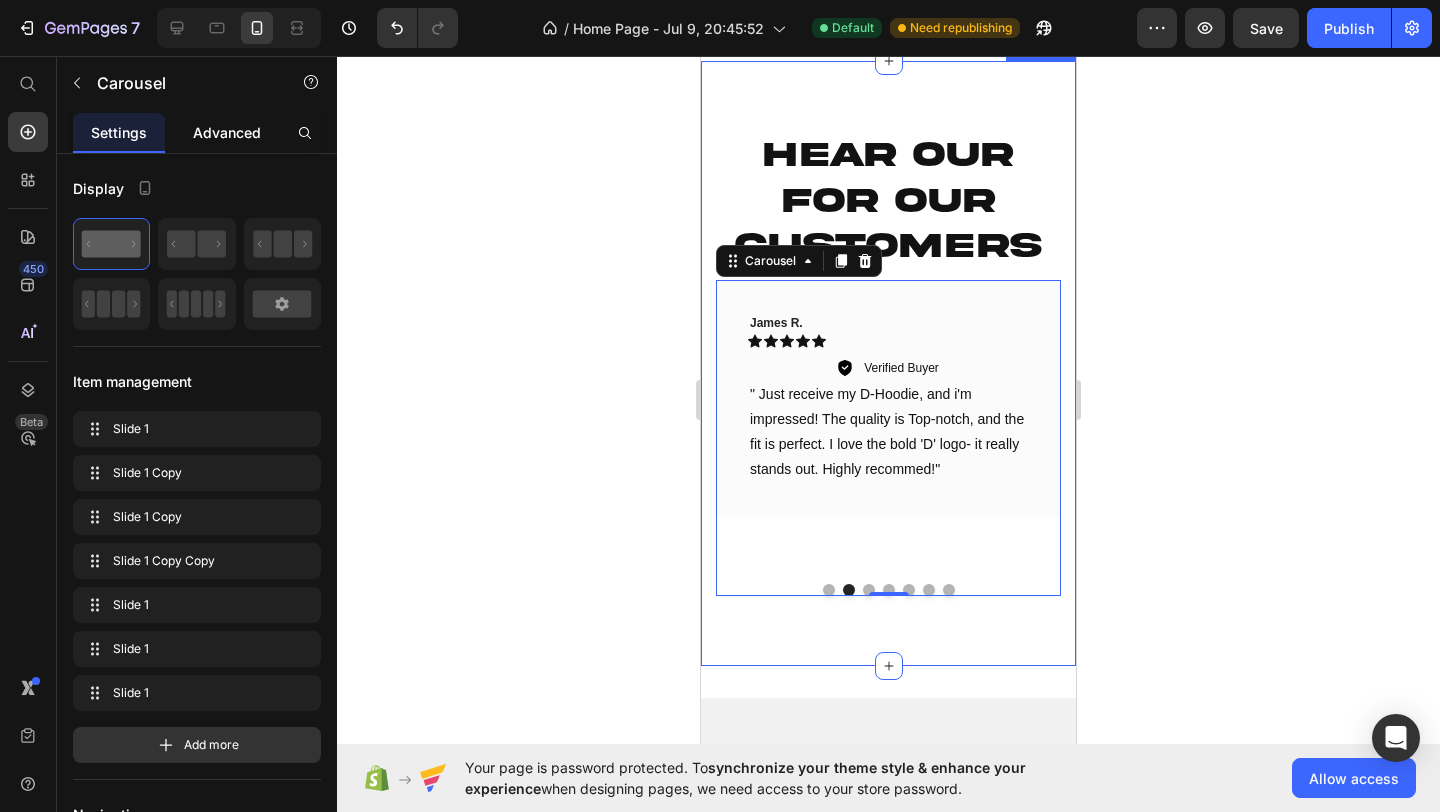 click on "Advanced" at bounding box center [227, 132] 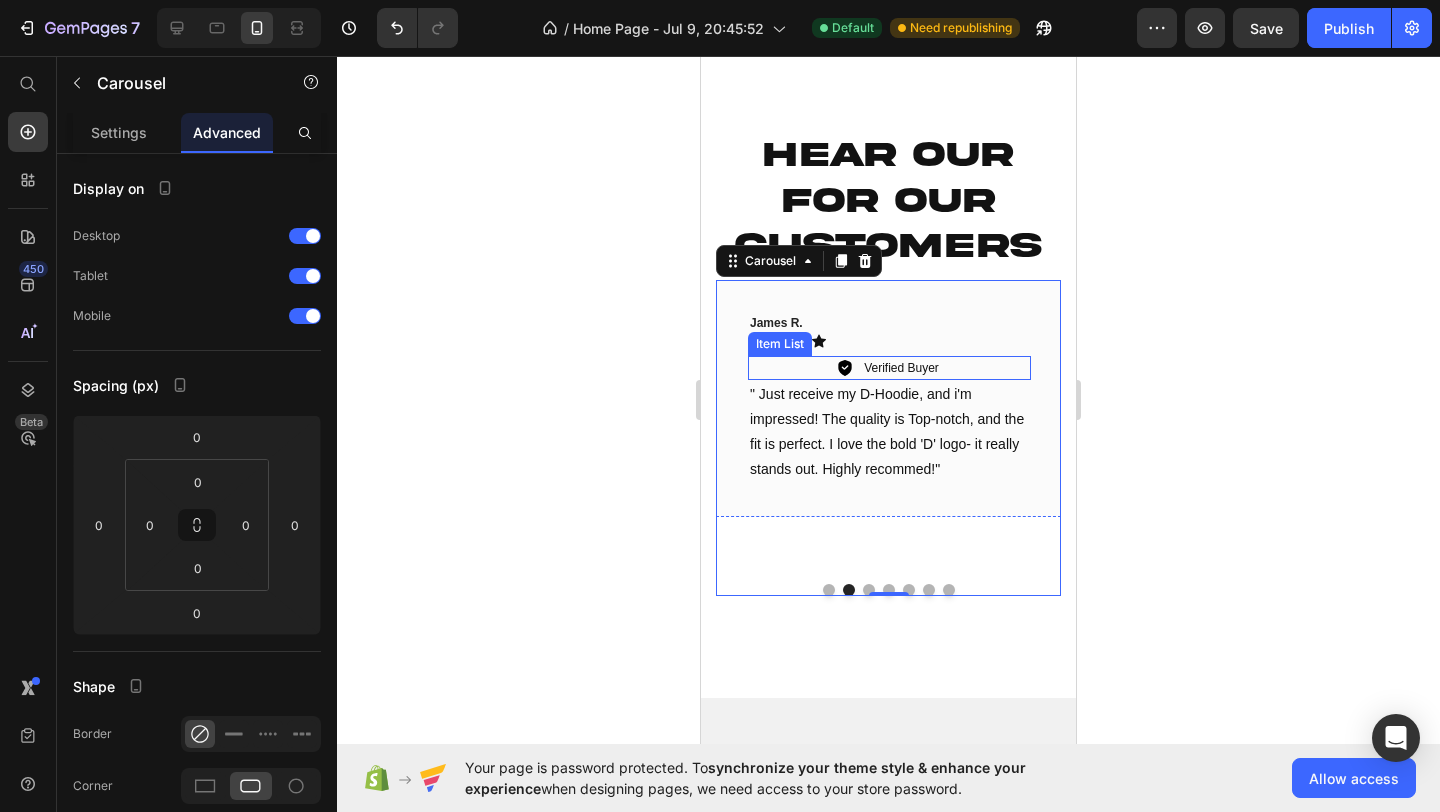 click on "Verified Buyer" at bounding box center [901, 368] 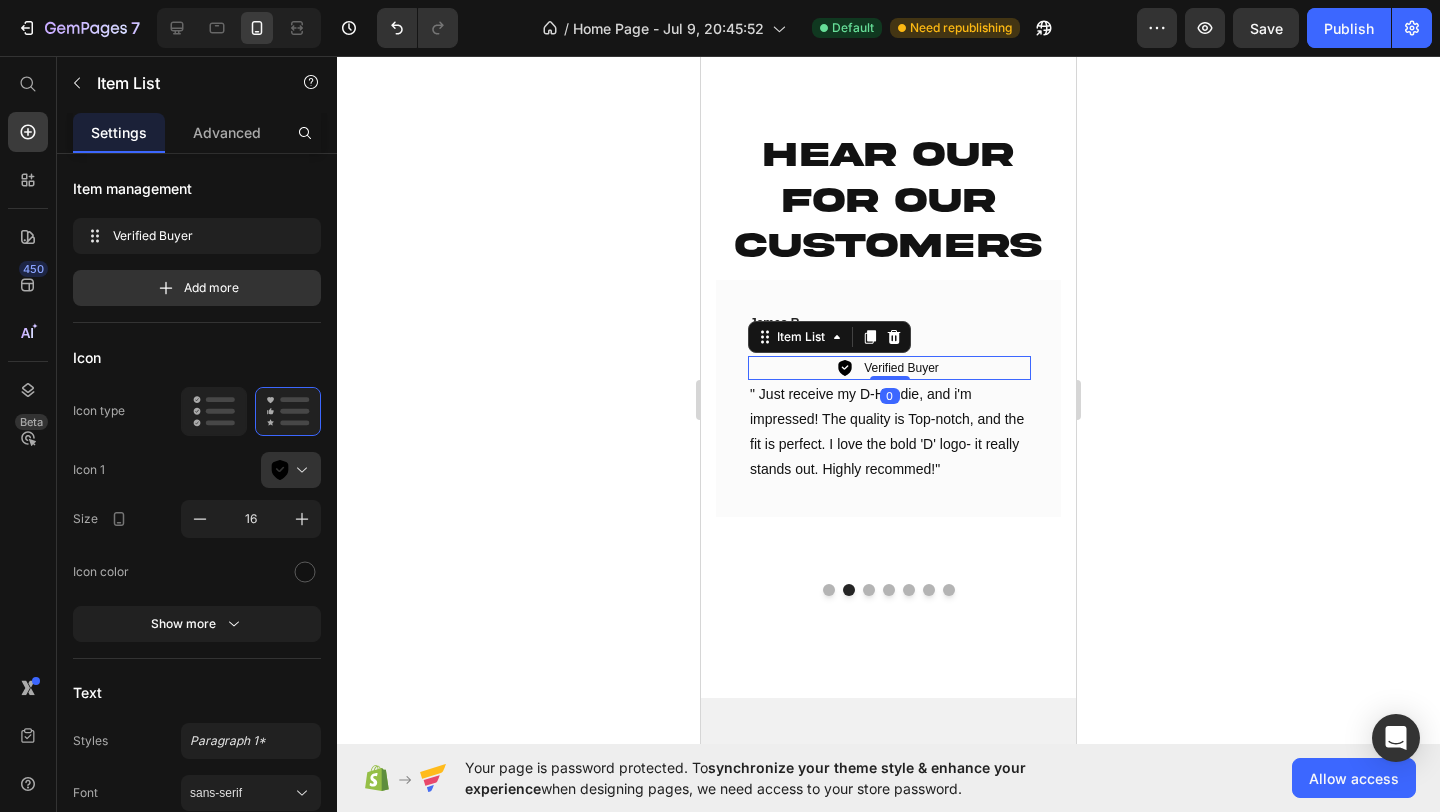 click on "Verified Buyer" at bounding box center [889, 368] 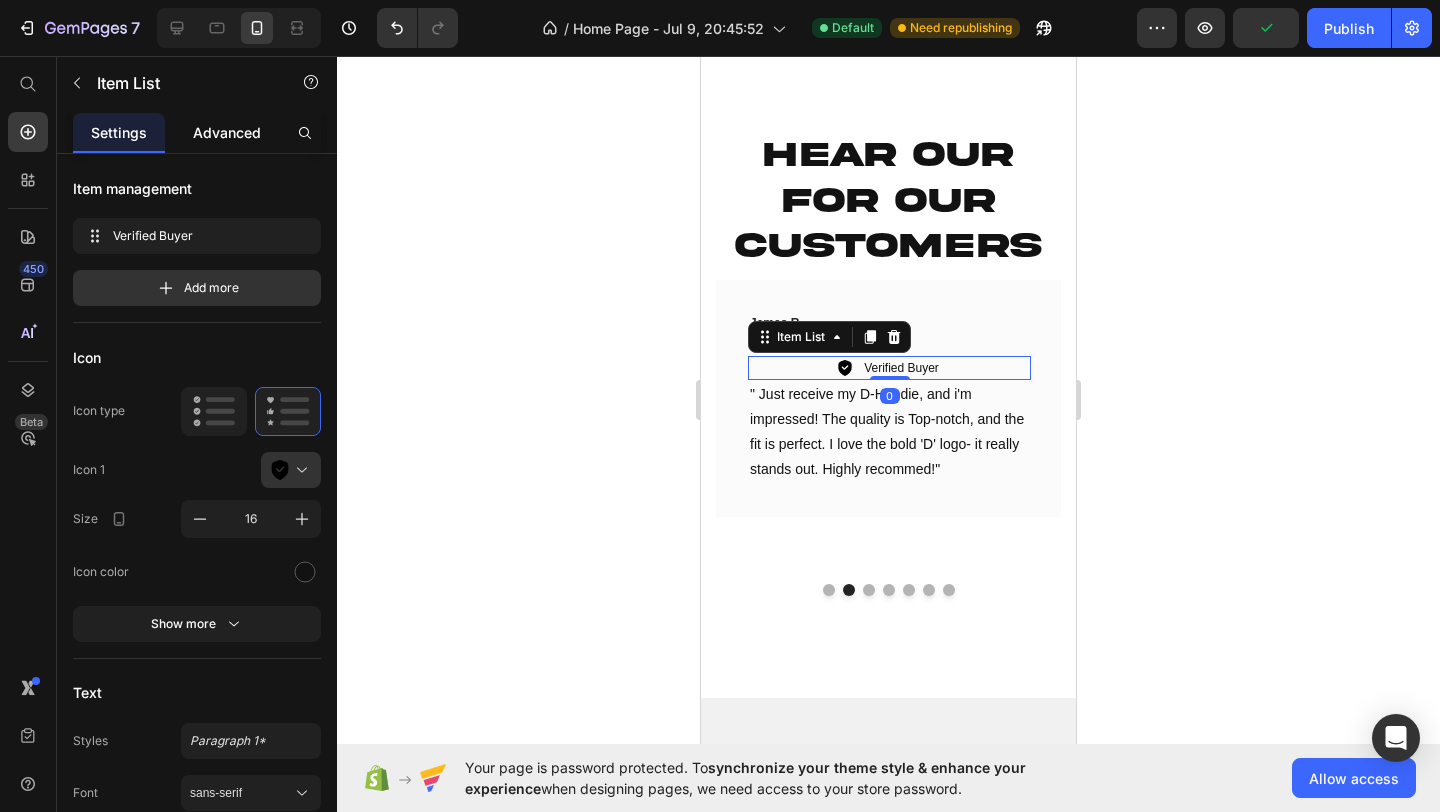 click on "Advanced" at bounding box center (227, 132) 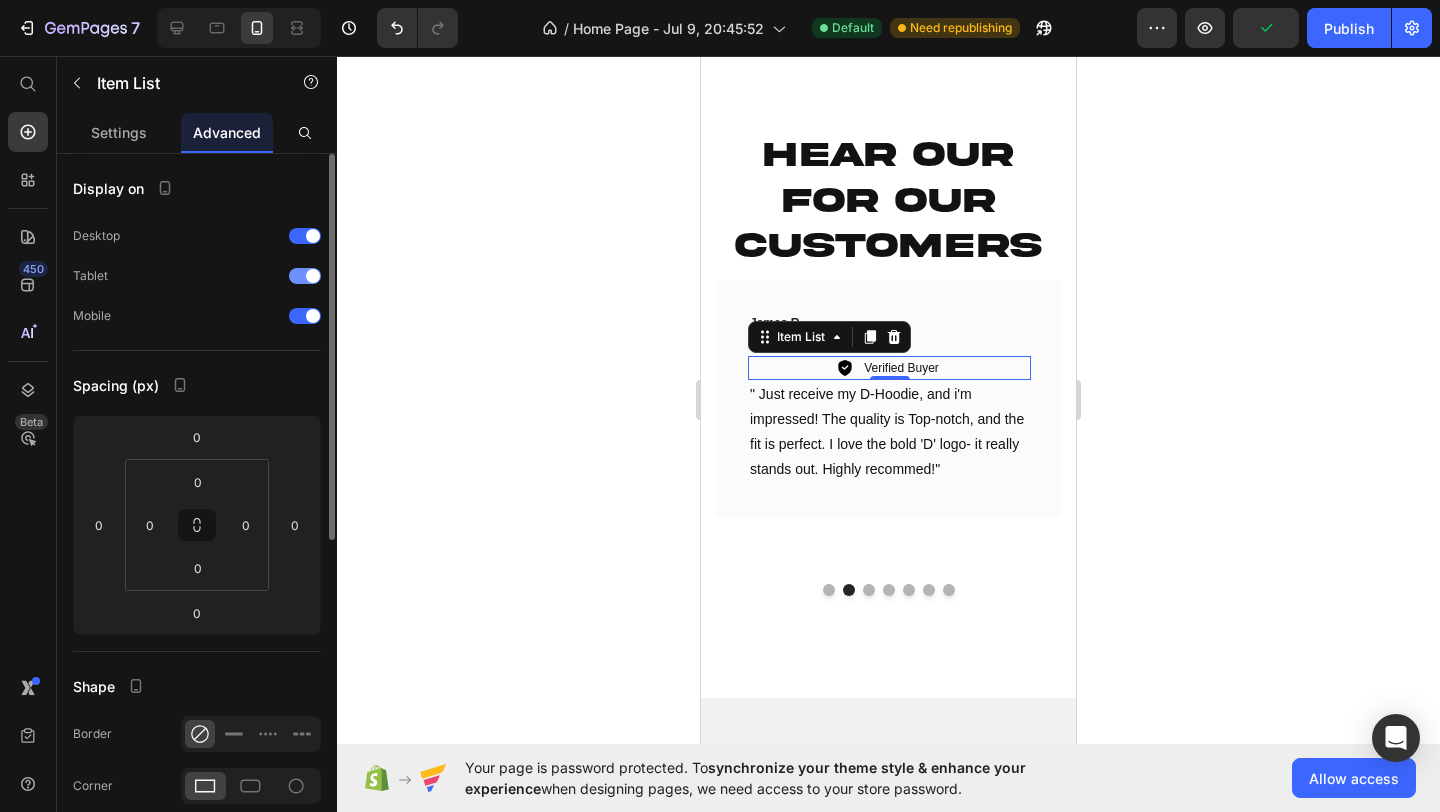 click at bounding box center [305, 276] 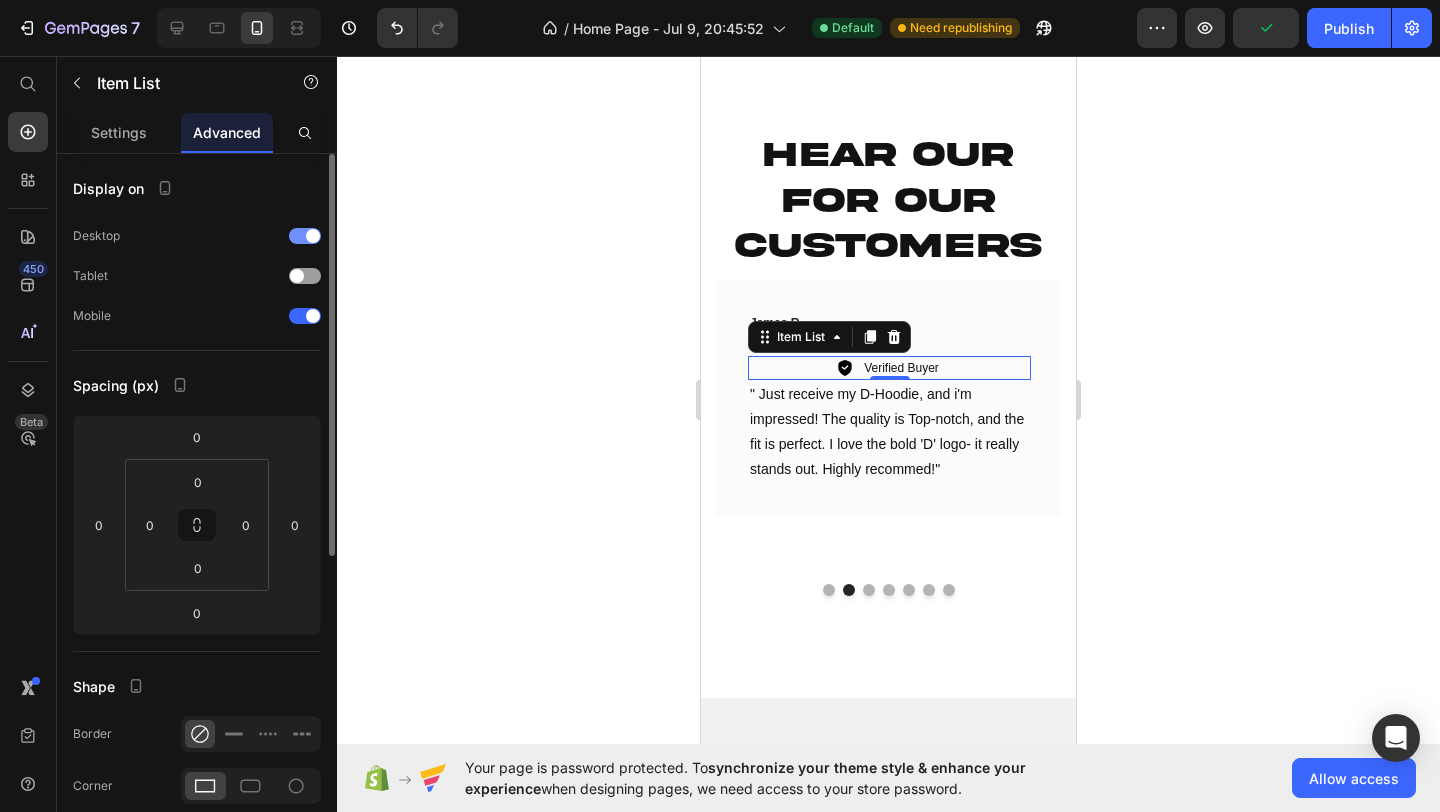 click at bounding box center (305, 236) 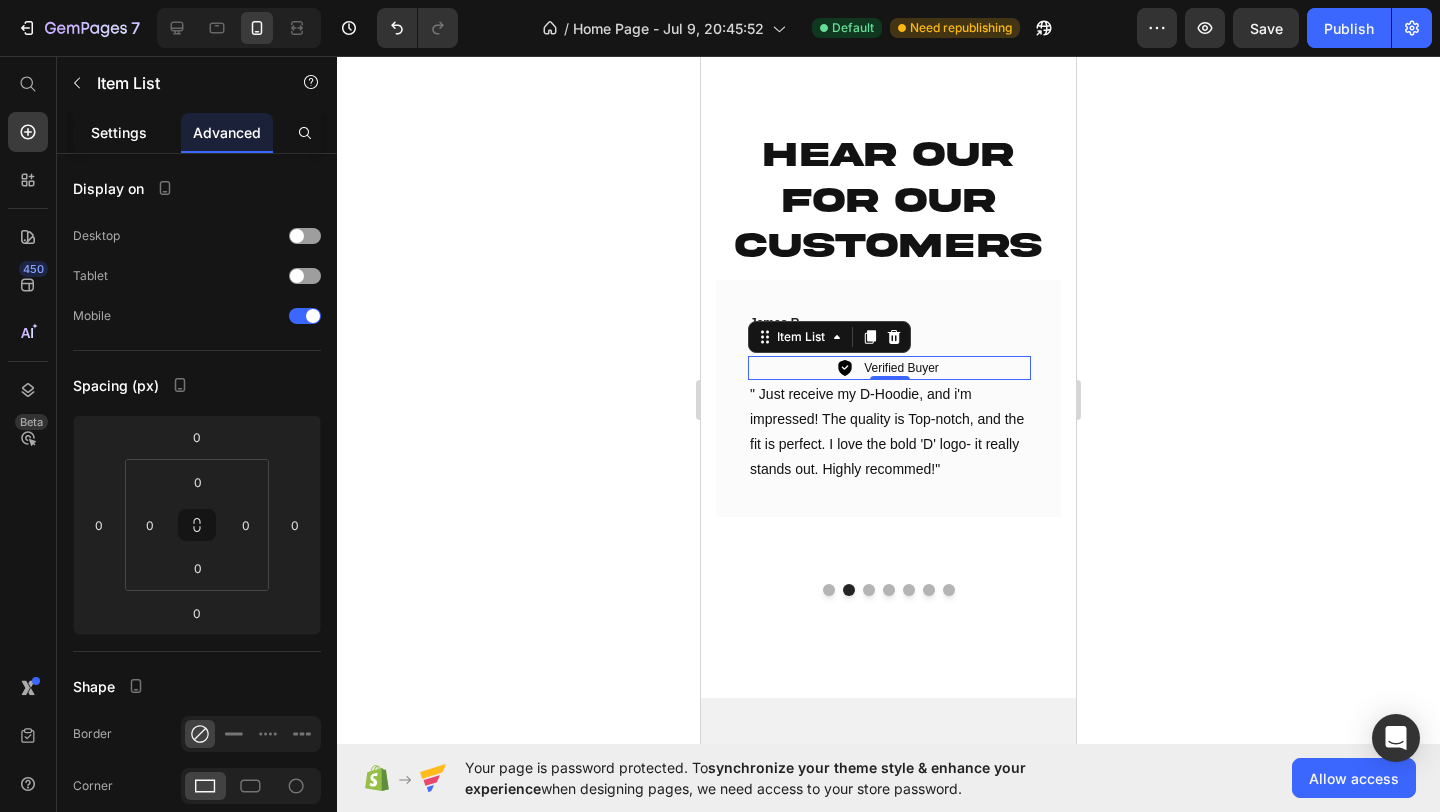 click on "Settings" at bounding box center (119, 132) 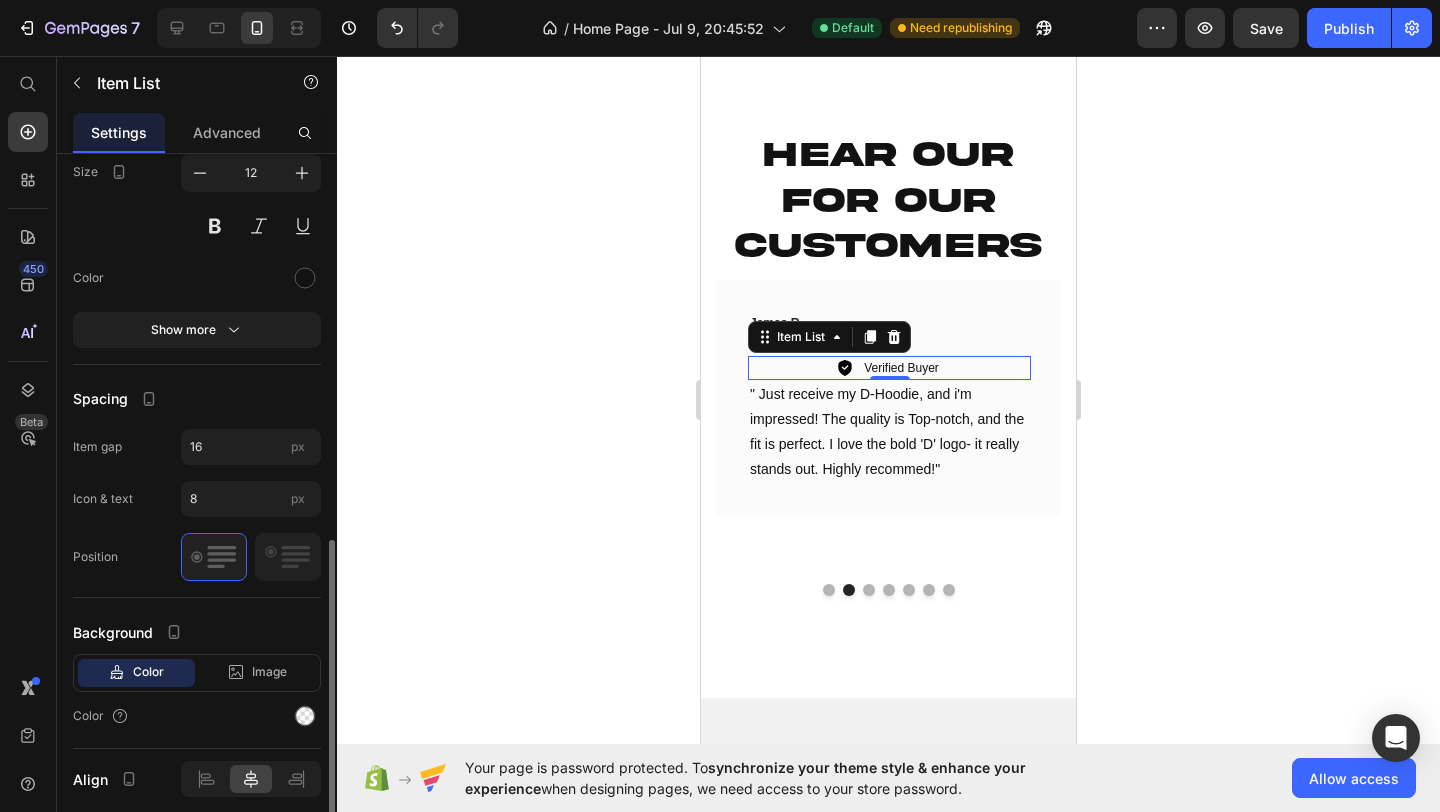 scroll, scrollTop: 712, scrollLeft: 0, axis: vertical 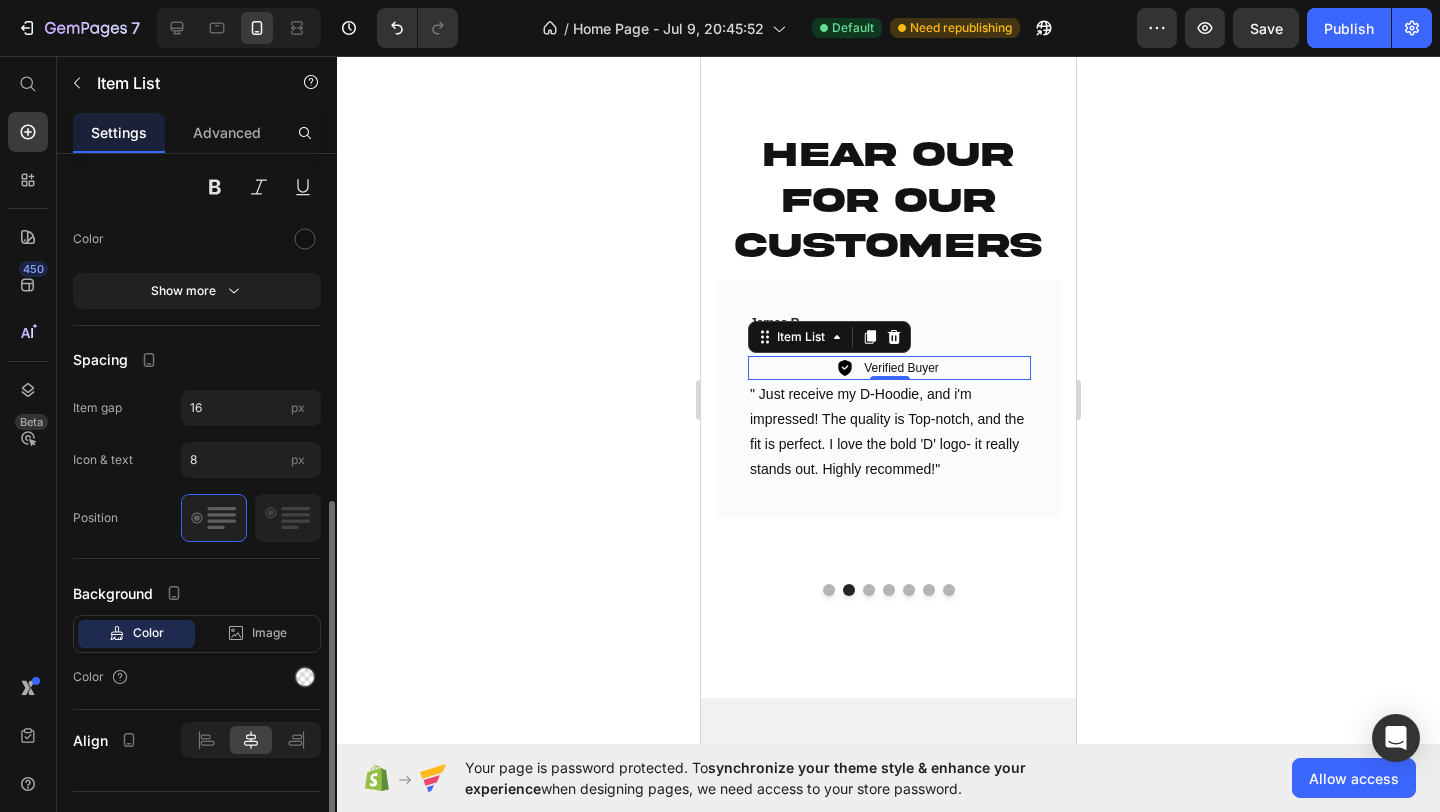 click on "Color" at bounding box center (197, 677) 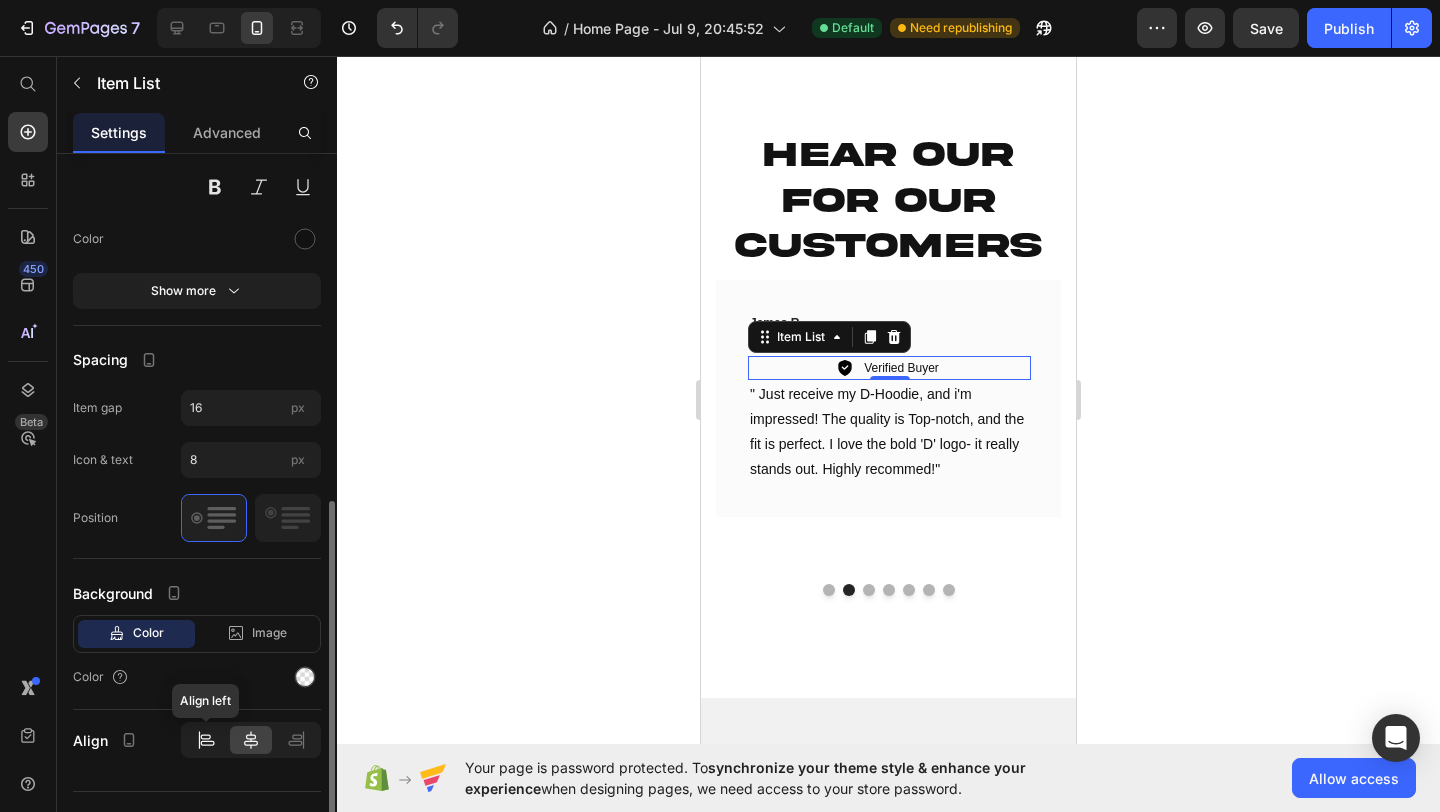 click 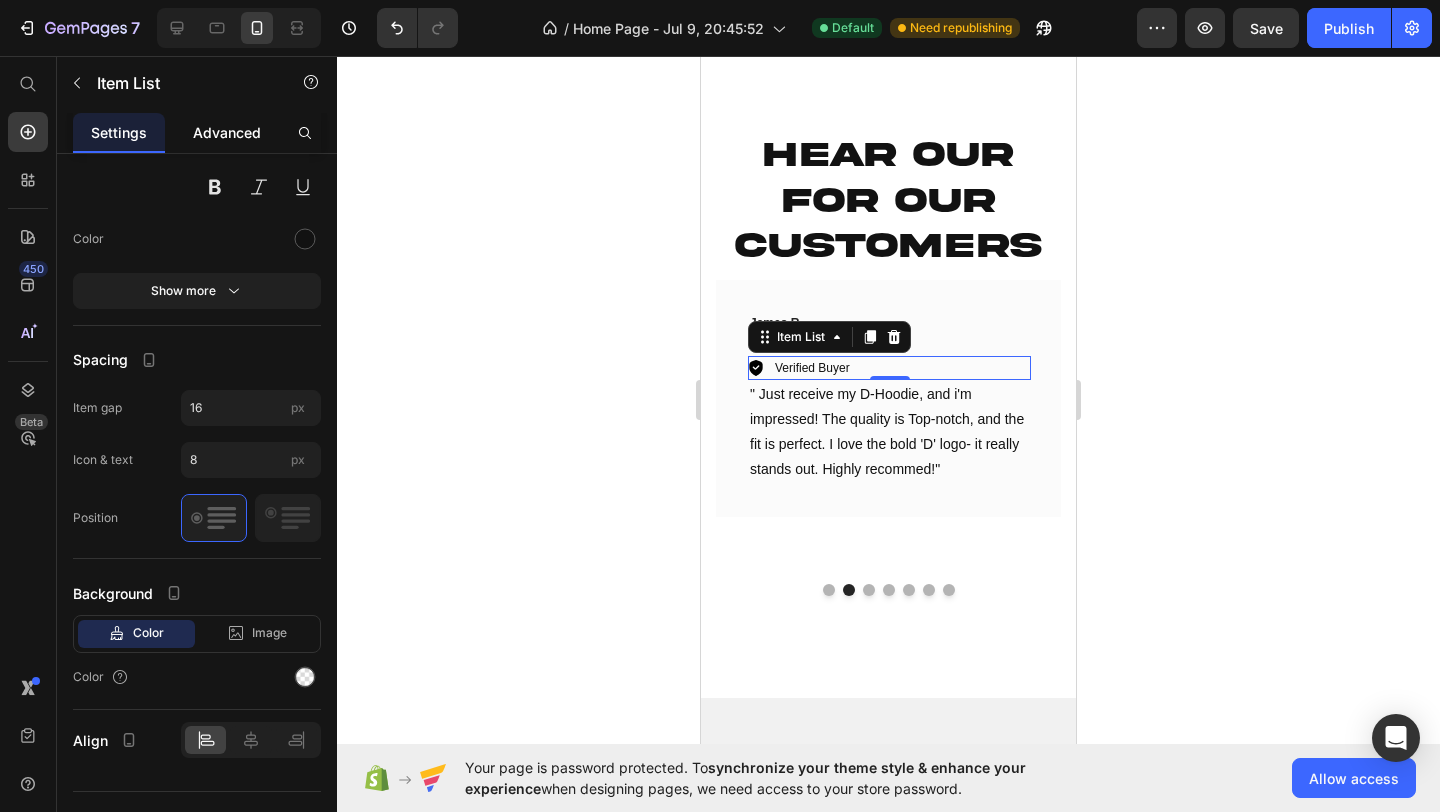 click on "Advanced" at bounding box center (227, 132) 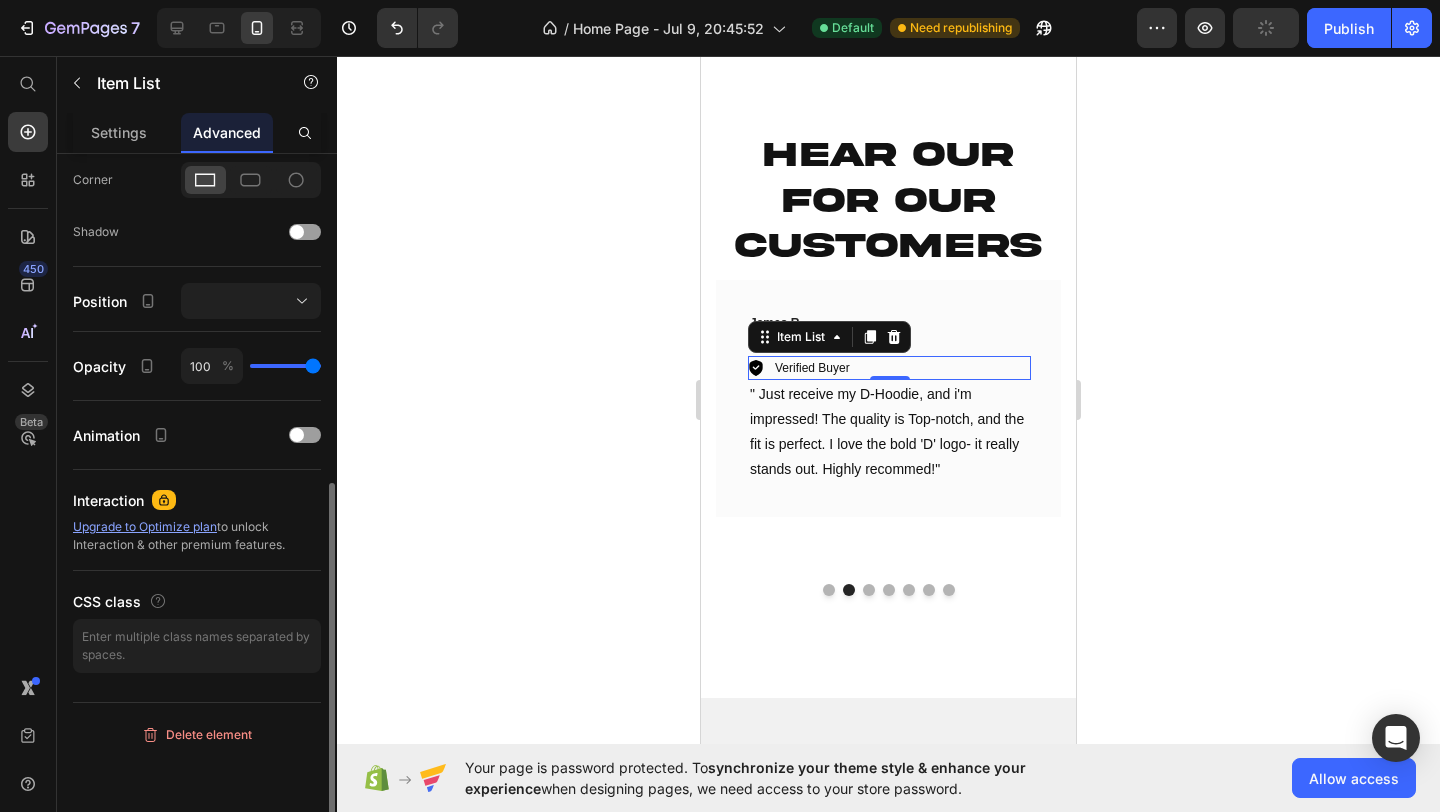 scroll, scrollTop: 0, scrollLeft: 0, axis: both 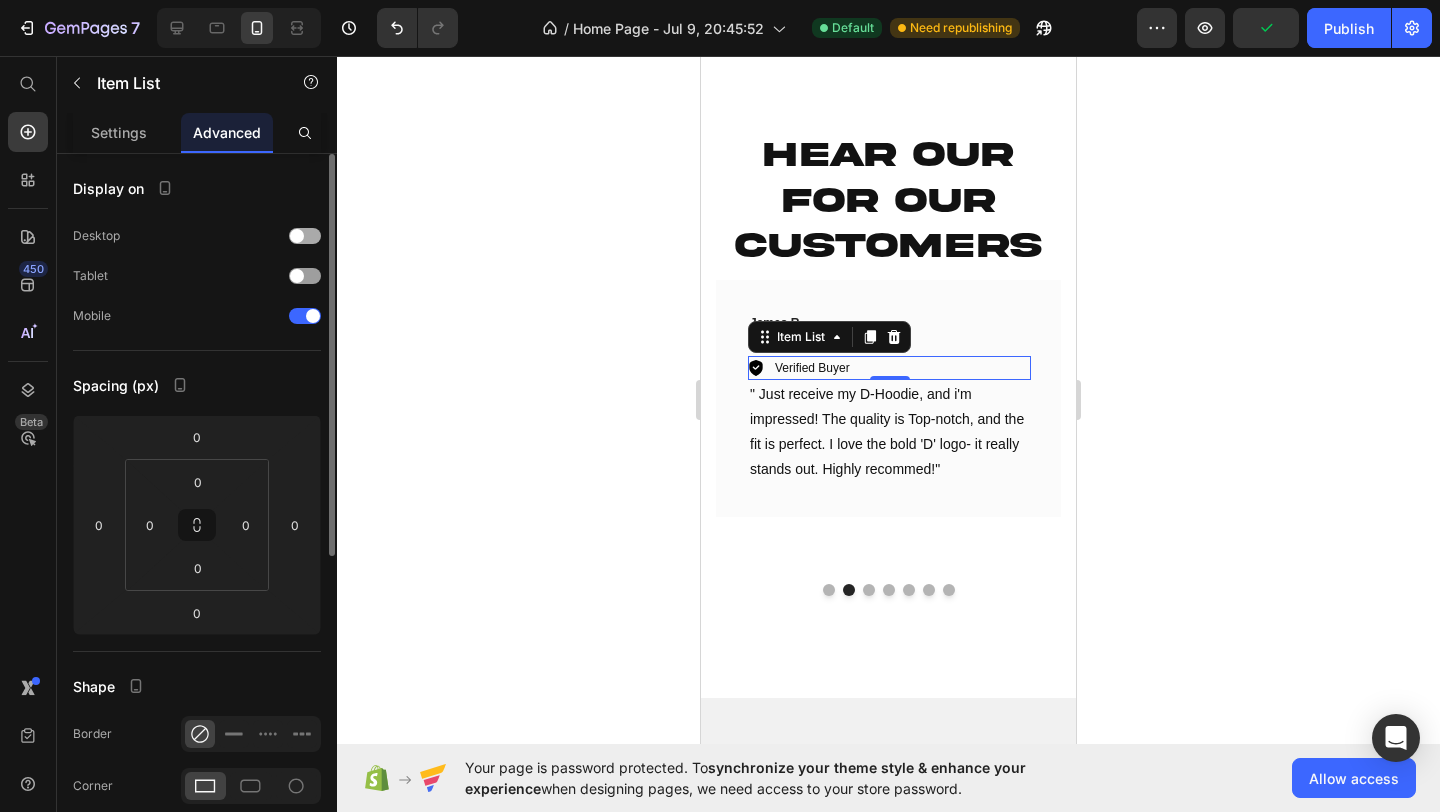 click on "Desktop" at bounding box center [197, 236] 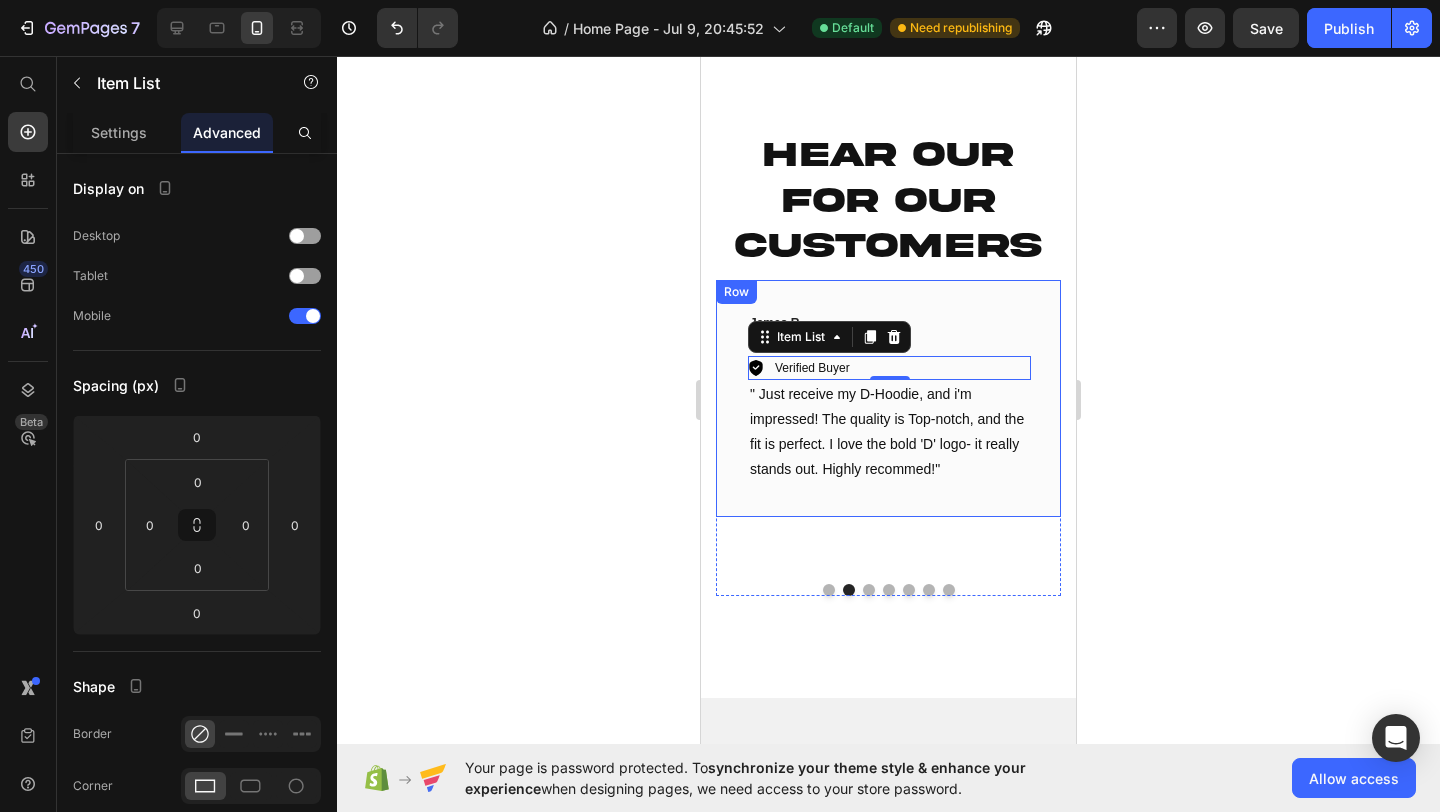click on "[FIRST] [LAST]. Text block
Icon
Icon
Icon
Icon
Icon Row Verified Buyer  Item List   0 " Just receive my D-Hoodie, and i'm impressed! The quality is Top-notch, and the fit is perfect. I love the bold 'D' logo- it really stands out. Highly recommed!" Text block Row" at bounding box center [888, 398] 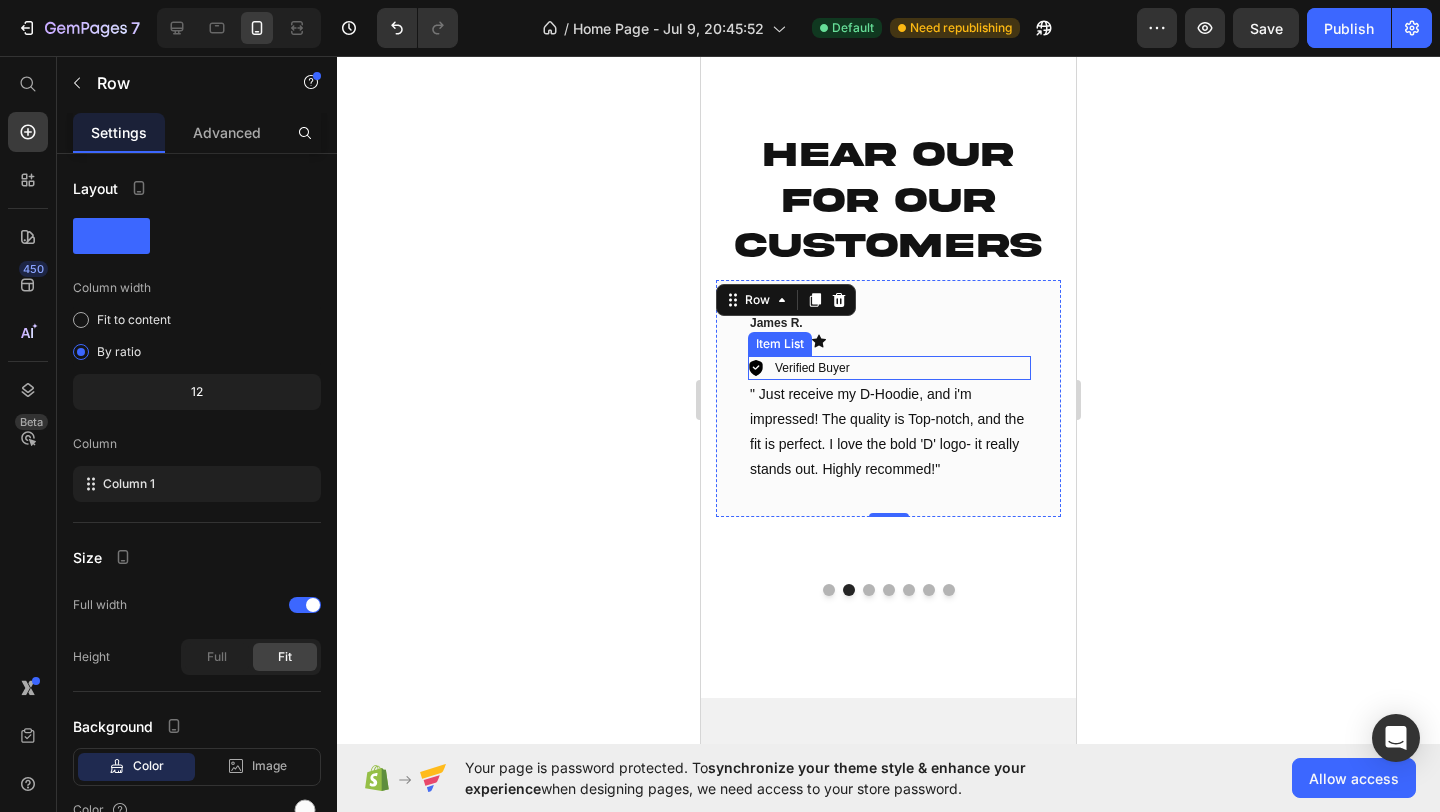 click on "Verified Buyer" at bounding box center (889, 368) 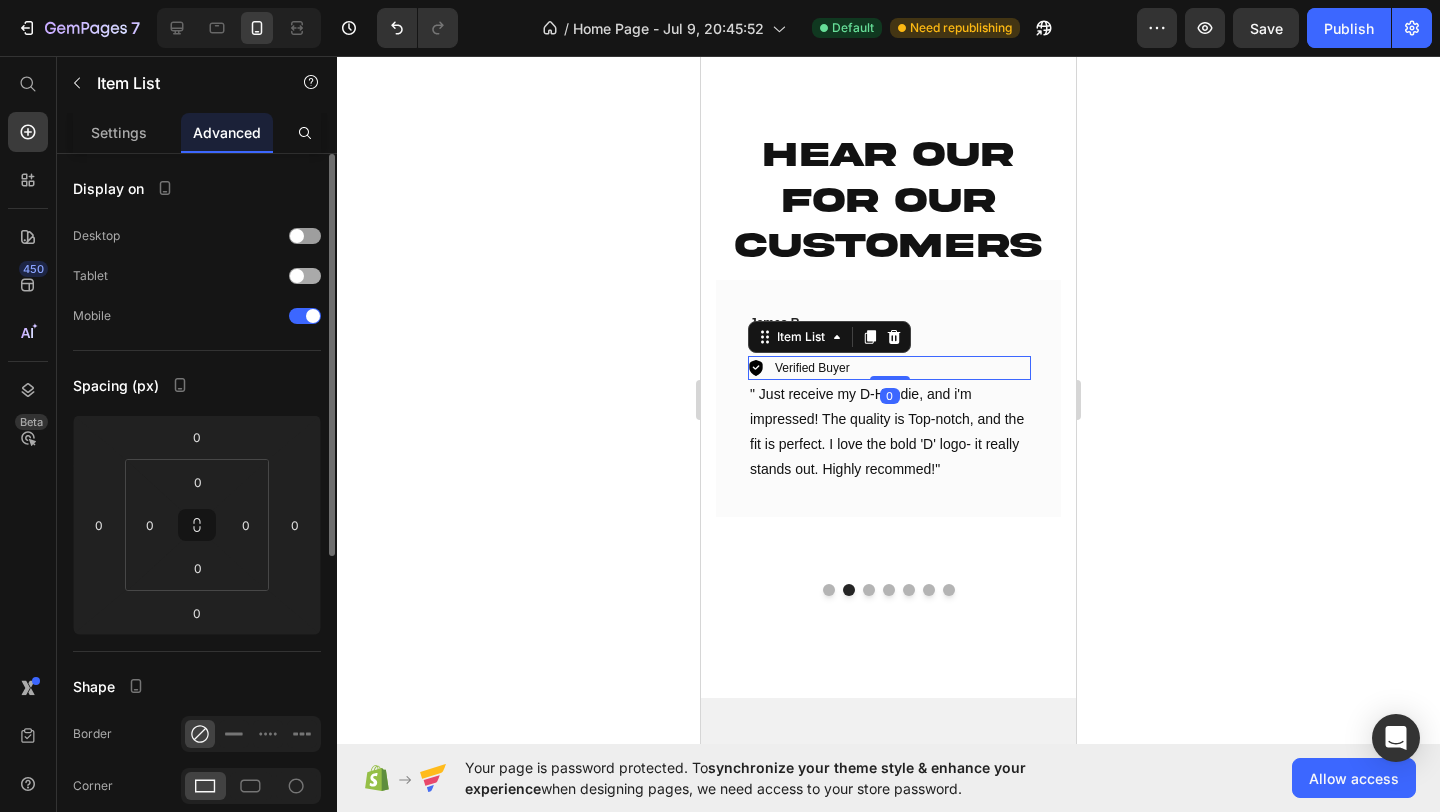click at bounding box center (297, 276) 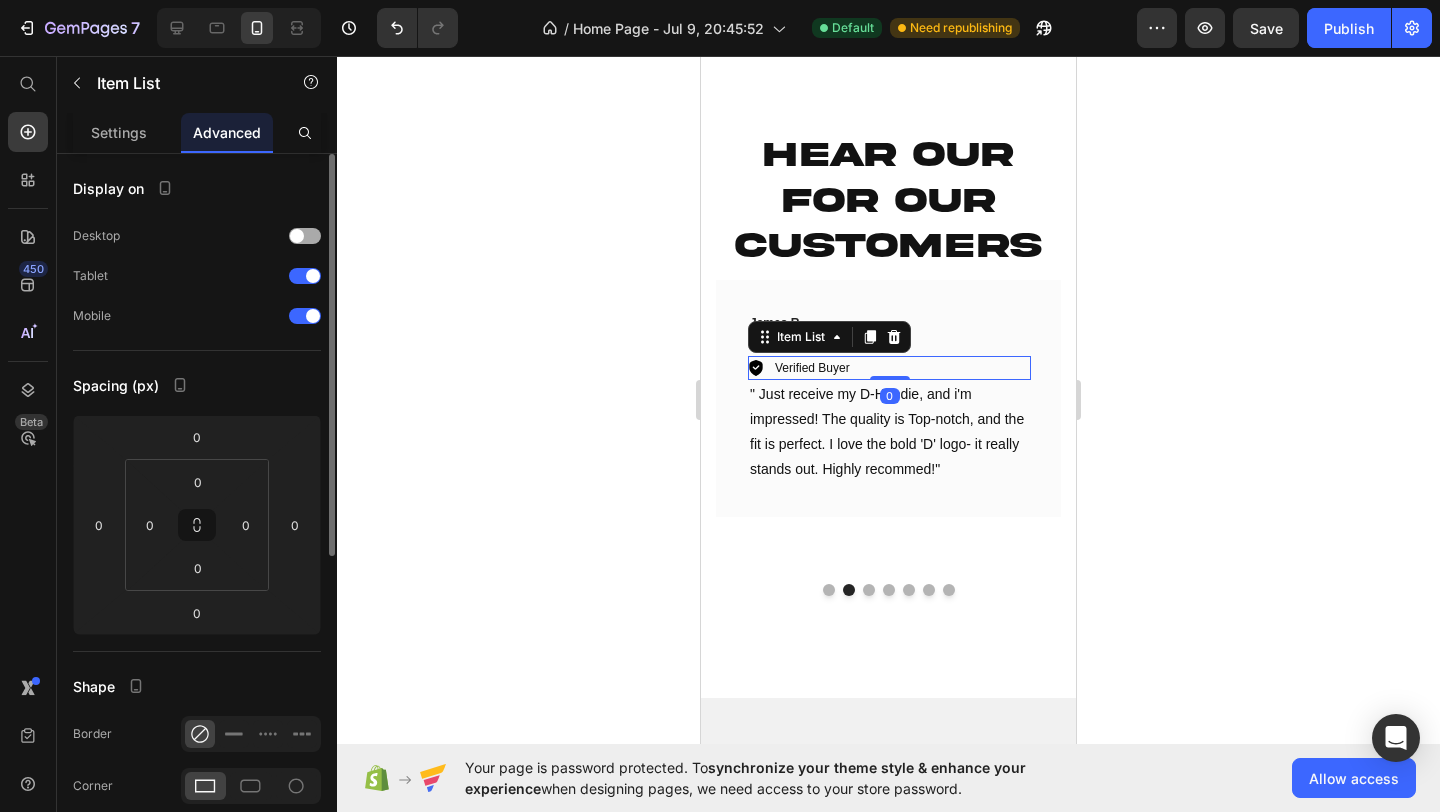 click at bounding box center [305, 236] 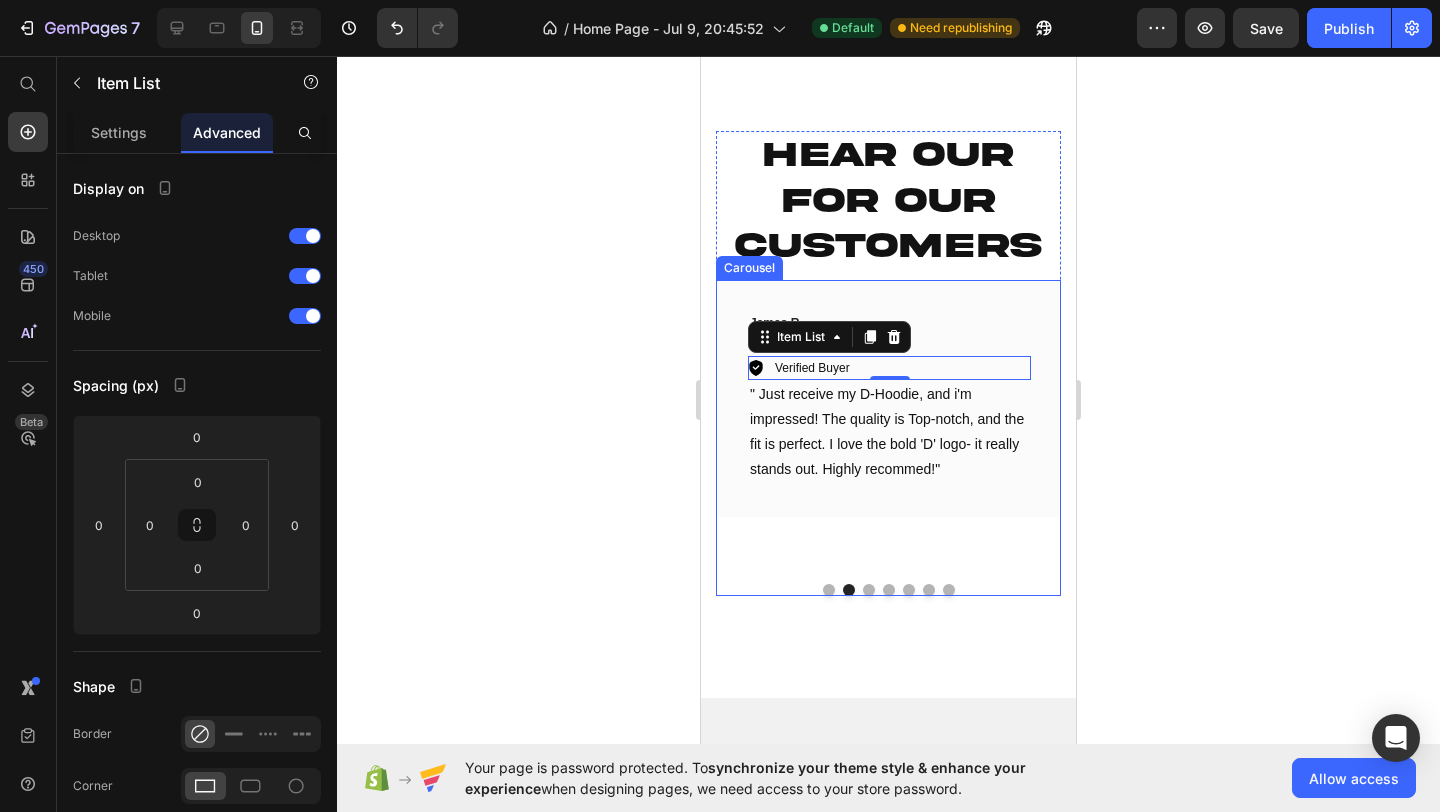 click at bounding box center [869, 590] 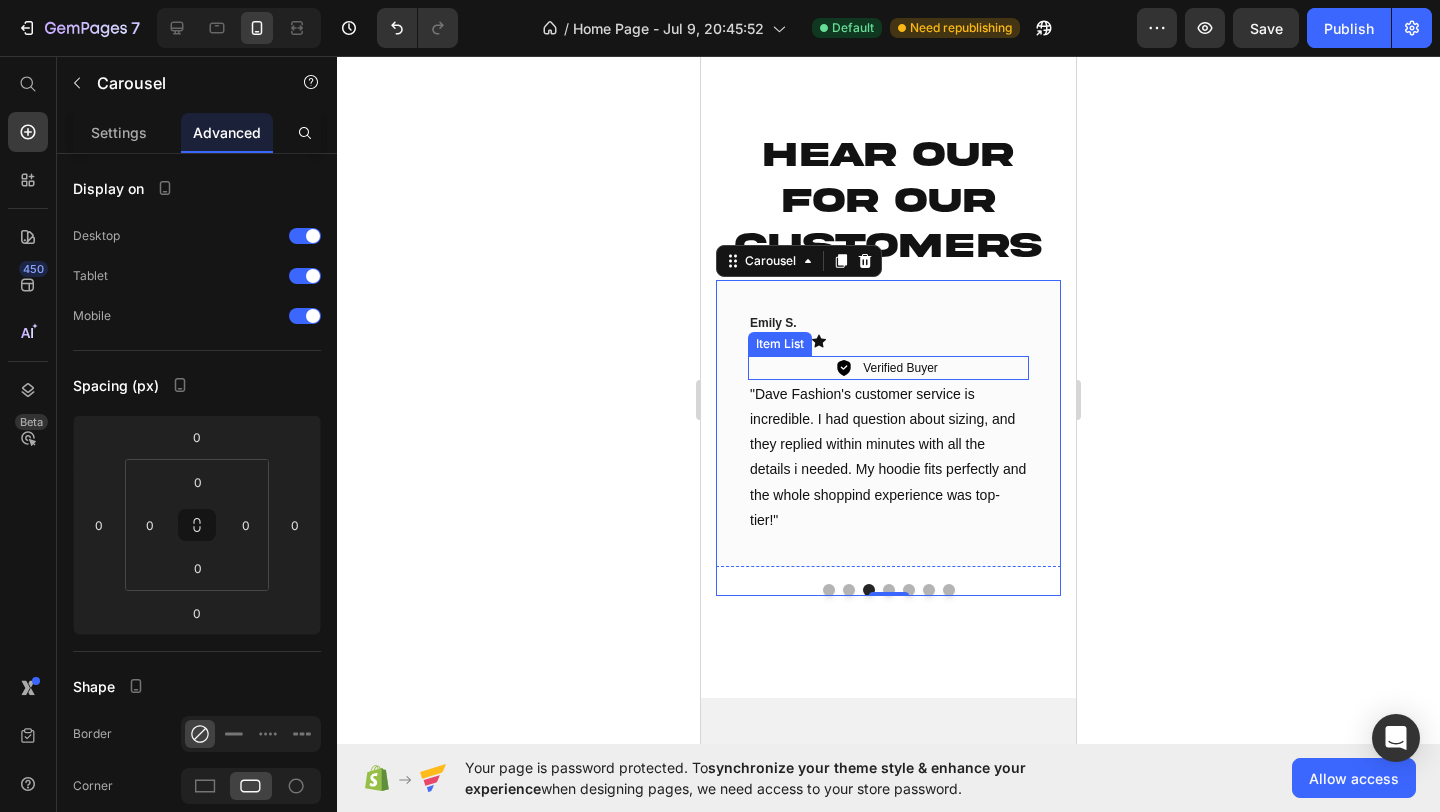 click on "Verified Buyer" at bounding box center (888, 368) 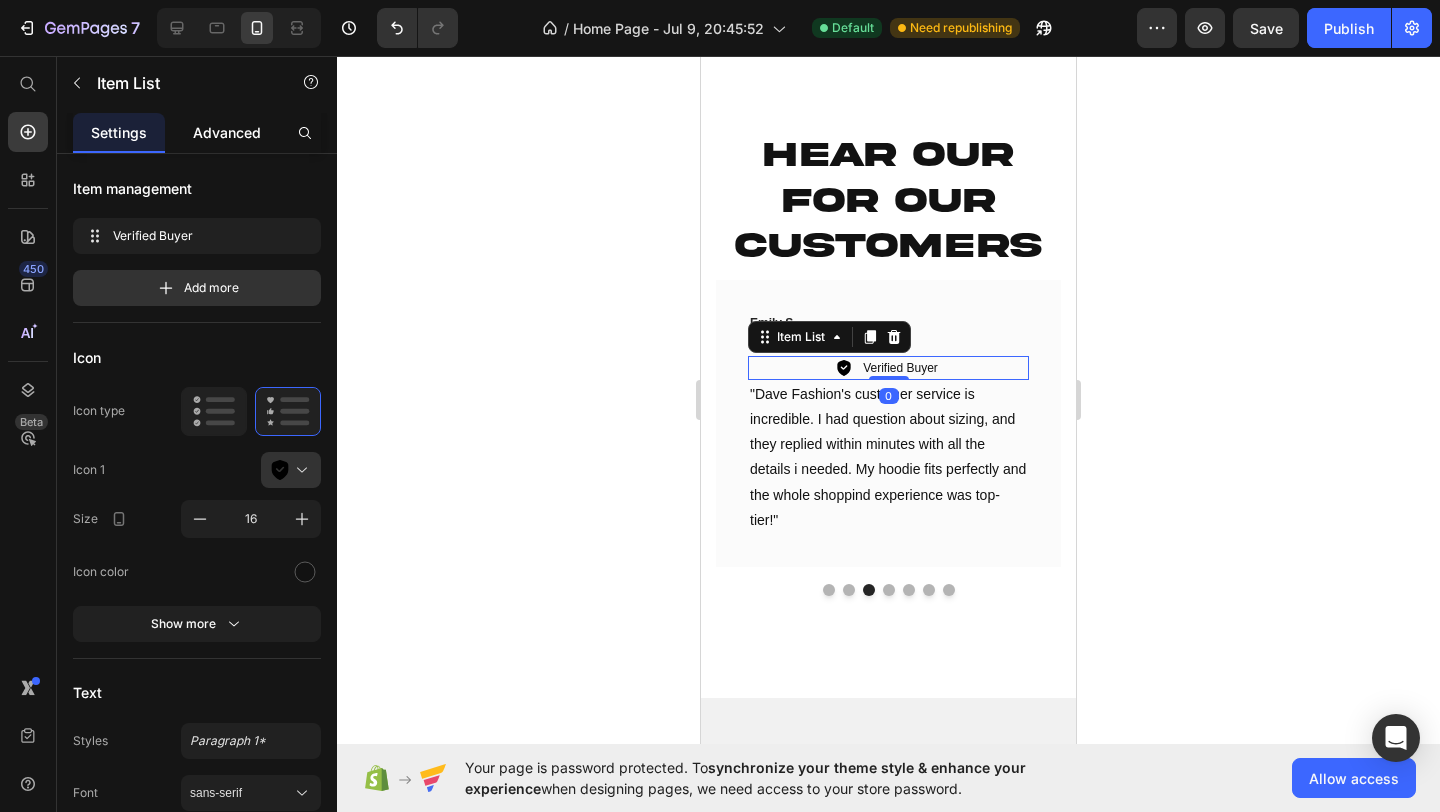 click on "Advanced" at bounding box center [227, 132] 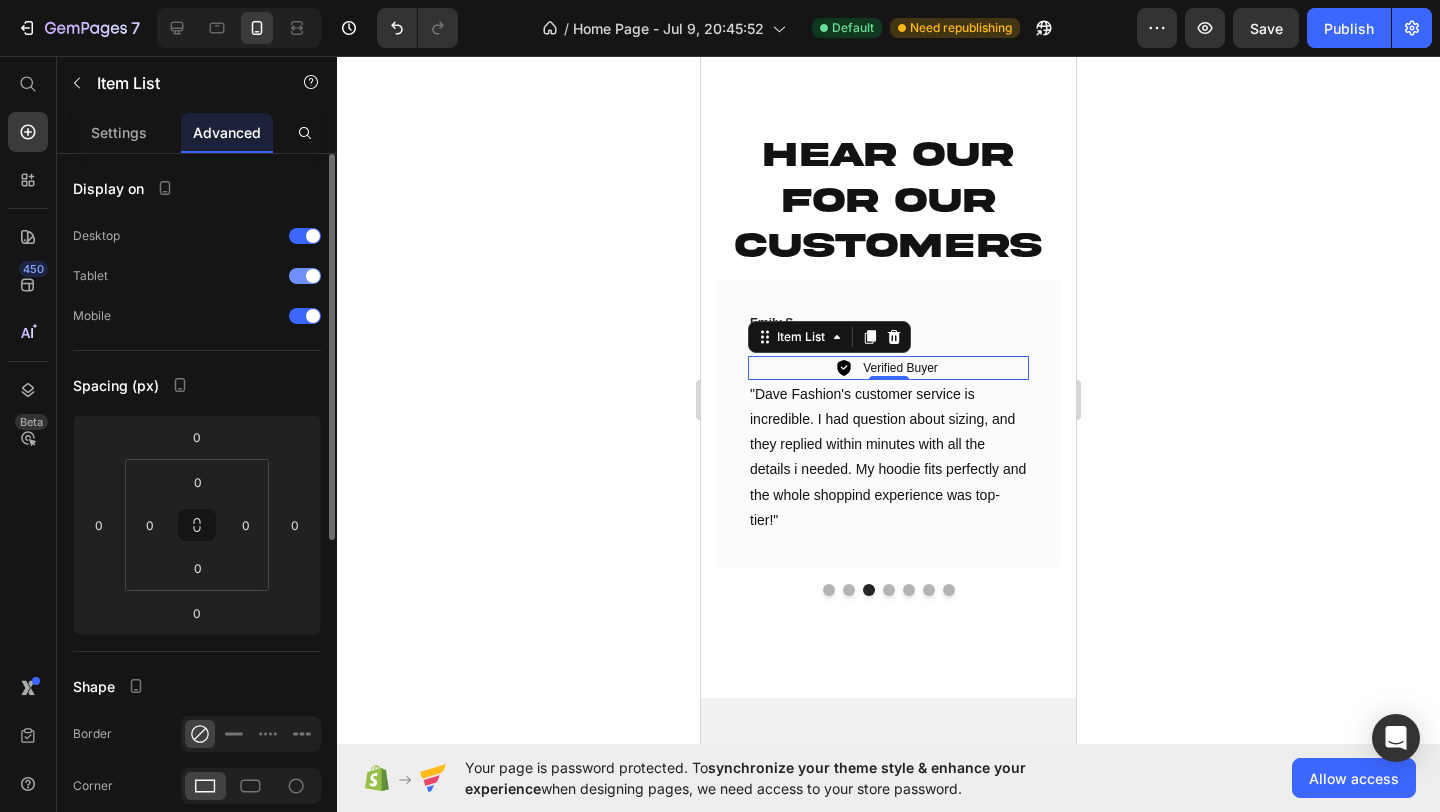 click at bounding box center [305, 276] 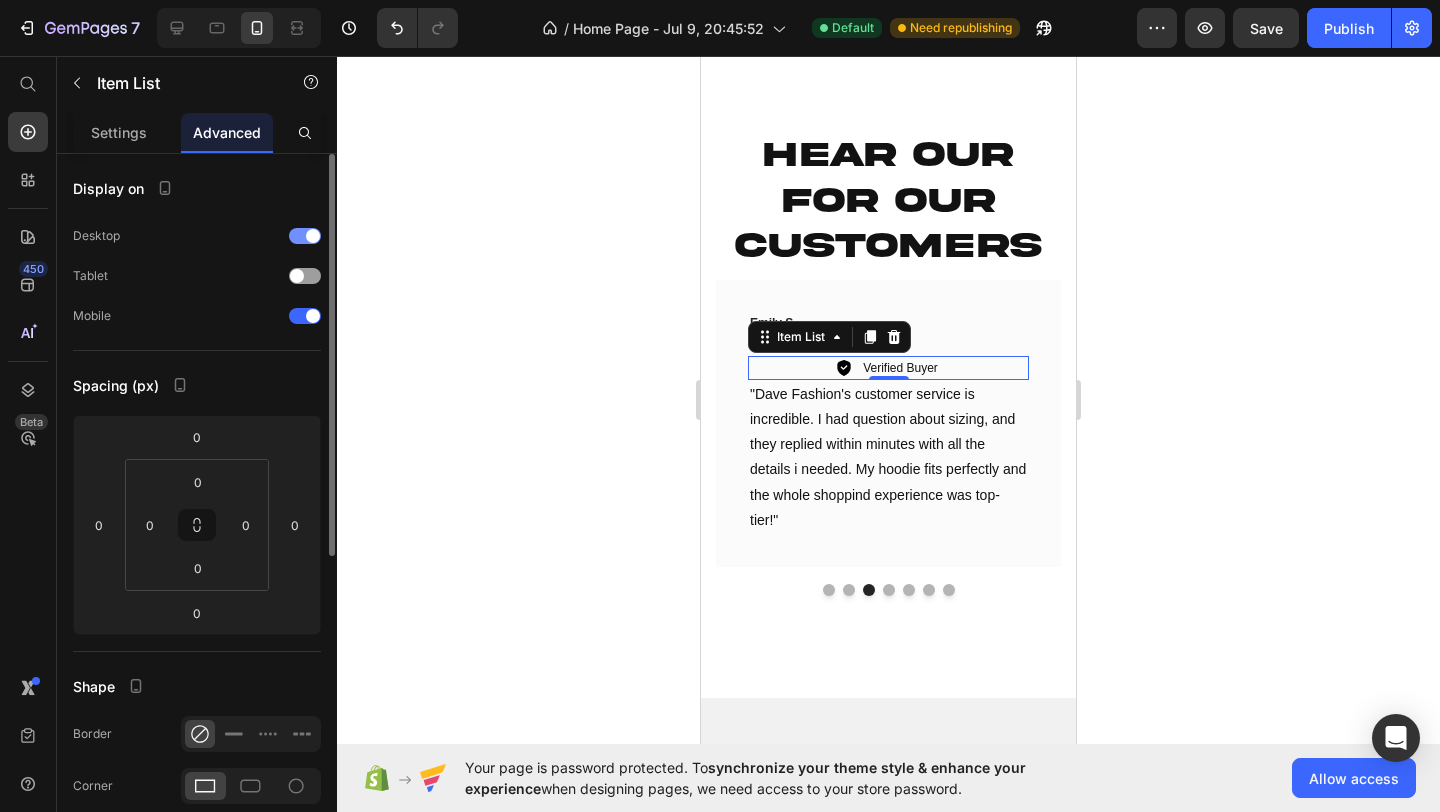 click at bounding box center (313, 236) 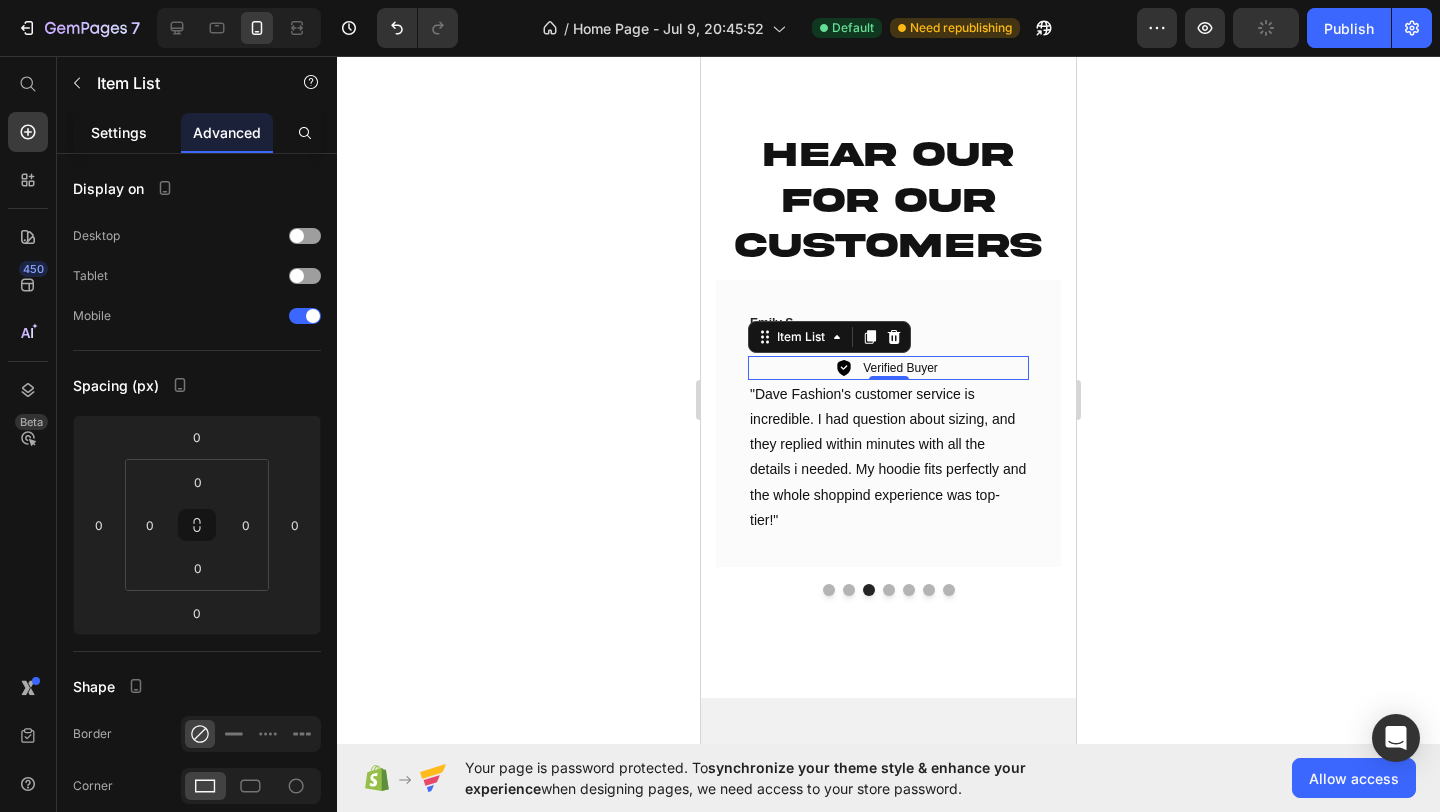 click on "Settings" at bounding box center [119, 132] 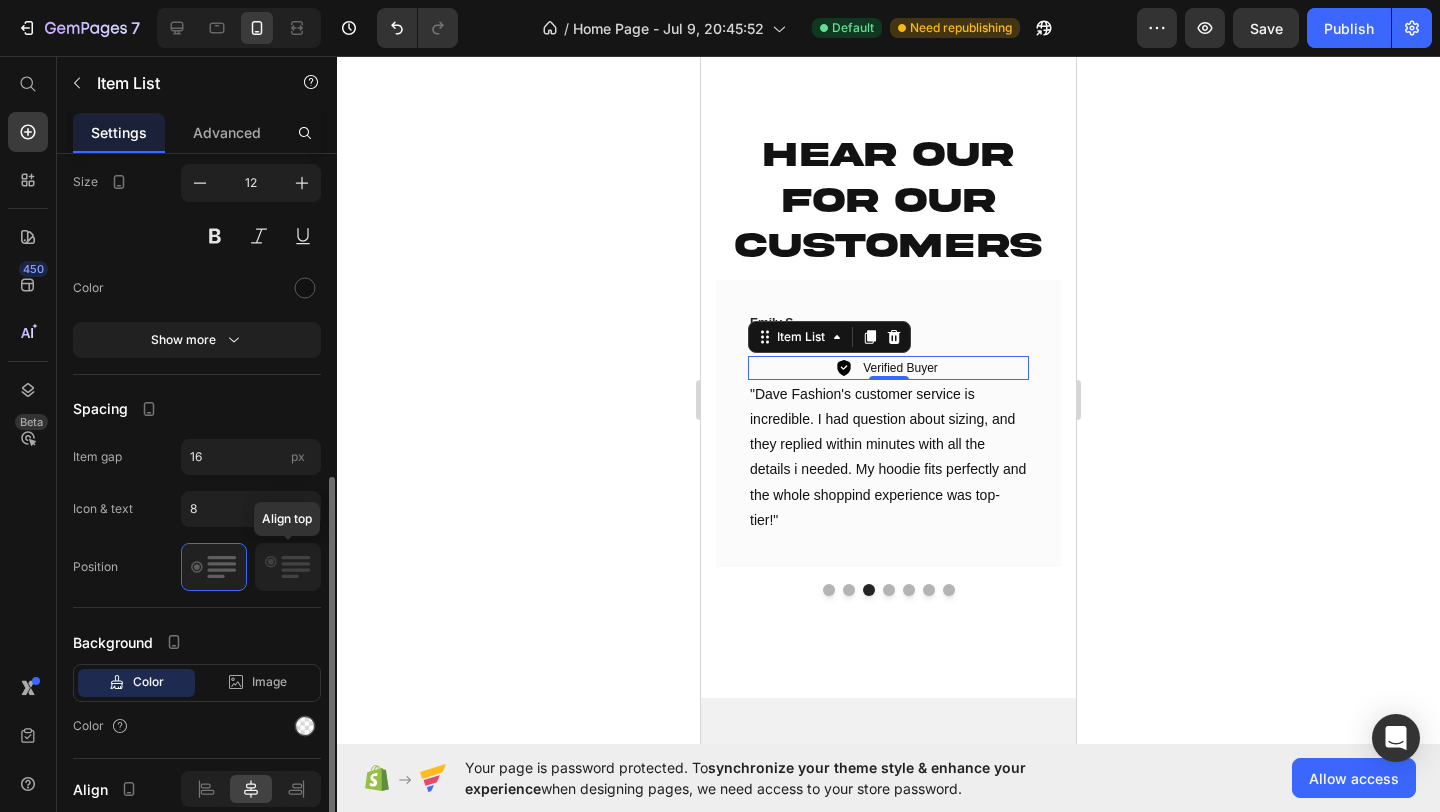 scroll, scrollTop: 749, scrollLeft: 0, axis: vertical 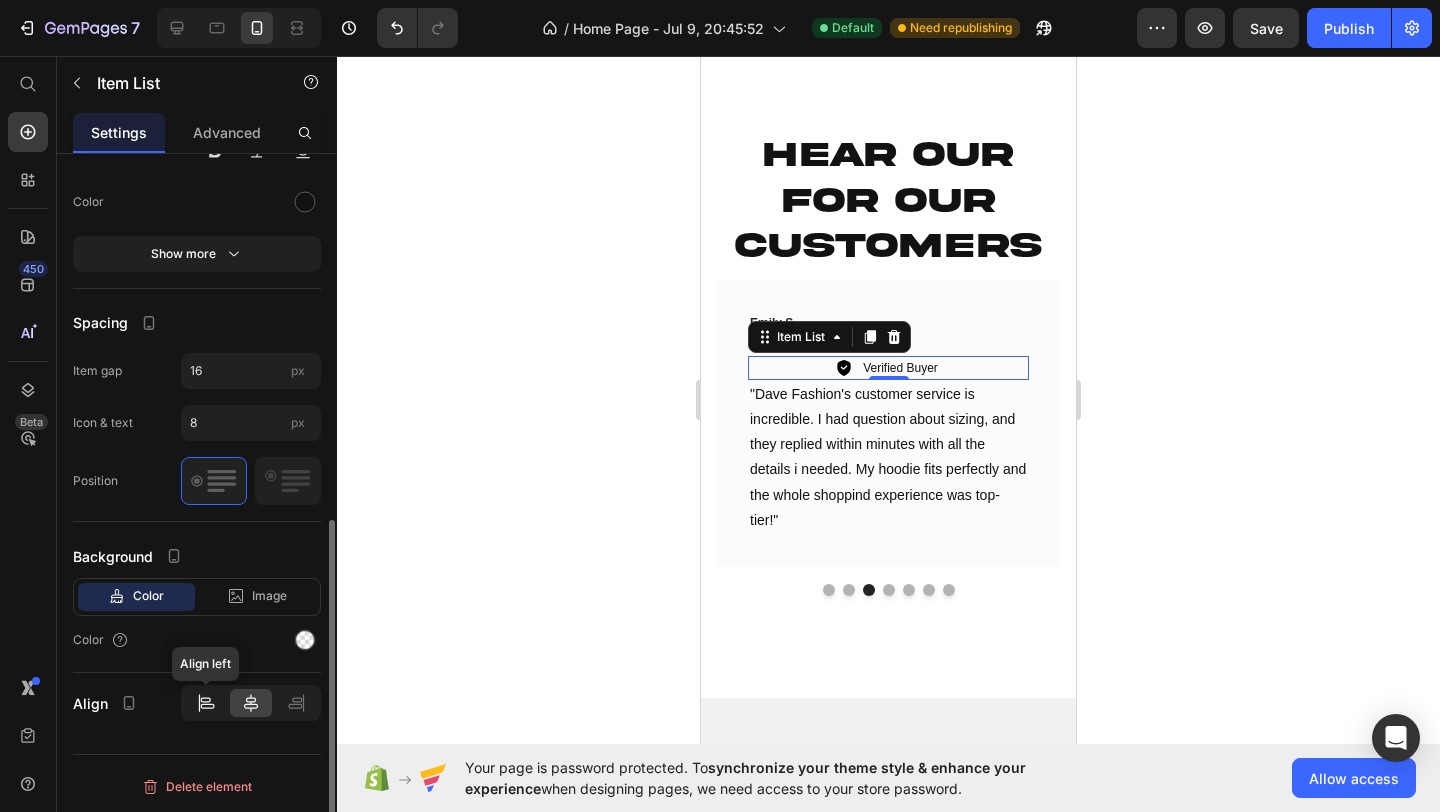 click 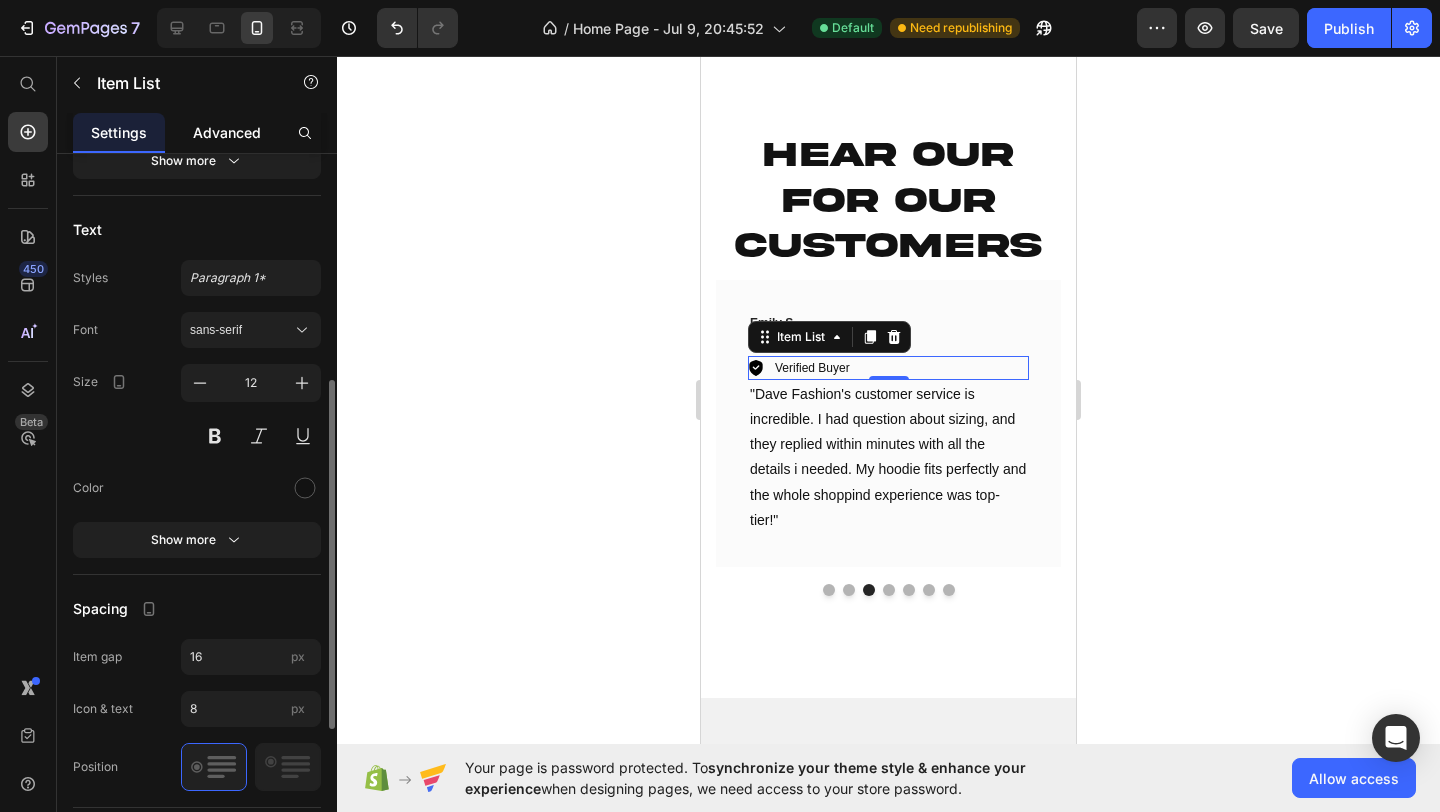 scroll, scrollTop: 433, scrollLeft: 0, axis: vertical 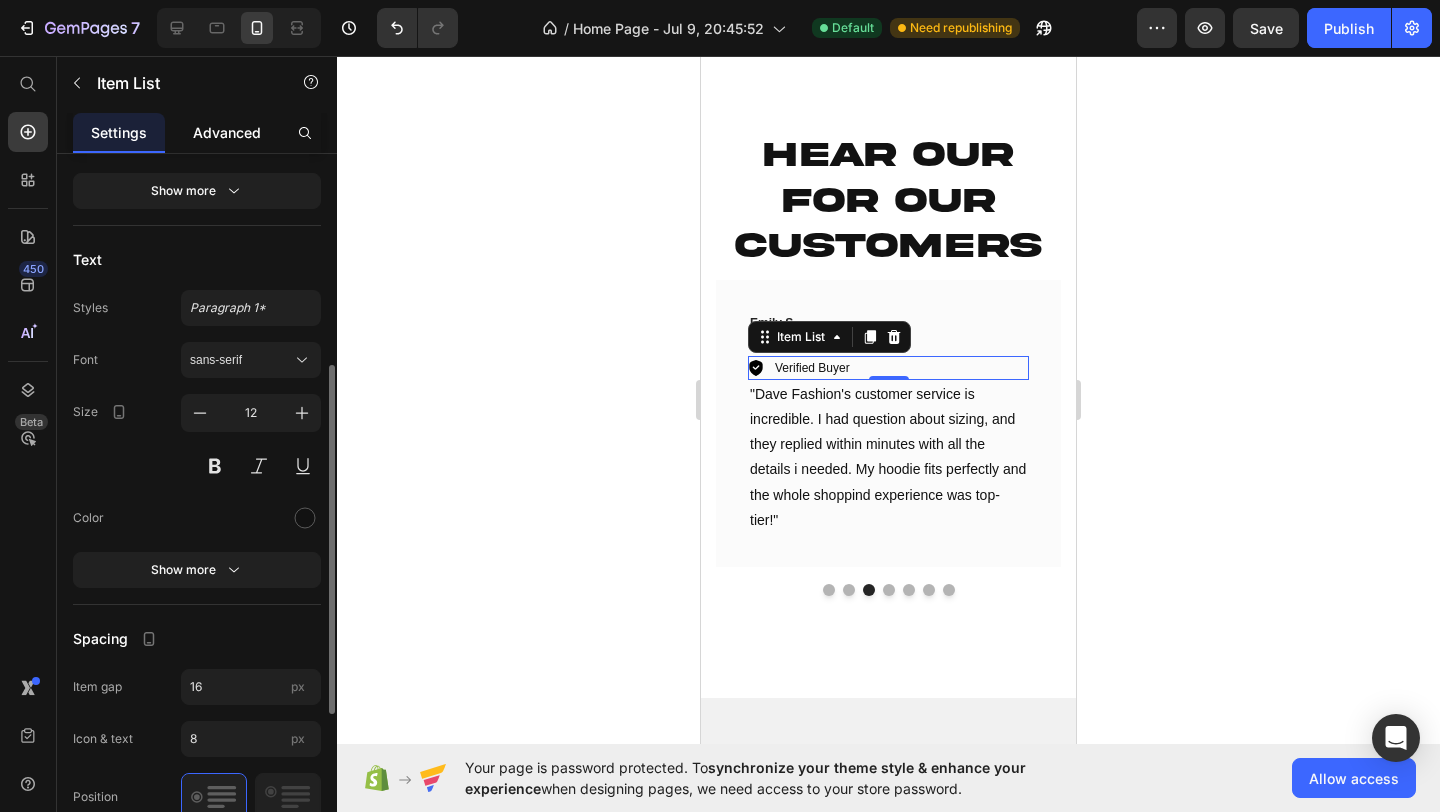 click on "Advanced" at bounding box center [227, 132] 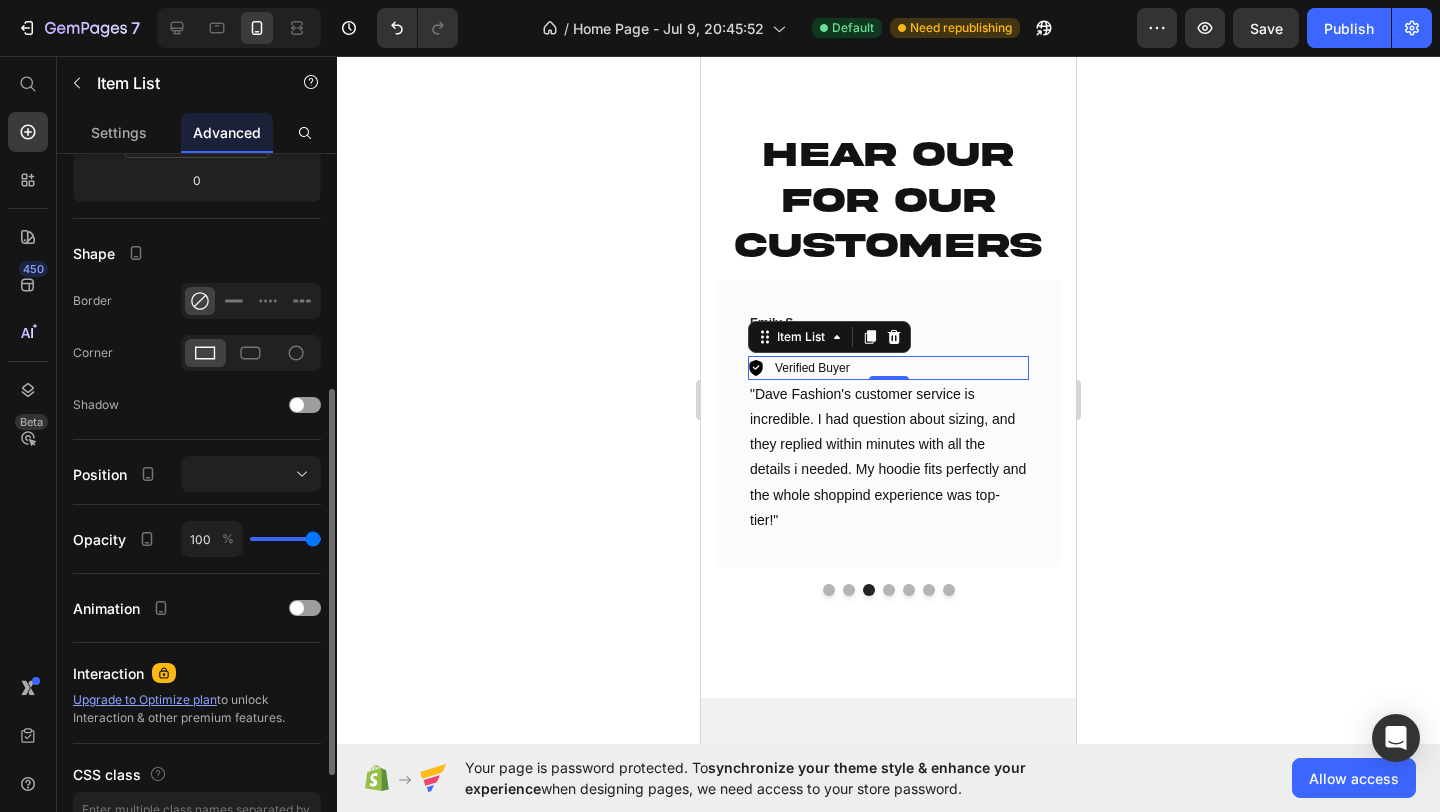 scroll, scrollTop: 0, scrollLeft: 0, axis: both 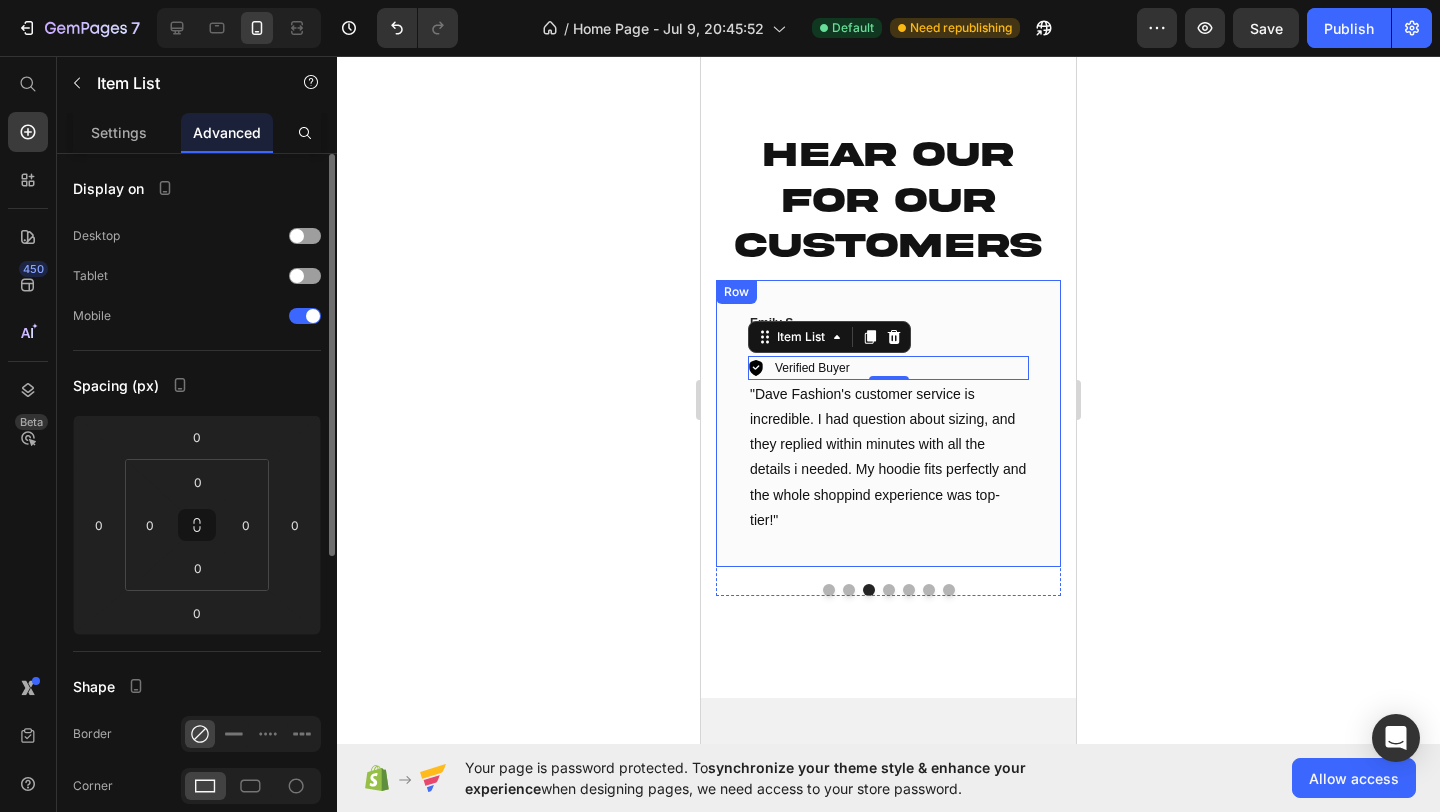 click on "[FIRST] [LAST]. Text block
Icon
Icon
Icon
Icon
Icon Row Verified Buyer  Item List   0 "Dave Fashion's customer service is incredible. I had question about sizing, and they replied within minutes with all the details i needed. My hoodie fits perfectly and the whole shoppind experience was top-tier!" Text block Row" at bounding box center [888, 423] 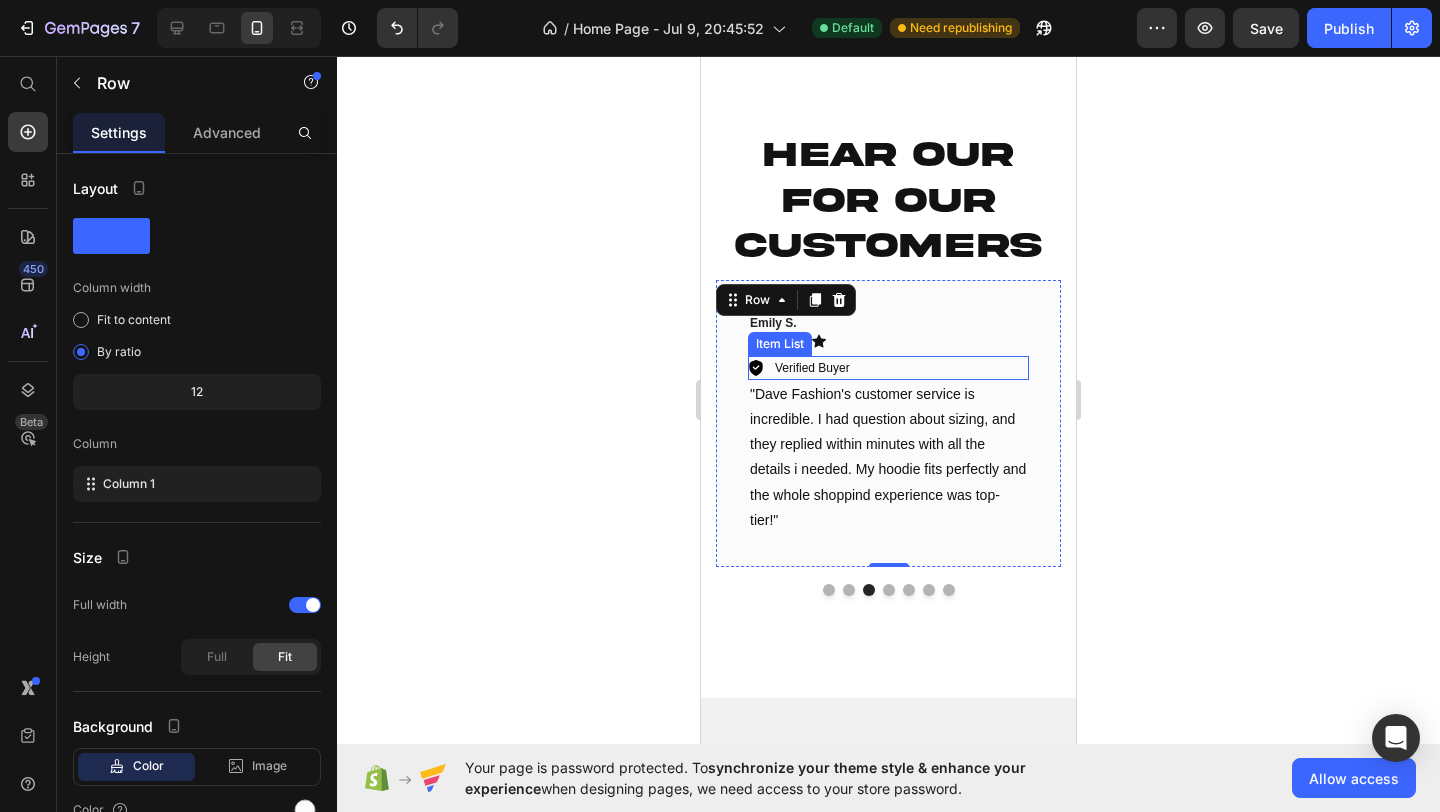 click on "Verified Buyer" at bounding box center (812, 368) 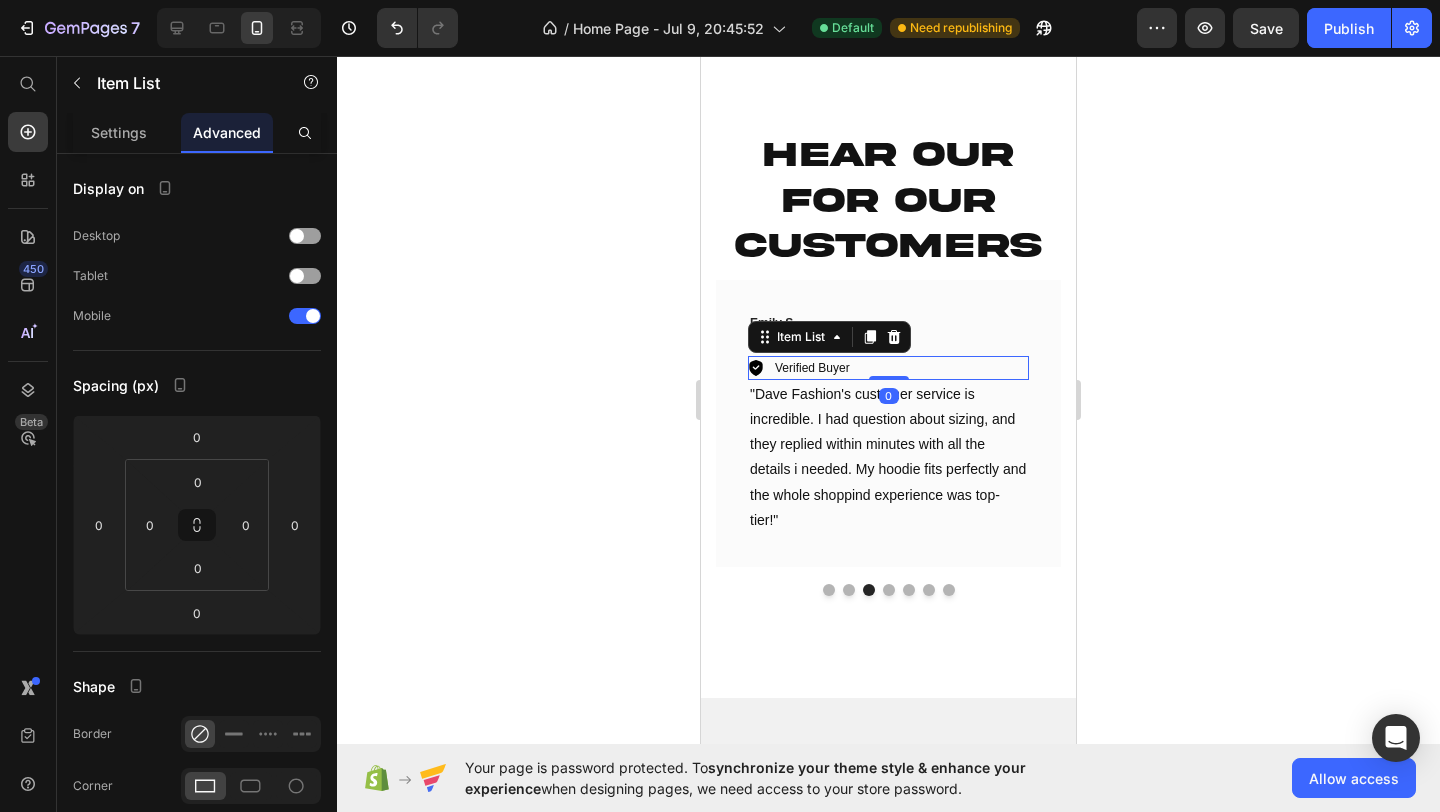 click on "Verified Buyer" at bounding box center [888, 368] 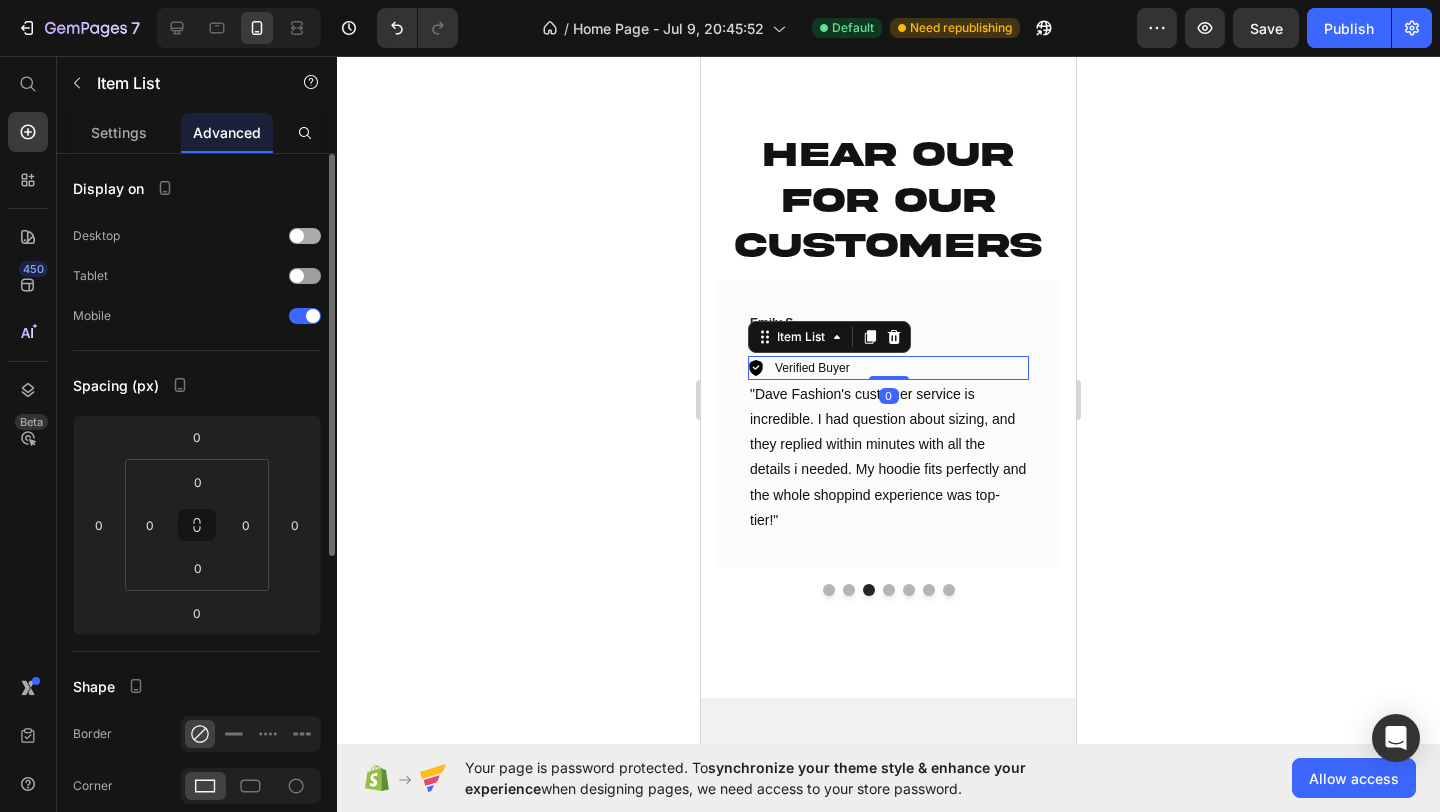 click at bounding box center [305, 236] 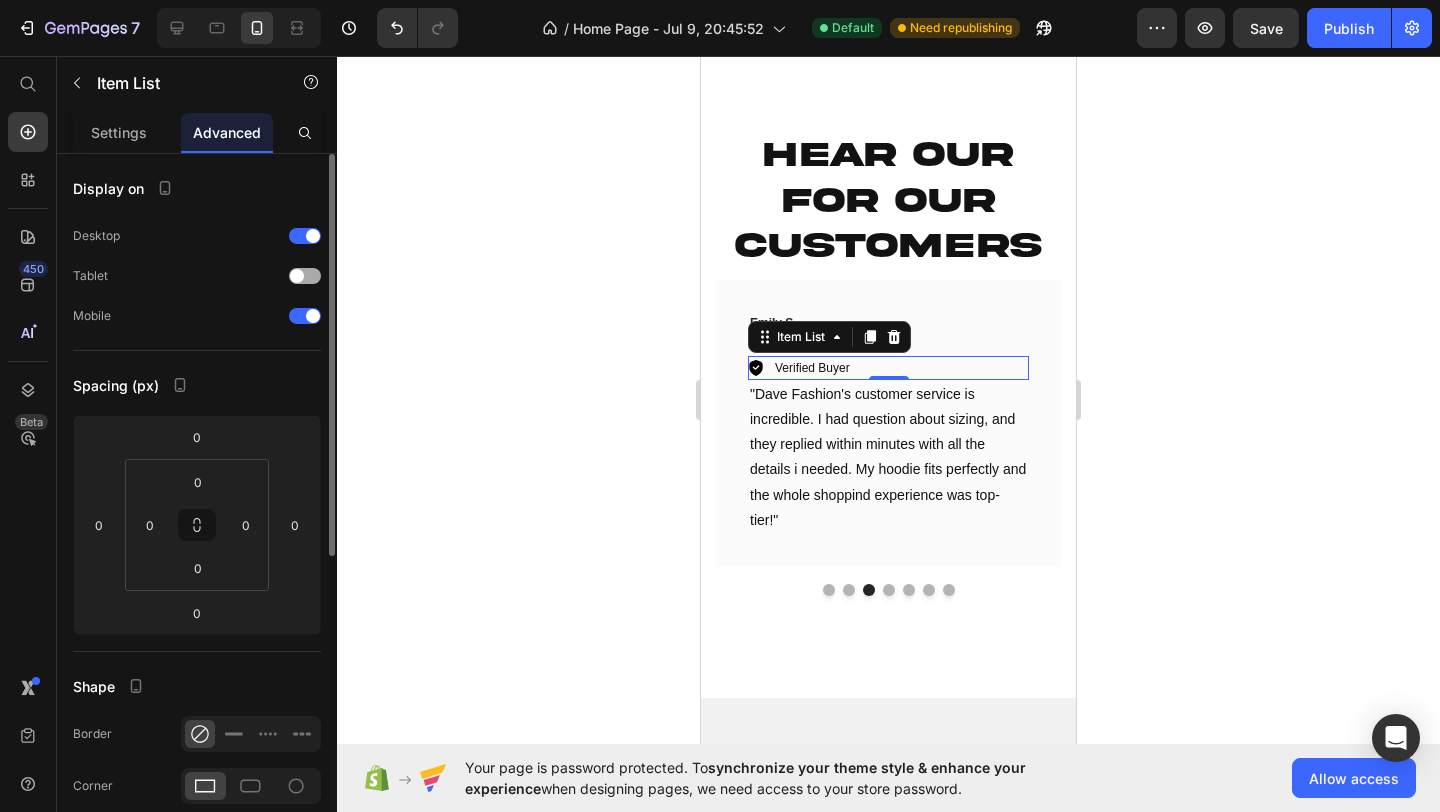 click at bounding box center [297, 276] 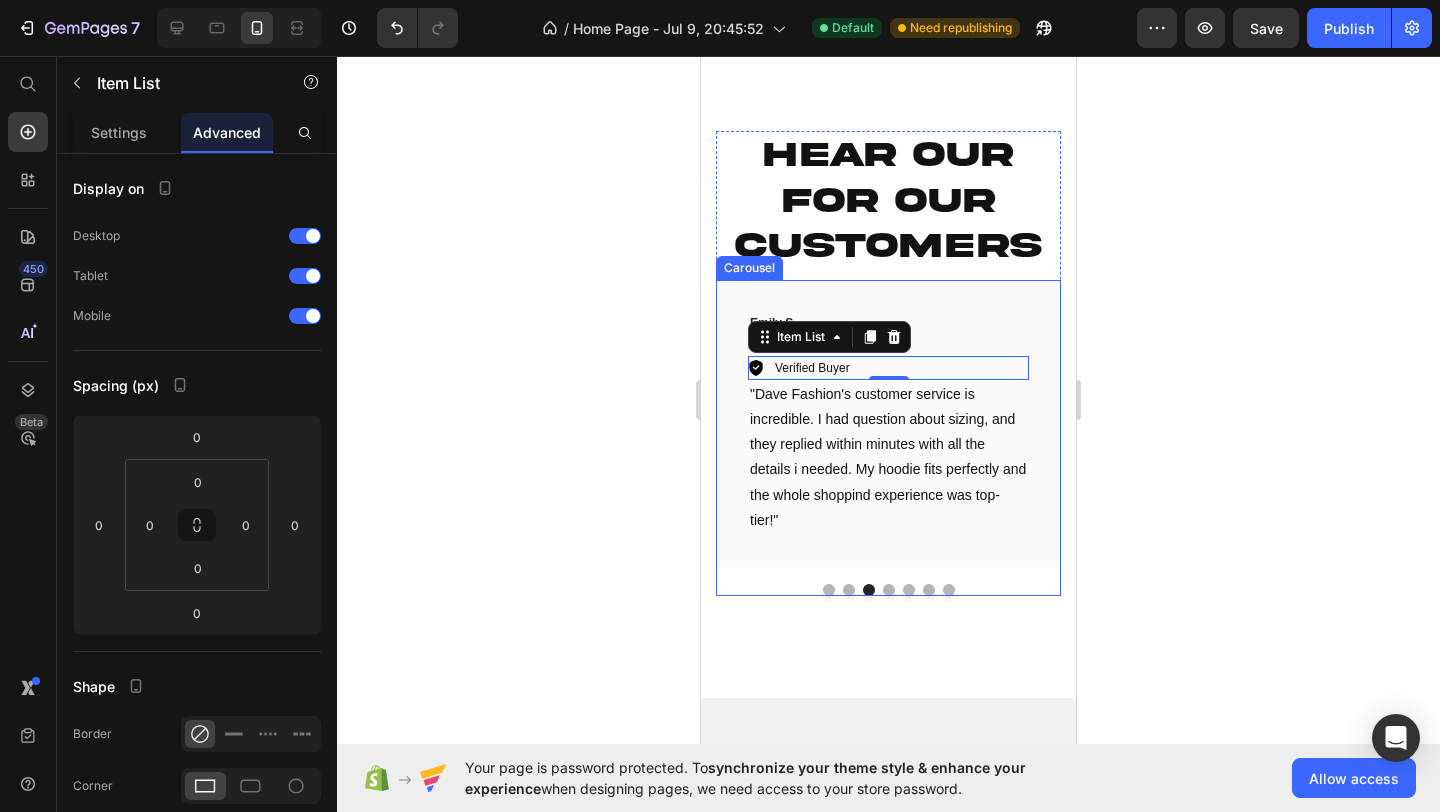 click at bounding box center (889, 590) 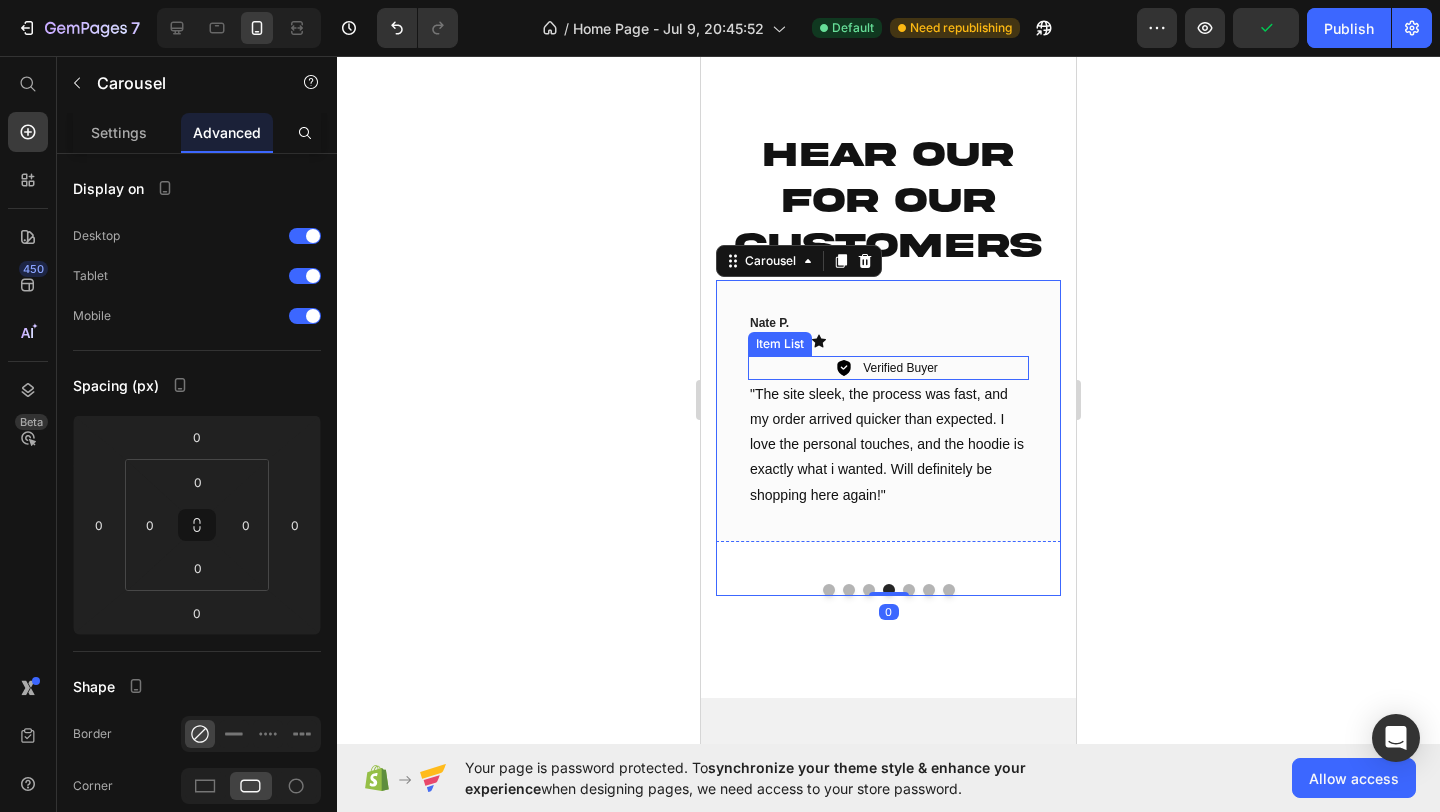 click on "Verified Buyer" at bounding box center [888, 368] 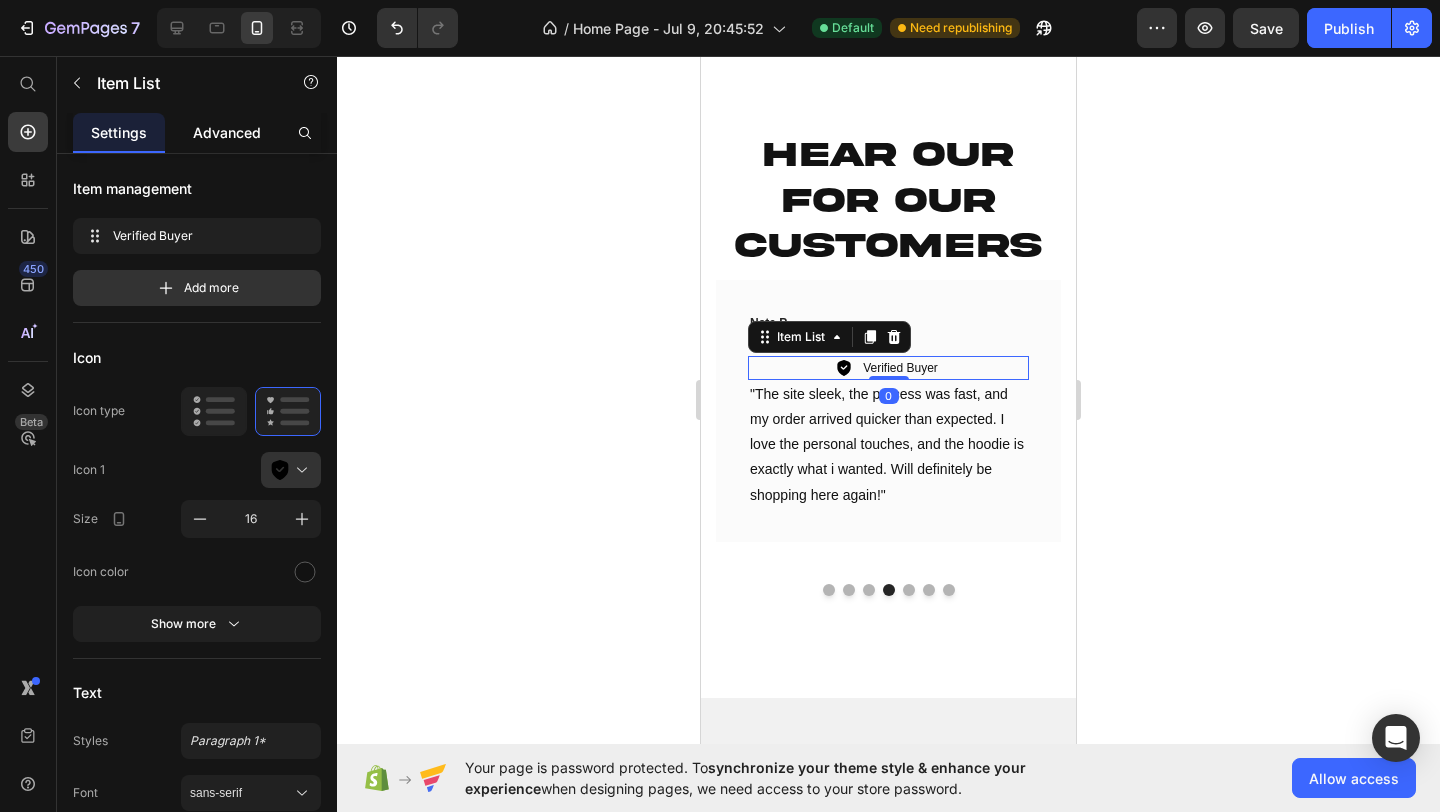 click on "Advanced" at bounding box center [227, 132] 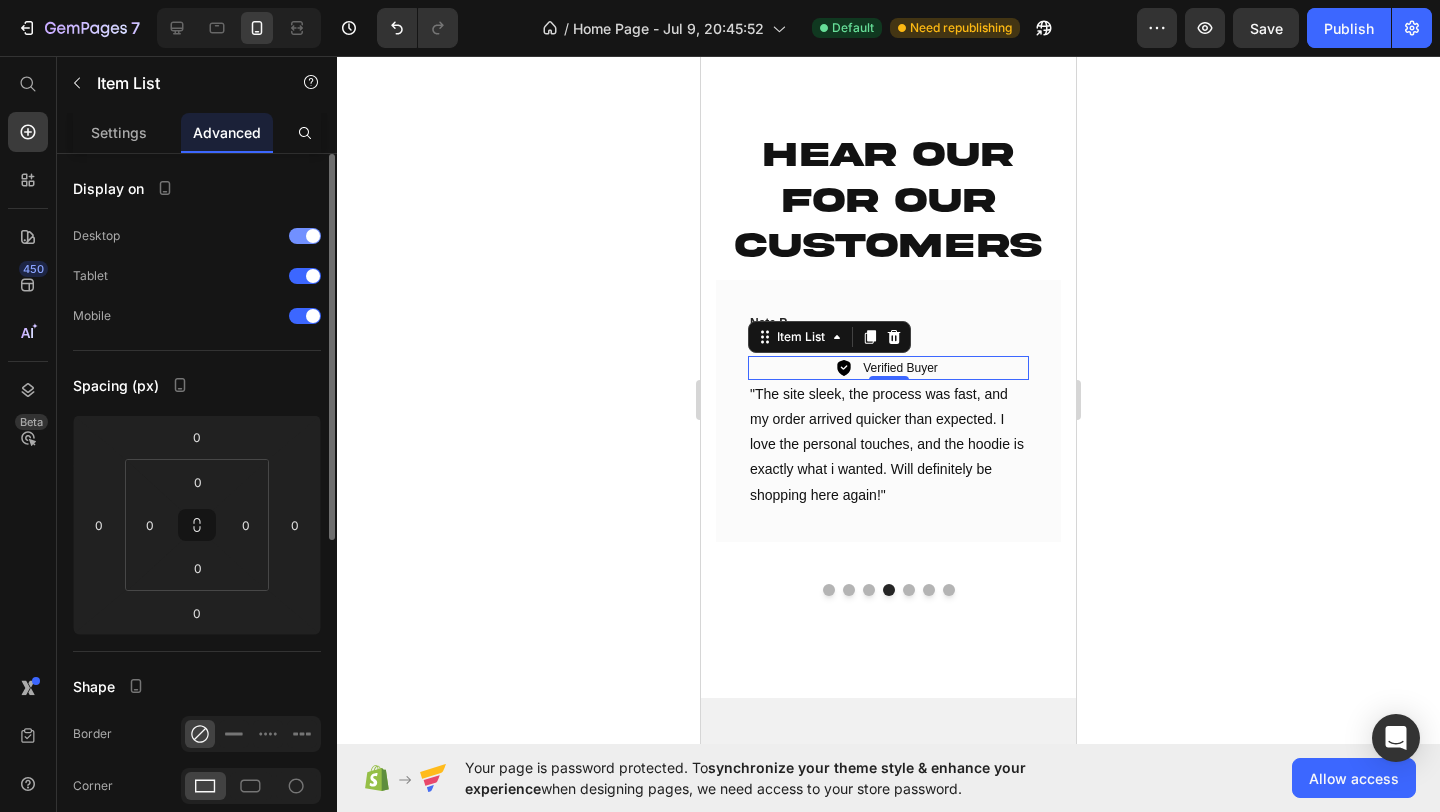 click at bounding box center [313, 236] 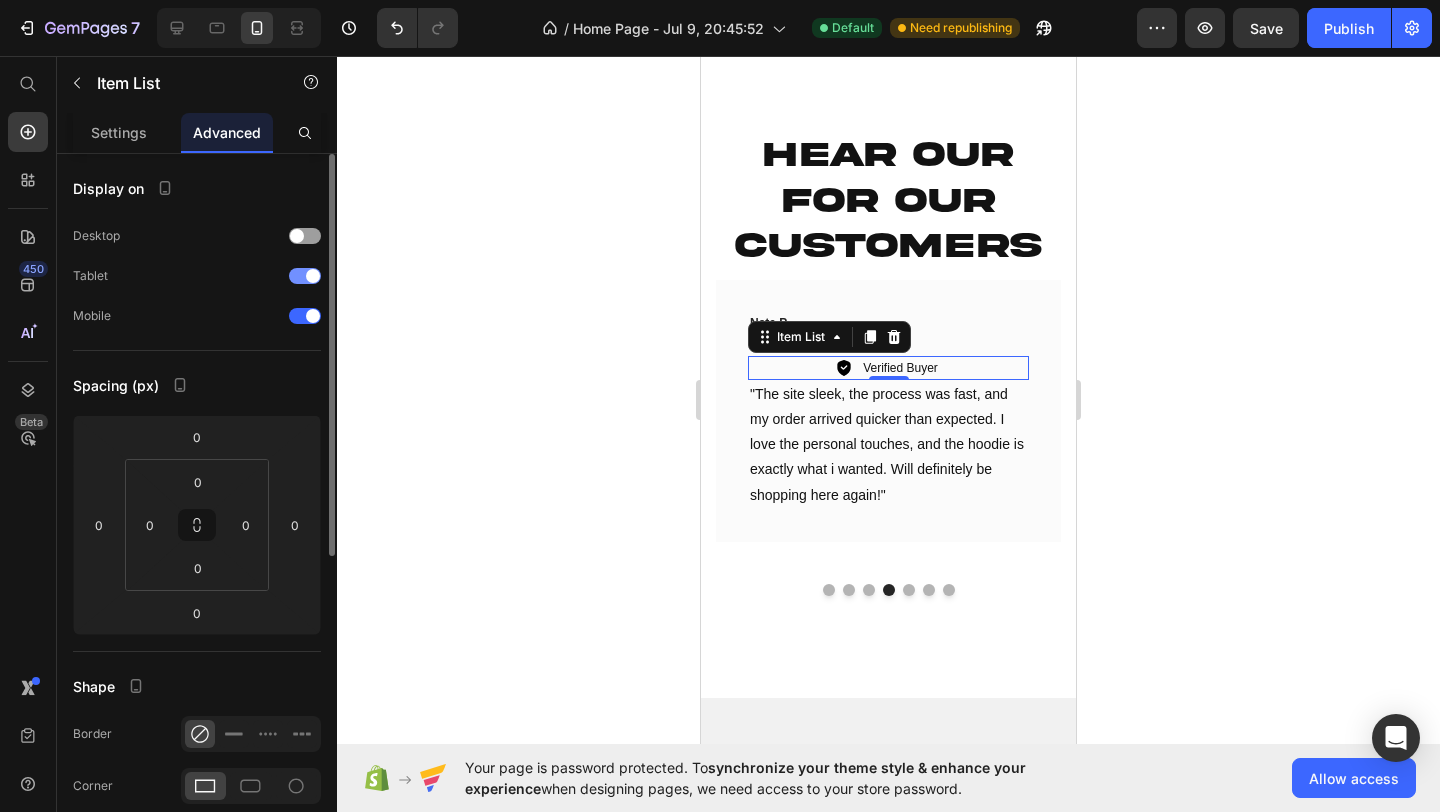 click at bounding box center (313, 276) 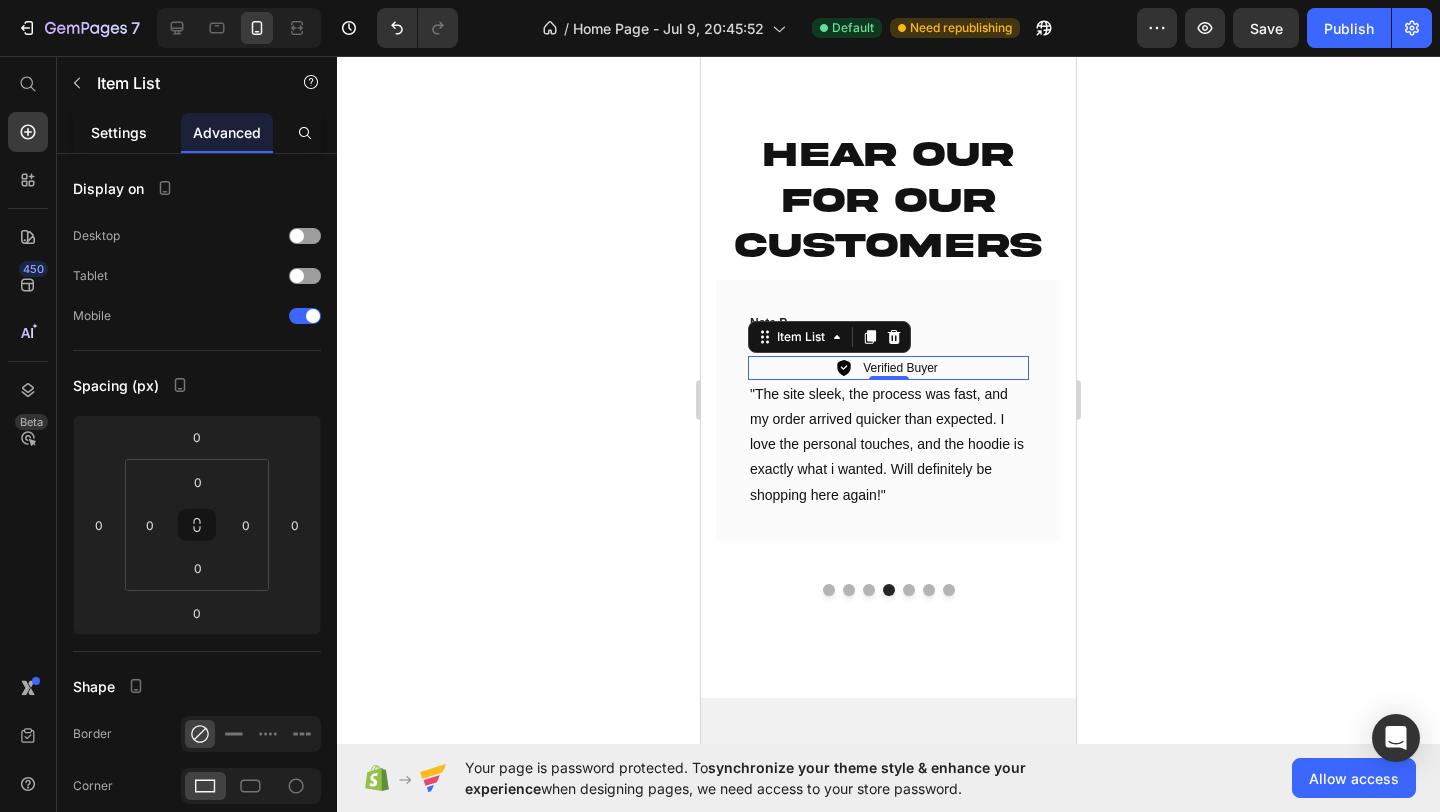 click on "Settings" at bounding box center [119, 132] 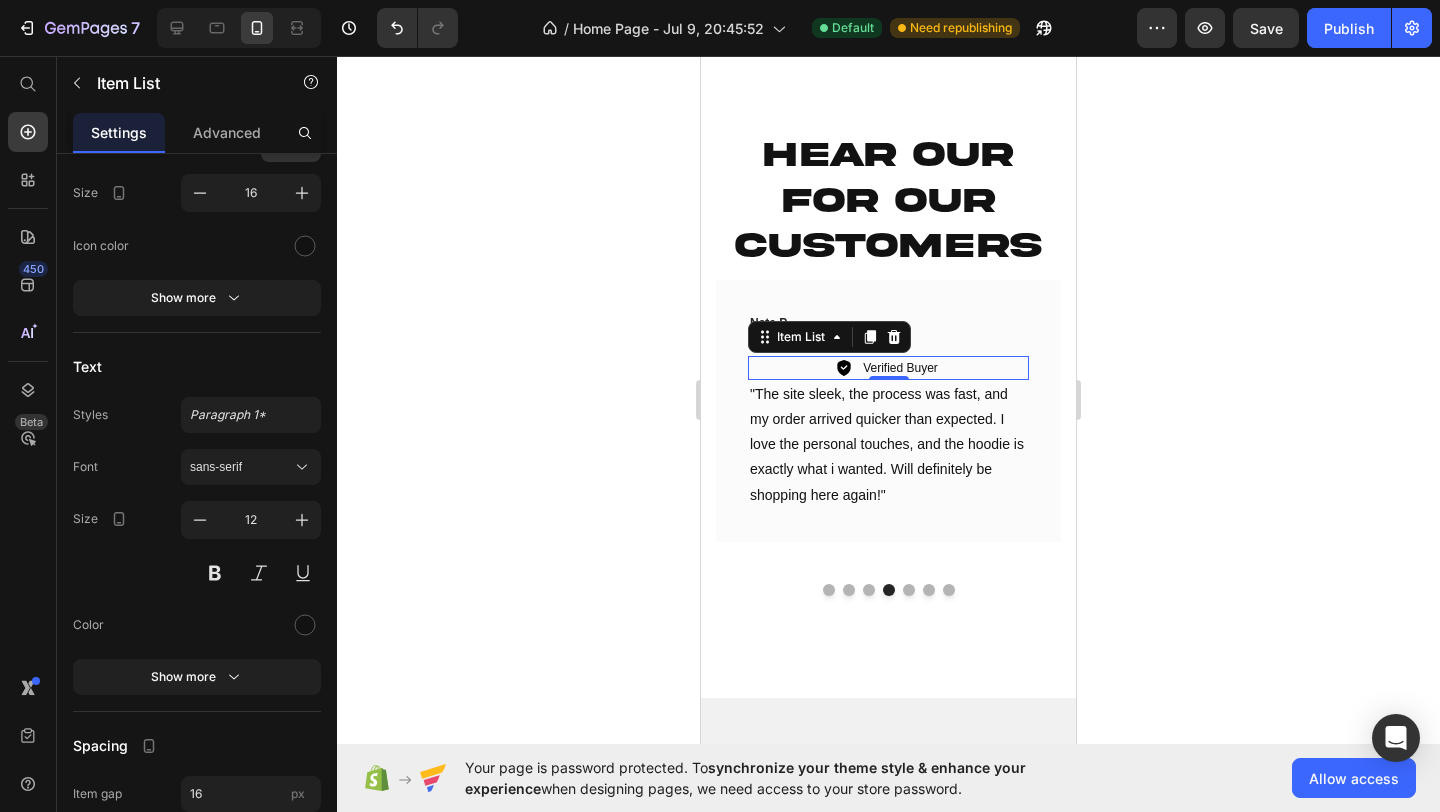 scroll, scrollTop: 749, scrollLeft: 0, axis: vertical 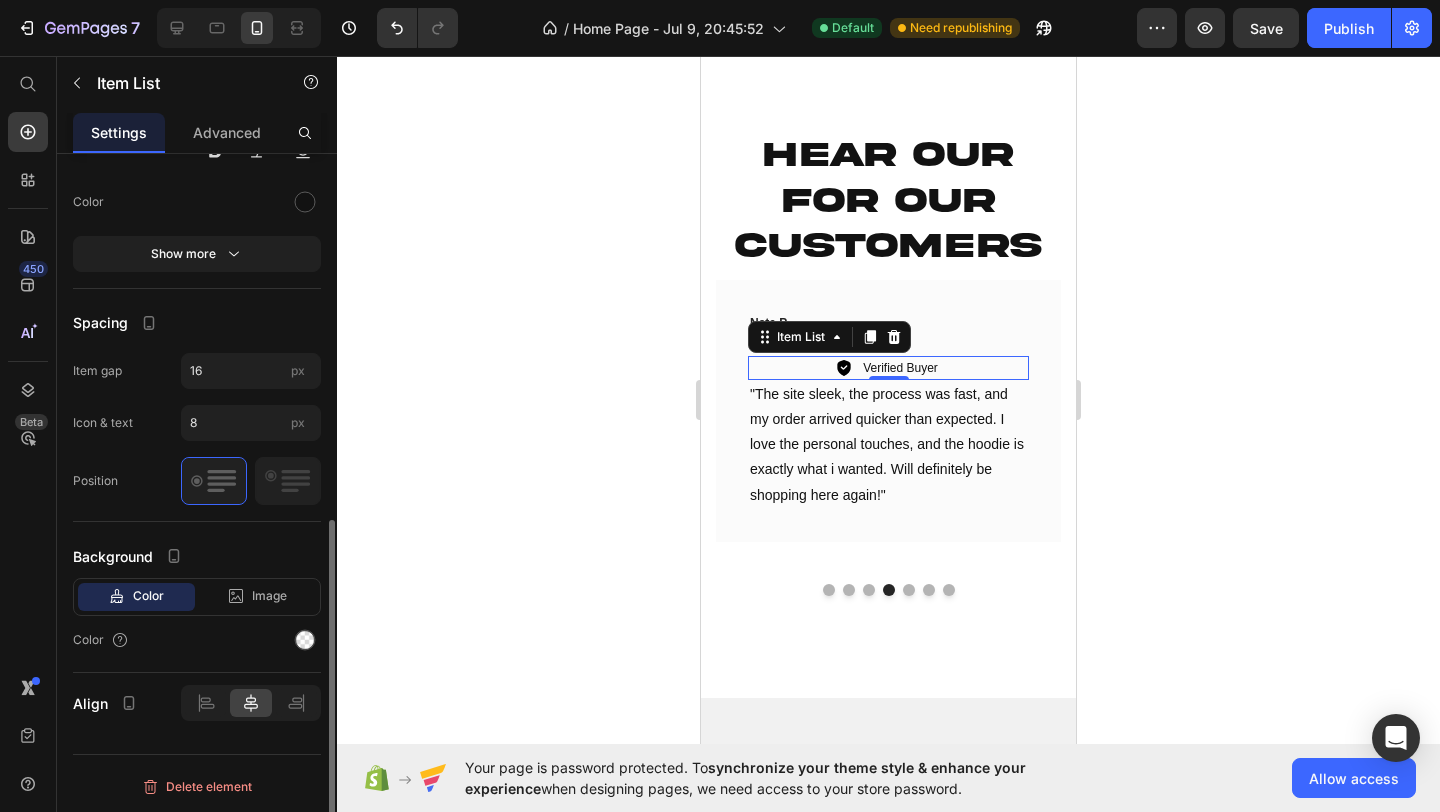 click 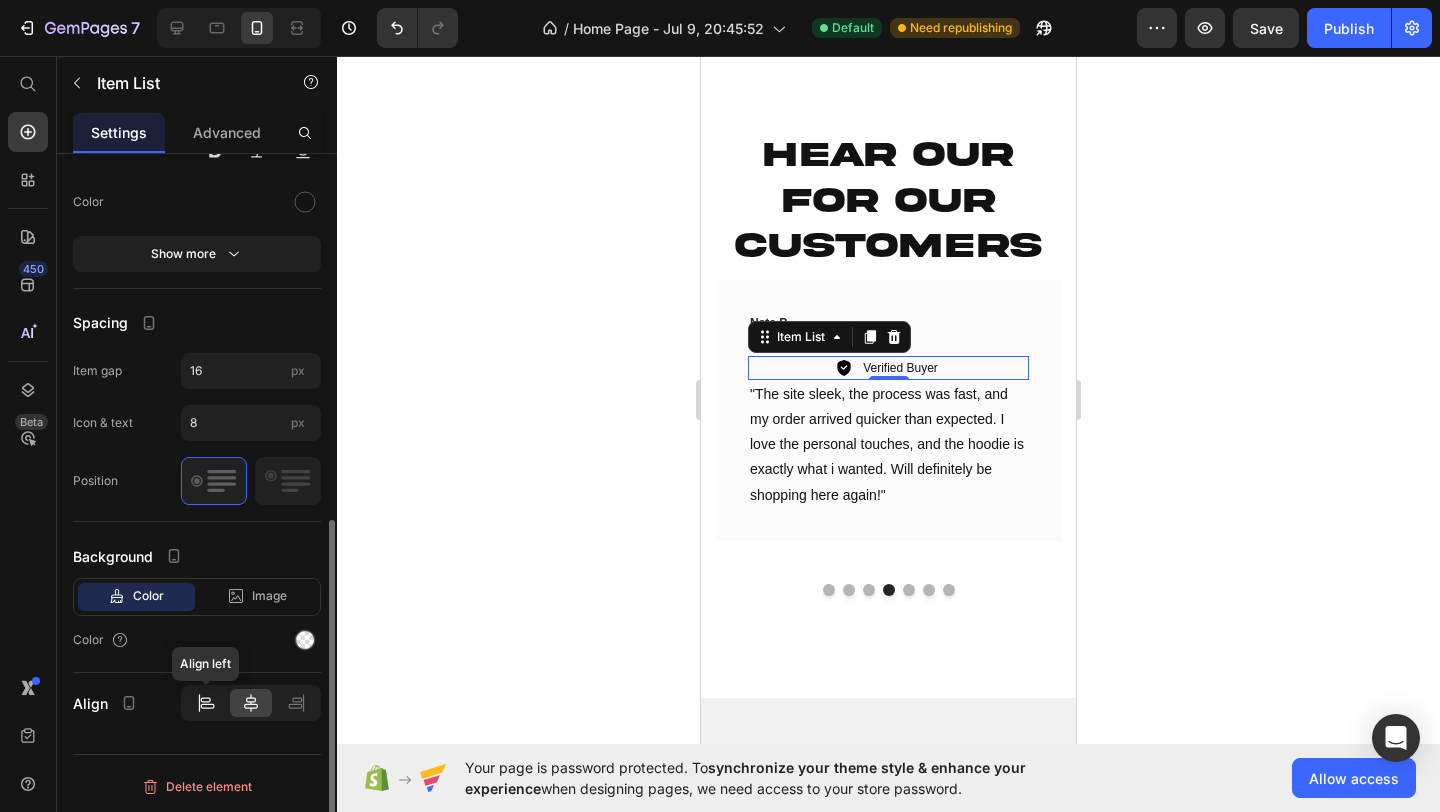 click 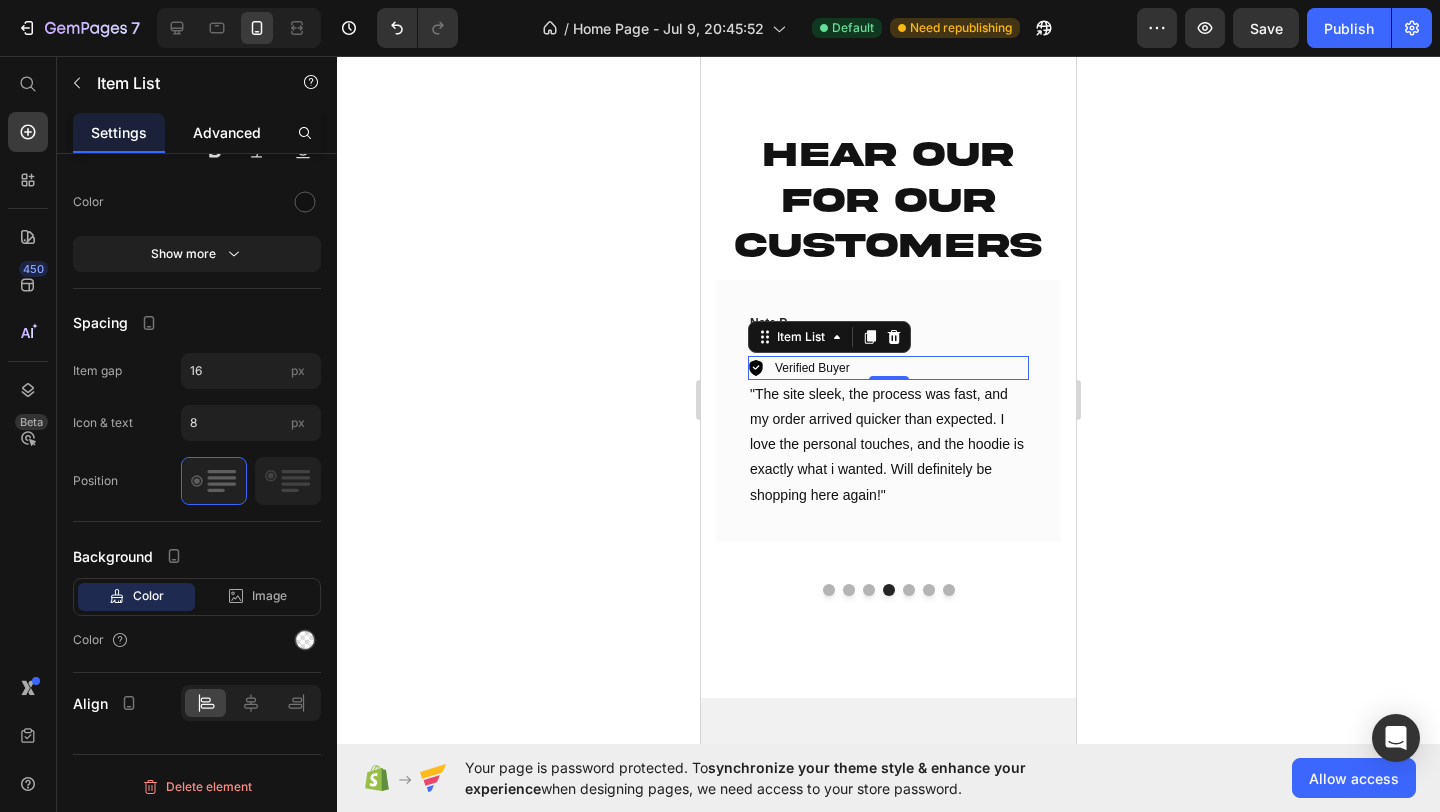 click on "Advanced" at bounding box center (227, 132) 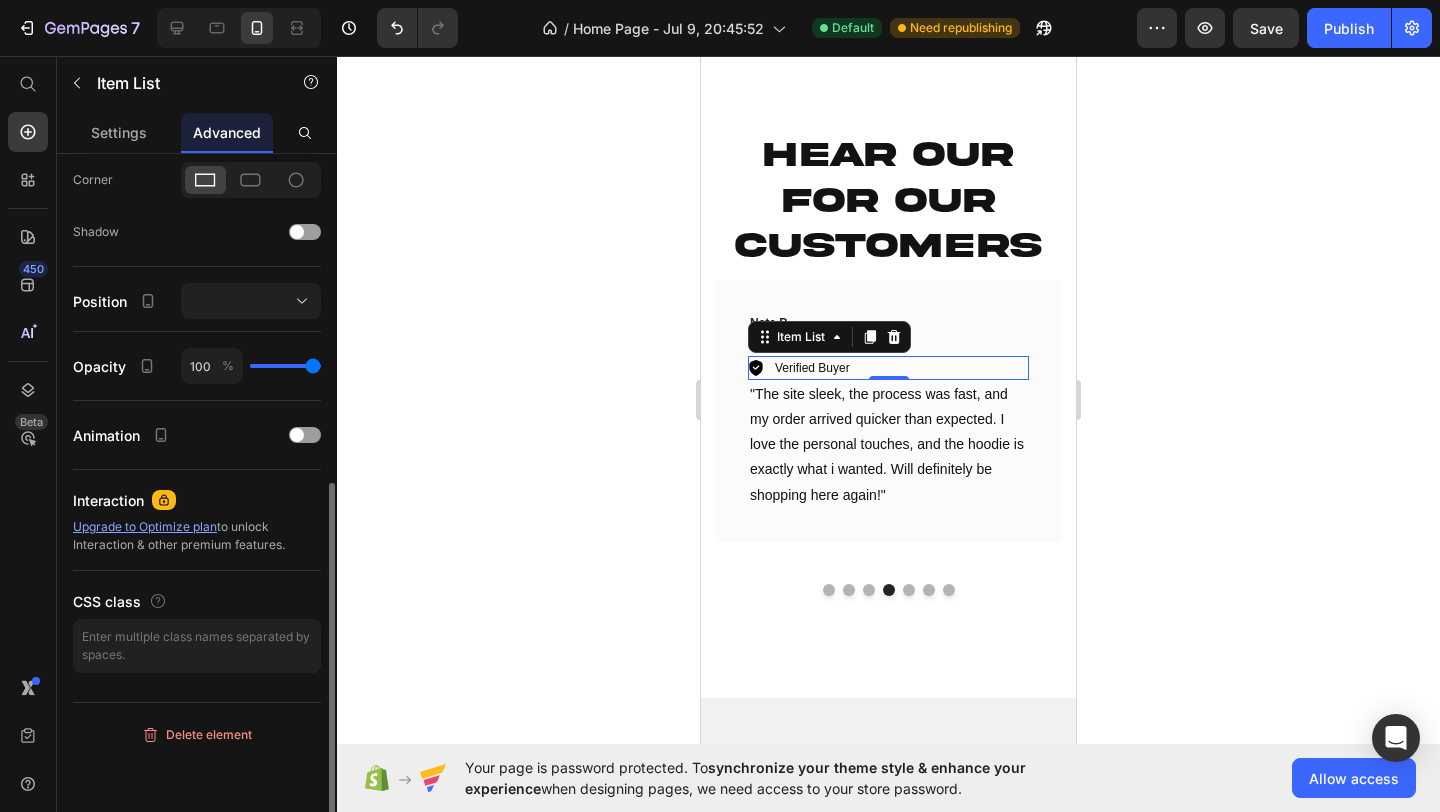 scroll, scrollTop: 0, scrollLeft: 0, axis: both 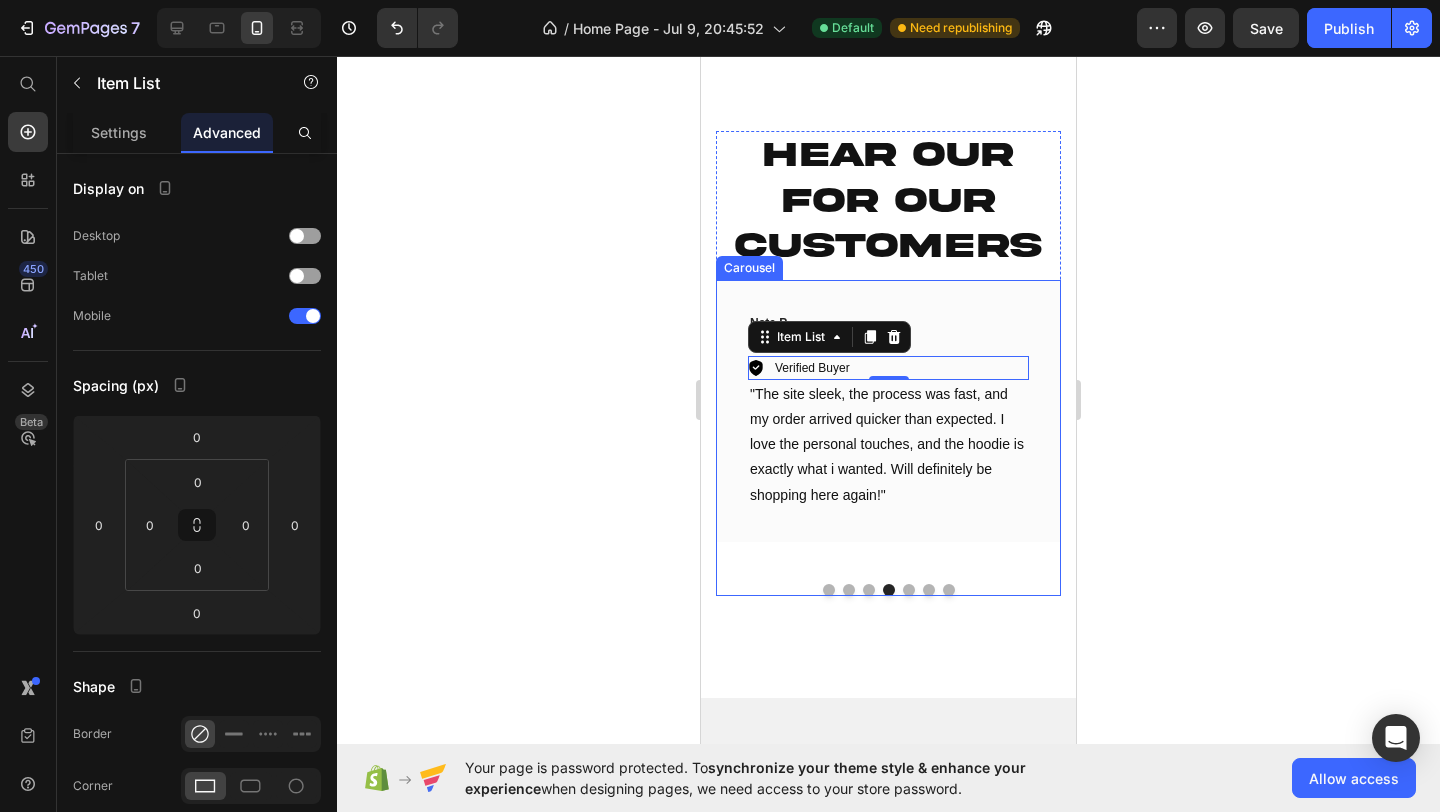 click on "[FIRST] [LAST]. Text block
Icon
Icon
Icon
Icon
Icon Row Verified Buyer  Item List   0 "The site sleek, the process was fast, and my order arrived quicker than expected. I love the personal touches, and the hoodie is exactly what i wanted. Will definitely be shopping here again!" Text block Row" at bounding box center [888, 424] 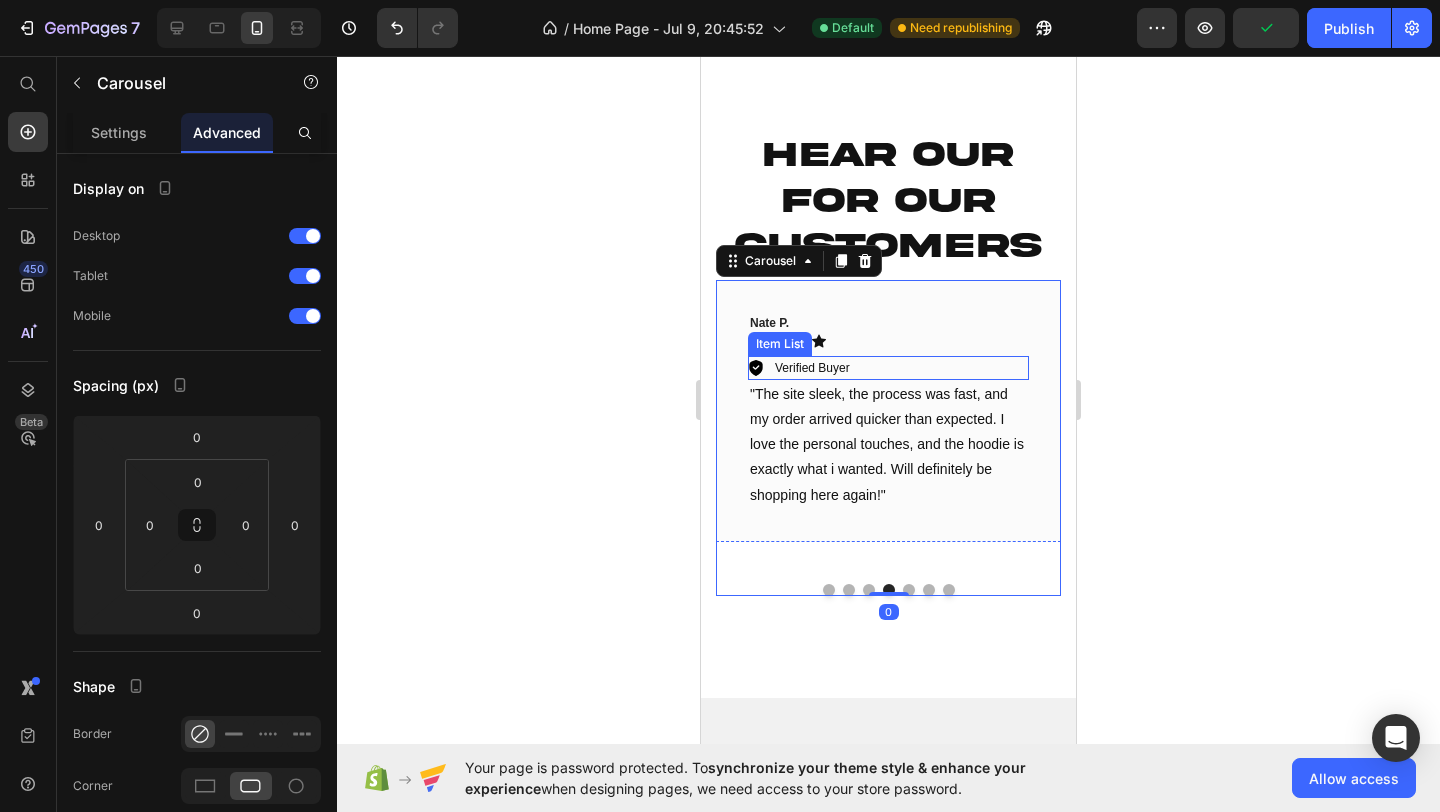 click on "Verified Buyer" at bounding box center (888, 368) 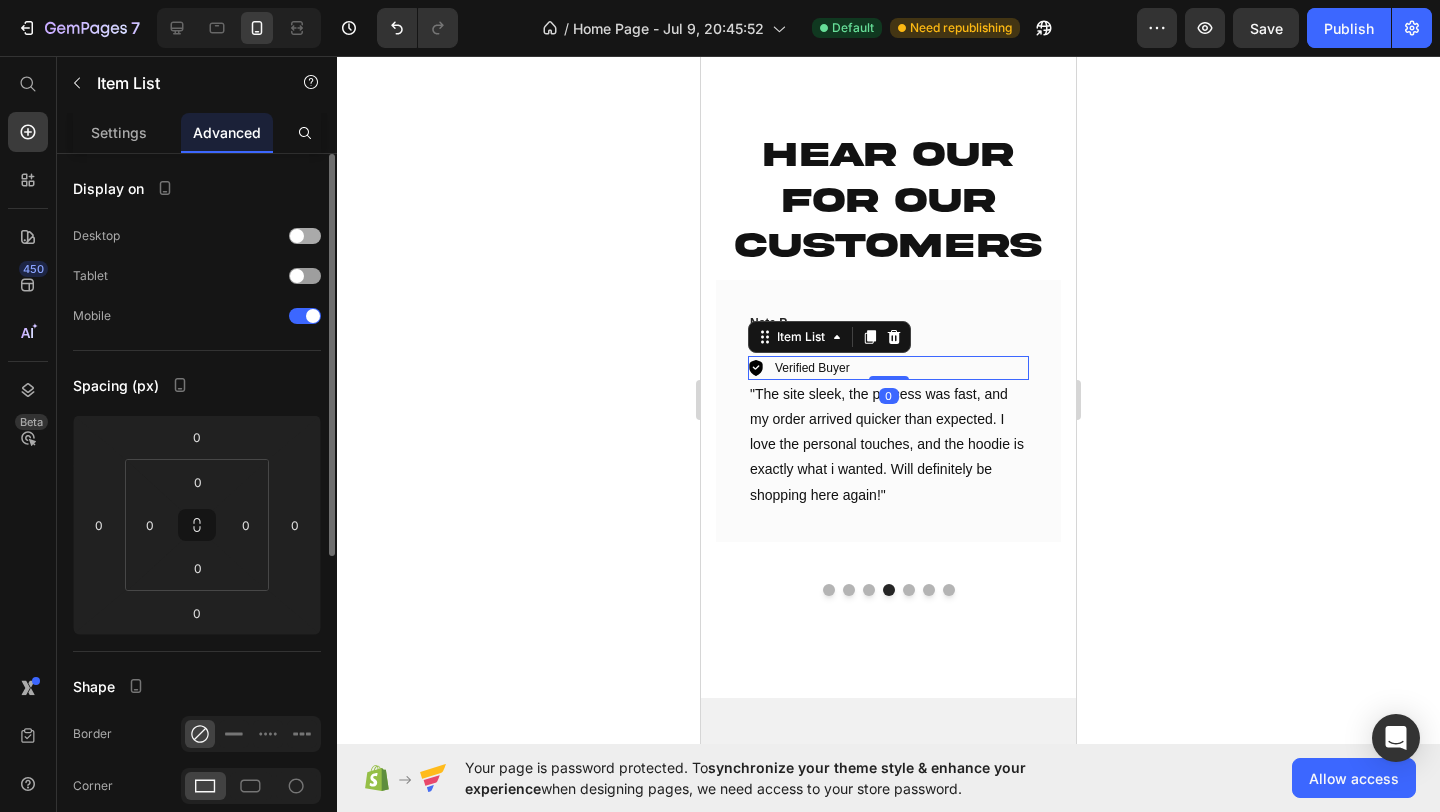 click at bounding box center (305, 236) 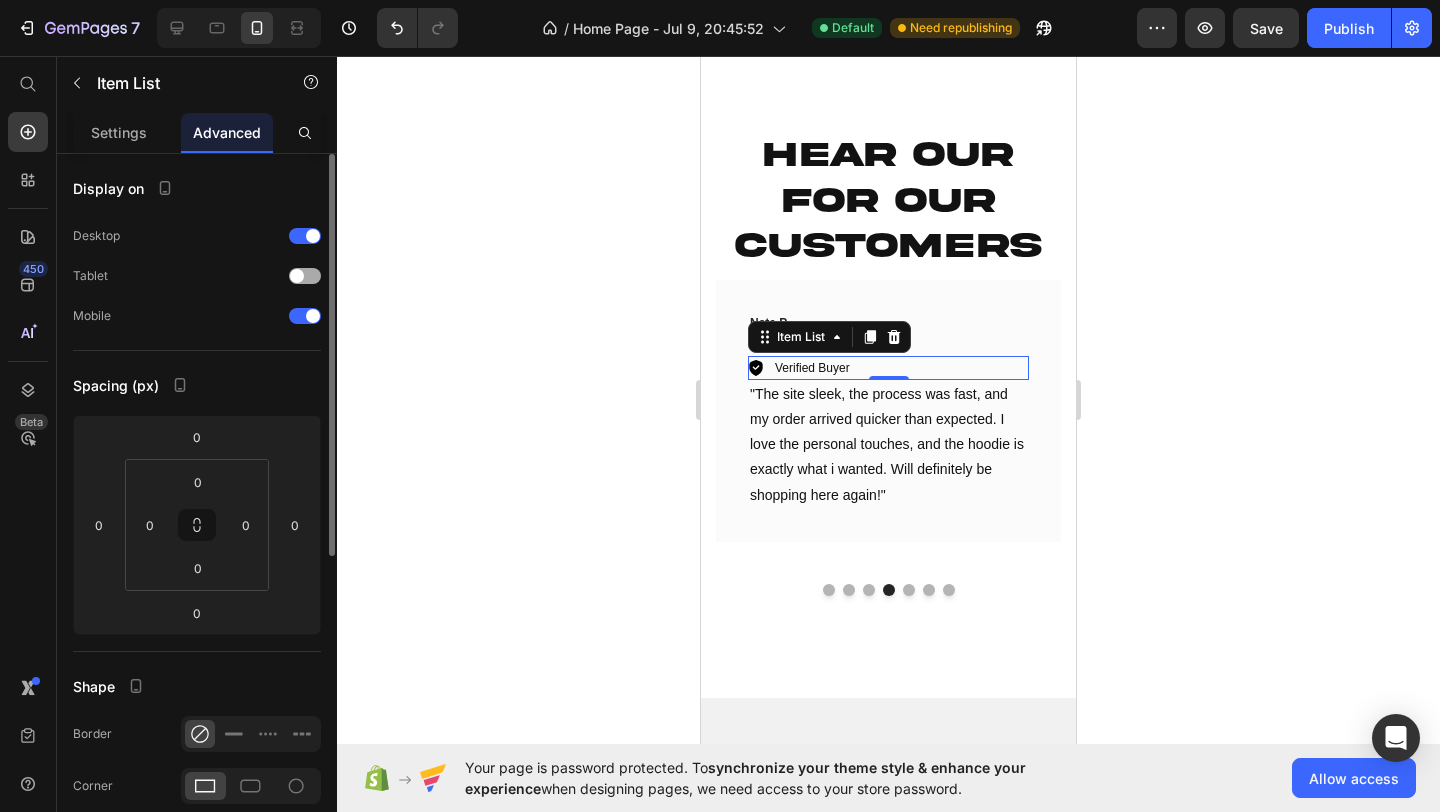 click at bounding box center [305, 276] 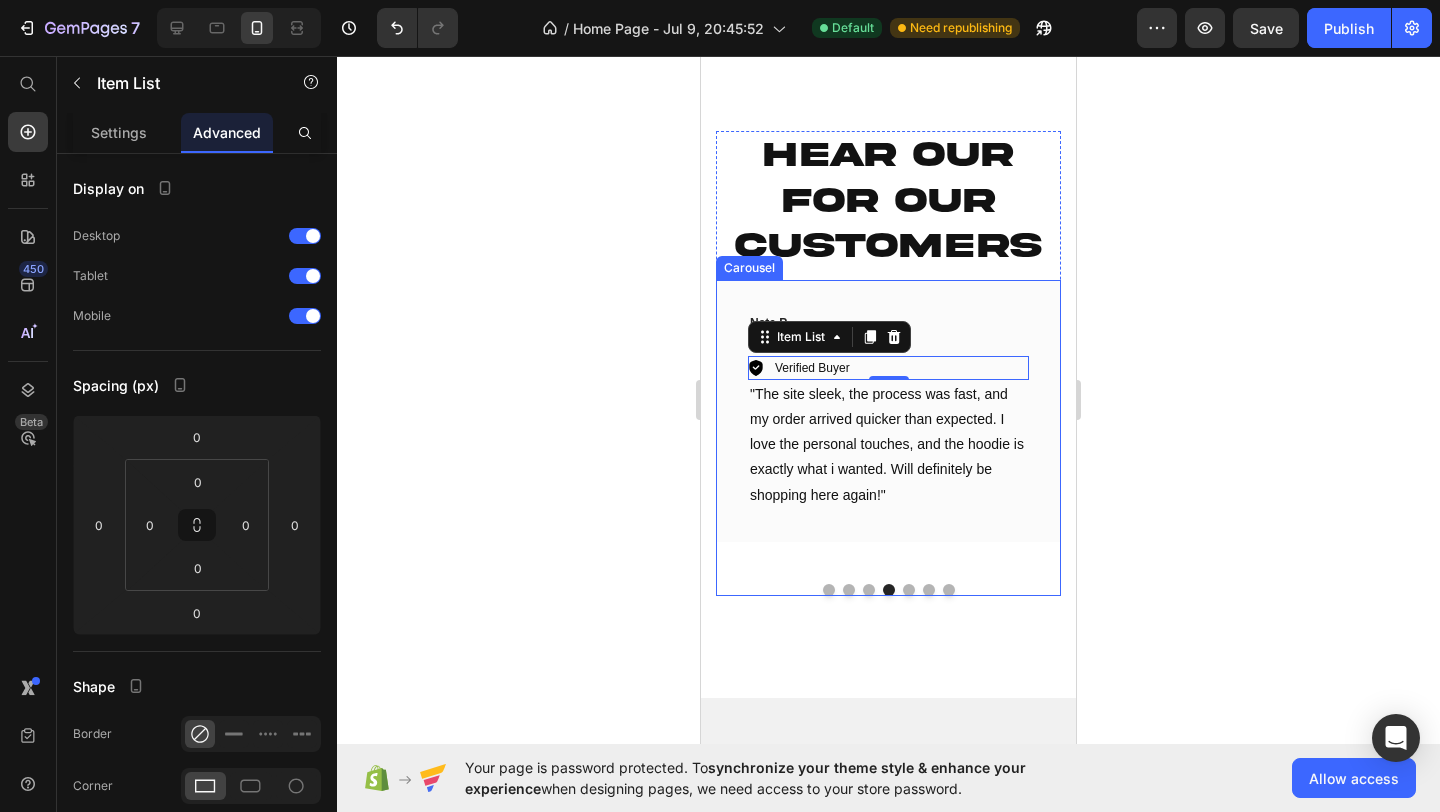 click at bounding box center [909, 590] 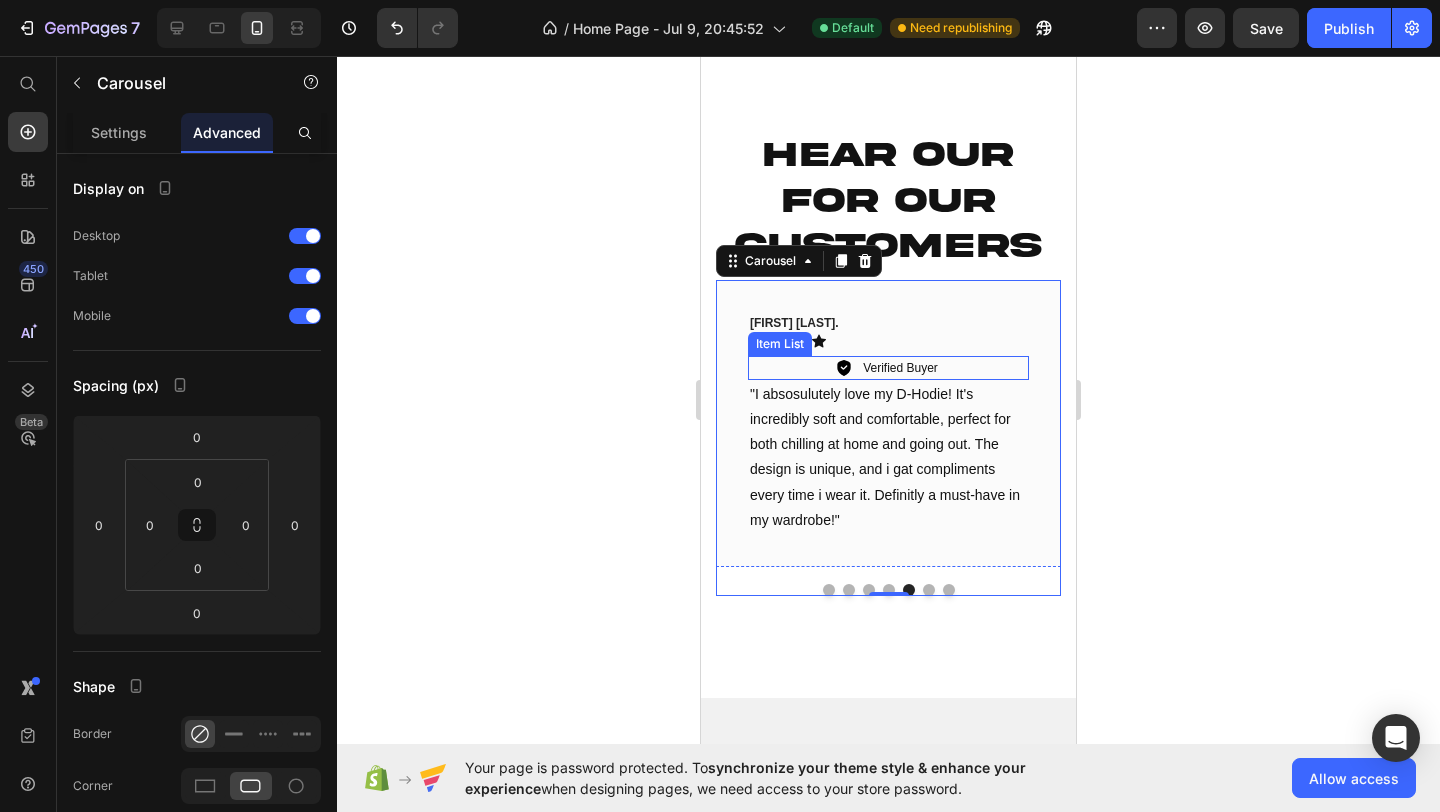 click on "Verified Buyer" at bounding box center [888, 368] 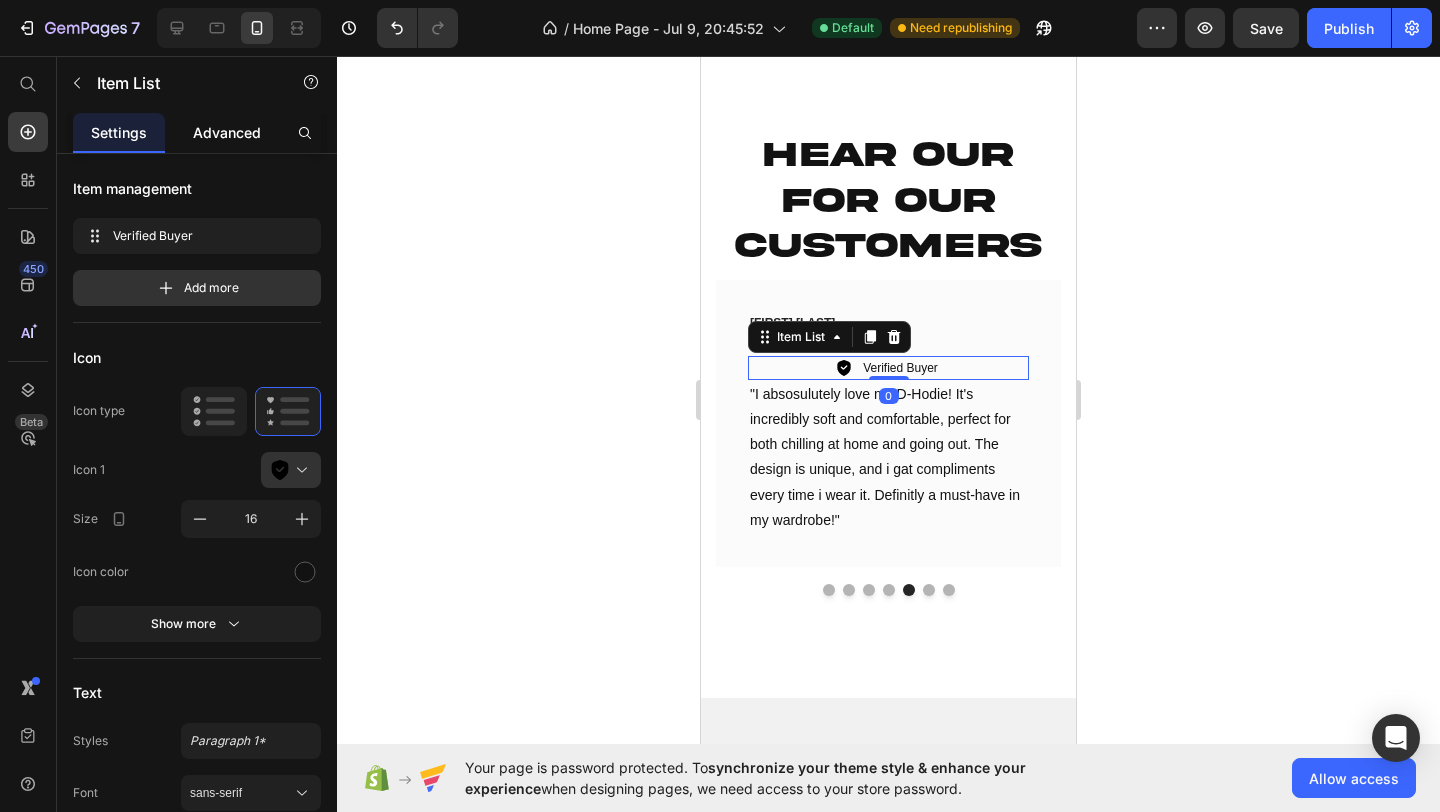 click on "Advanced" at bounding box center (227, 132) 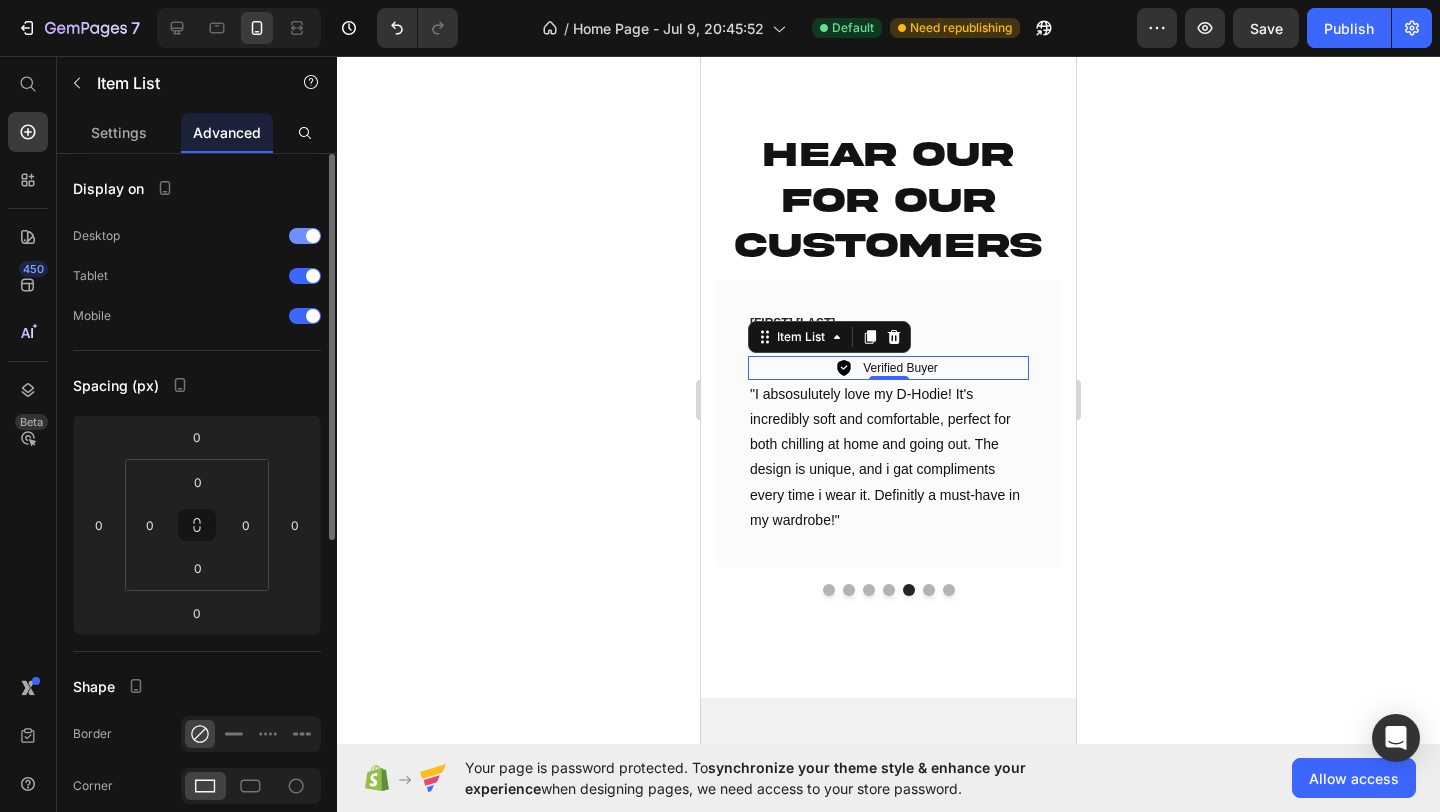 click at bounding box center [313, 236] 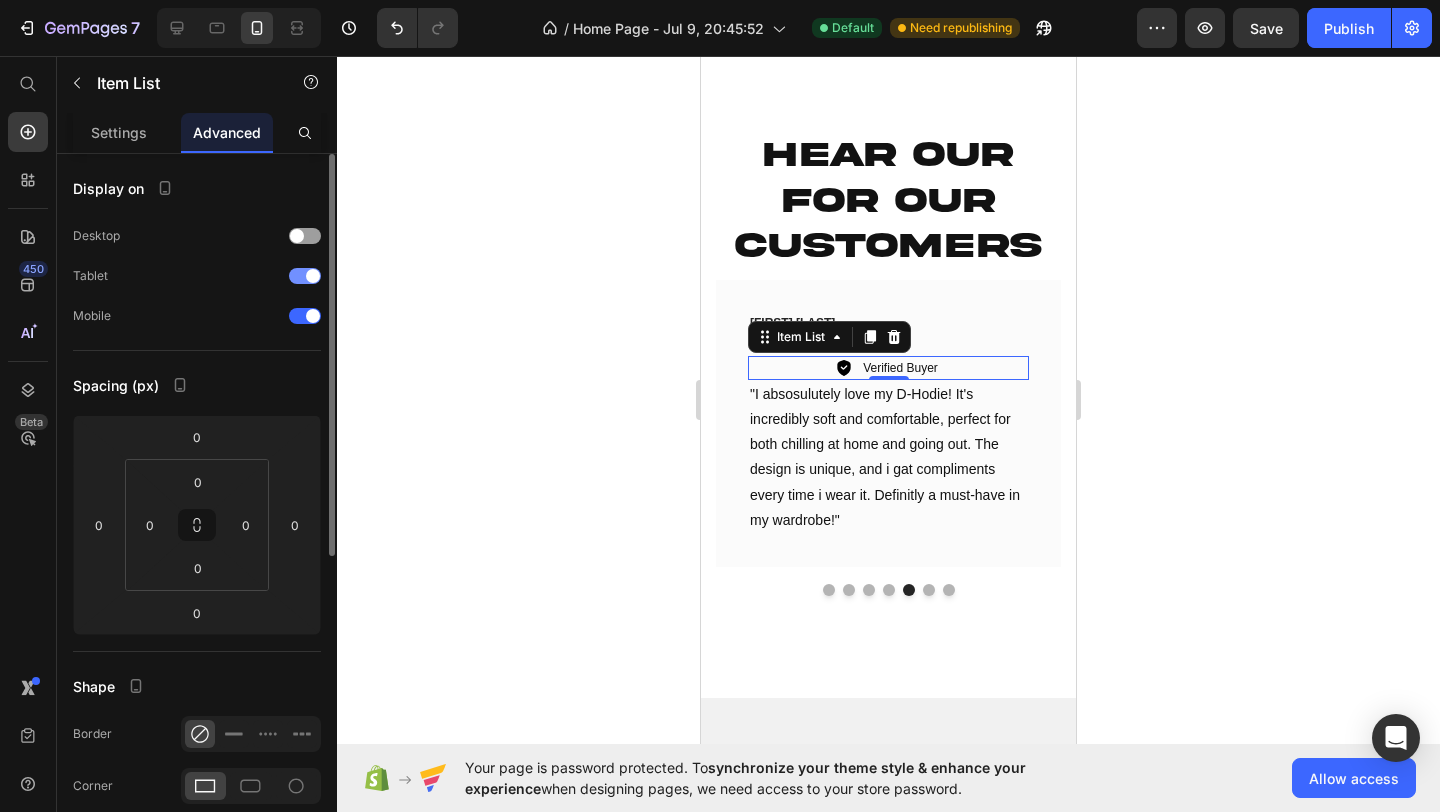 click at bounding box center [313, 276] 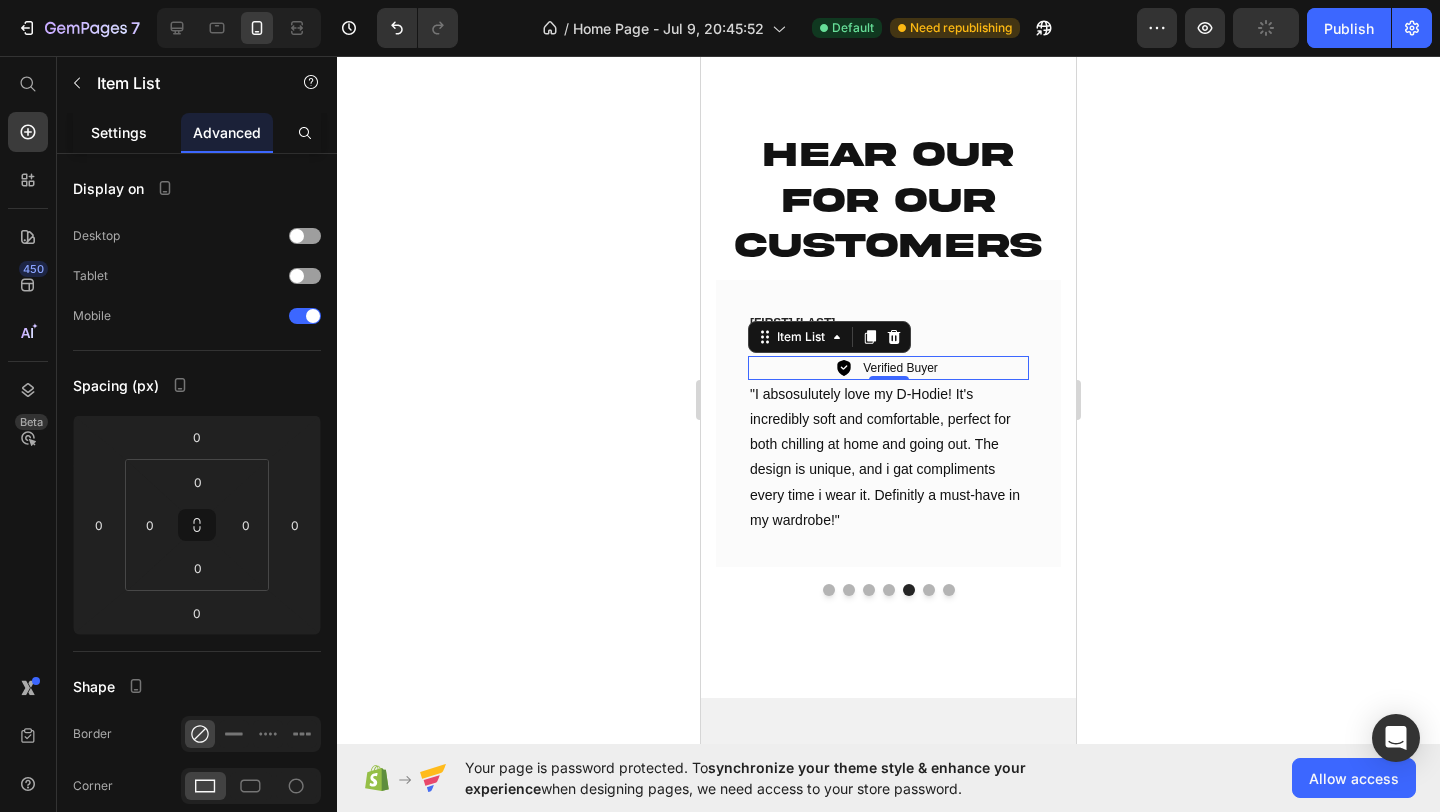 click on "Settings" 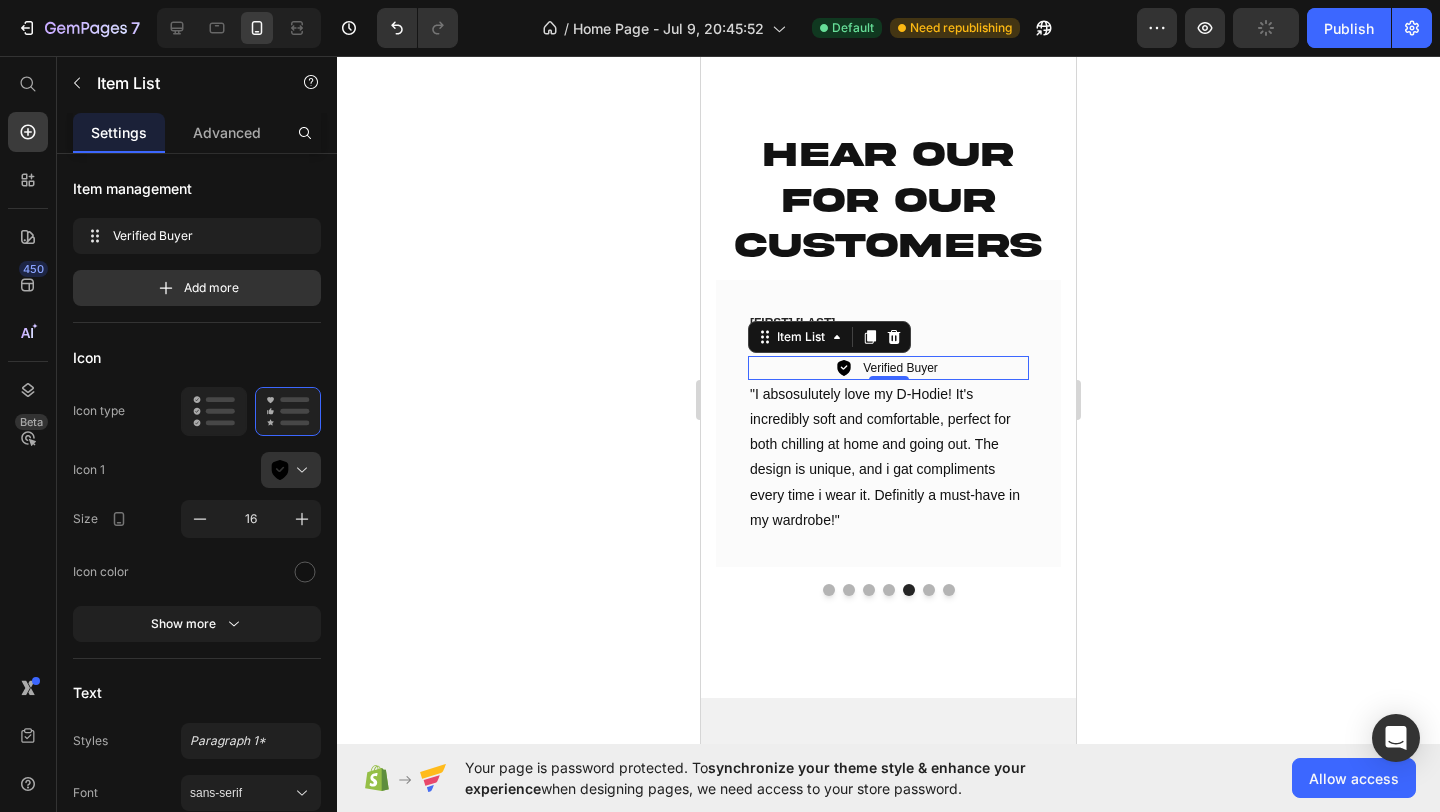 click on "Settings" 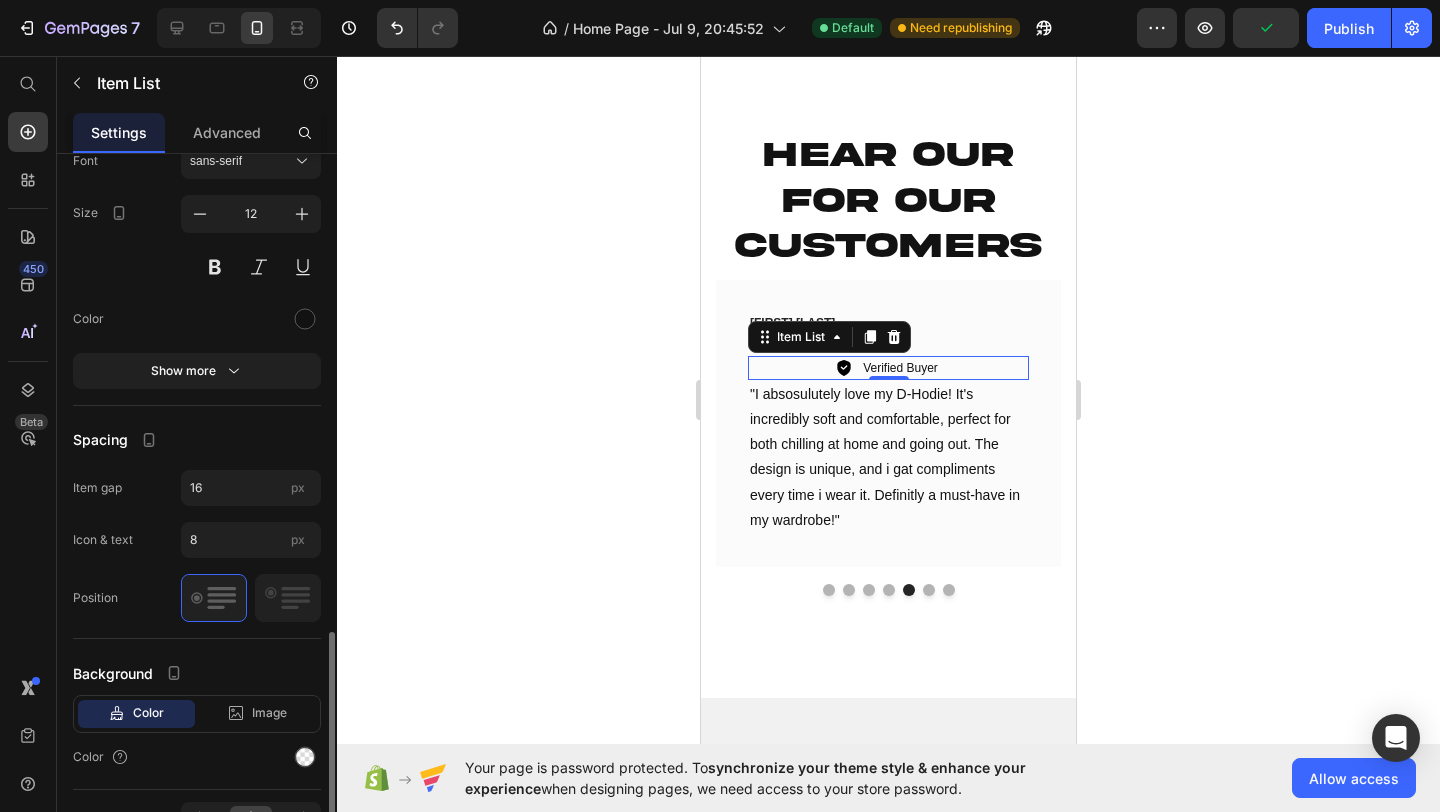 scroll, scrollTop: 749, scrollLeft: 0, axis: vertical 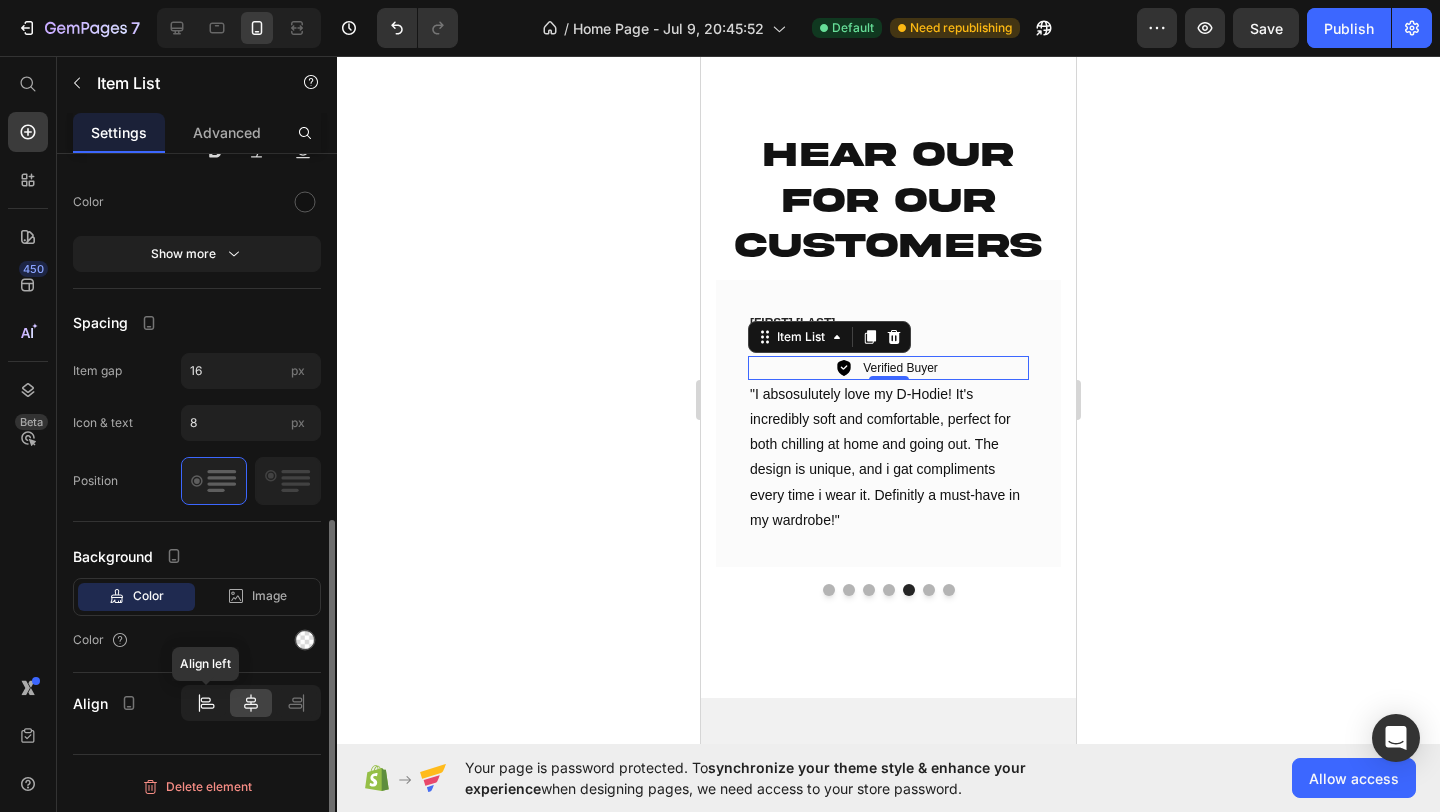 click 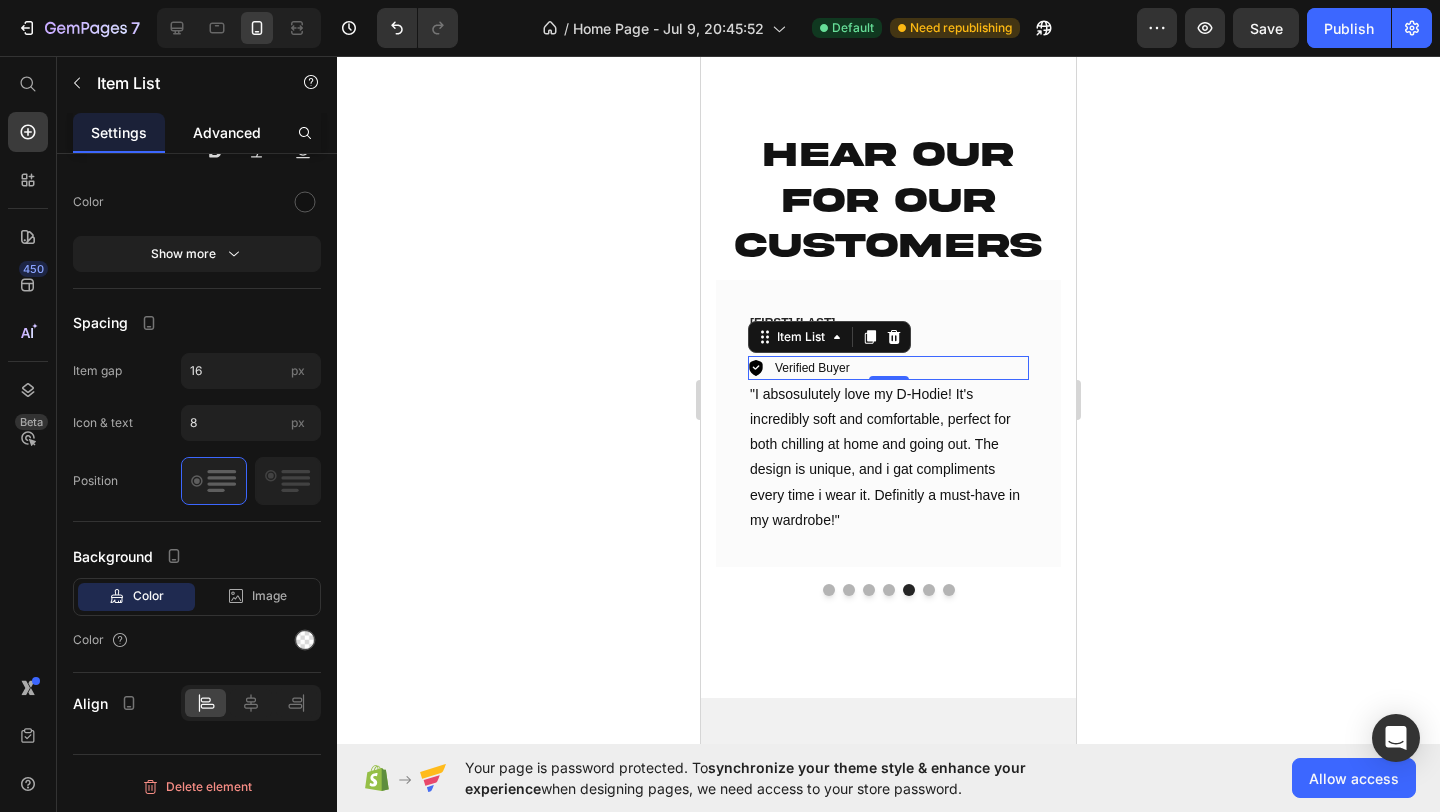 click on "Advanced" at bounding box center (227, 132) 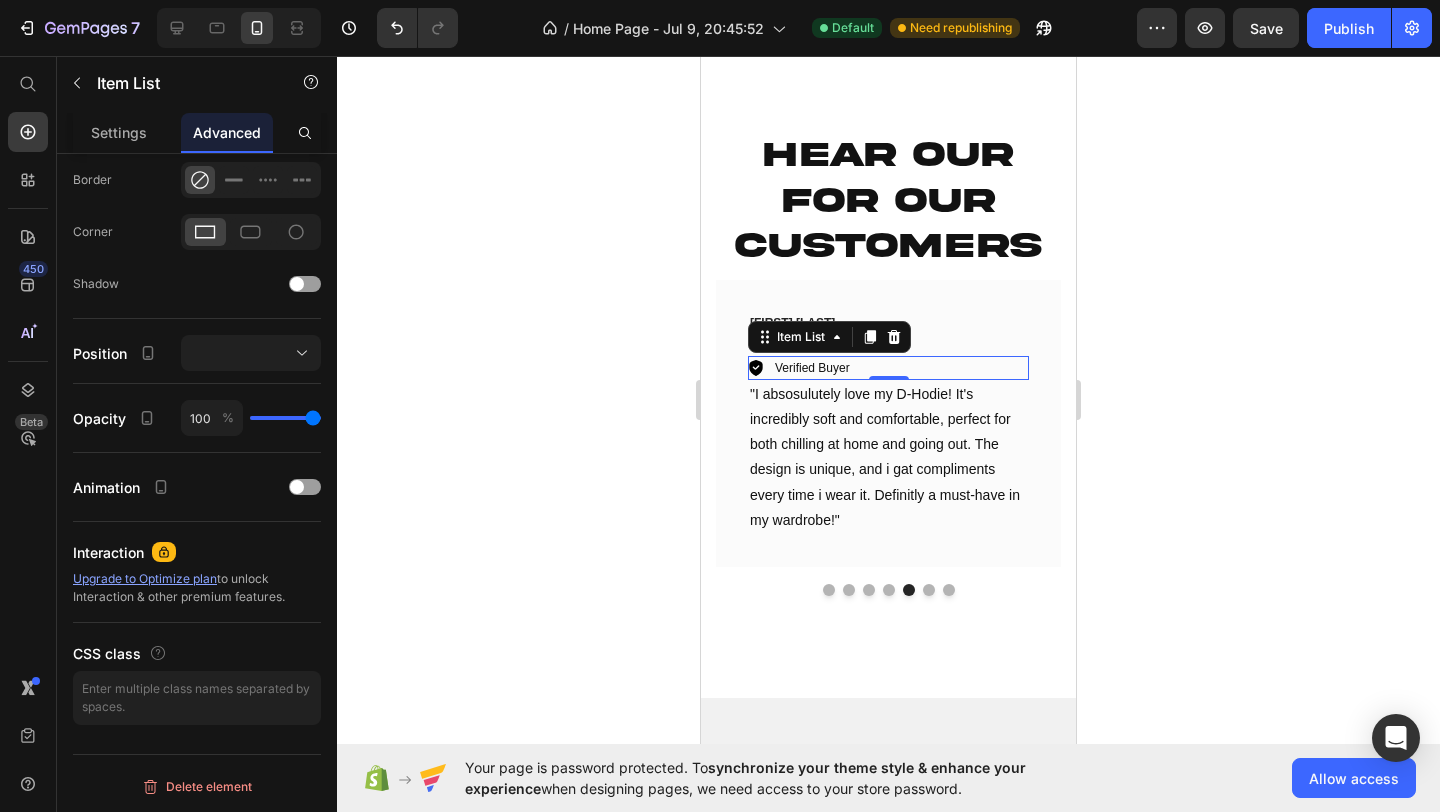 scroll, scrollTop: 0, scrollLeft: 0, axis: both 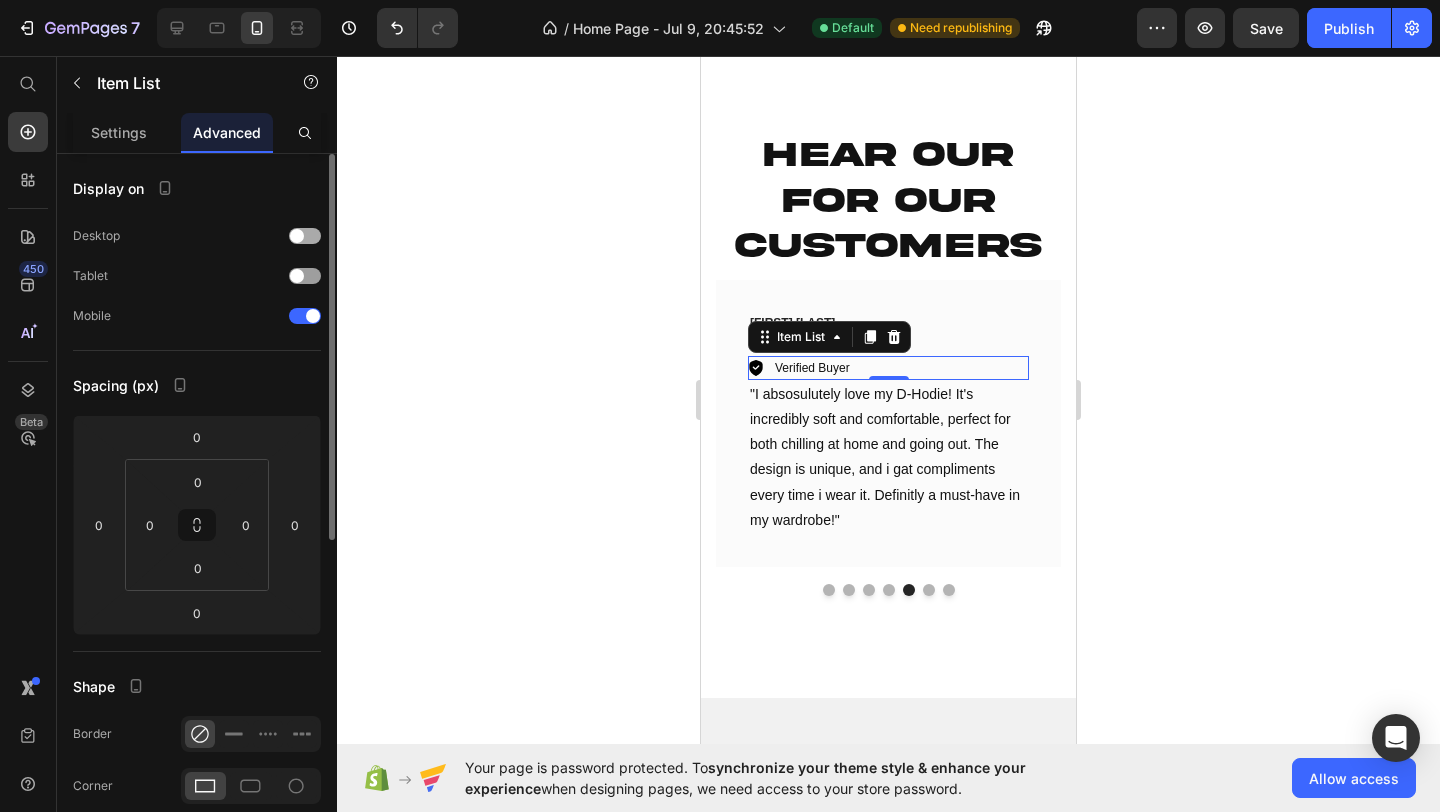 click at bounding box center (305, 236) 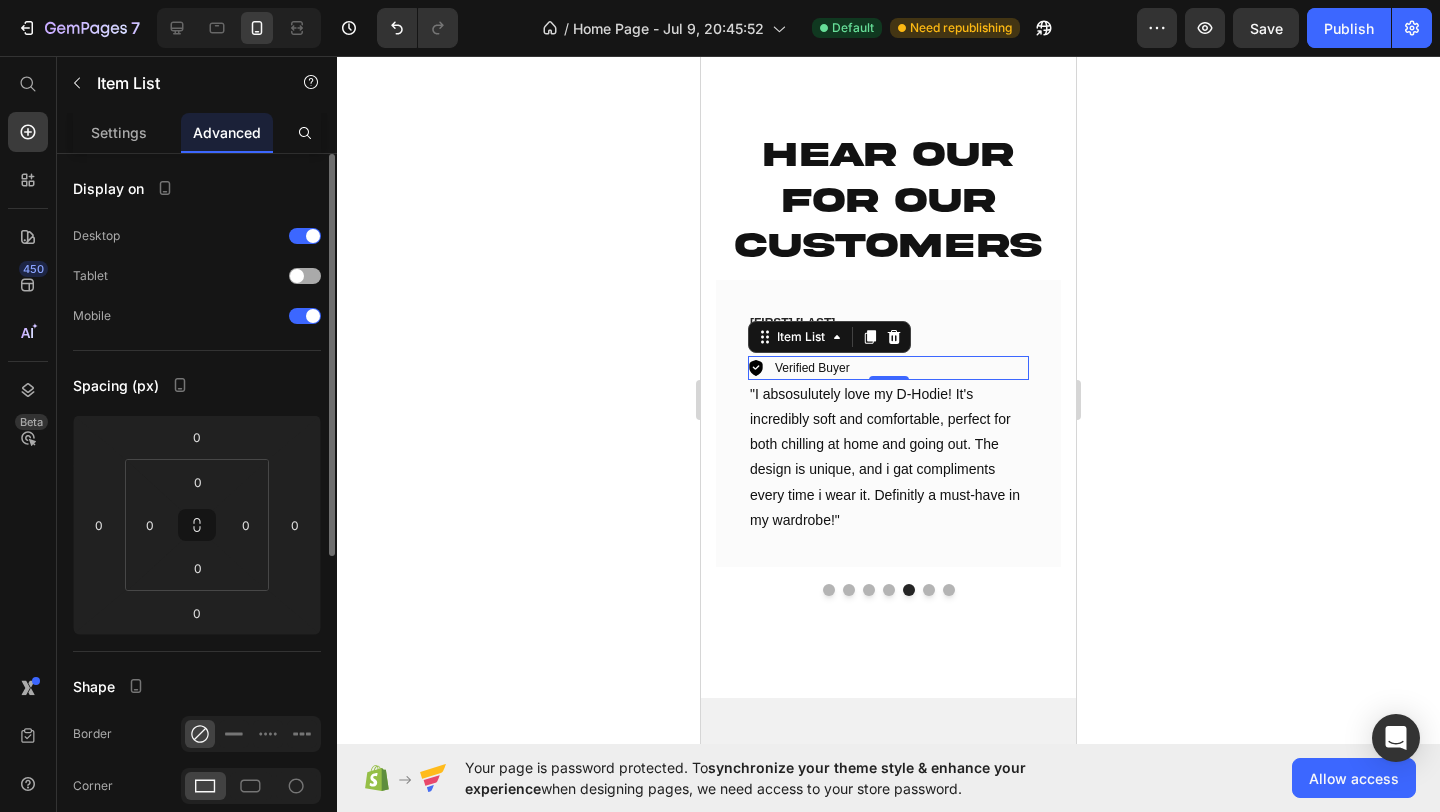 click at bounding box center [305, 276] 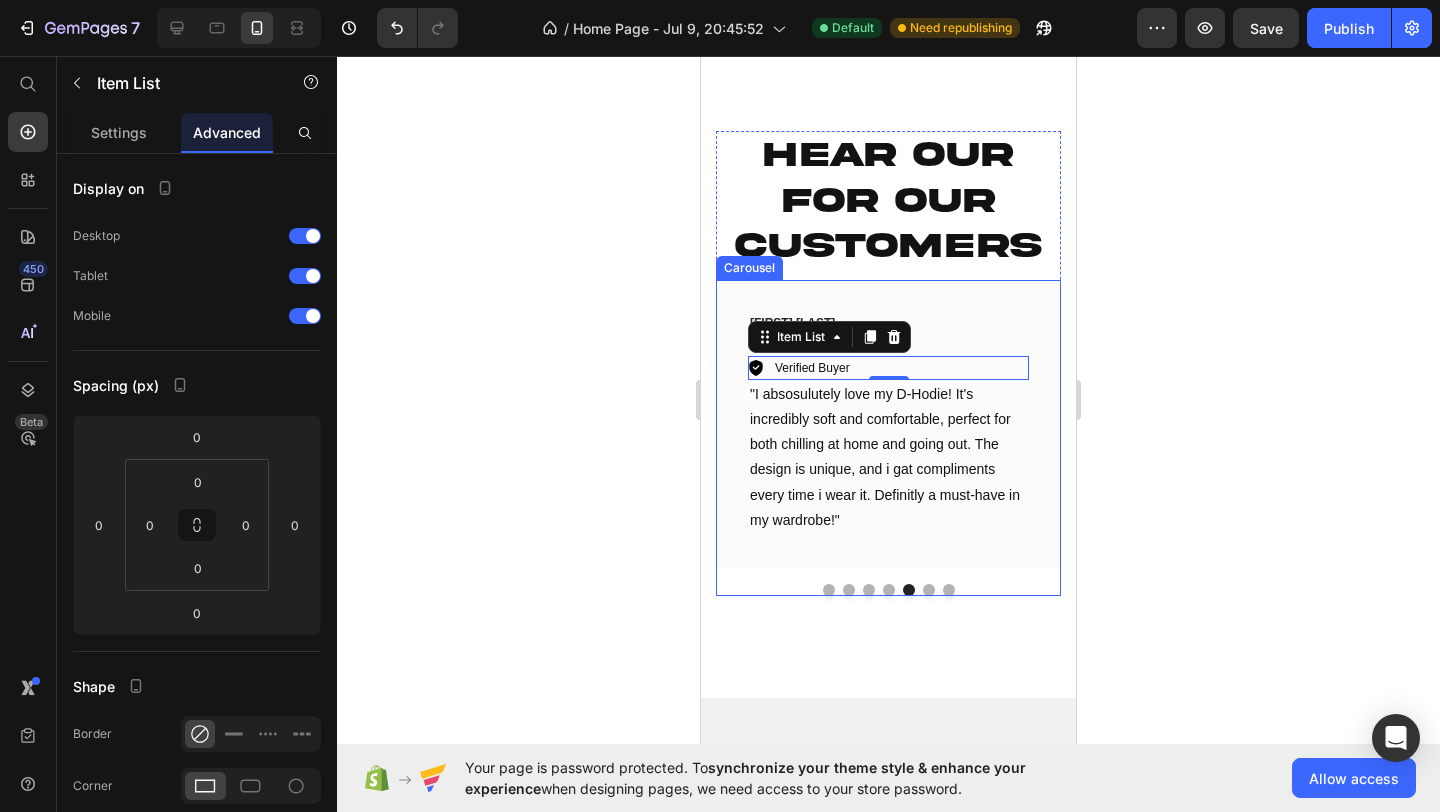 click at bounding box center [929, 590] 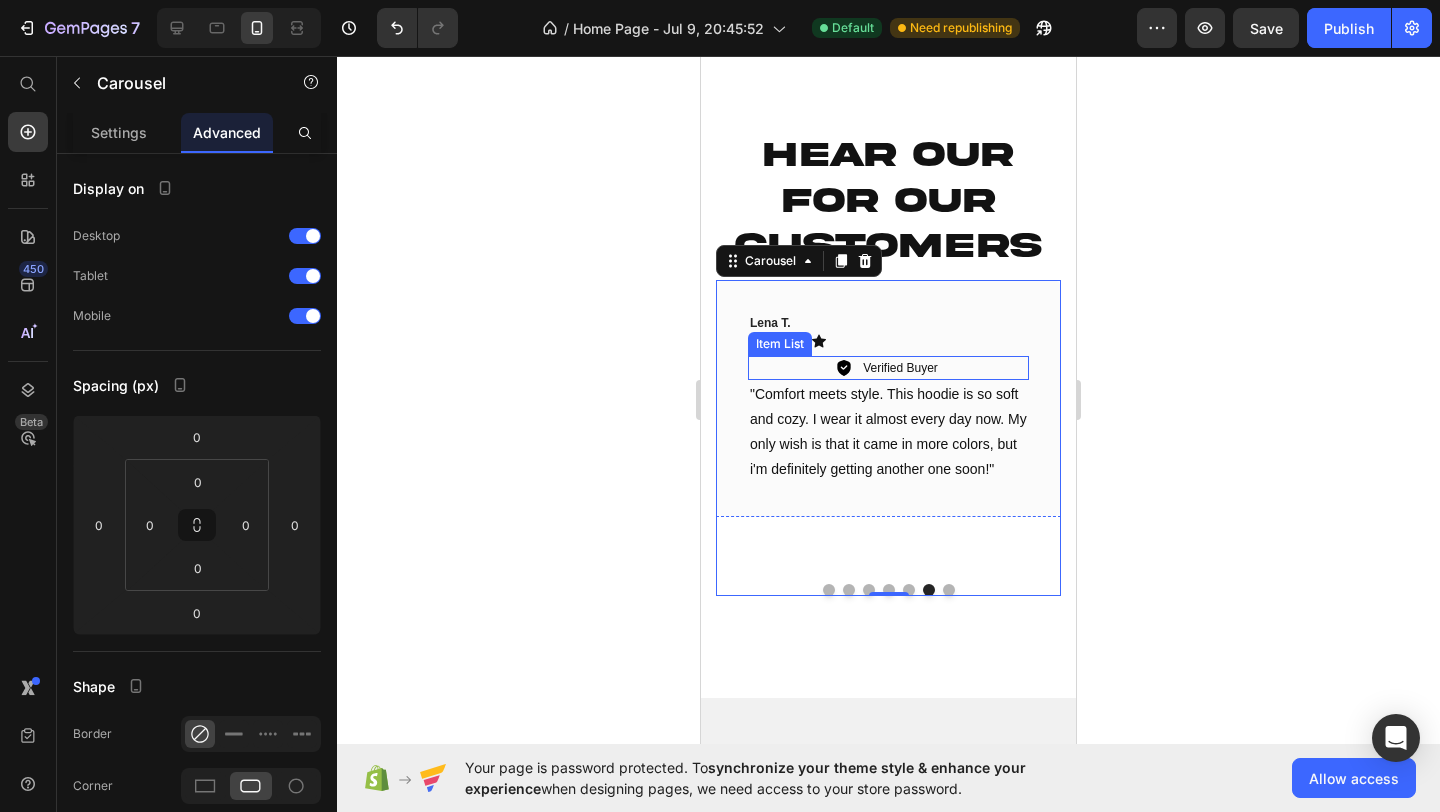 click on "Verified Buyer" at bounding box center [888, 368] 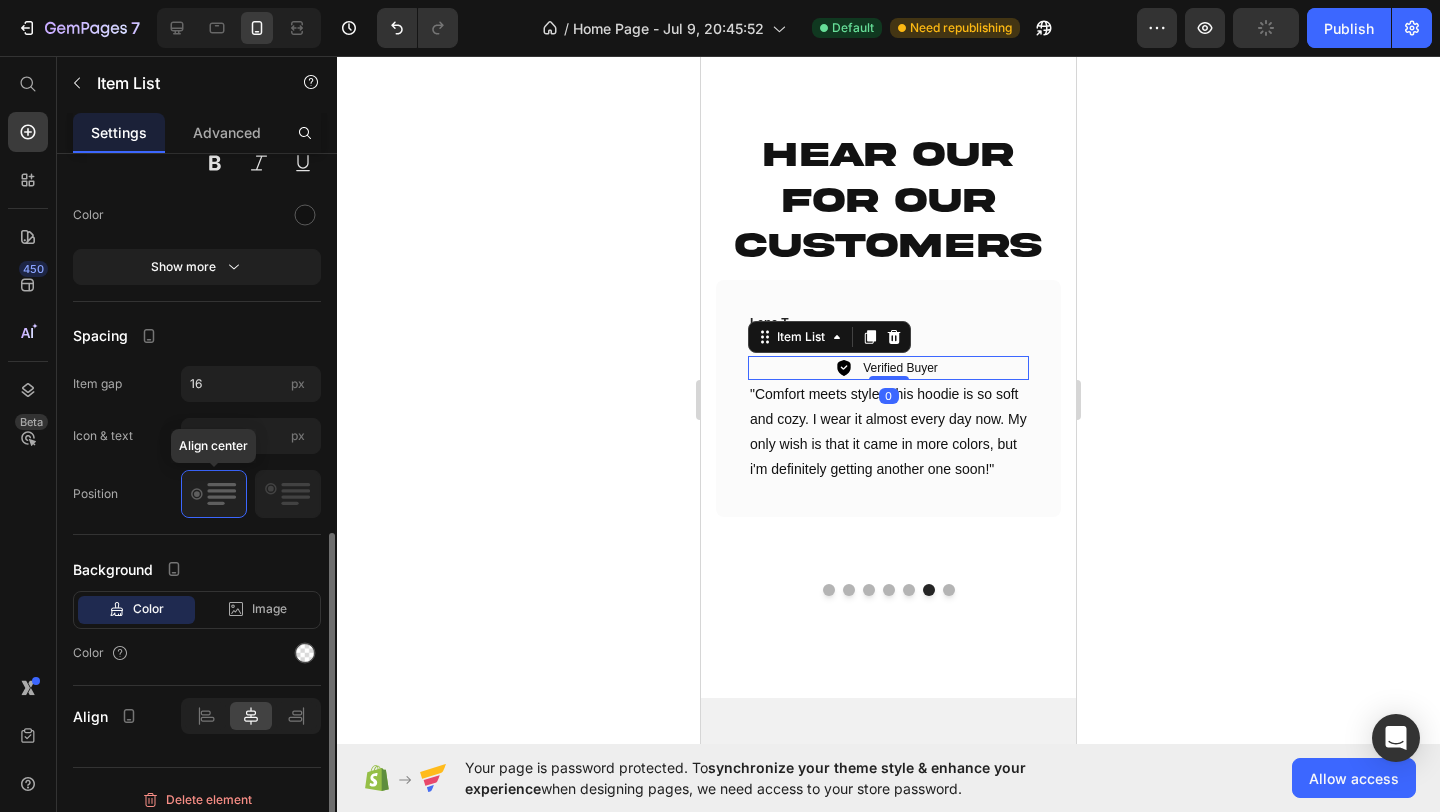 scroll, scrollTop: 749, scrollLeft: 0, axis: vertical 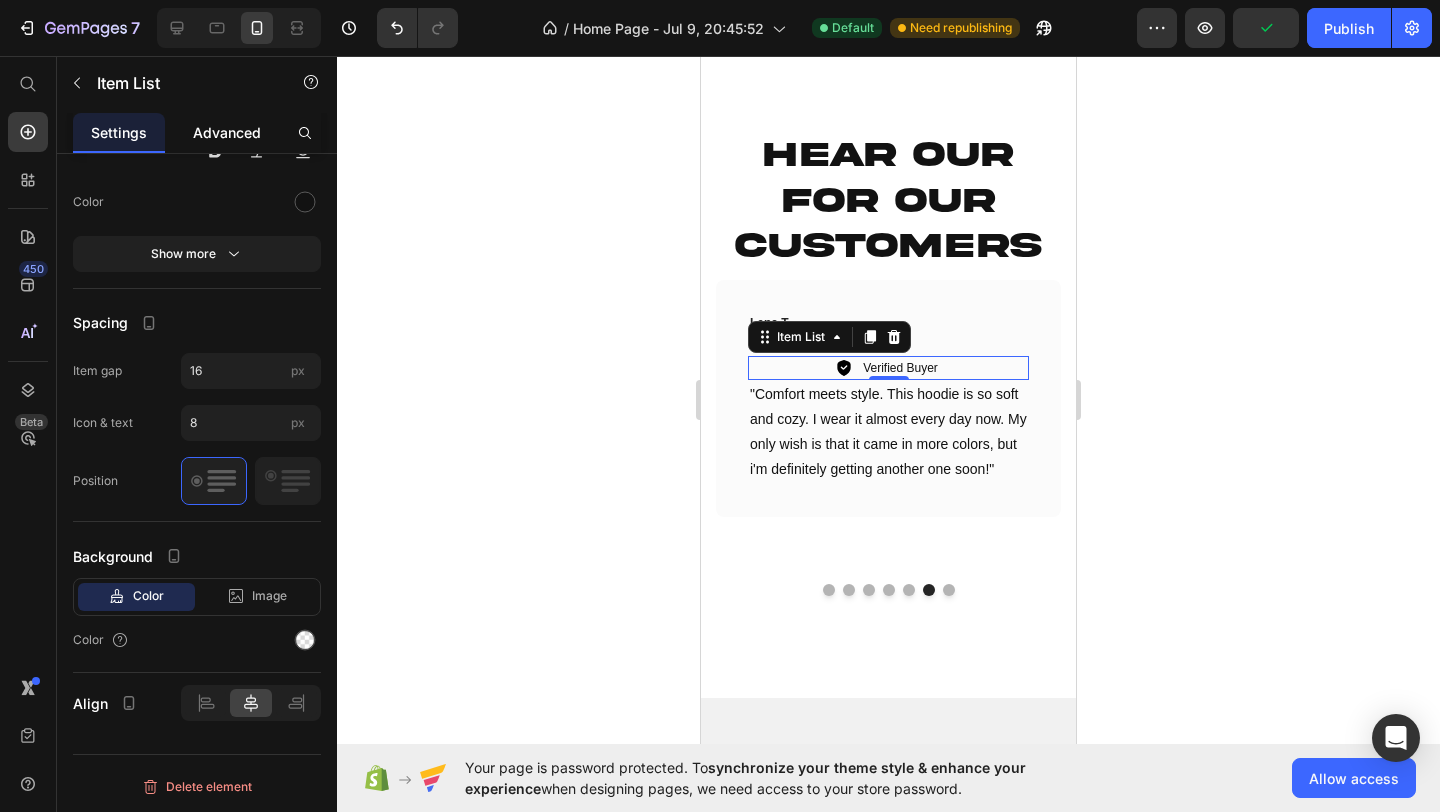 click on "Advanced" at bounding box center [227, 132] 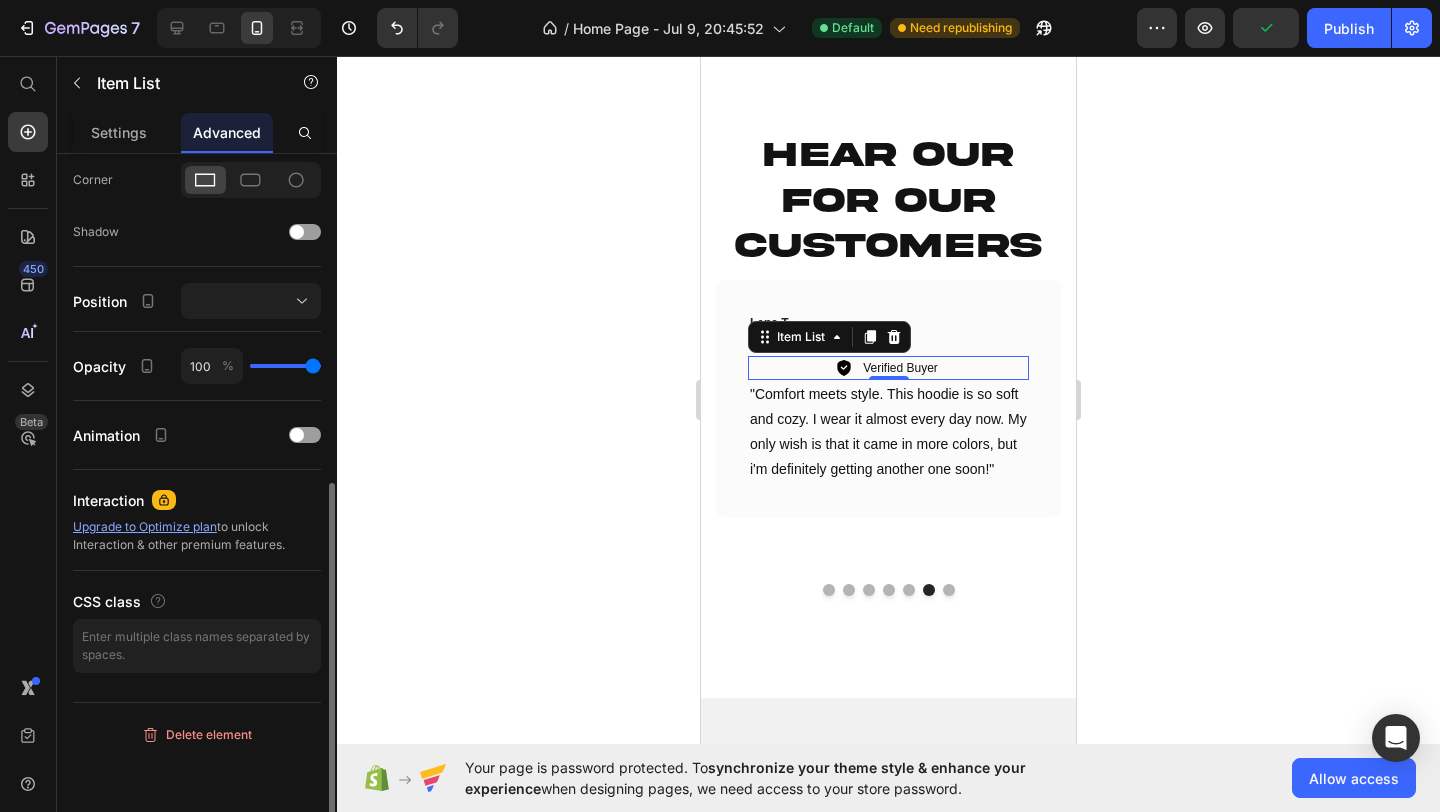 scroll, scrollTop: 0, scrollLeft: 0, axis: both 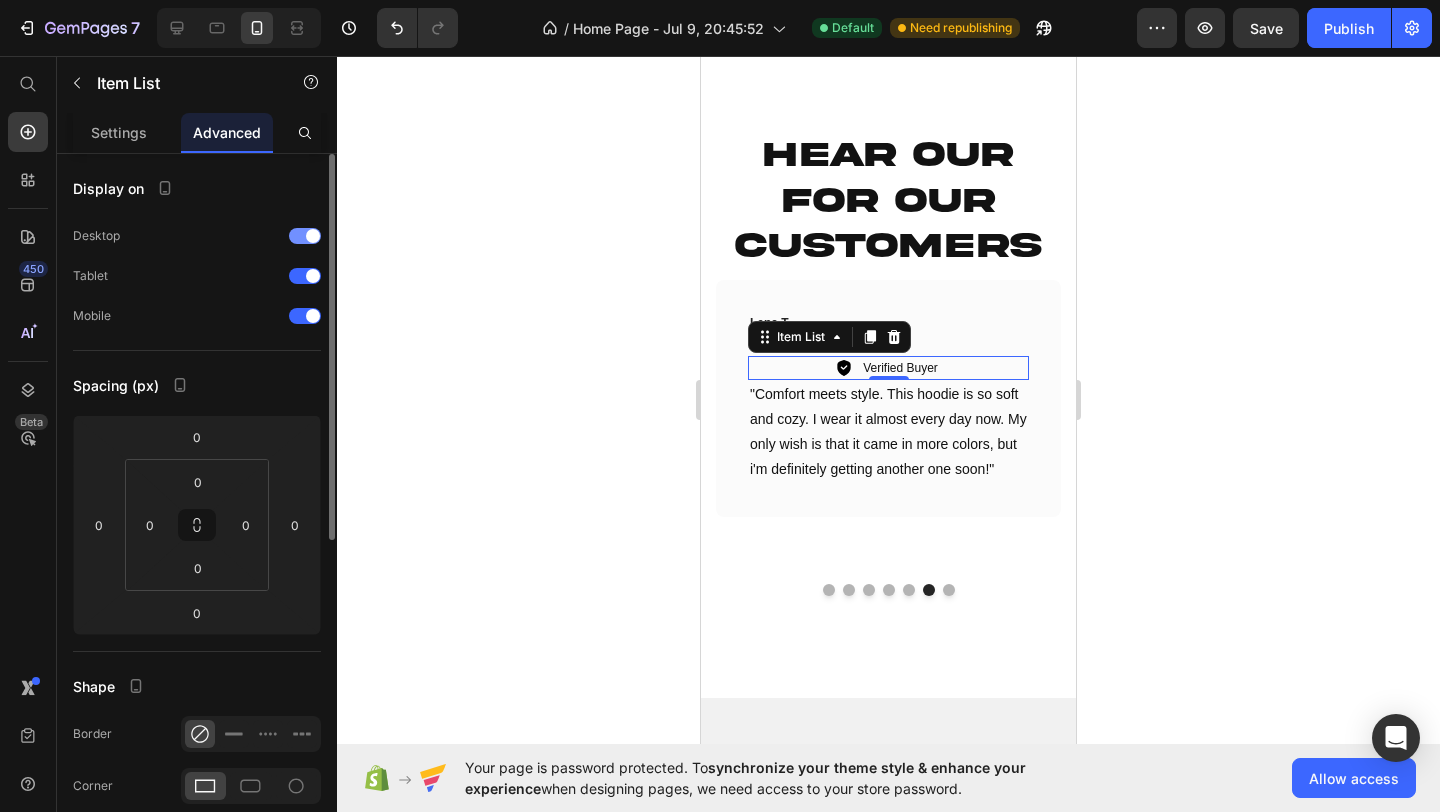 click at bounding box center (305, 236) 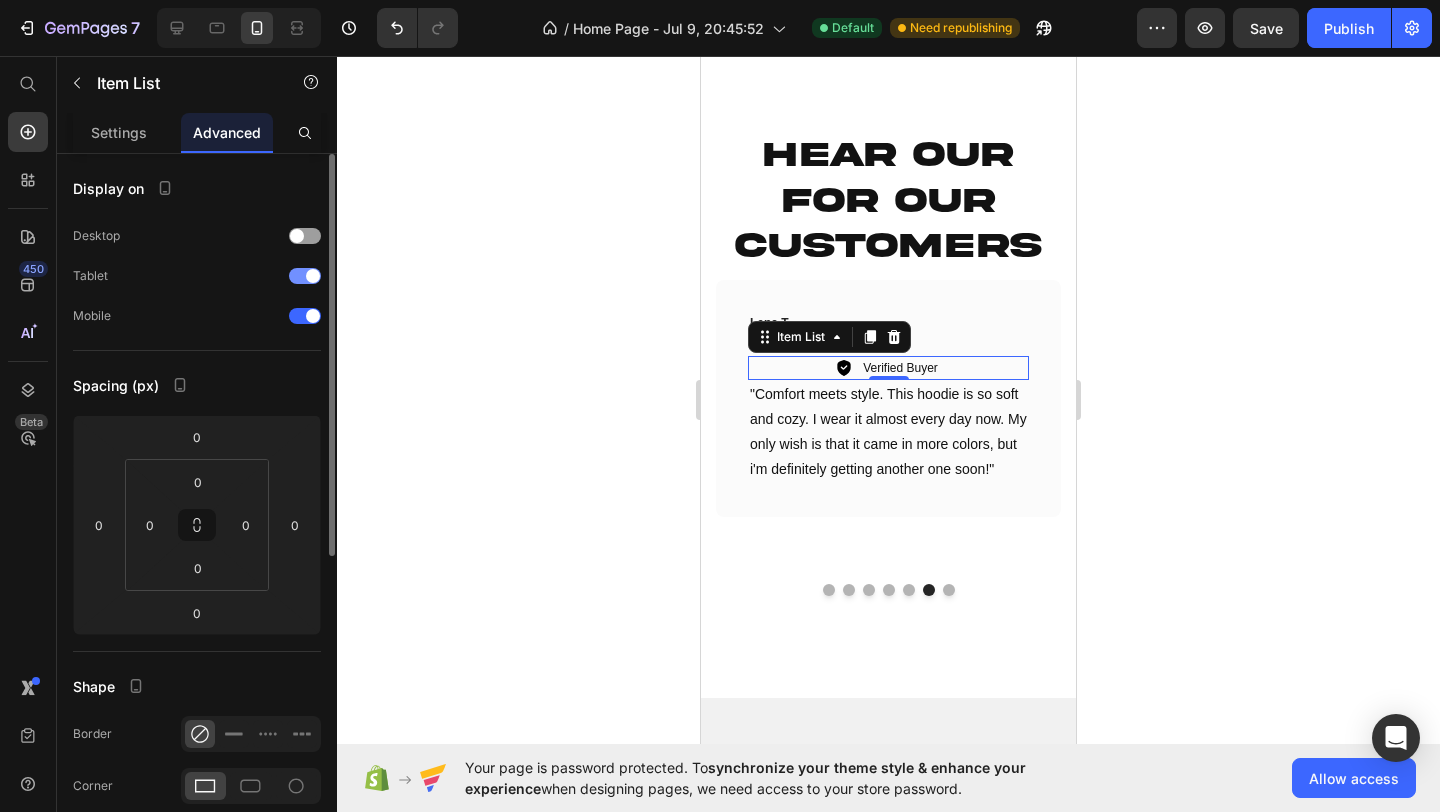 click at bounding box center (313, 276) 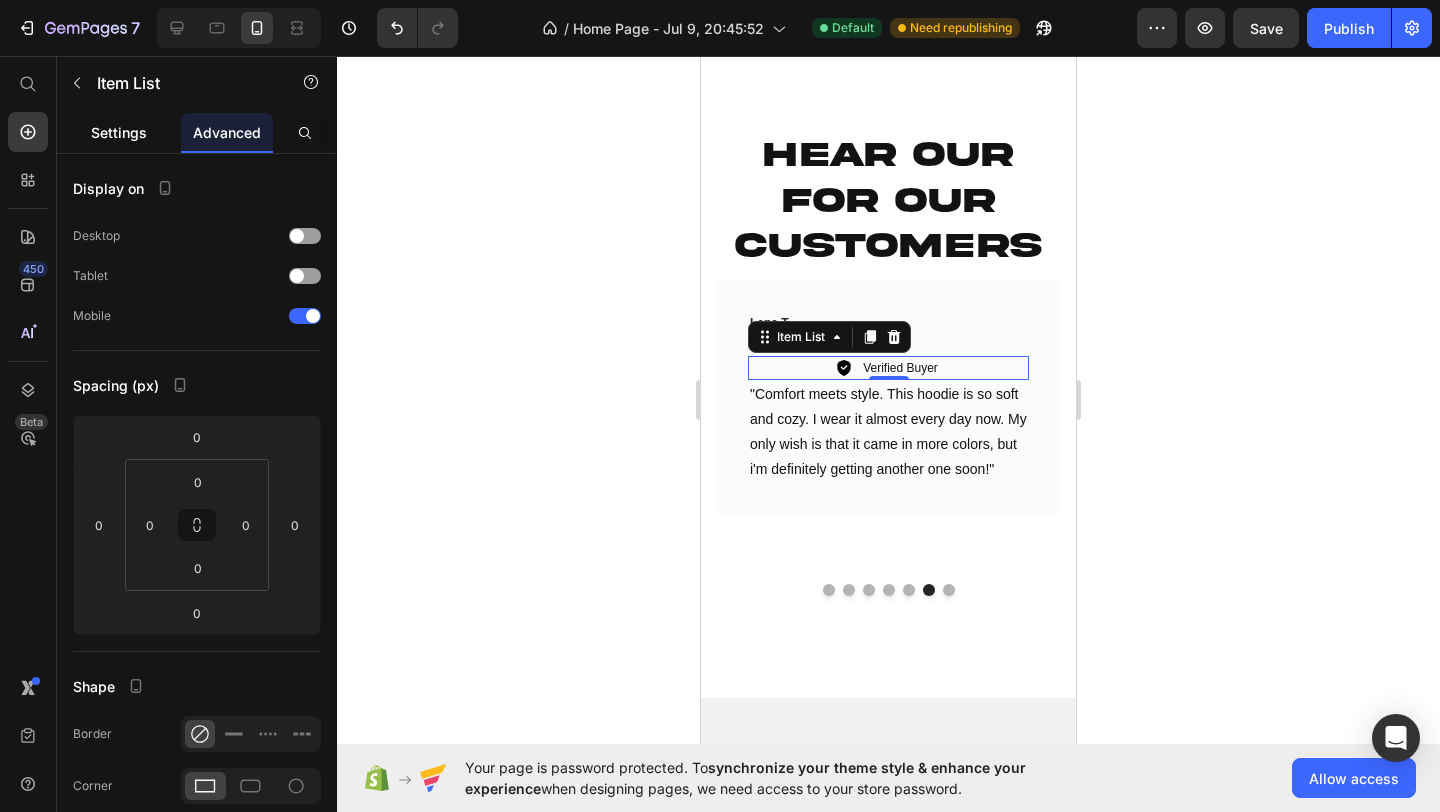 click on "Settings" at bounding box center (119, 132) 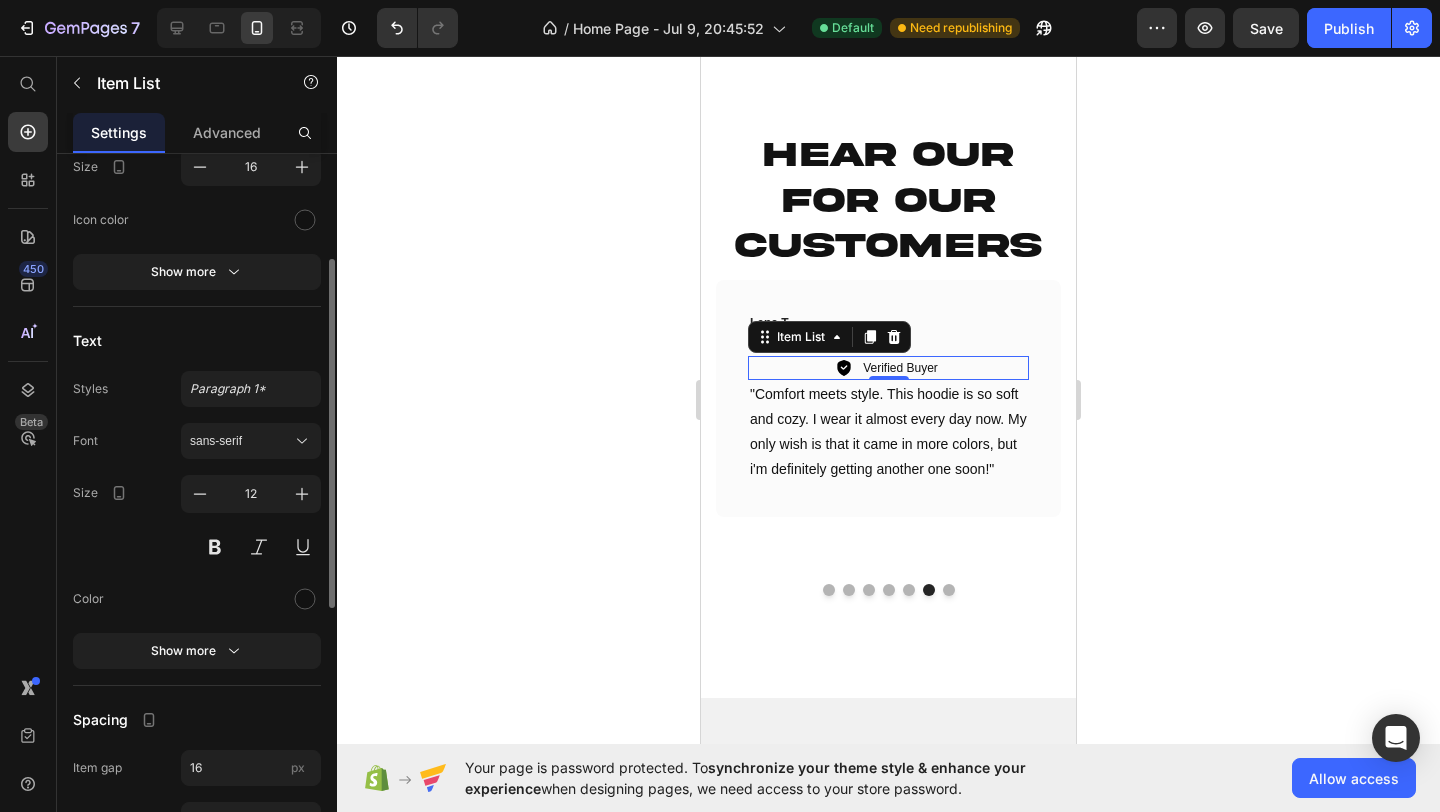 scroll, scrollTop: 749, scrollLeft: 0, axis: vertical 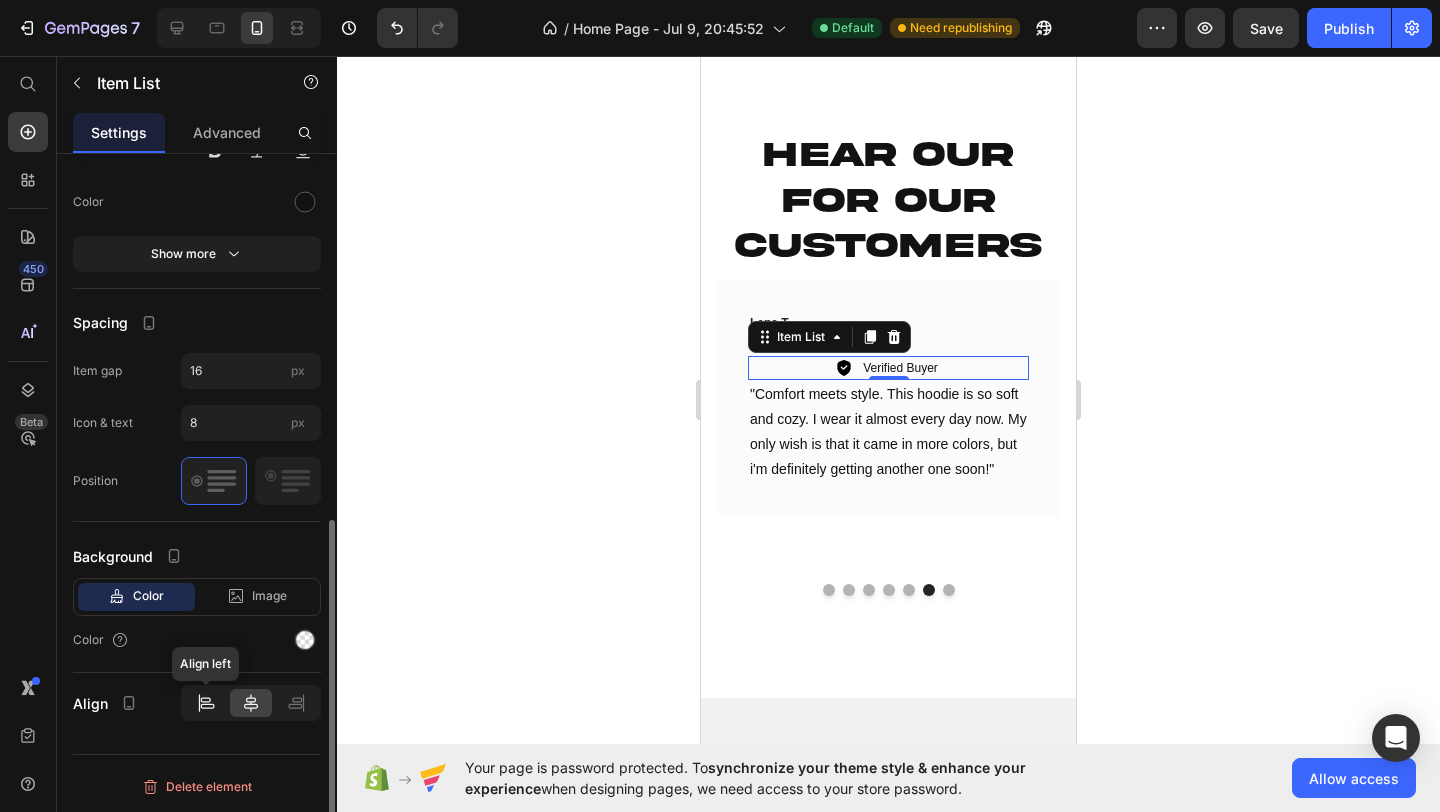 click 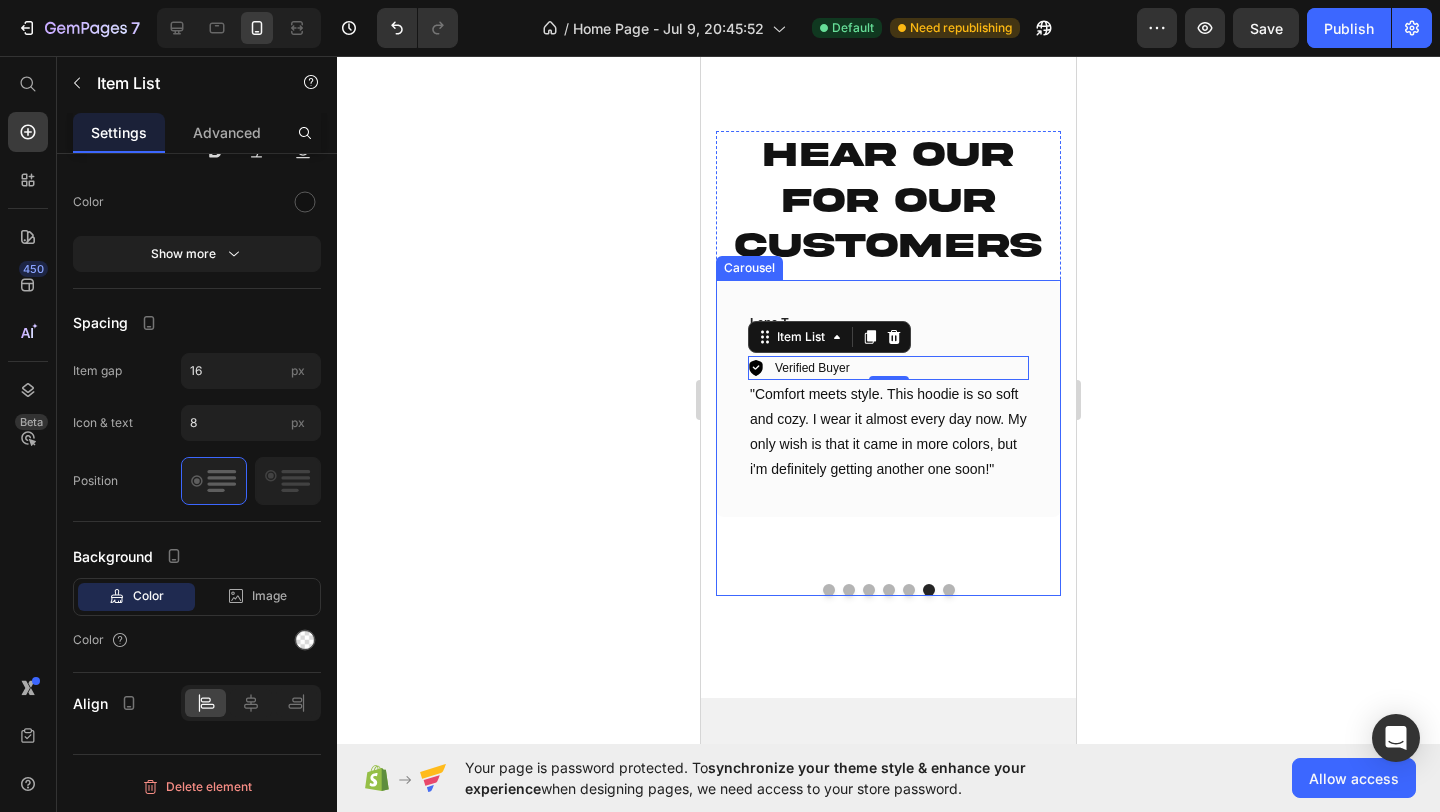 click on "[FIRST] [LAST]. Text block
Icon
Icon
Icon
Icon
Icon Row Verified Buyer  Item List   0 "Comfort meets style. This hoodie is so soft and cozy. I wear it almost every day now. My only wish is that it came in more colors, but i'm definitely getting another one soon!" Text block Row" at bounding box center (888, 424) 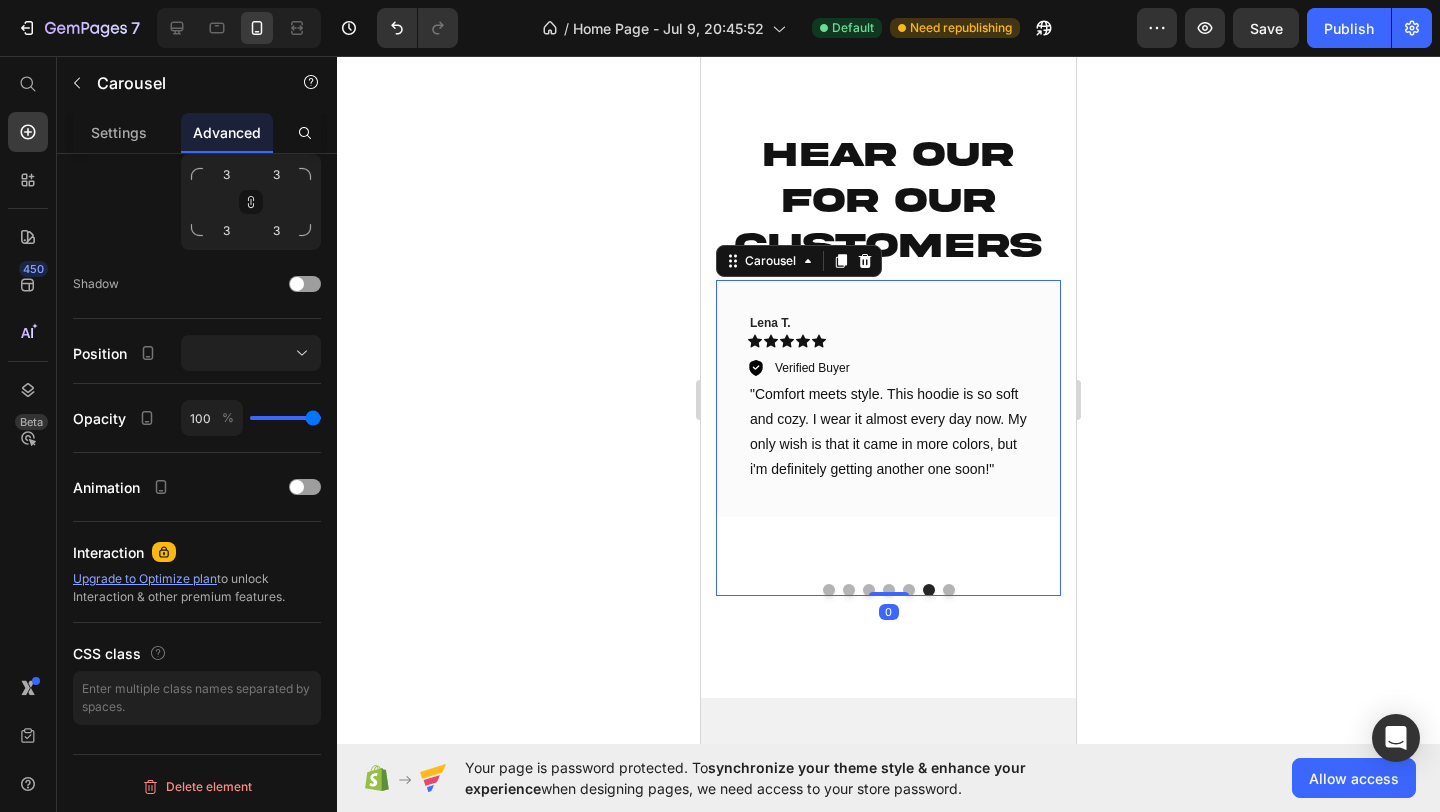scroll, scrollTop: 0, scrollLeft: 0, axis: both 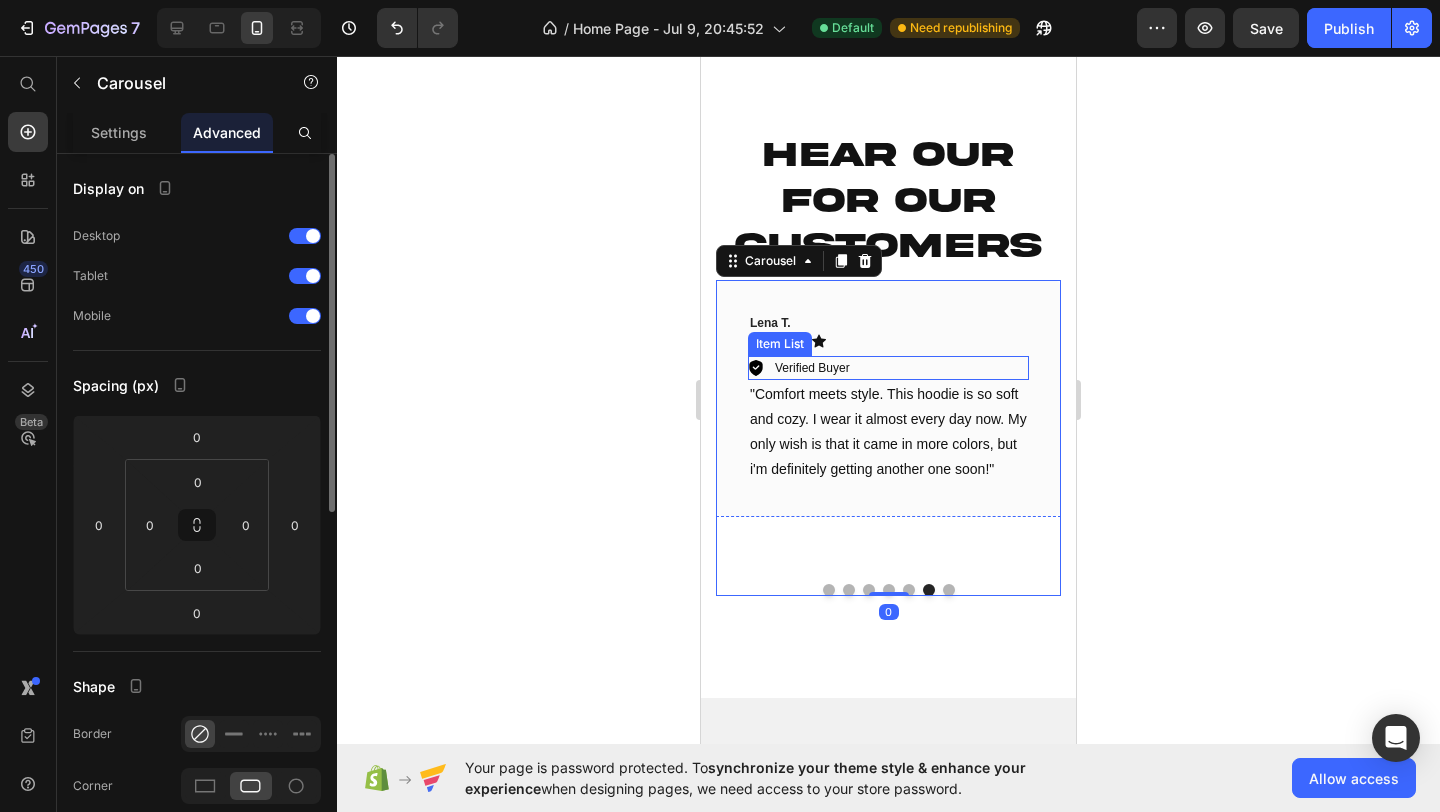 click on "Verified Buyer" at bounding box center (888, 368) 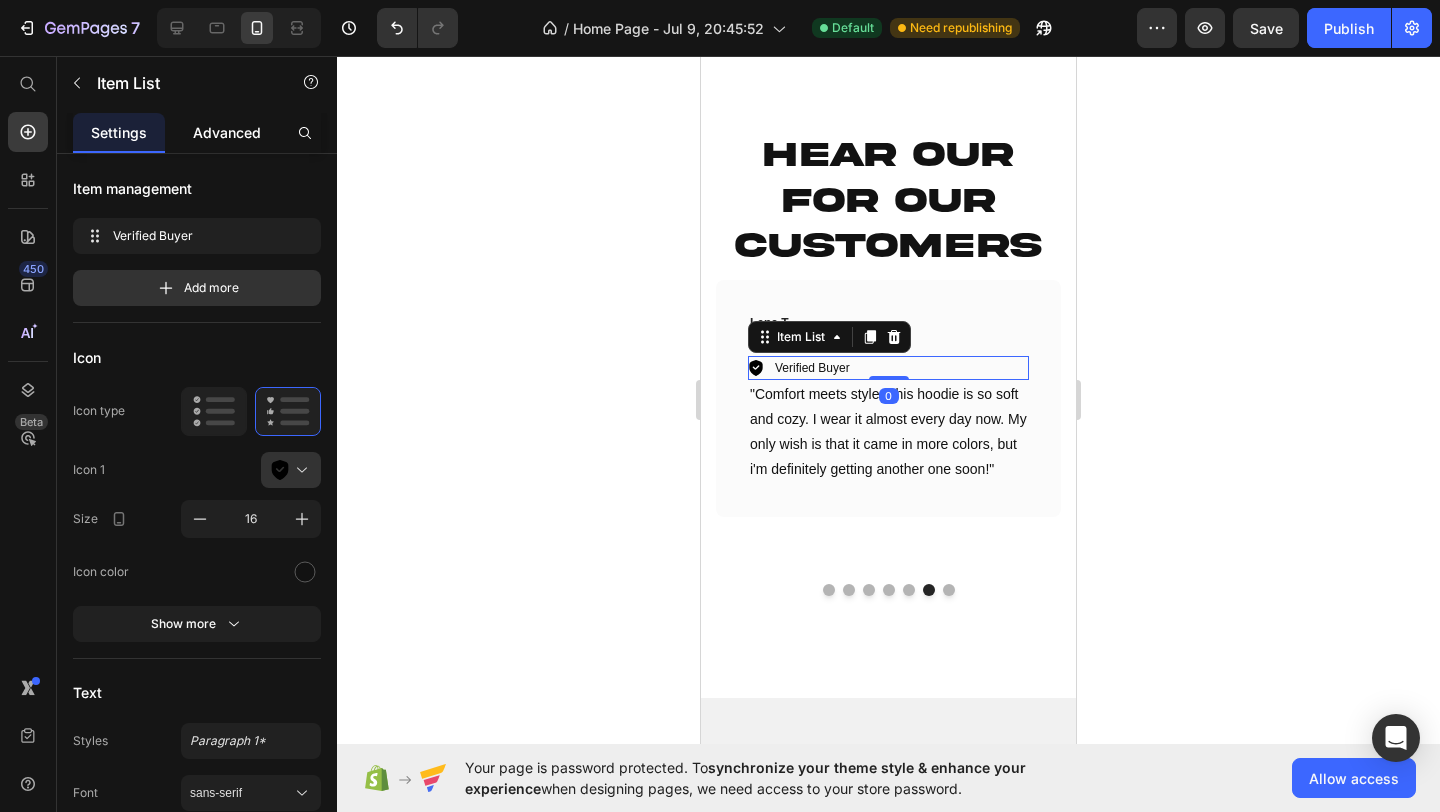 click on "Advanced" 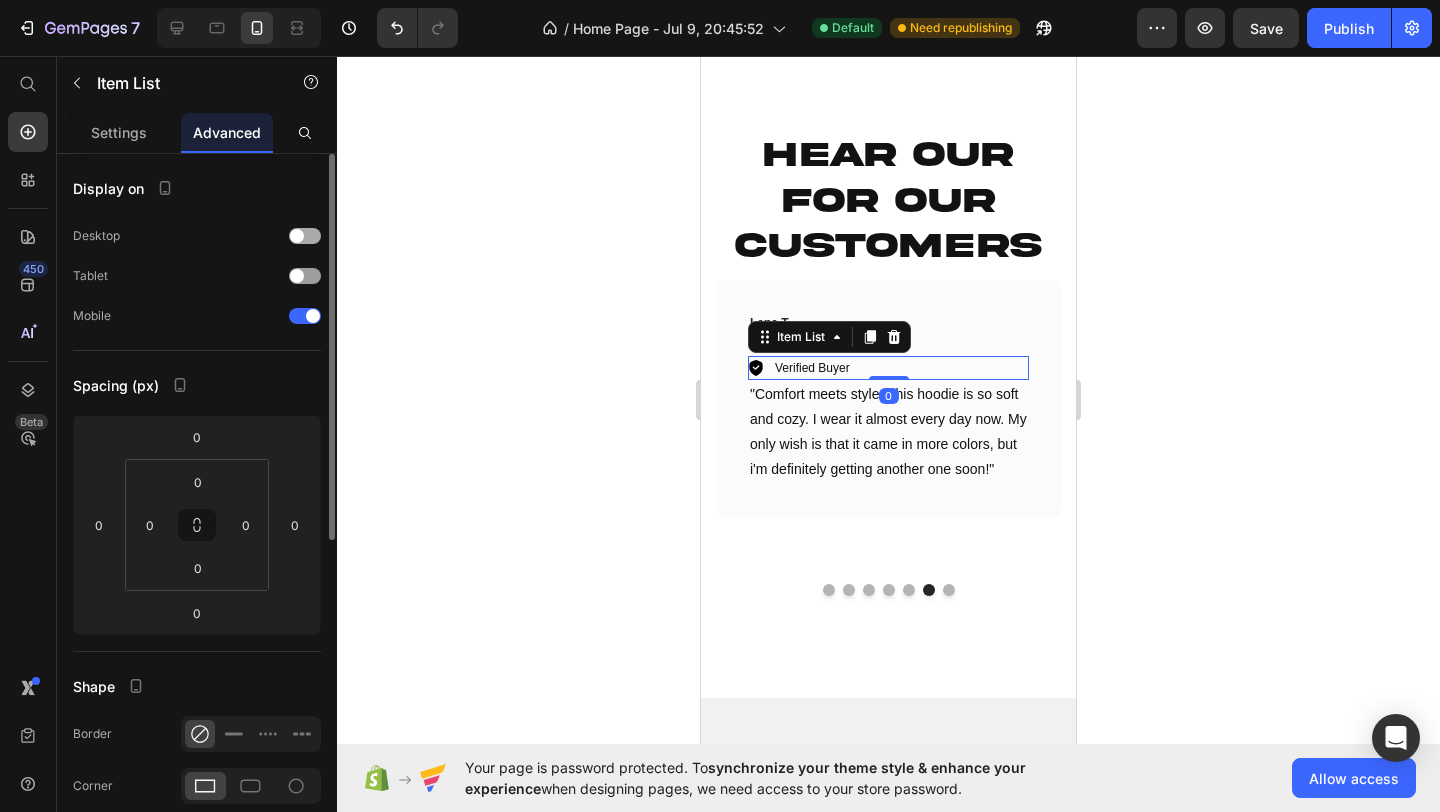 click at bounding box center (305, 236) 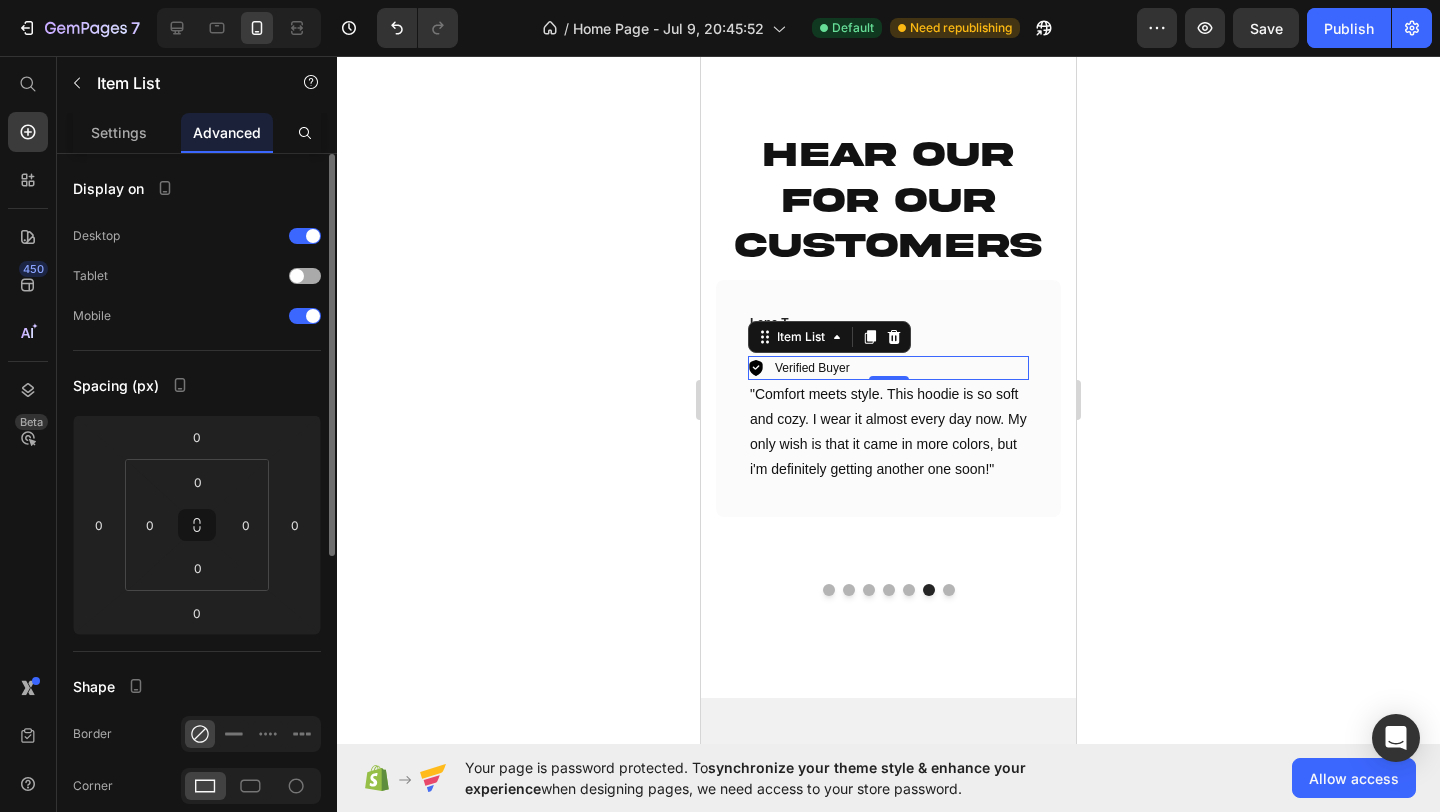 click at bounding box center [305, 276] 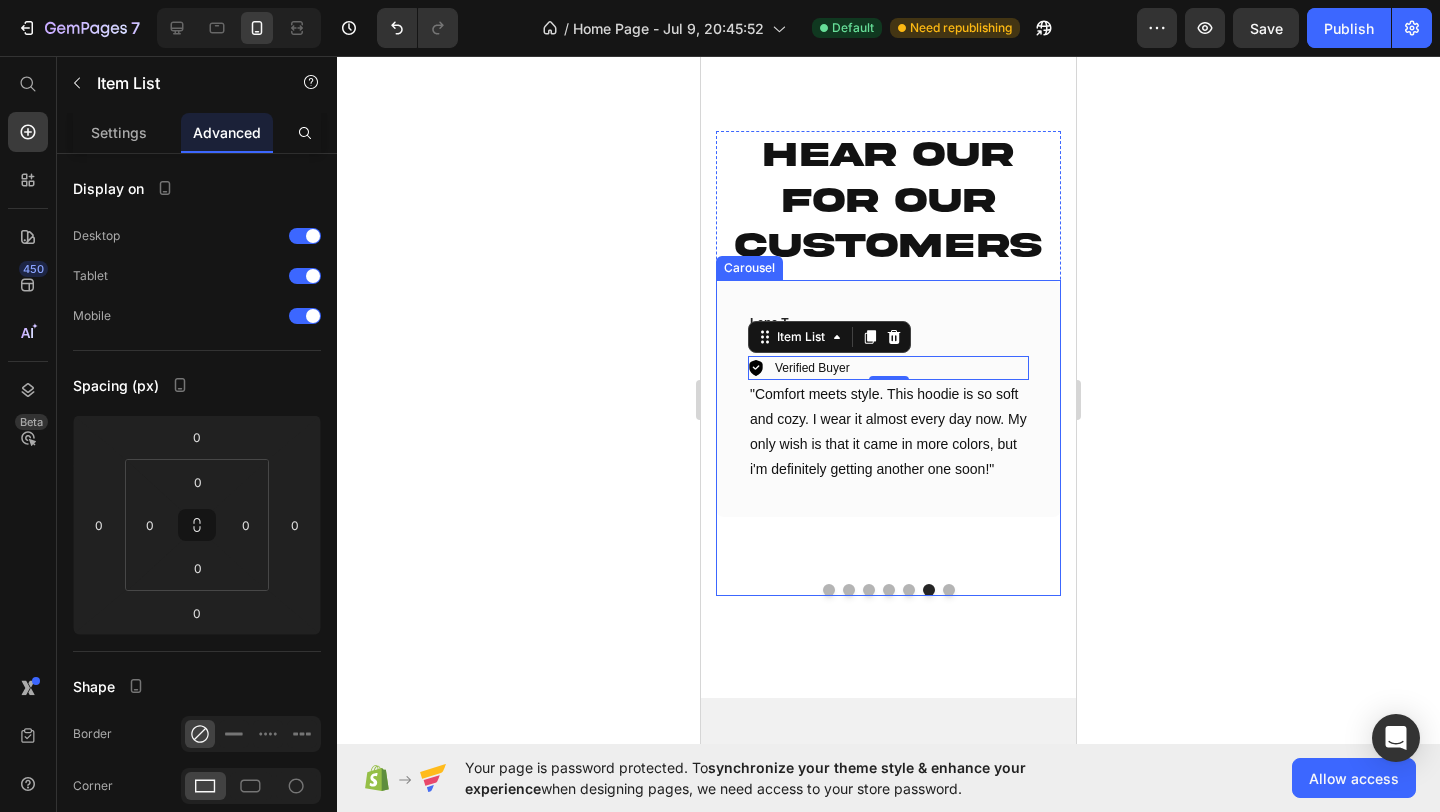 click at bounding box center (949, 590) 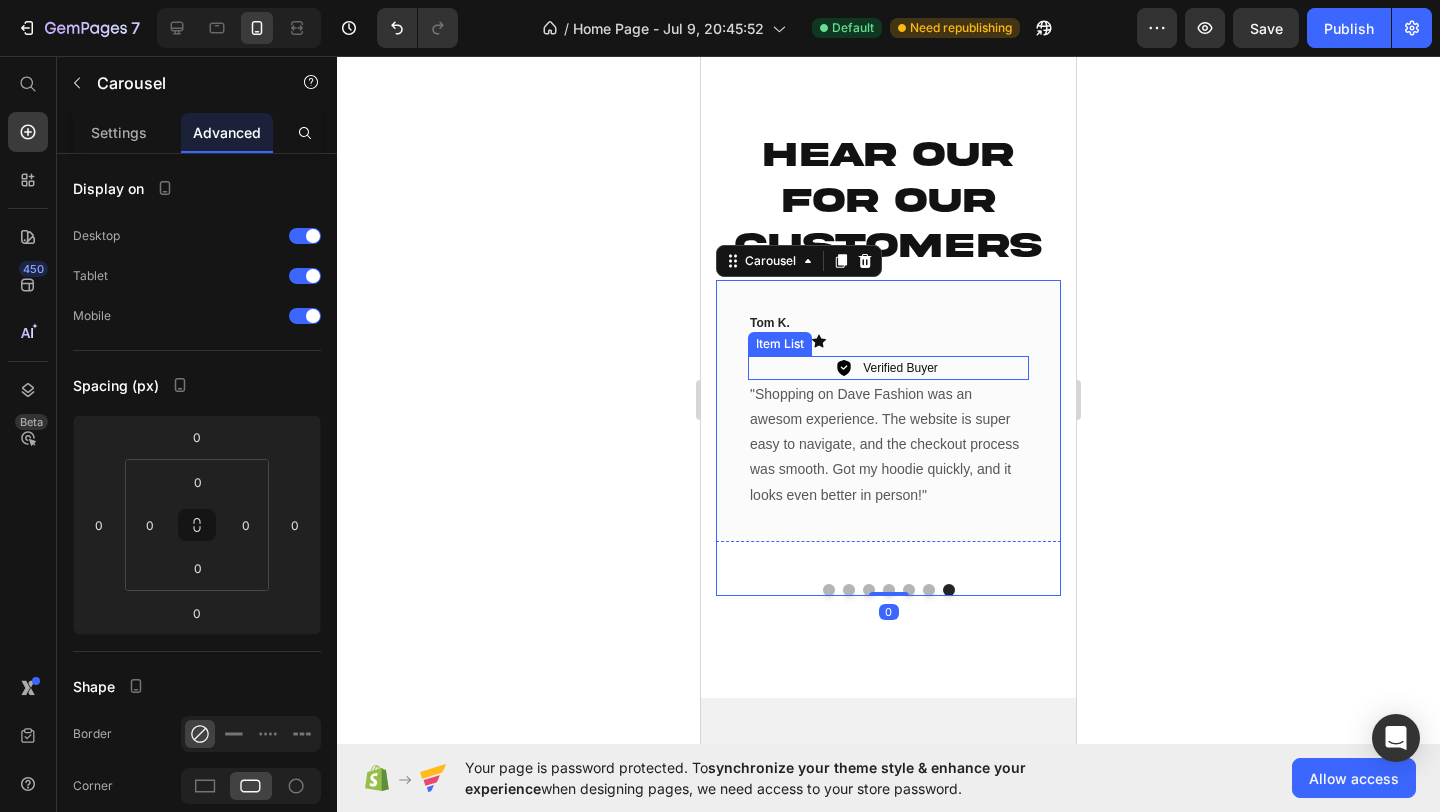 click on "Verified Buyer" at bounding box center [888, 368] 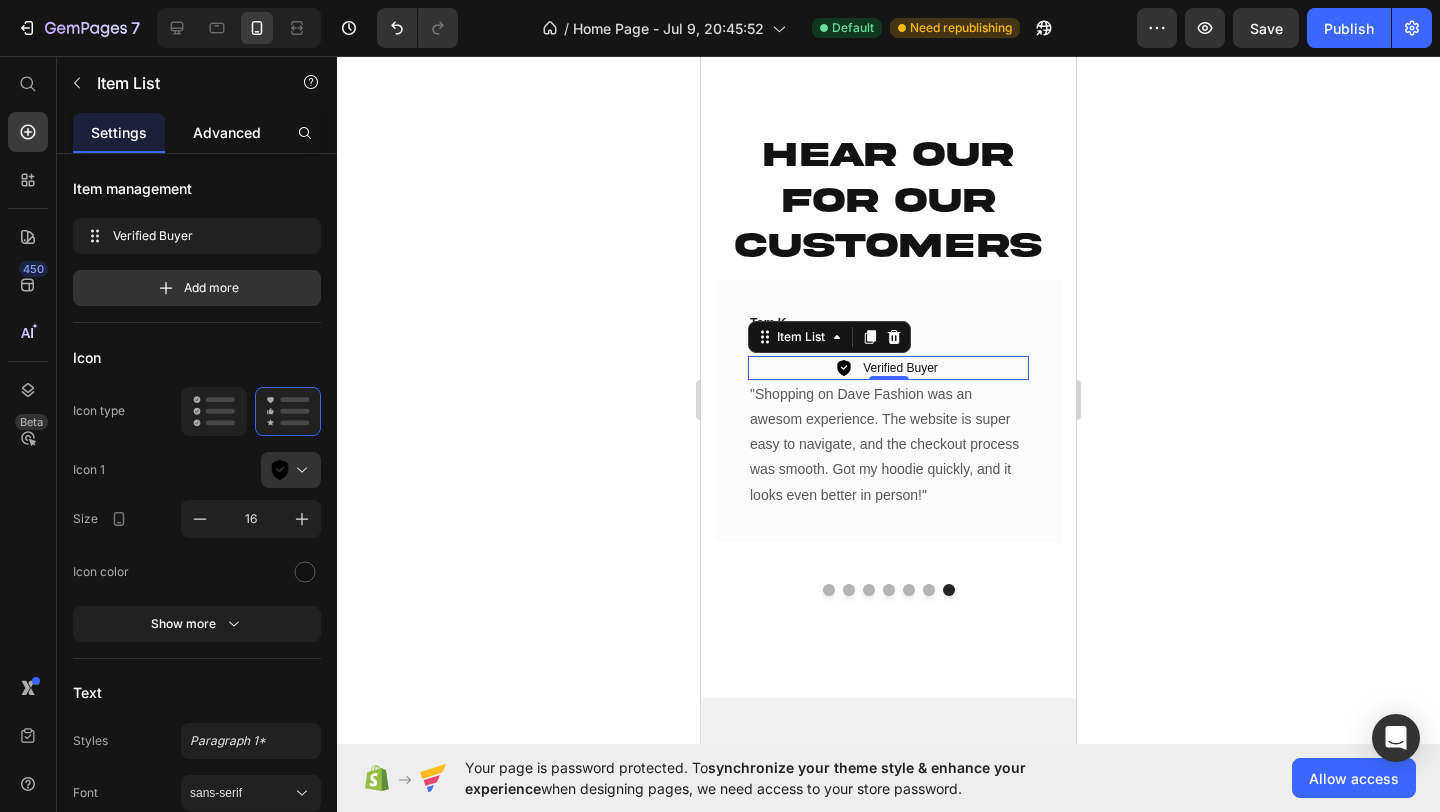 click on "Advanced" at bounding box center [227, 132] 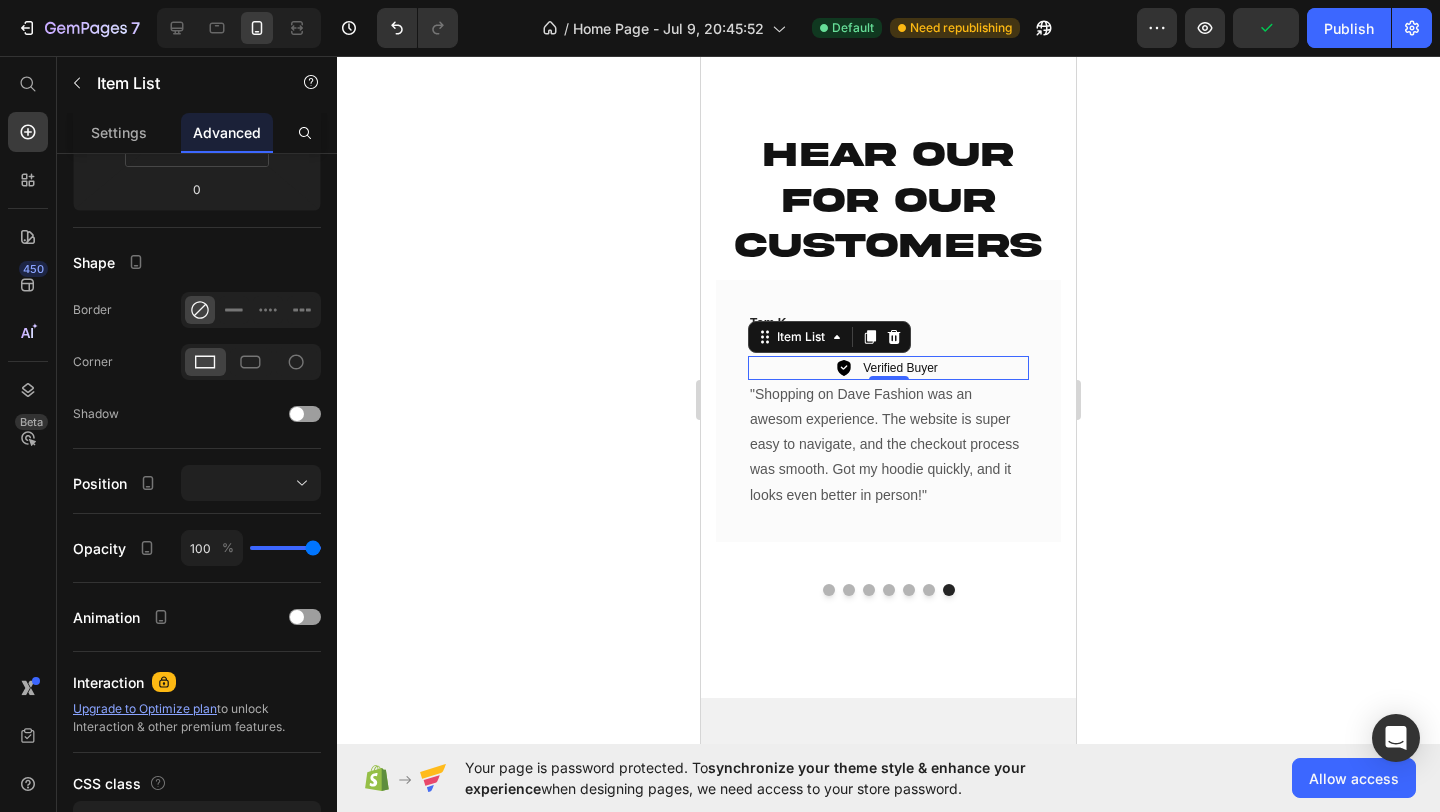 scroll, scrollTop: 0, scrollLeft: 0, axis: both 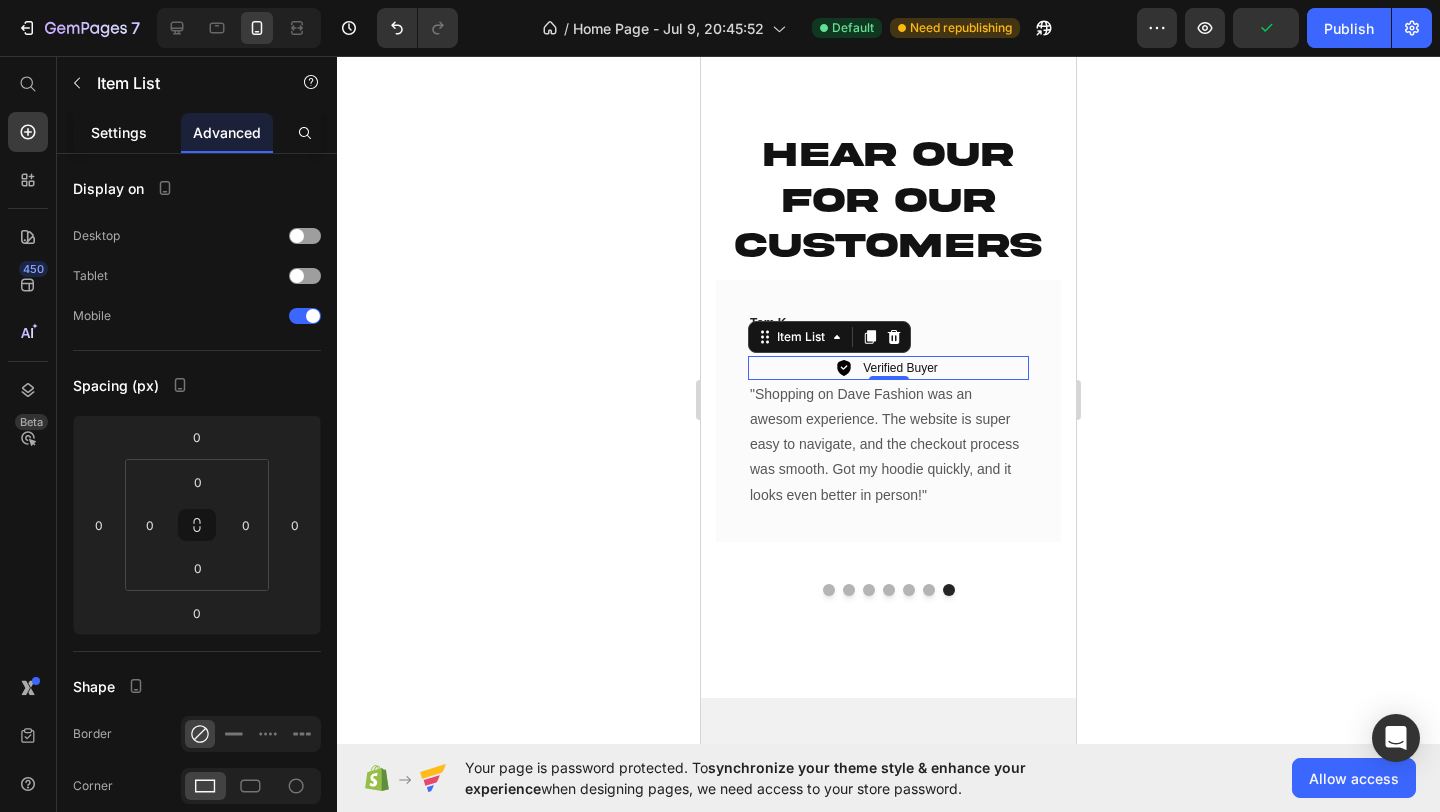 click on "Settings" at bounding box center (119, 132) 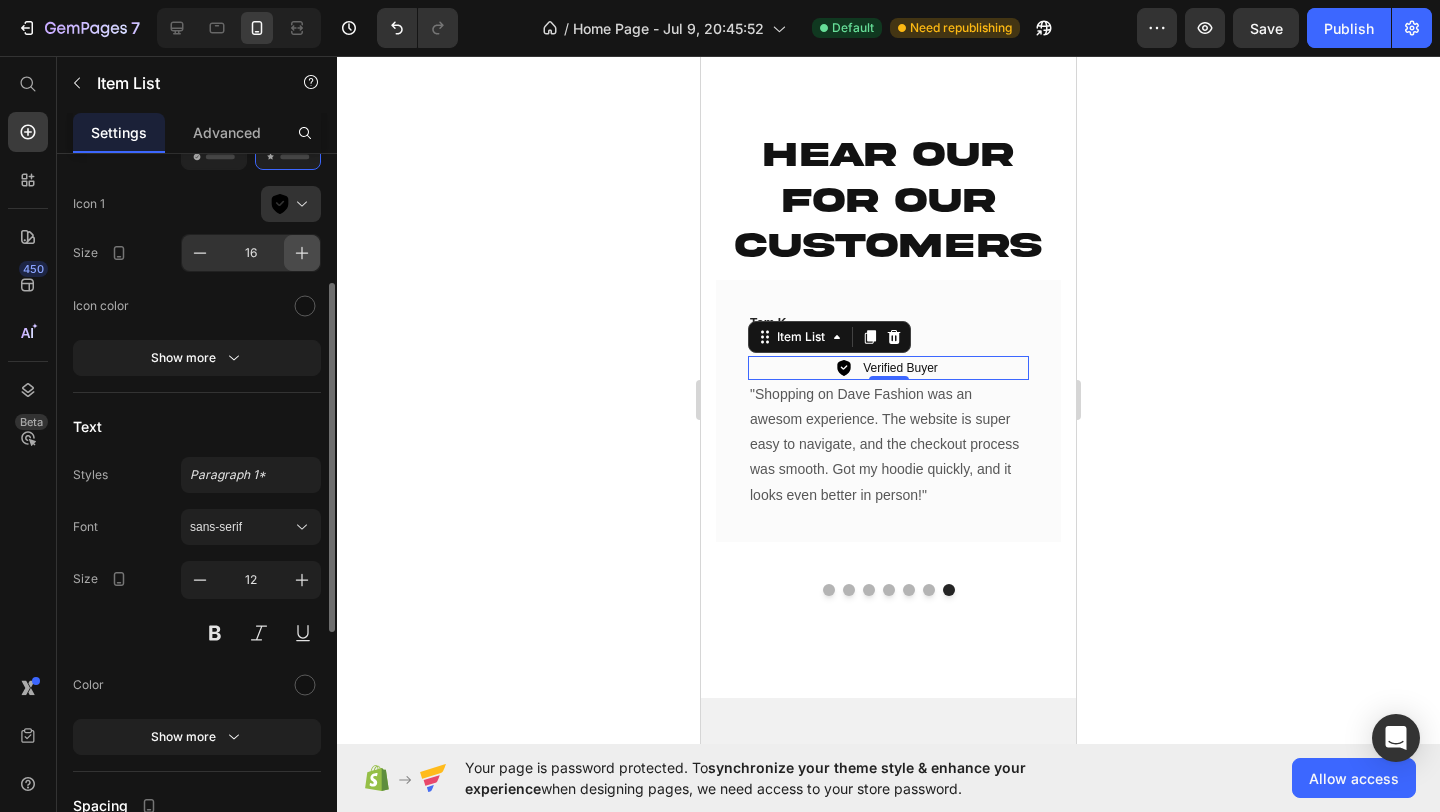 scroll, scrollTop: 749, scrollLeft: 0, axis: vertical 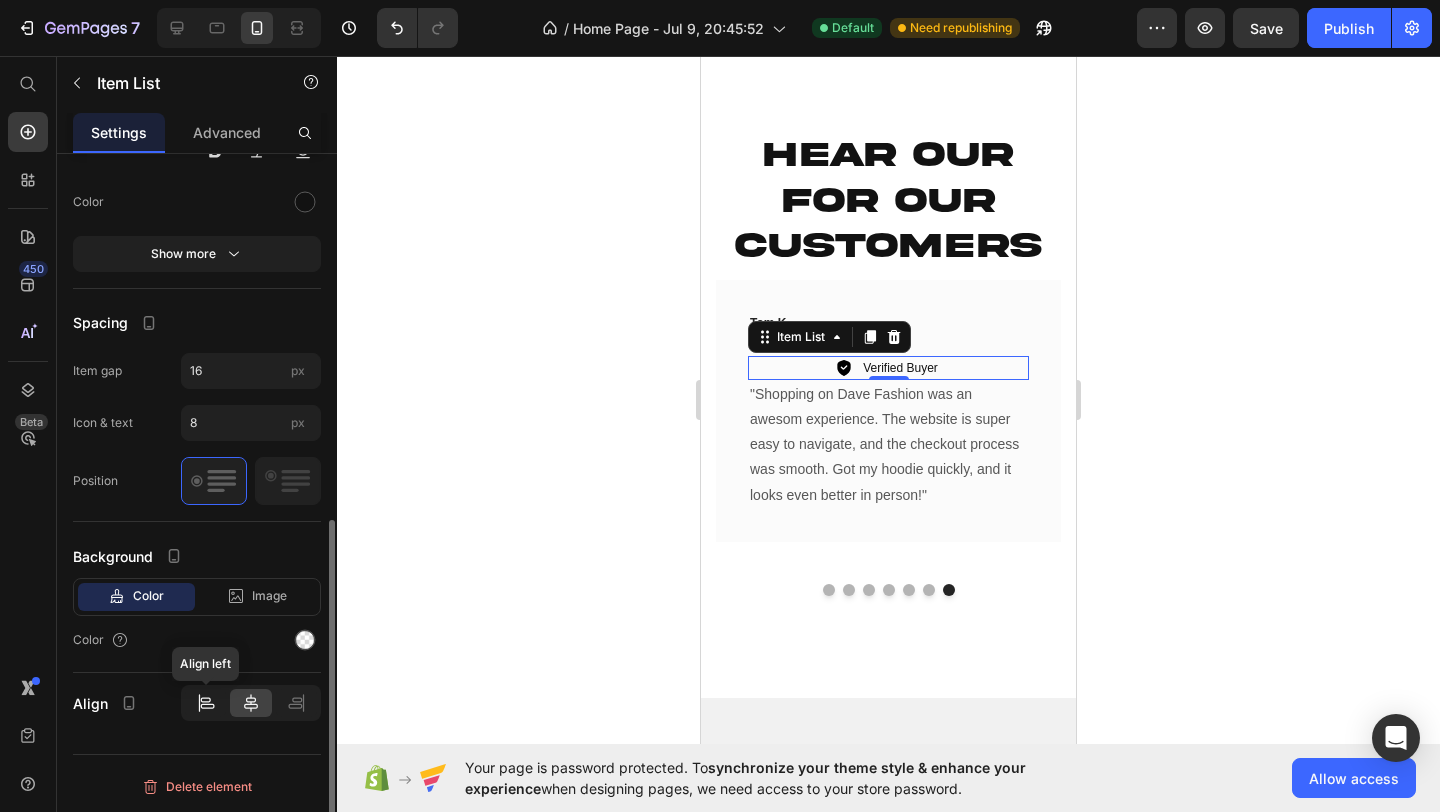 click 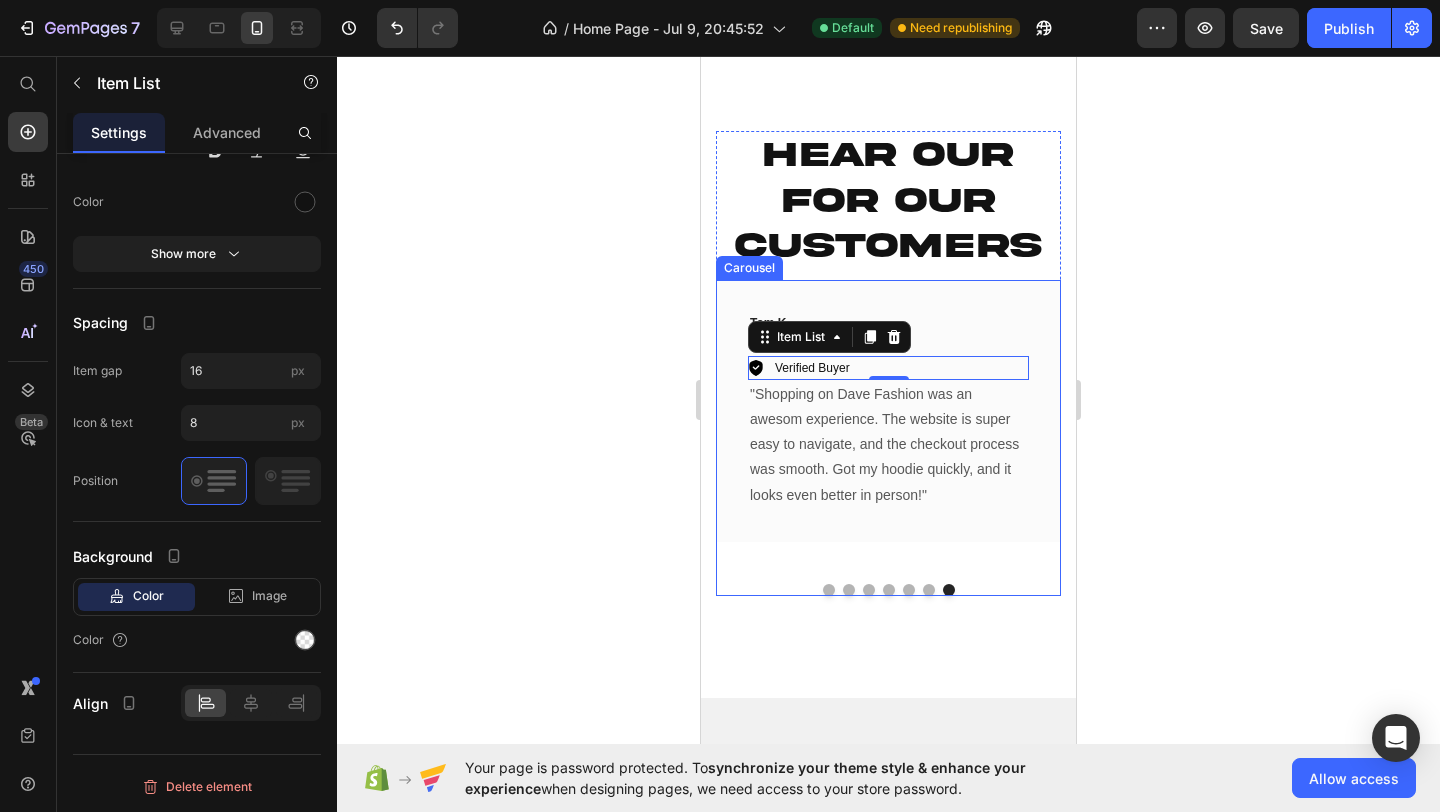 click on "[FIRST] [LAST]. Text block
Icon
Icon
Icon
Icon
Icon Row Verified Buyer  Item List   0 "Shopping on Dave Fashion was an awesom experience. The website is super easy to navigate, and the checkout process was smooth. Got my hoodie quickly, and it looks even better in person!" Text block Row" at bounding box center (888, 424) 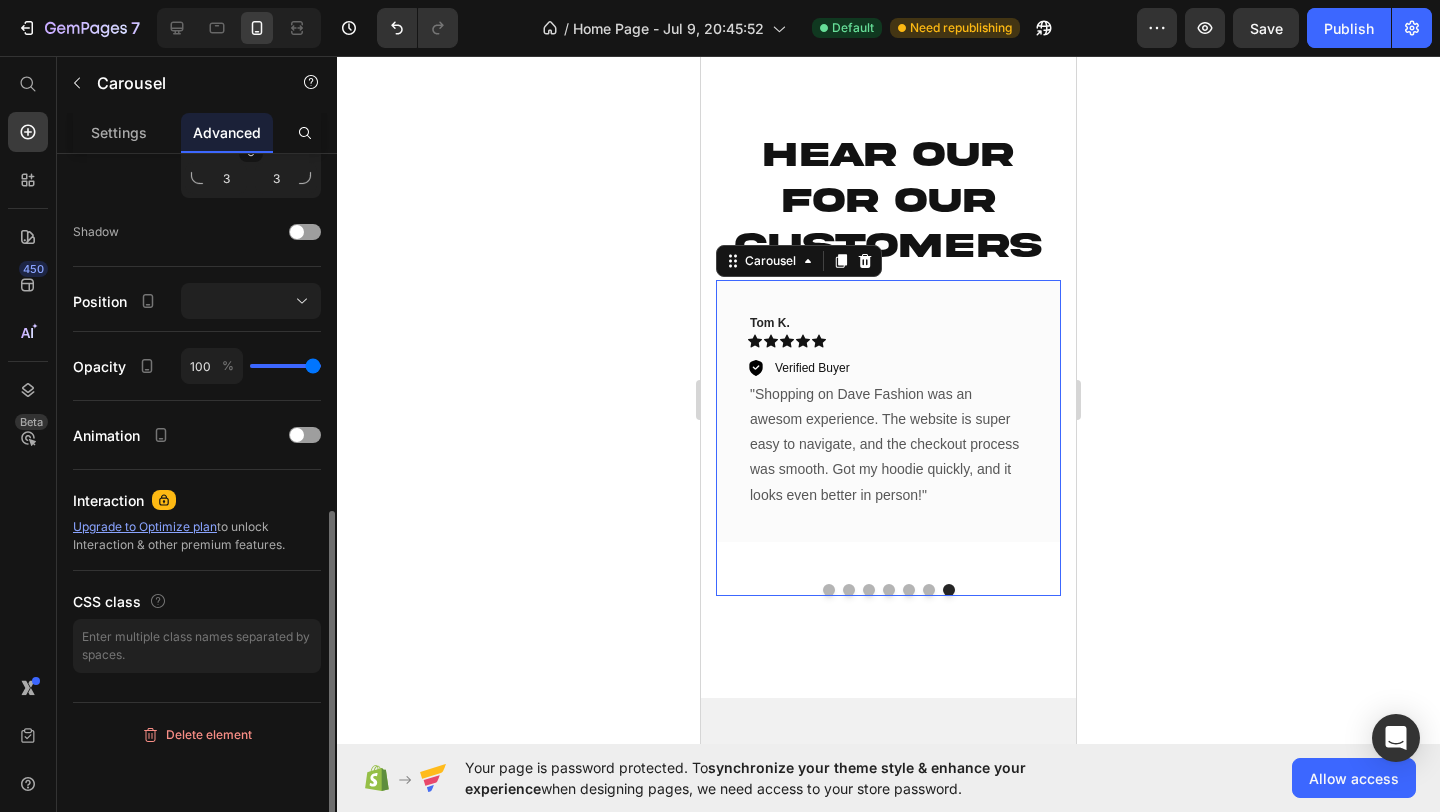 scroll, scrollTop: 0, scrollLeft: 0, axis: both 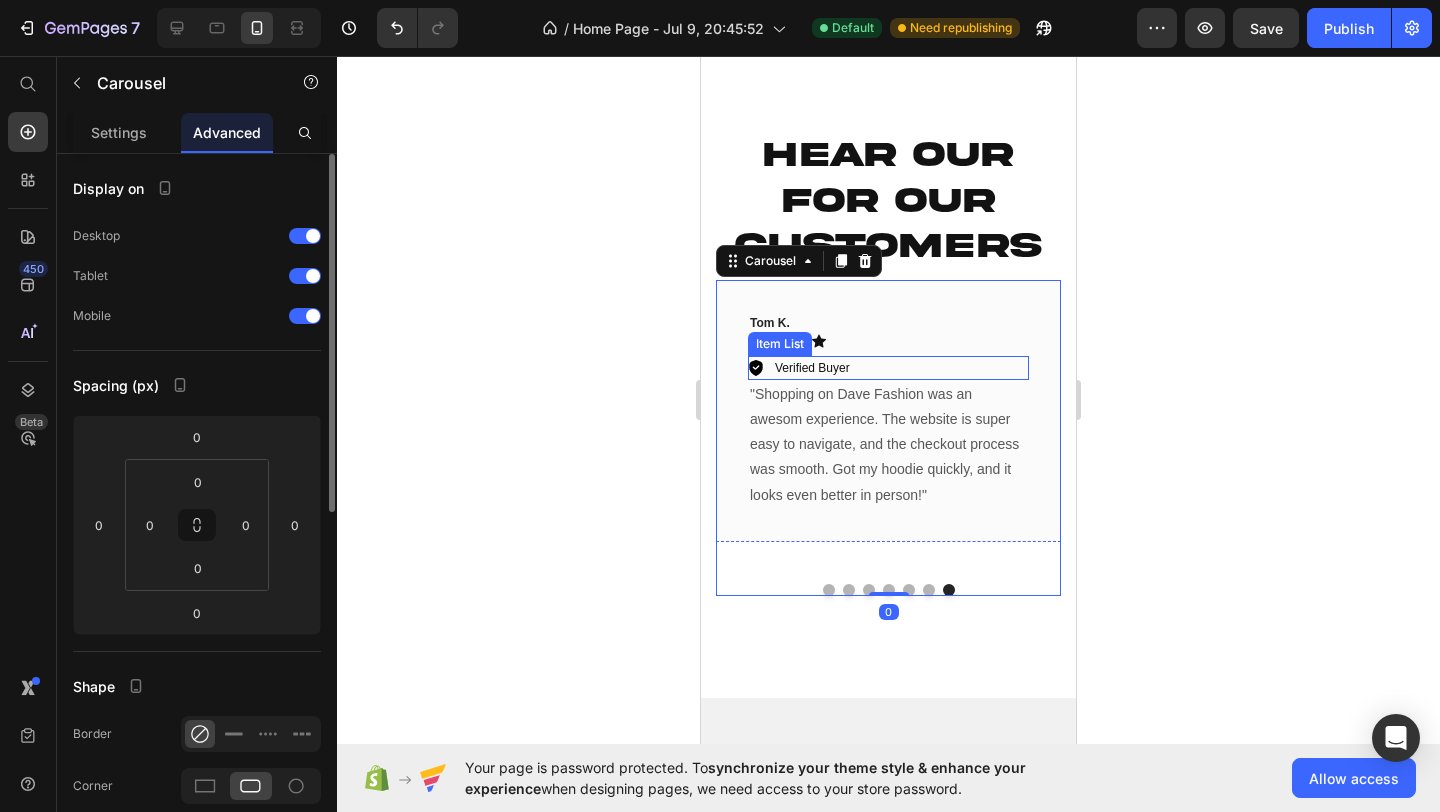 click on "Verified Buyer" at bounding box center (888, 368) 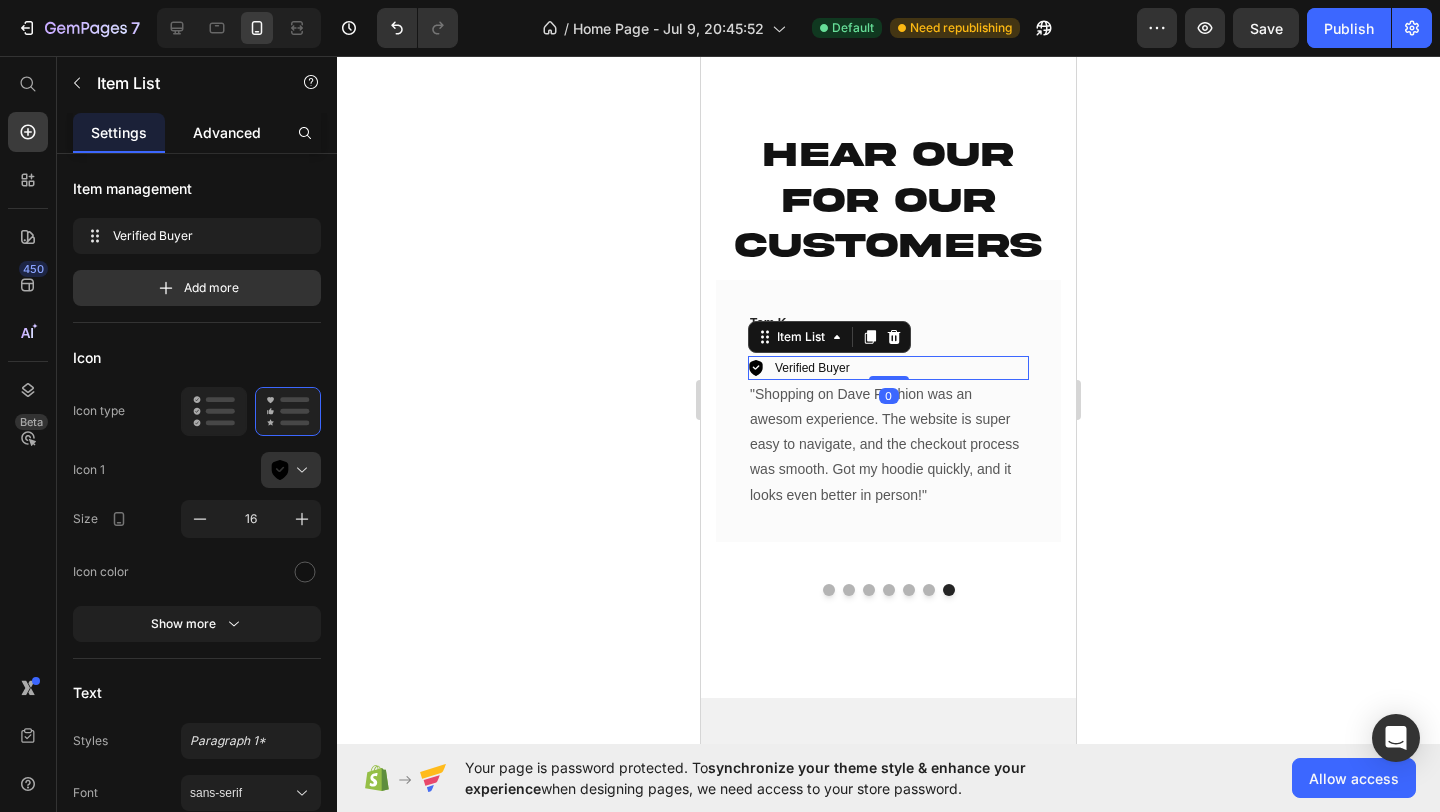 click on "Advanced" at bounding box center (227, 132) 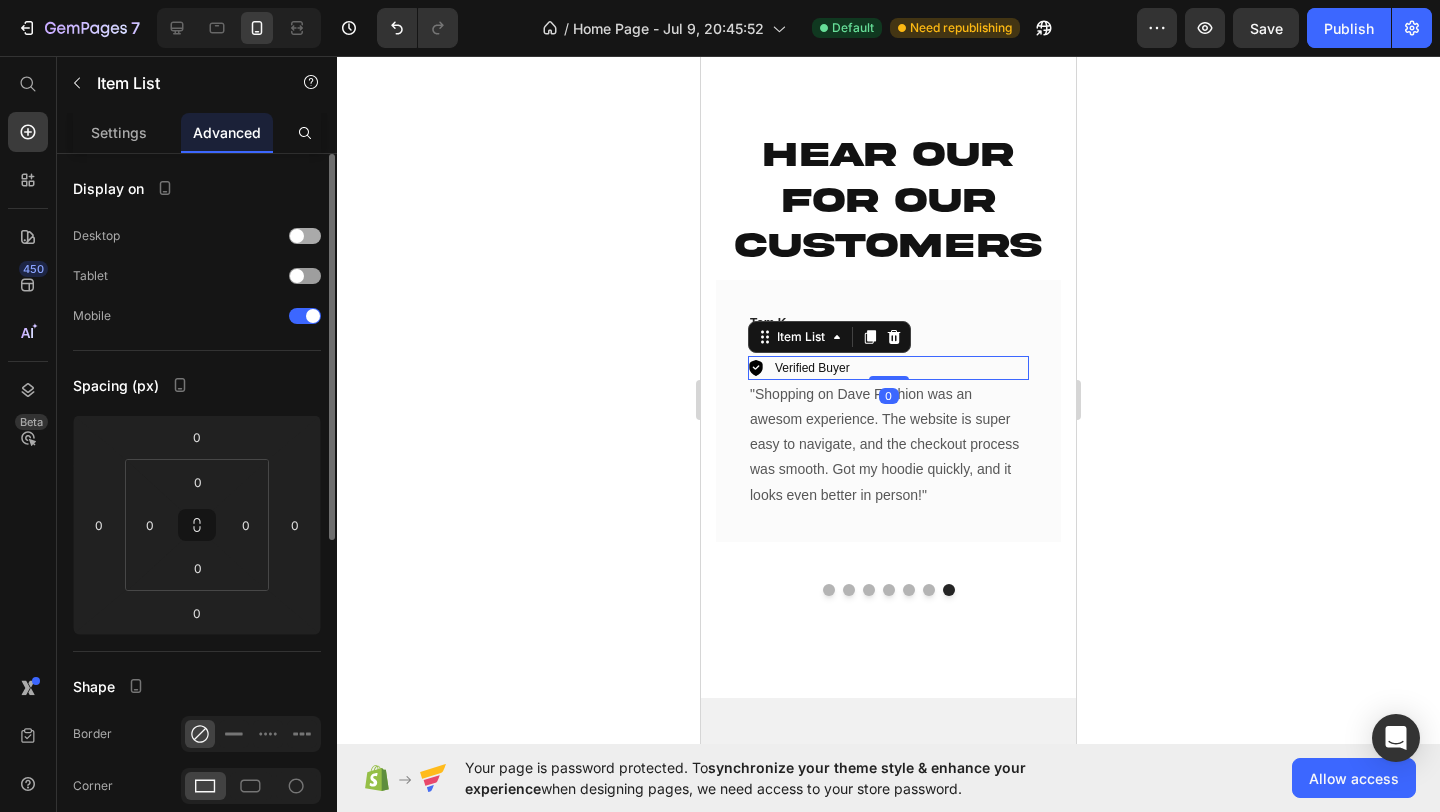 click at bounding box center [297, 236] 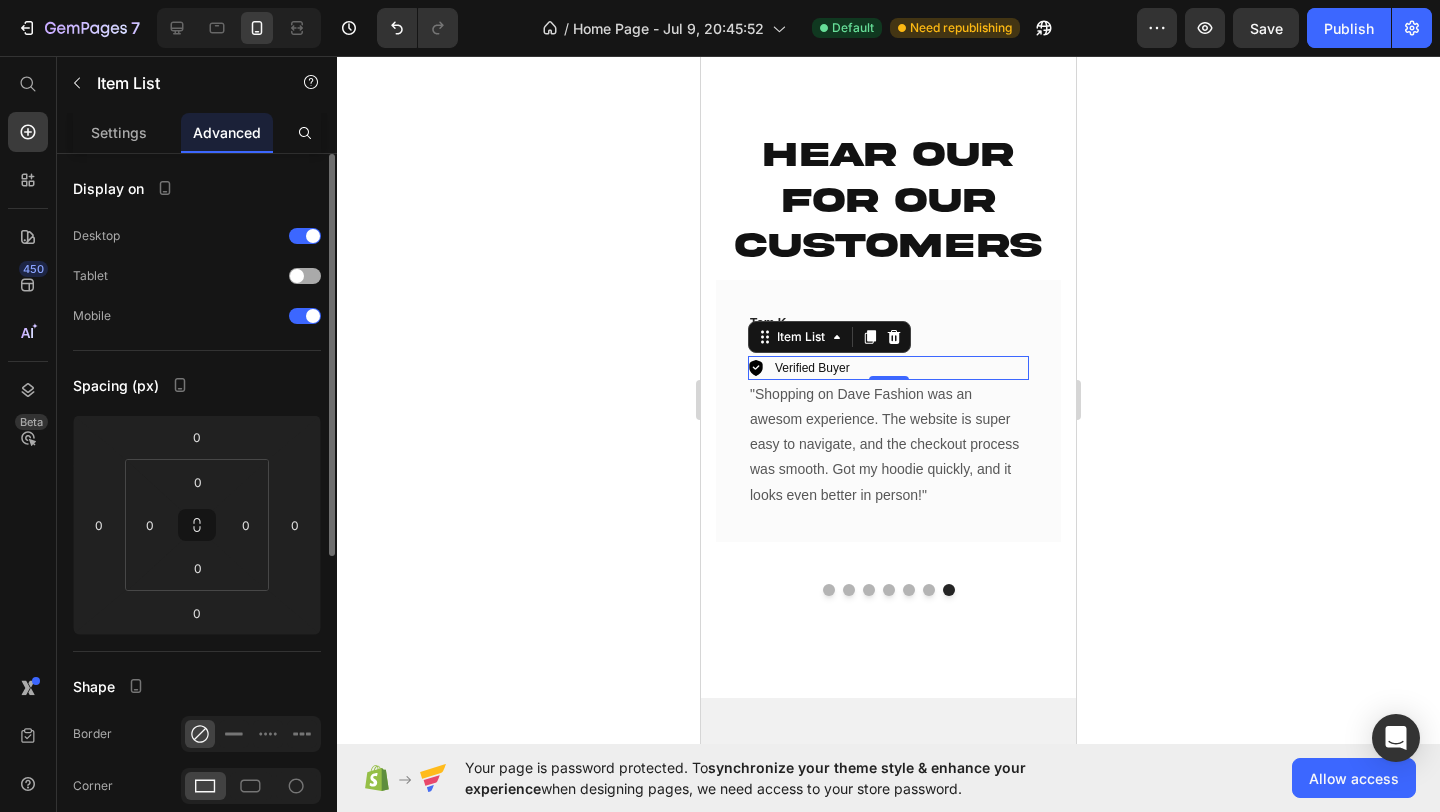 click at bounding box center (297, 276) 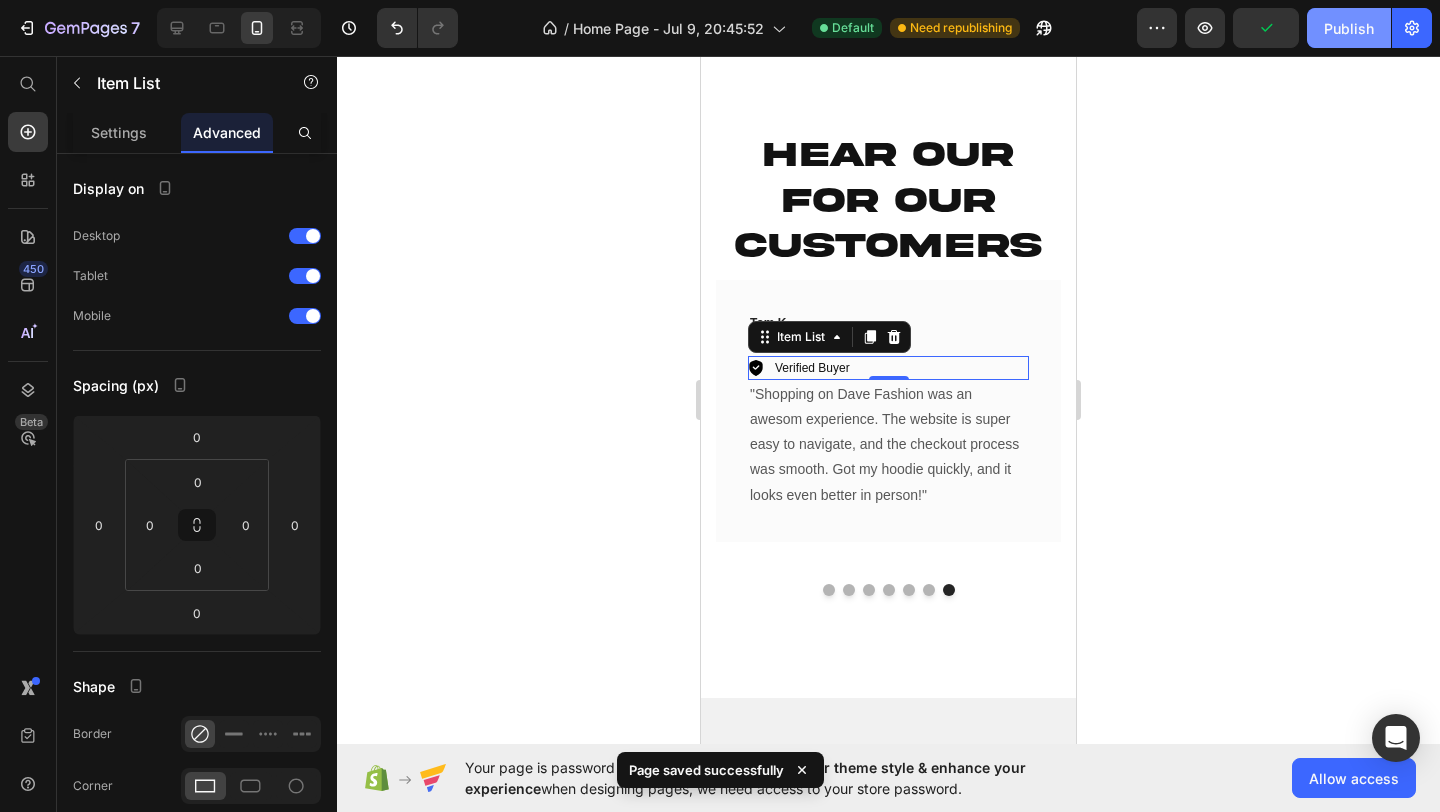 click on "Publish" 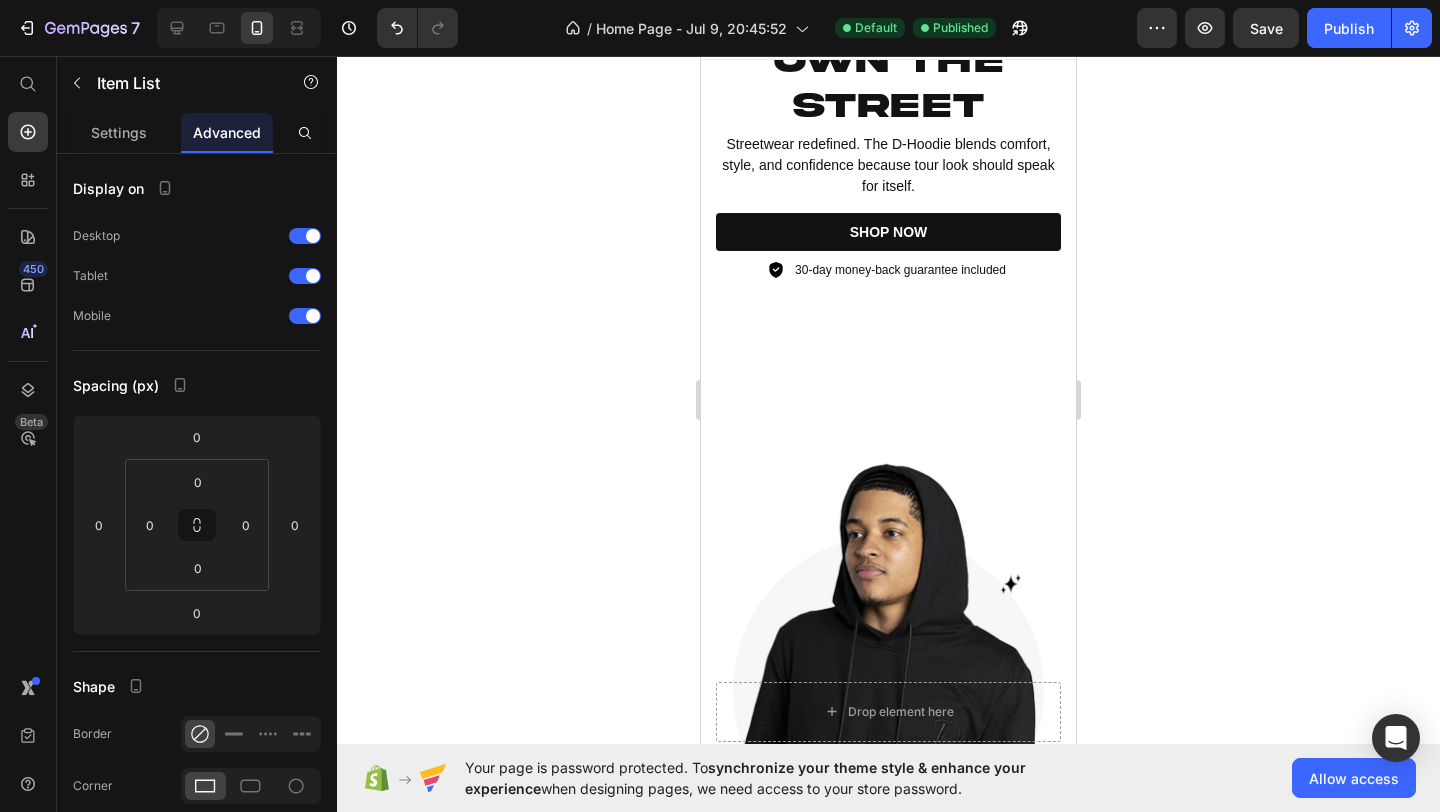 scroll, scrollTop: 0, scrollLeft: 0, axis: both 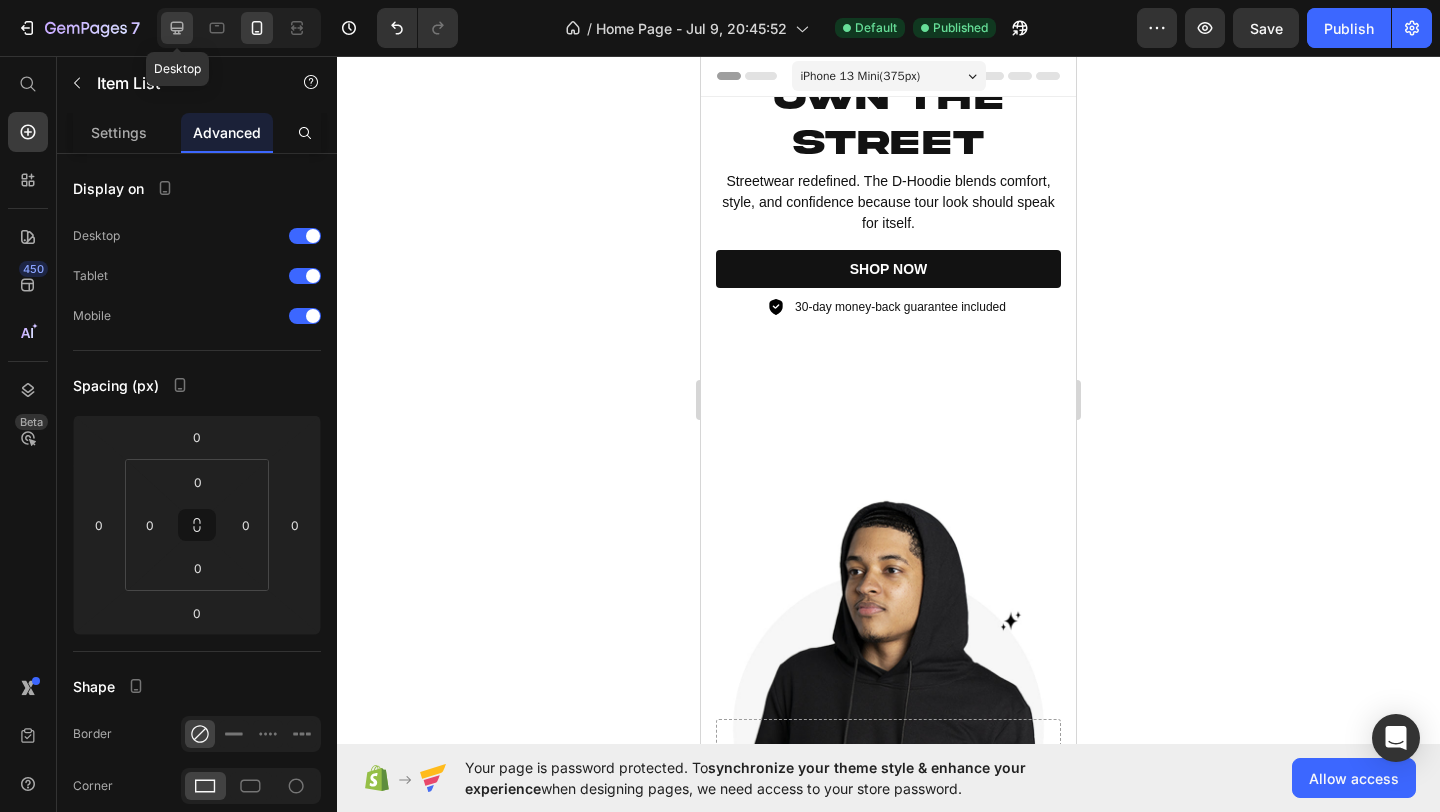 click 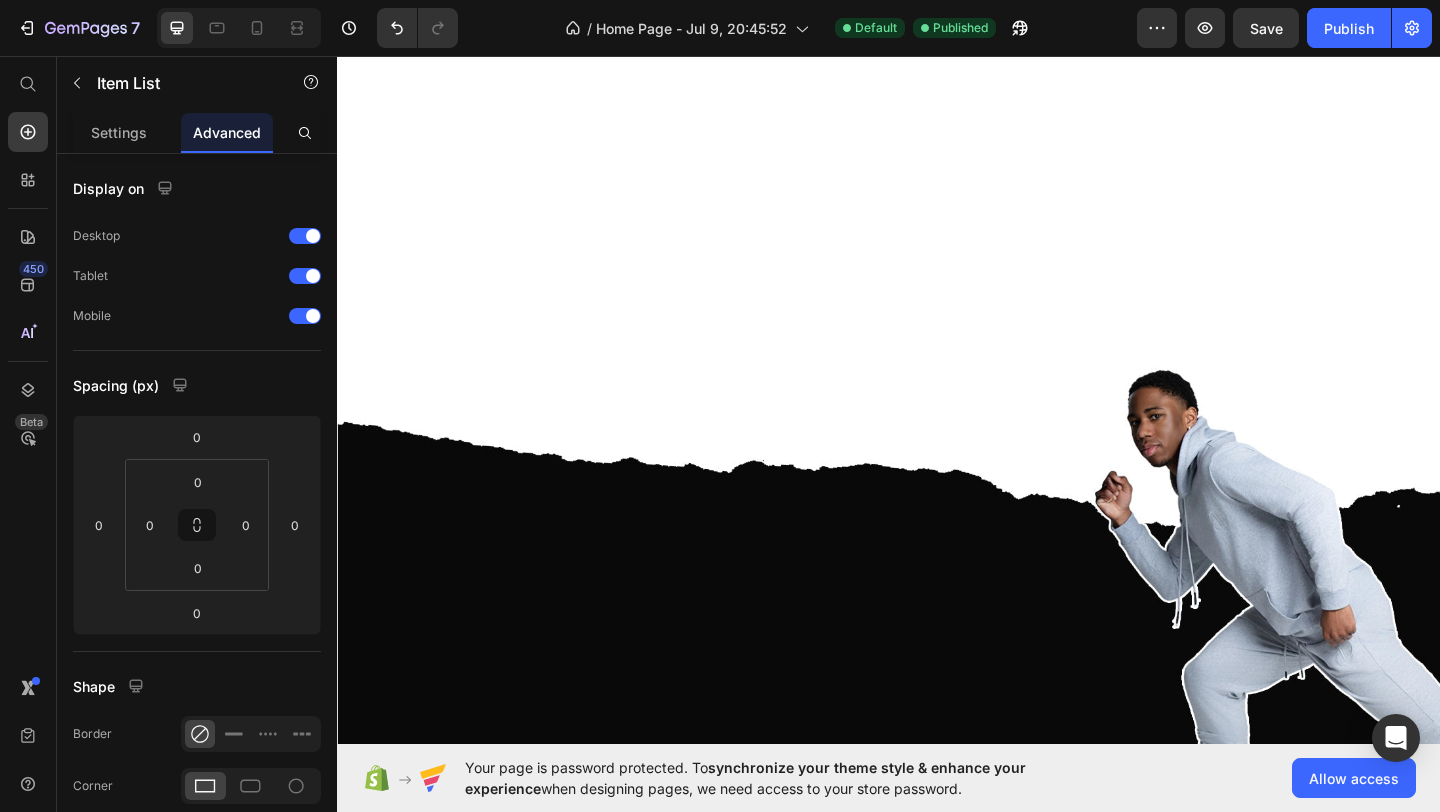 scroll, scrollTop: 251, scrollLeft: 0, axis: vertical 